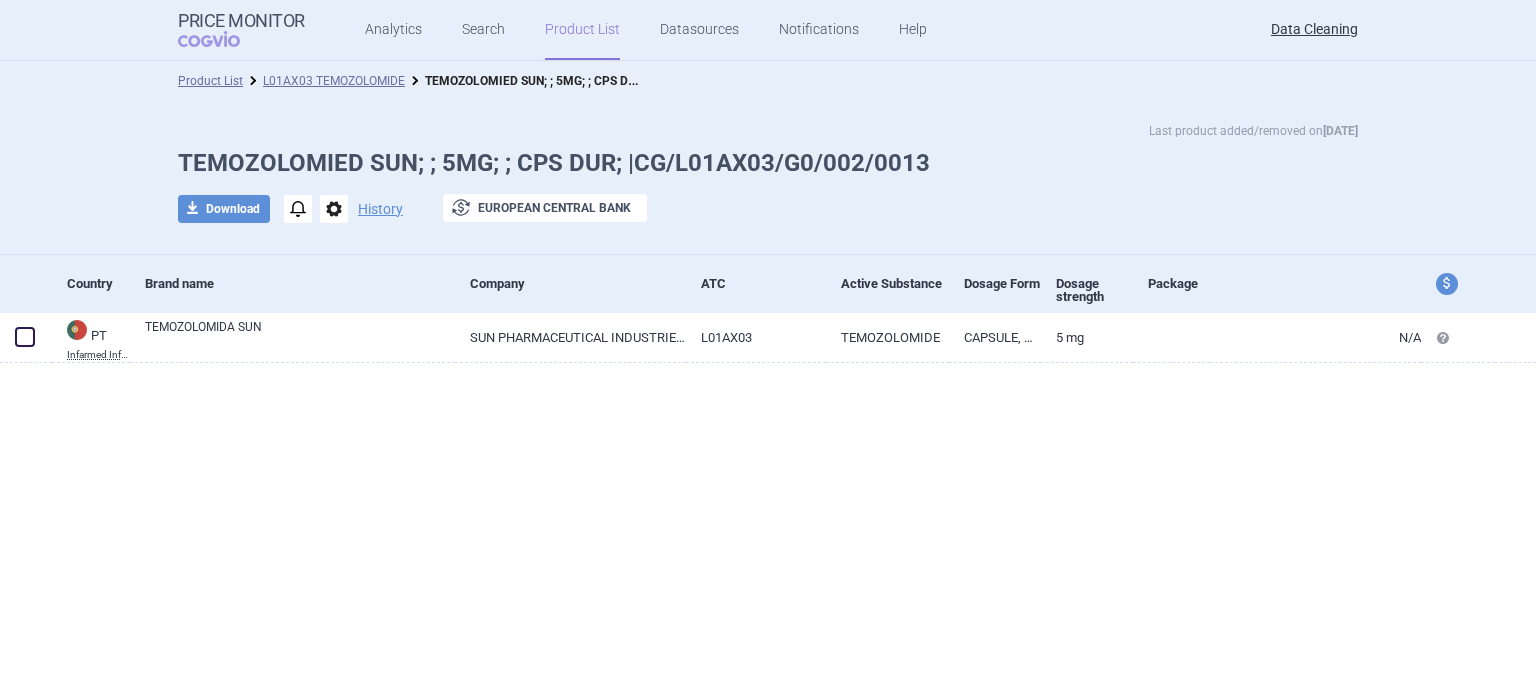 scroll, scrollTop: 0, scrollLeft: 0, axis: both 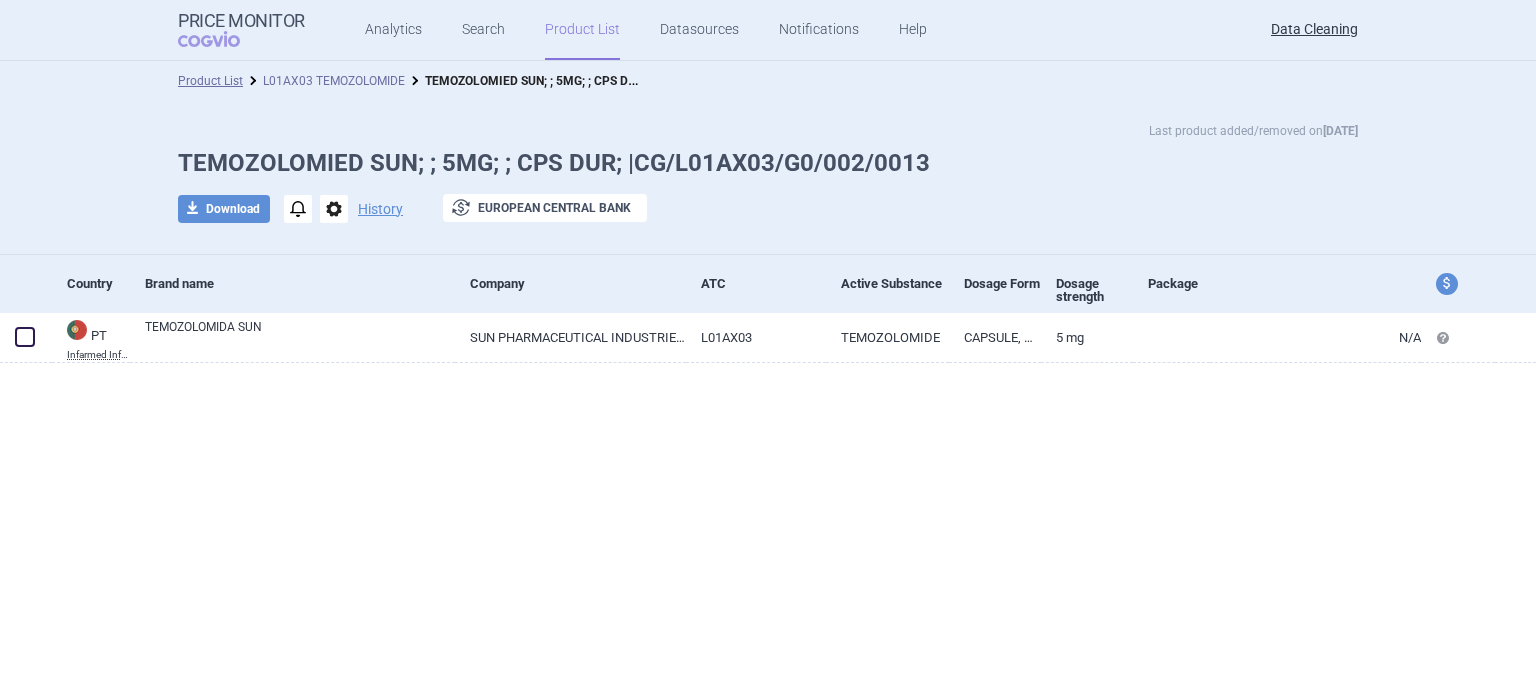 click on "L01AX03 TEMOZOLOMIDE" at bounding box center [334, 81] 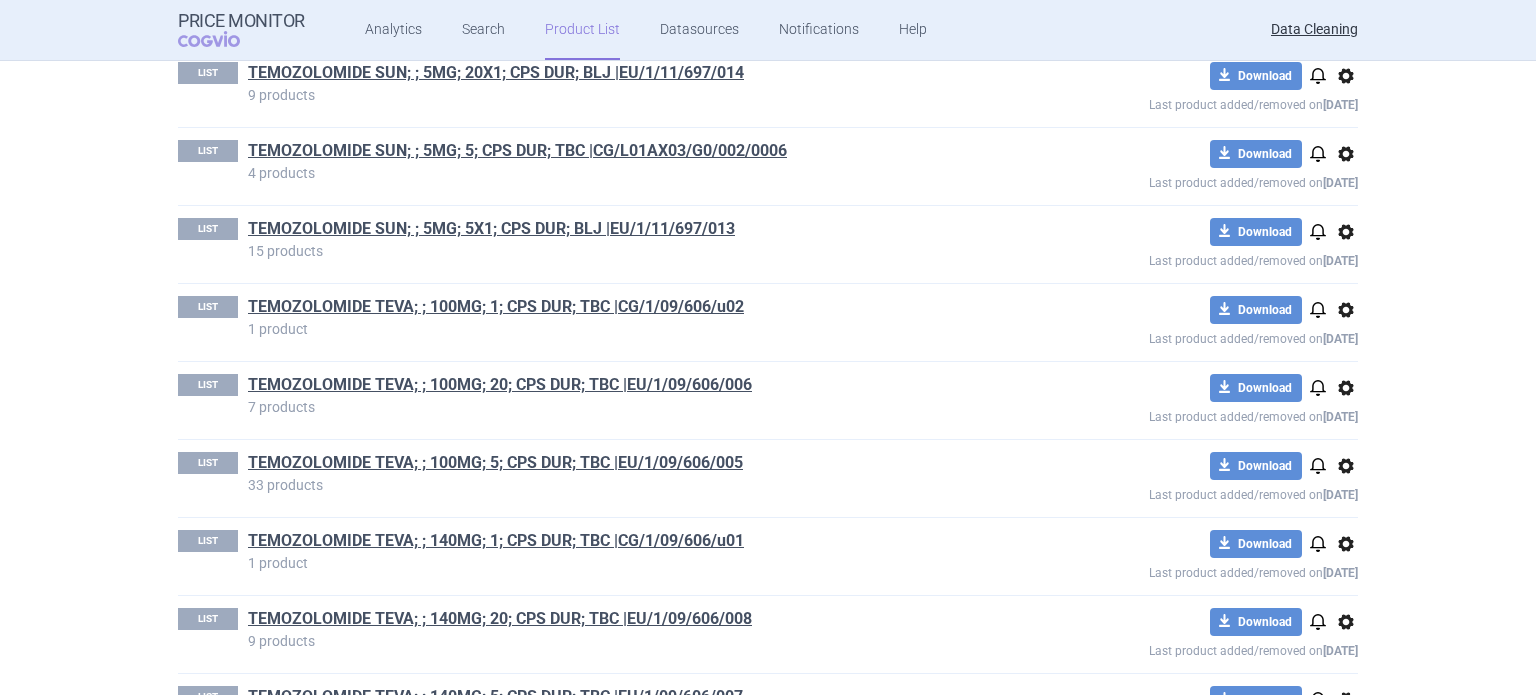 scroll, scrollTop: 36568, scrollLeft: 0, axis: vertical 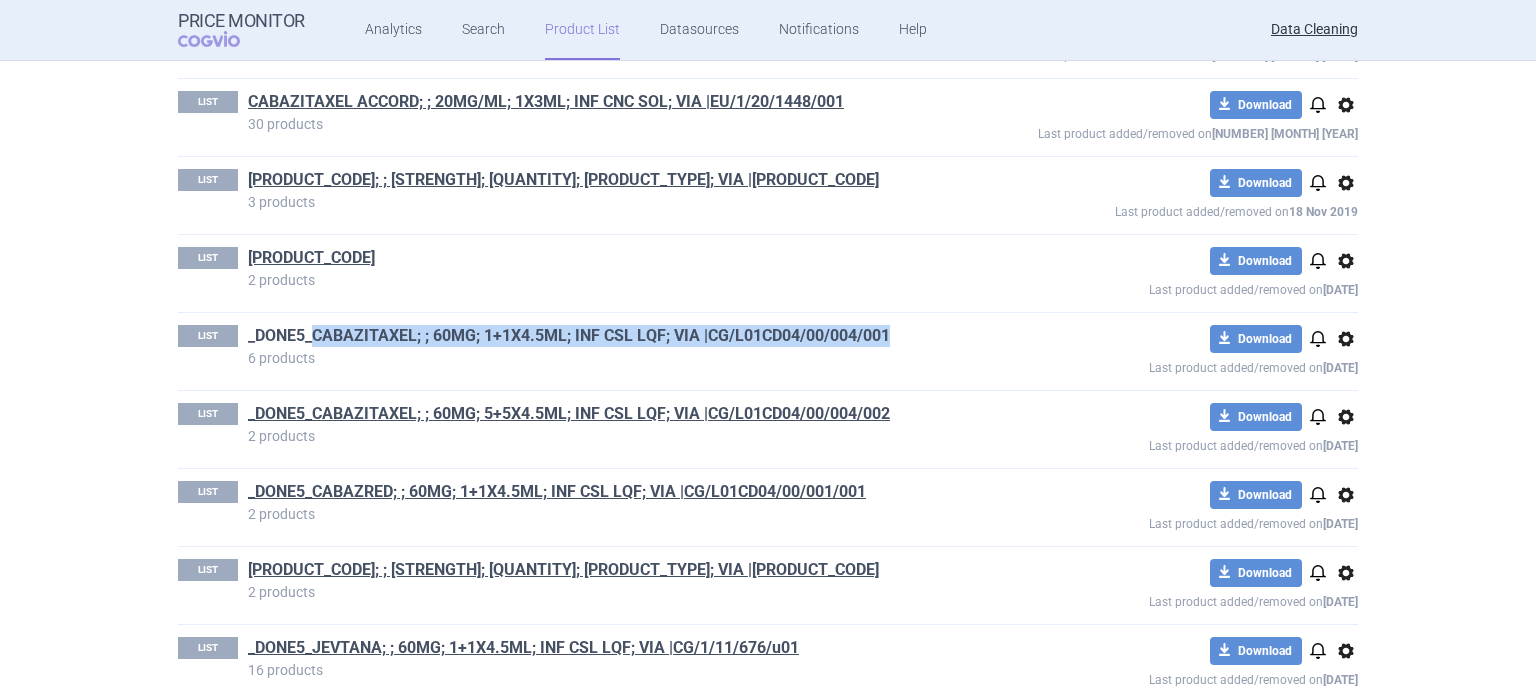 drag, startPoint x: 908, startPoint y: 342, endPoint x: 304, endPoint y: 345, distance: 604.00745 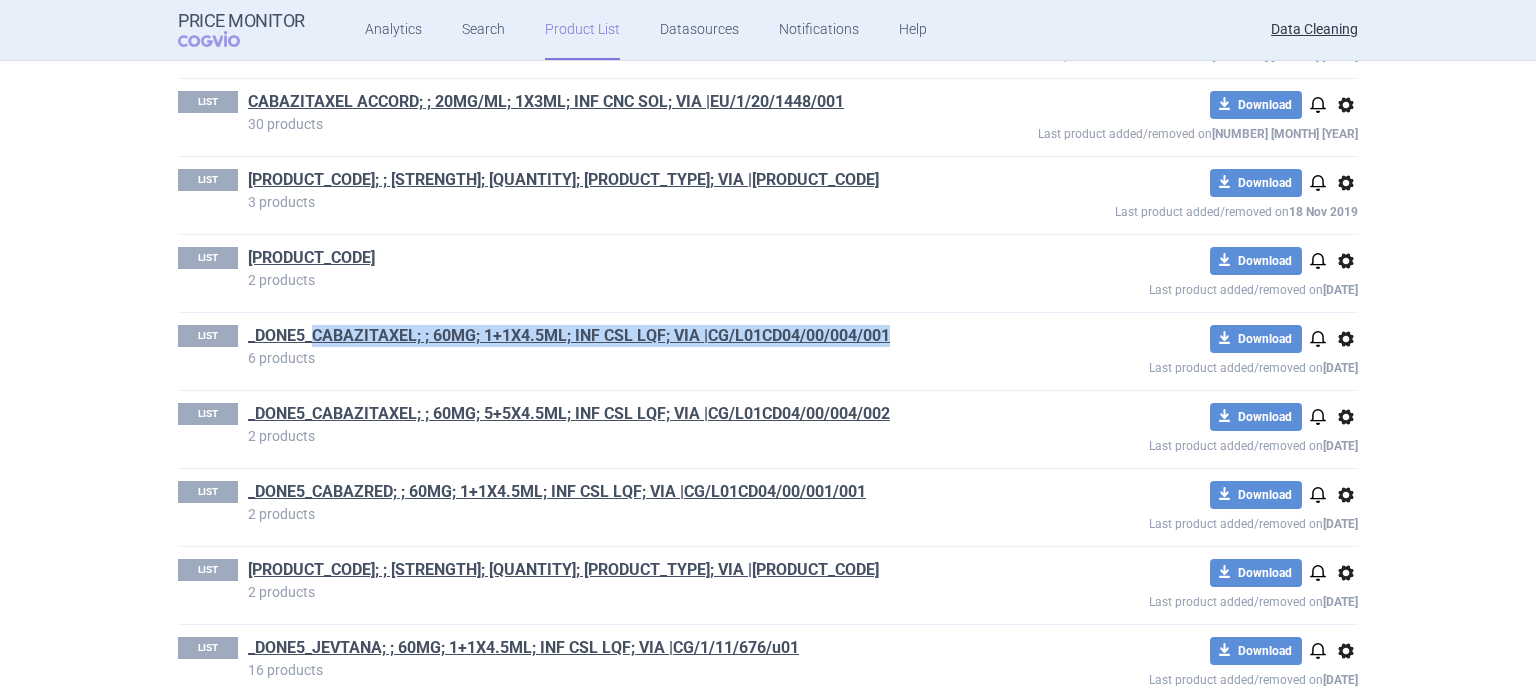 copy on "CABAZITAXEL; ; 60MG; 1+1X4.5ML; INF CSL LQF; VIA |CG/L01CD04/00/004/001" 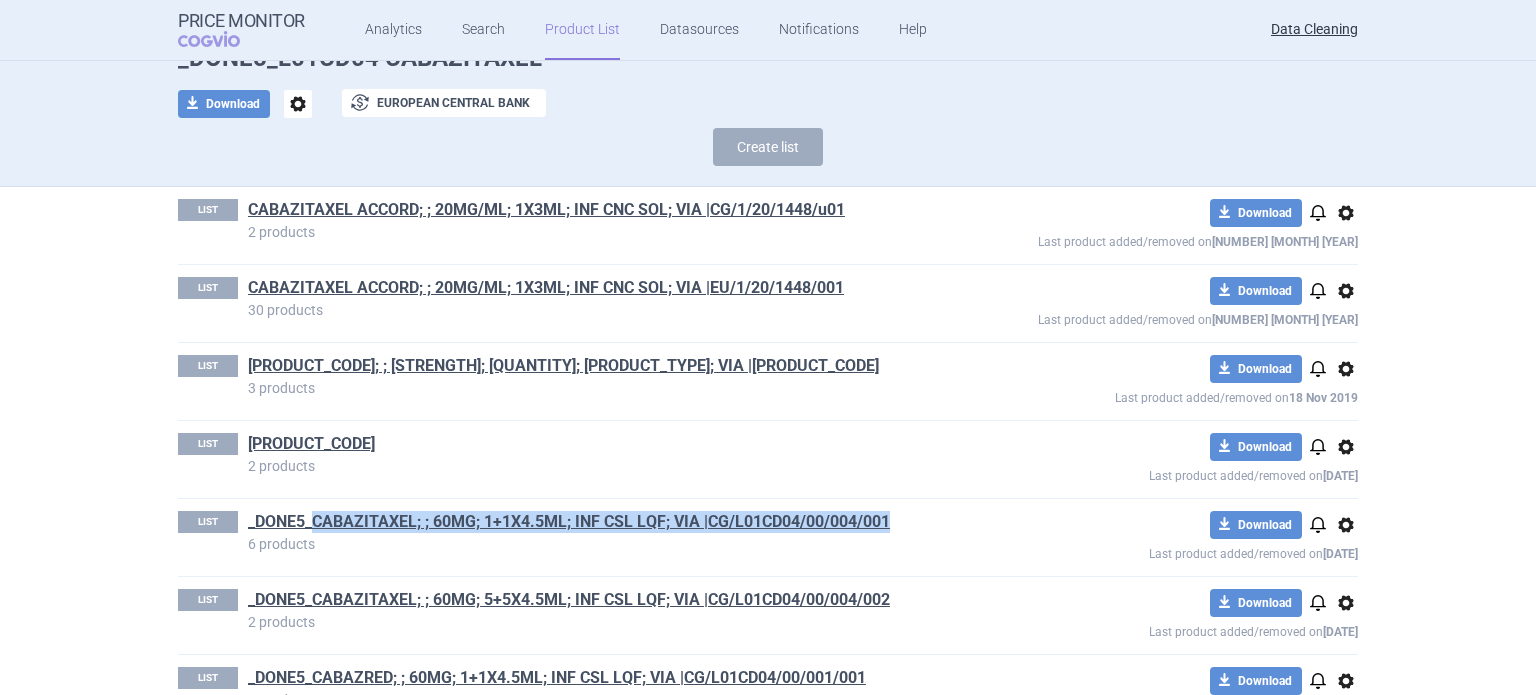 scroll, scrollTop: 0, scrollLeft: 0, axis: both 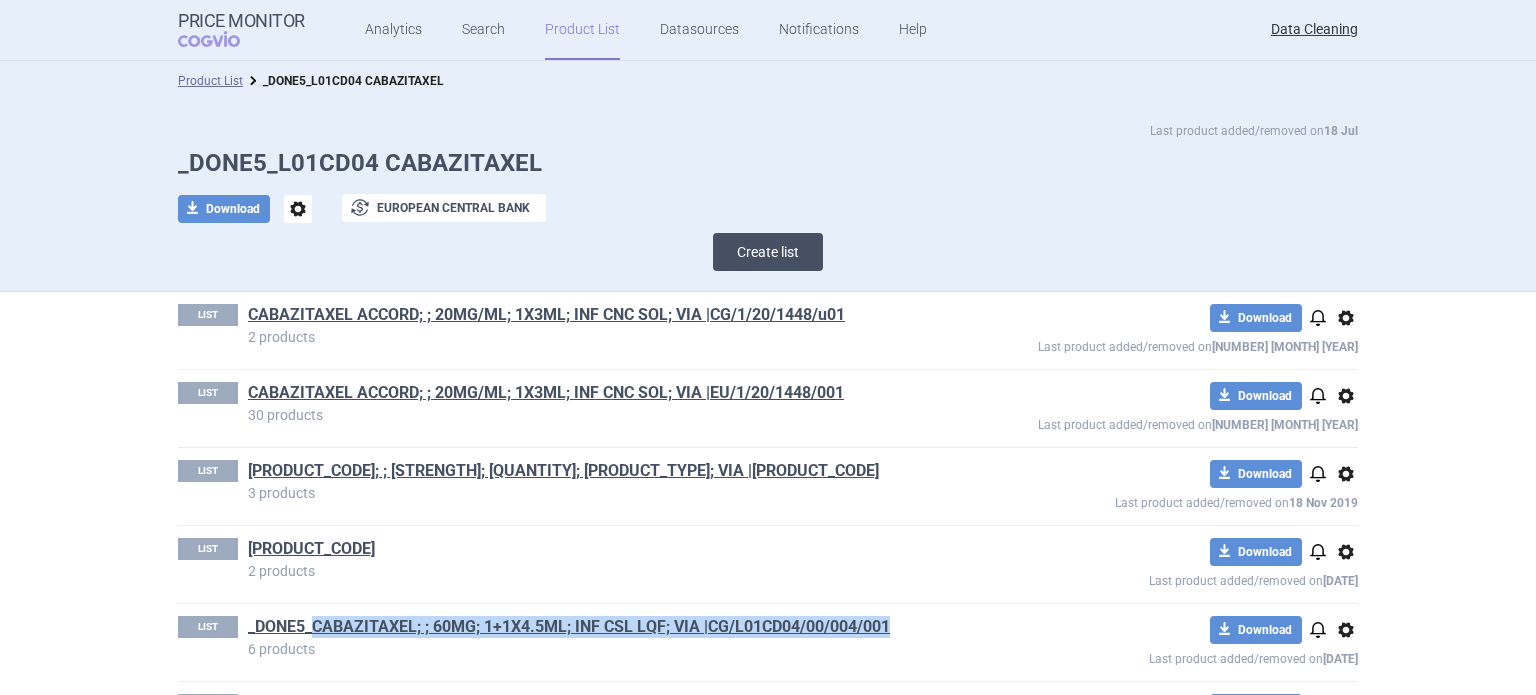 click on "Create list" at bounding box center [768, 252] 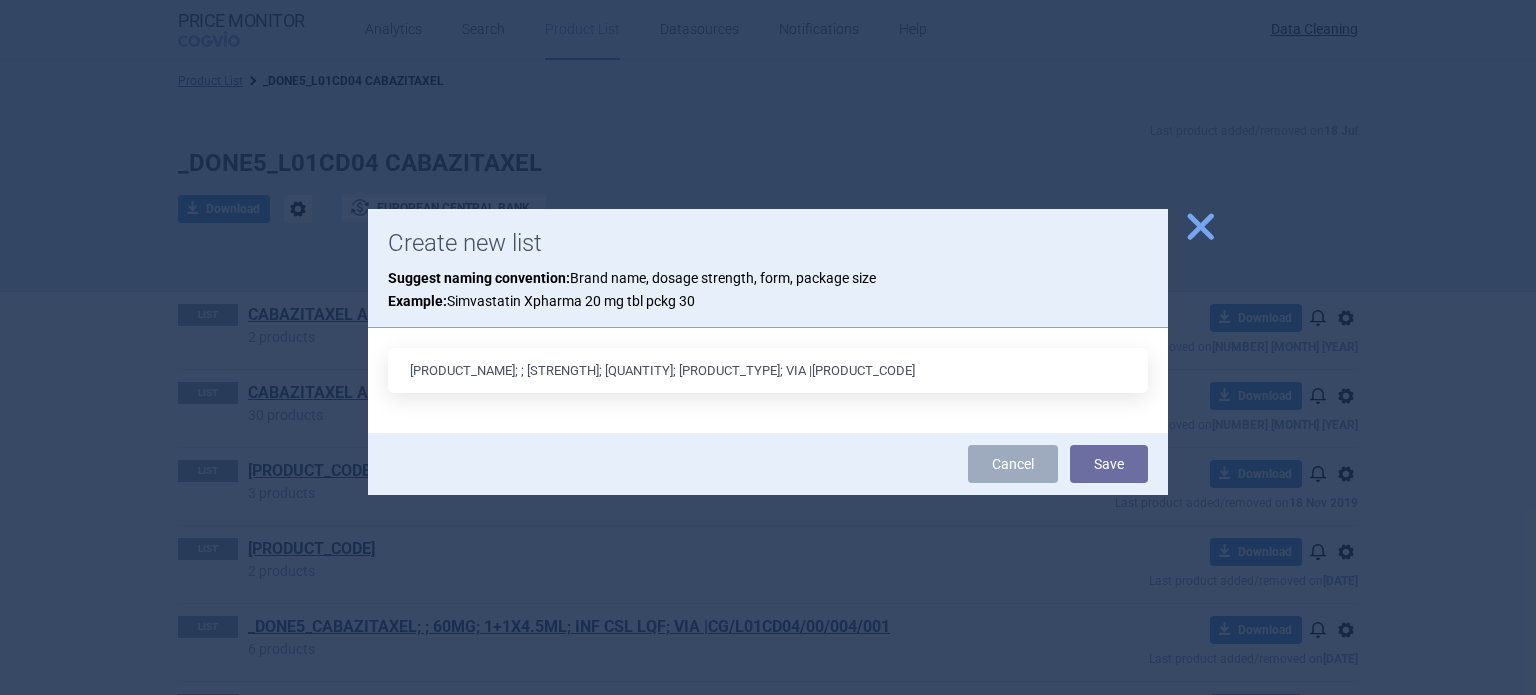 click on "CABAZITAXEL; ; 60MG; 1+1X4.5ML; INF CSL LQF; VIA |CG/L01CD04/00/004/001" at bounding box center [768, 370] 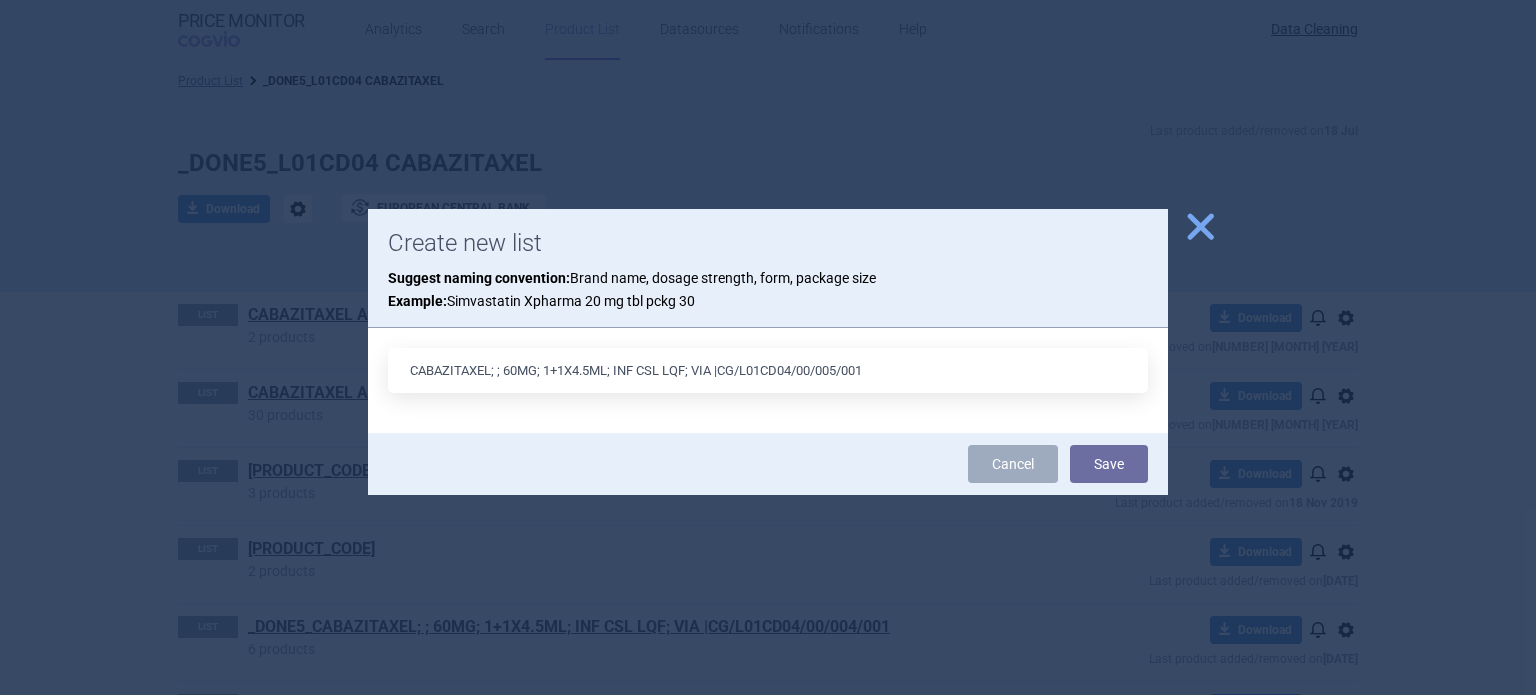 drag, startPoint x: 490, startPoint y: 376, endPoint x: 291, endPoint y: 419, distance: 203.59273 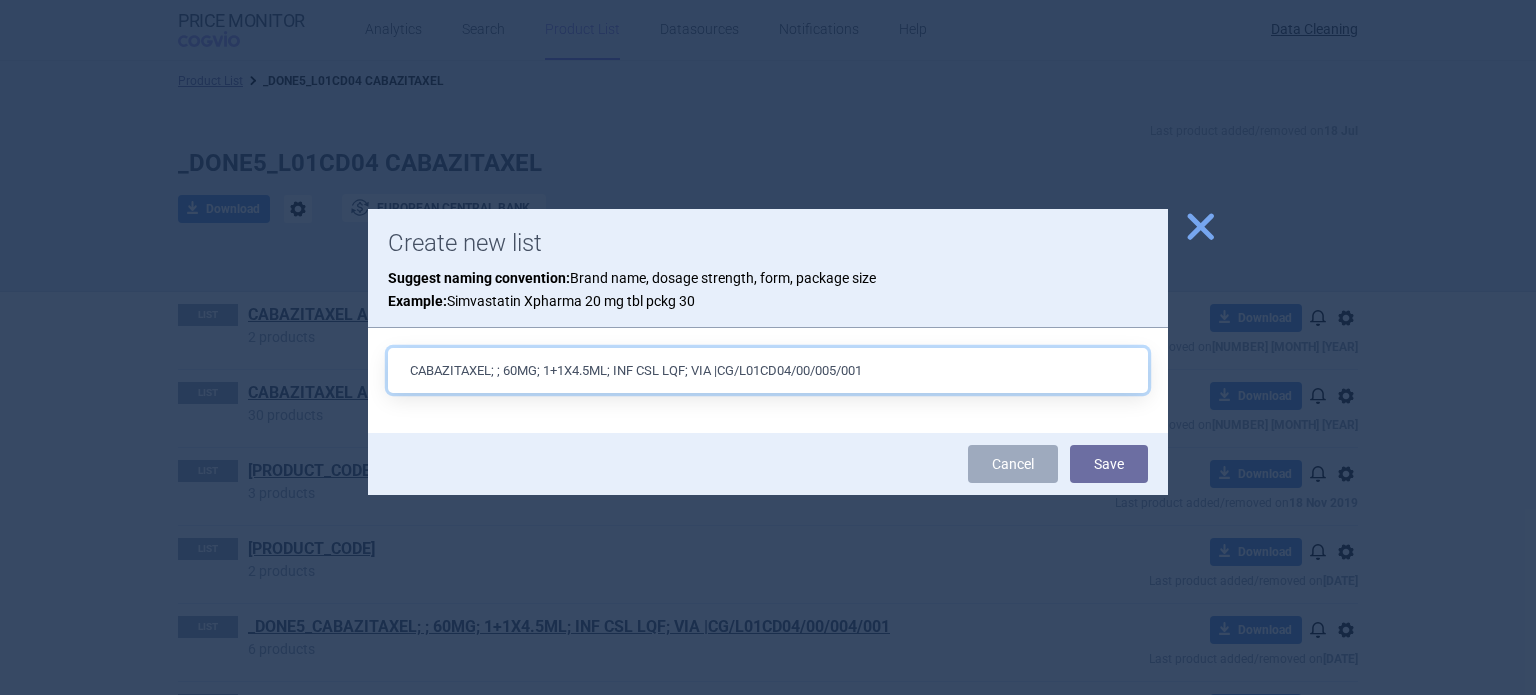 paste on "TEVA" 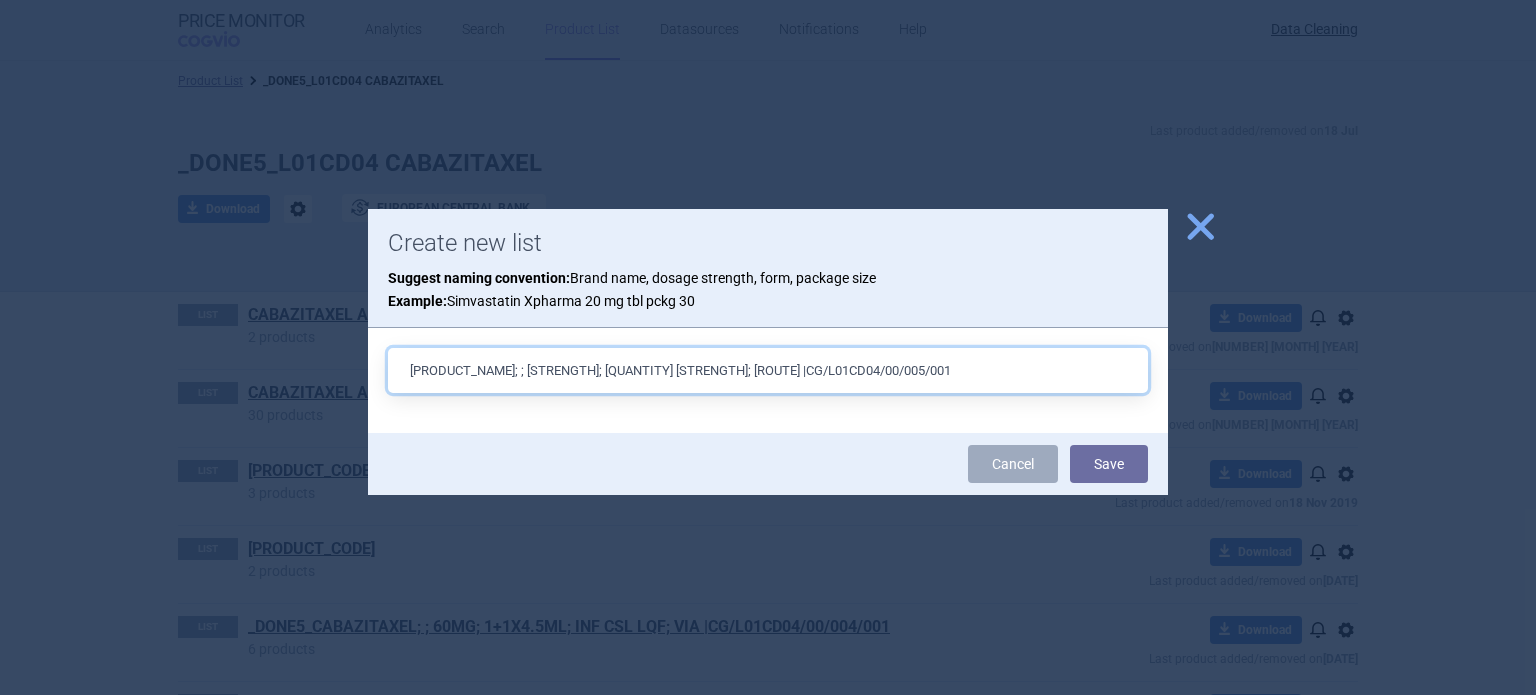 drag, startPoint x: 718, startPoint y: 374, endPoint x: 676, endPoint y: 376, distance: 42.047592 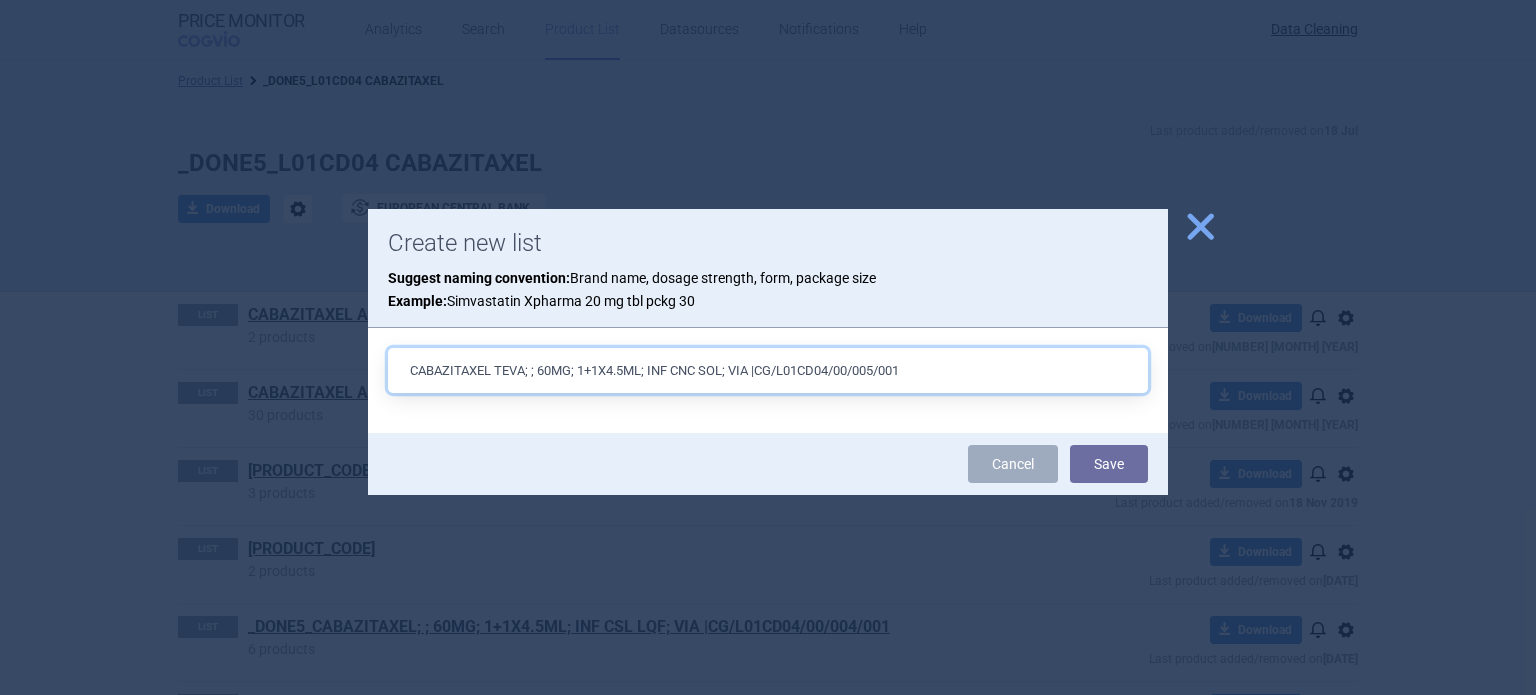 click on "CABAZITAXEL TEVA; ; 60MG; 1+1X4.5ML; INF CNC SOL; VIA |CG/L01CD04/00/005/001" at bounding box center (768, 370) 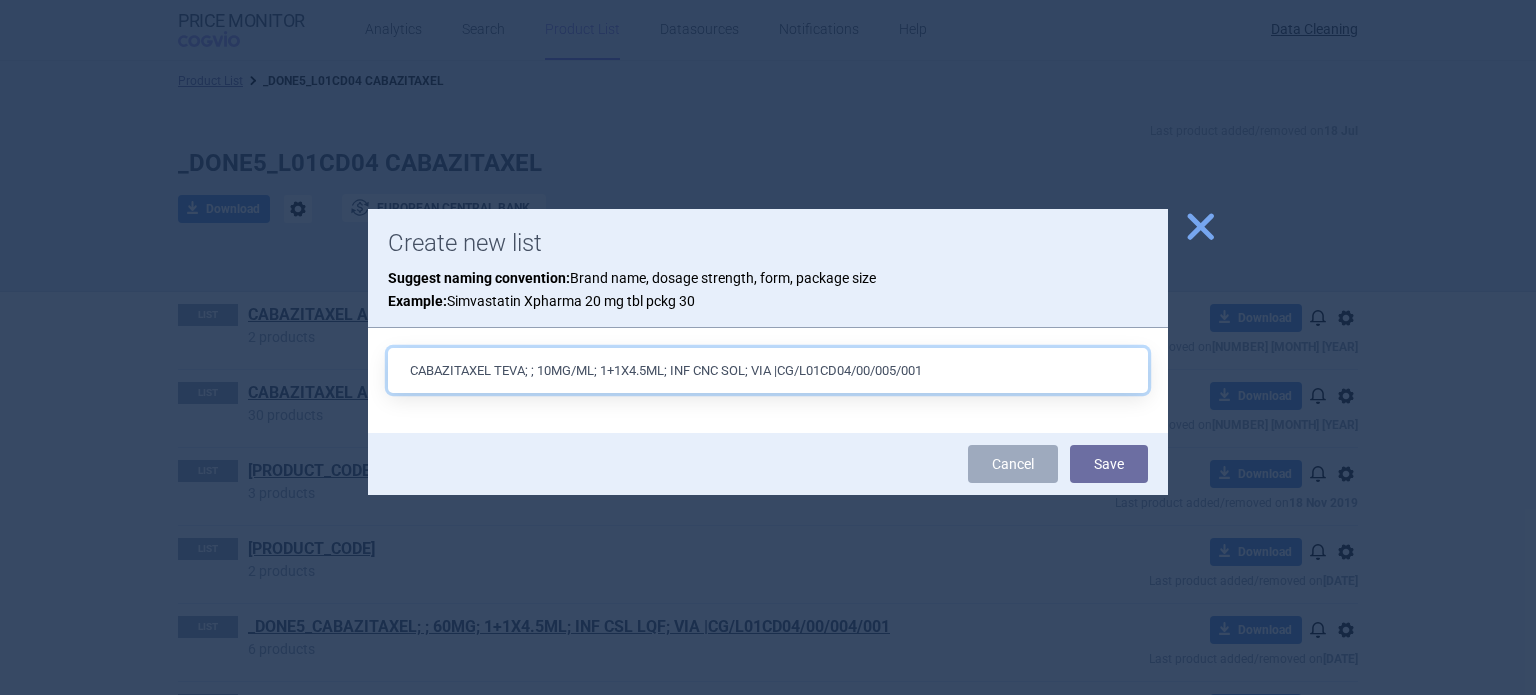 click on "CABAZITAXEL TEVA; ; 10MG/ML; 1+1X4.5ML; INF CNC SOL; VIA |CG/L01CD04/00/005/001" at bounding box center [768, 370] 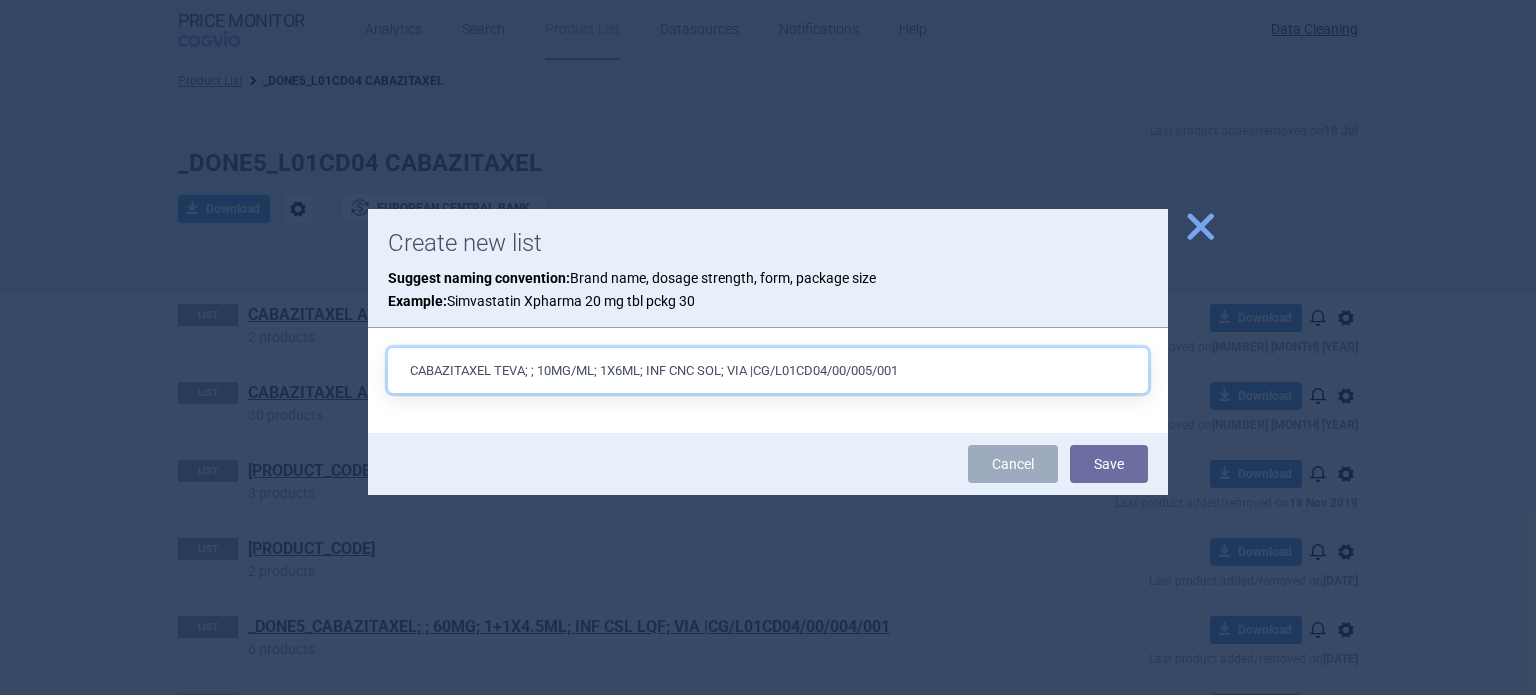 type on "CABAZITAXEL TEVA; ; 10MG/ML; 1X6ML; INF CNC SOL; VIA |CG/L01CD04/00/005/001" 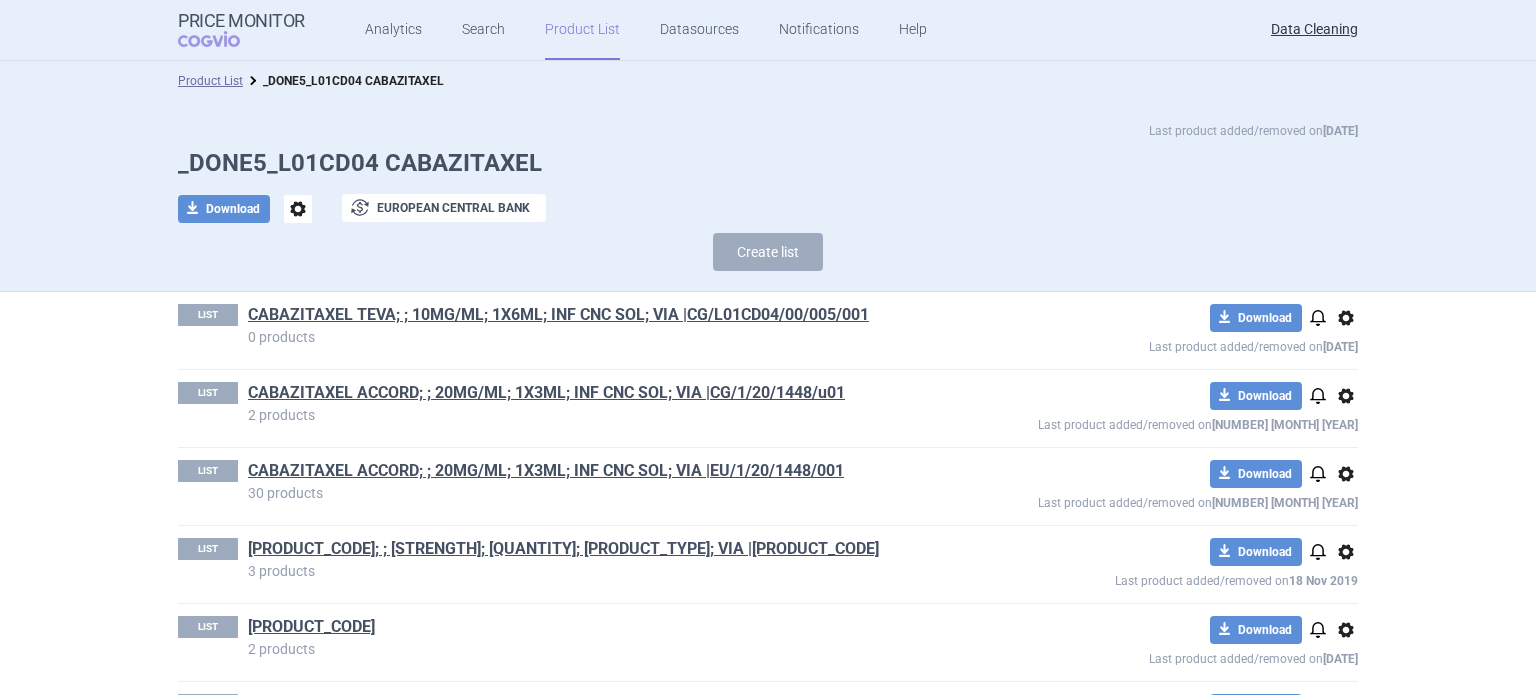 click on "CABAZITAXEL TEVA; ; 10MG/ML; 1X6ML; INF CNC SOL; VIA |CG/L01CD04/00/005/001" at bounding box center (558, 315) 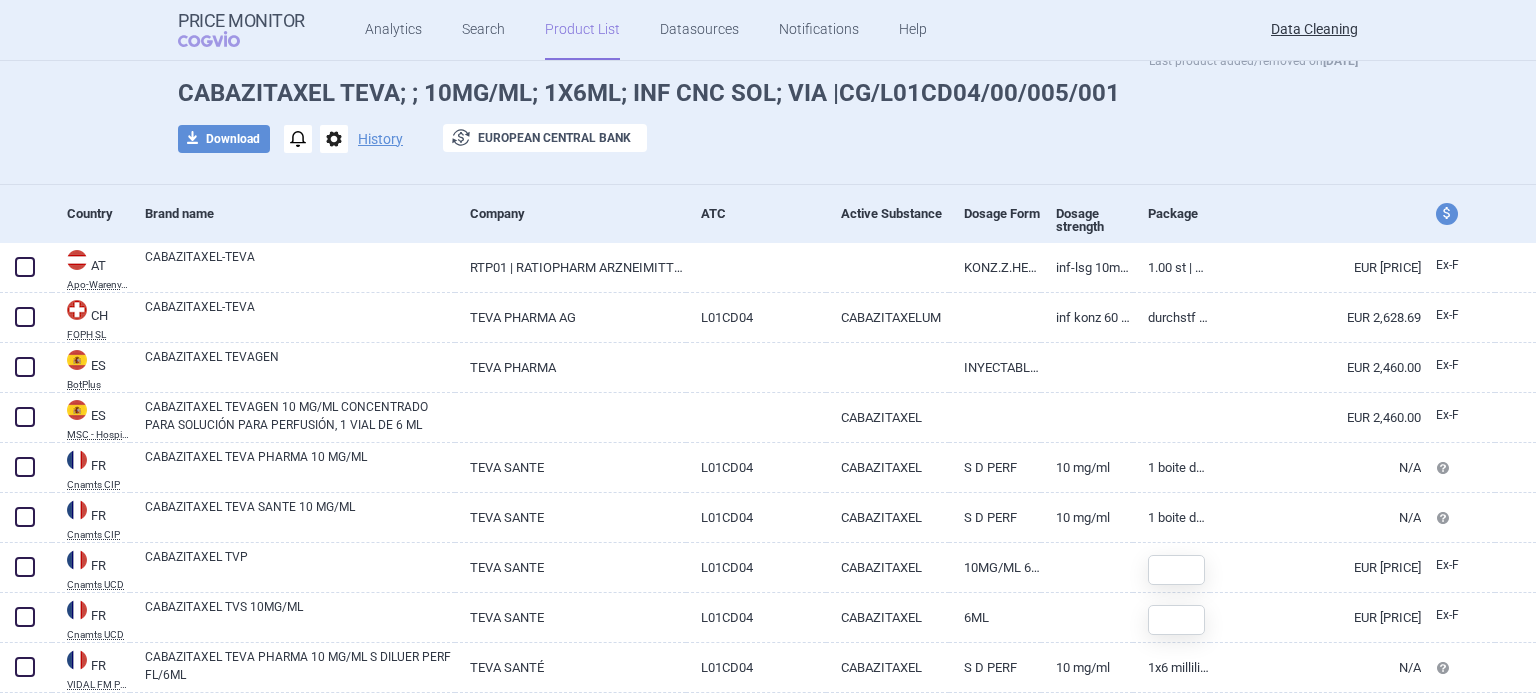 scroll, scrollTop: 100, scrollLeft: 0, axis: vertical 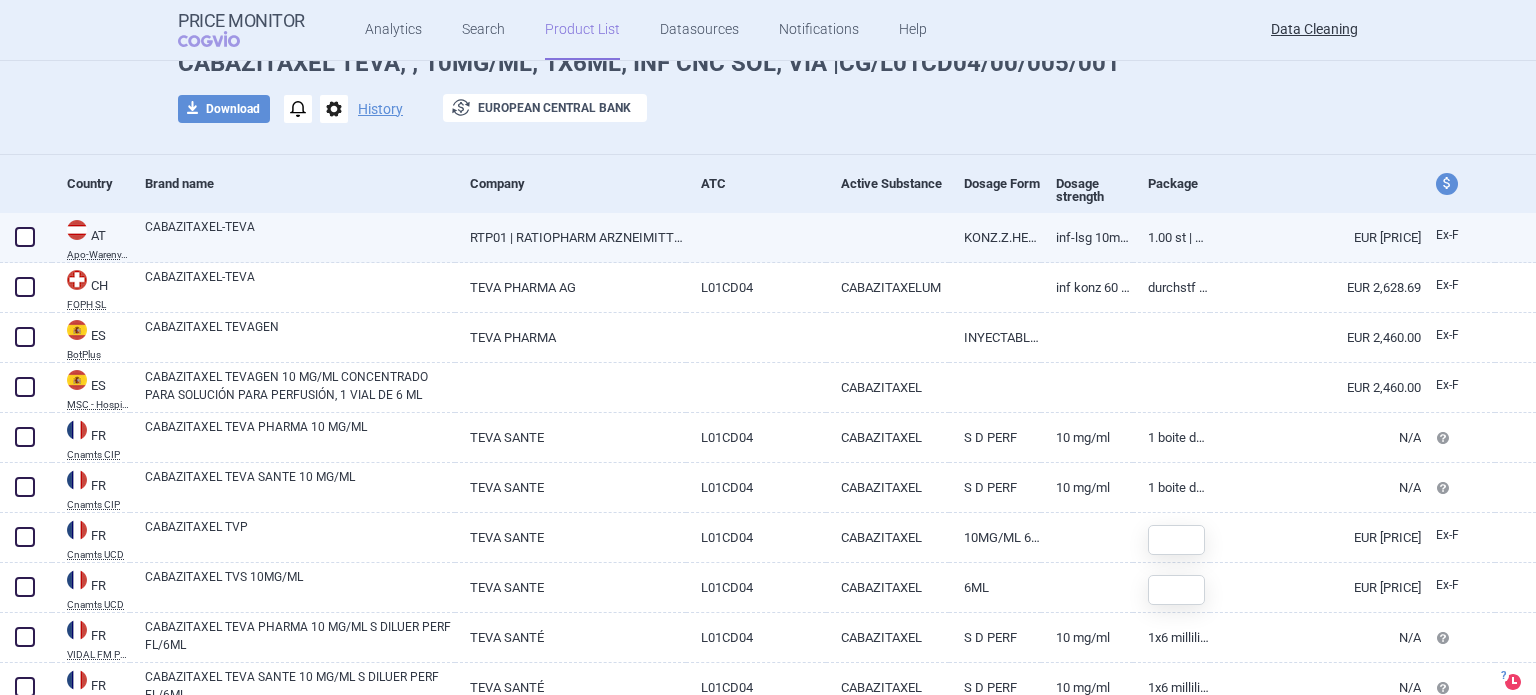 click on "RTP01 | RATIOPHARM ARZNEIMITTEL V" at bounding box center (570, 237) 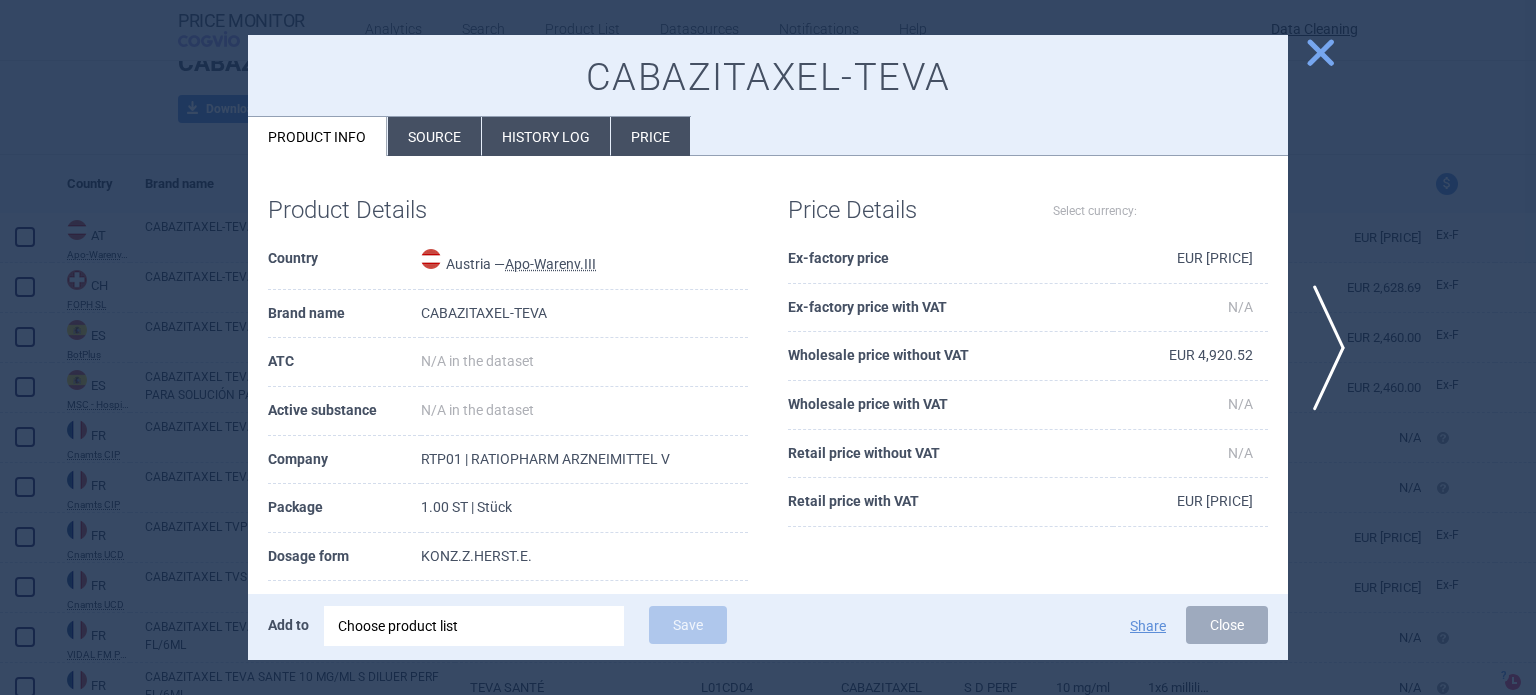 select on "EUR" 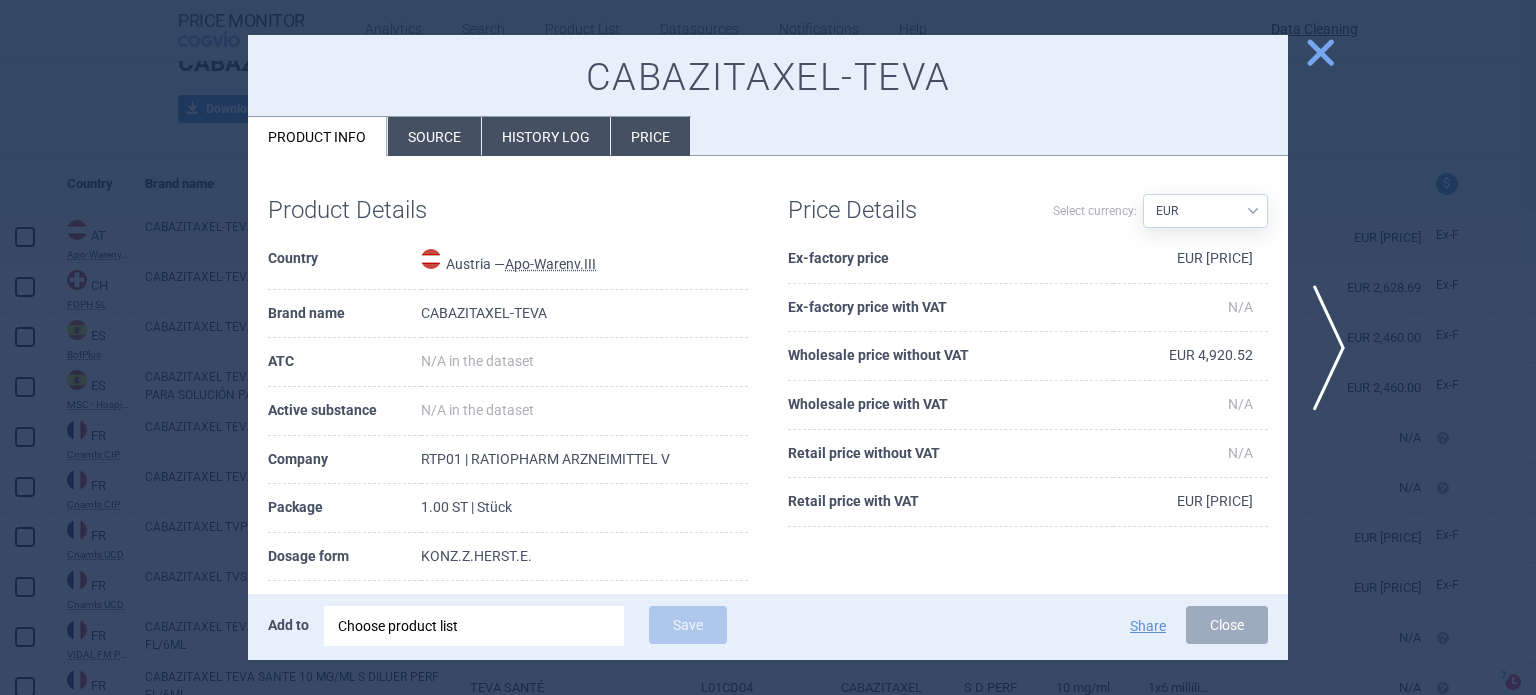 scroll, scrollTop: 100, scrollLeft: 0, axis: vertical 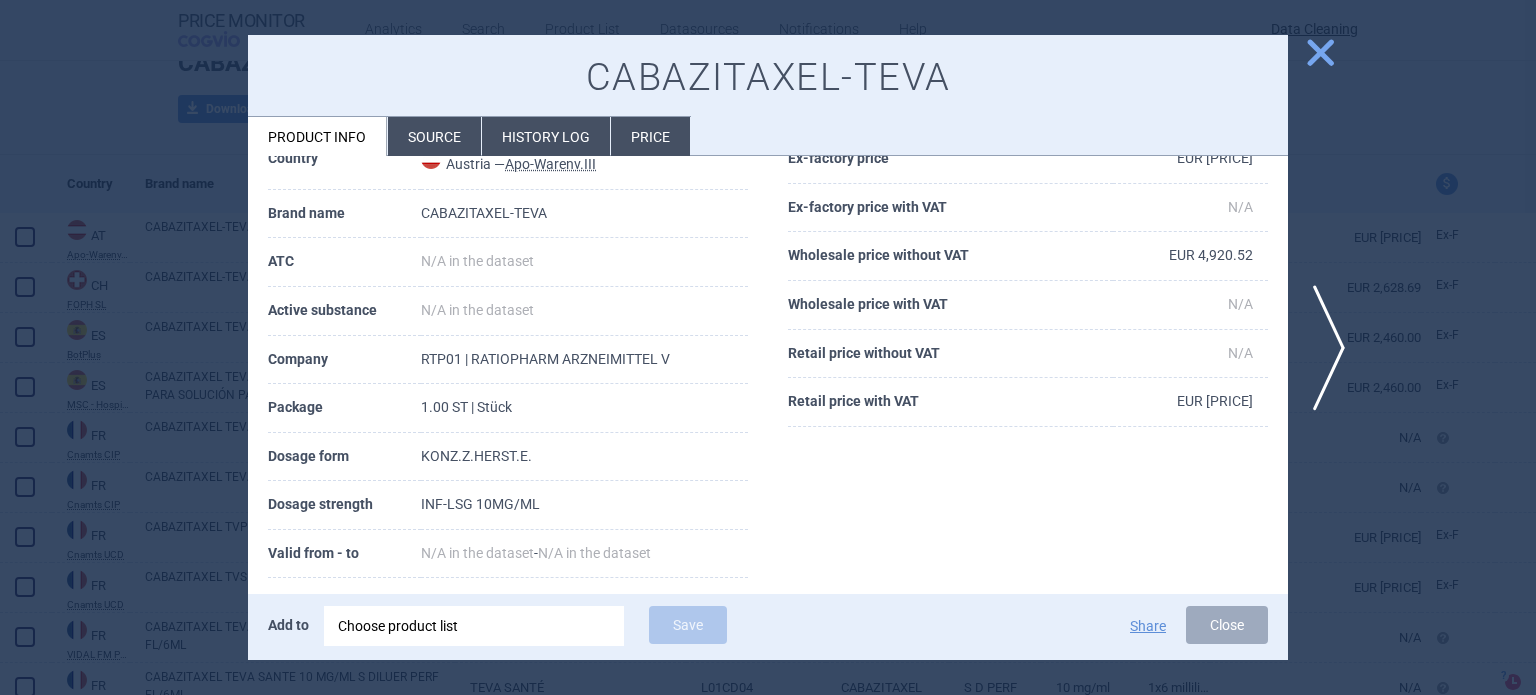 click on "Source" at bounding box center (434, 136) 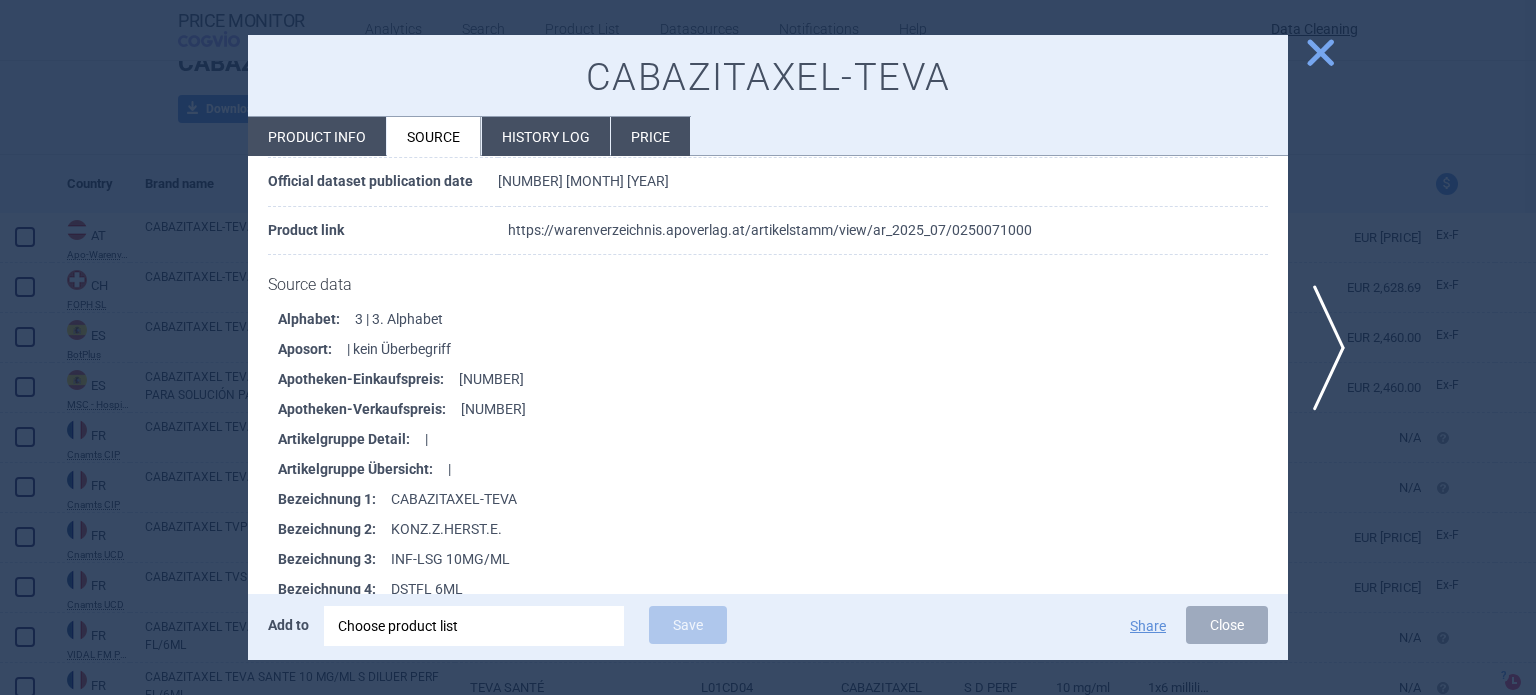 scroll, scrollTop: 300, scrollLeft: 0, axis: vertical 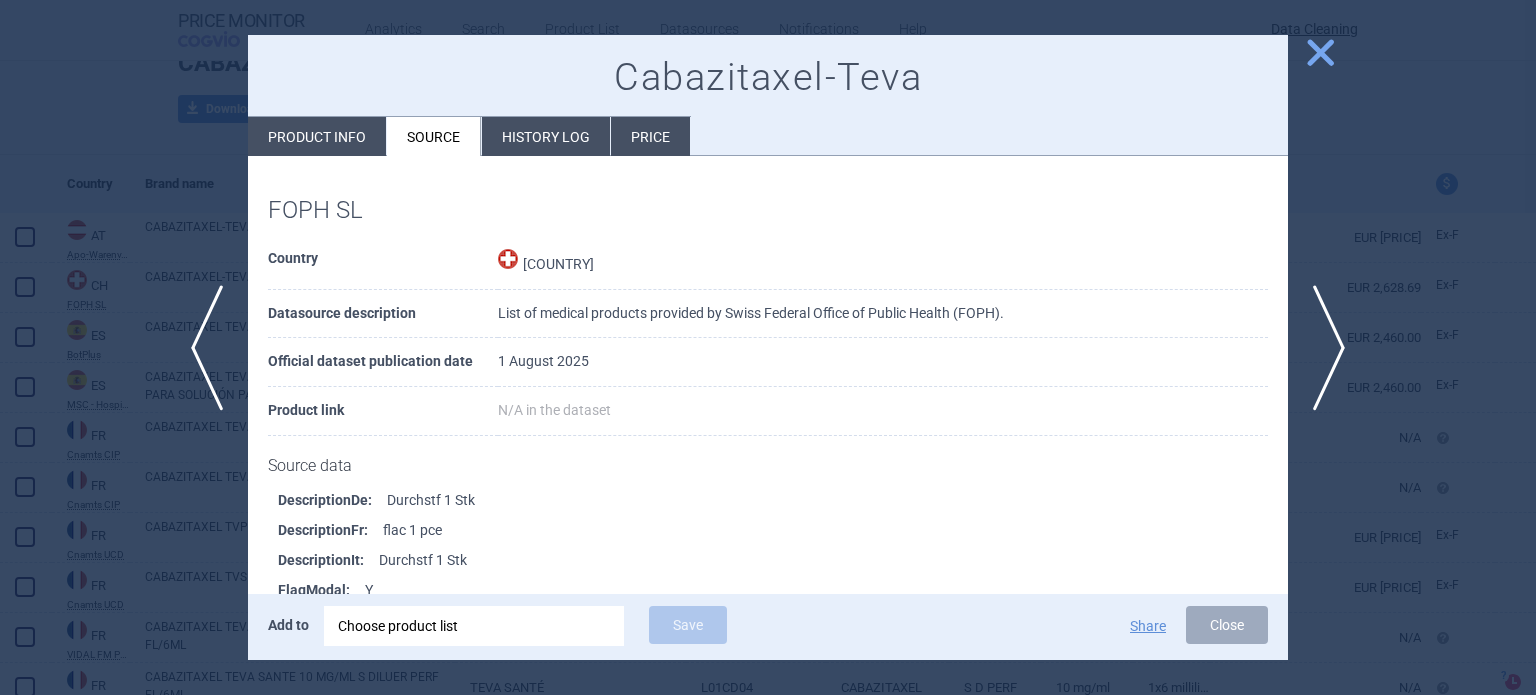 click on "Product info" at bounding box center (317, 136) 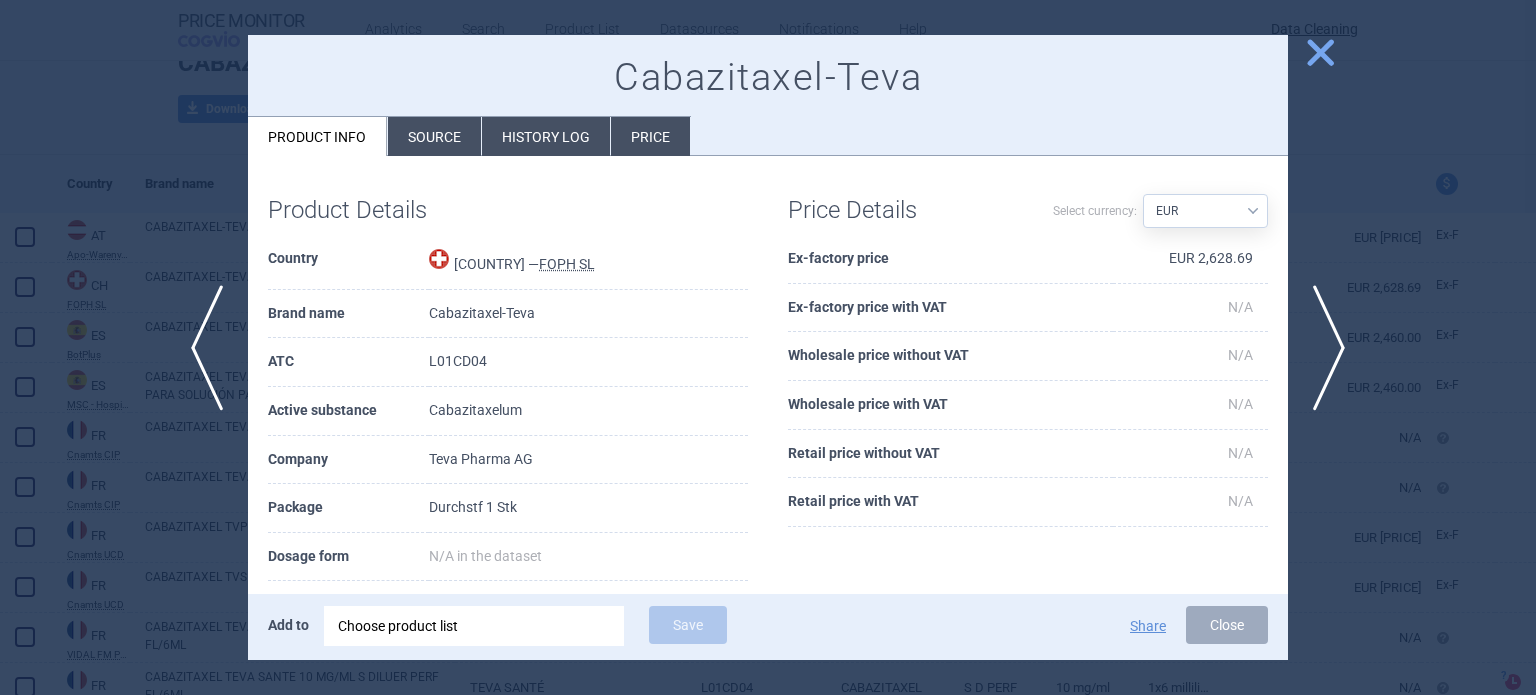 scroll, scrollTop: 100, scrollLeft: 0, axis: vertical 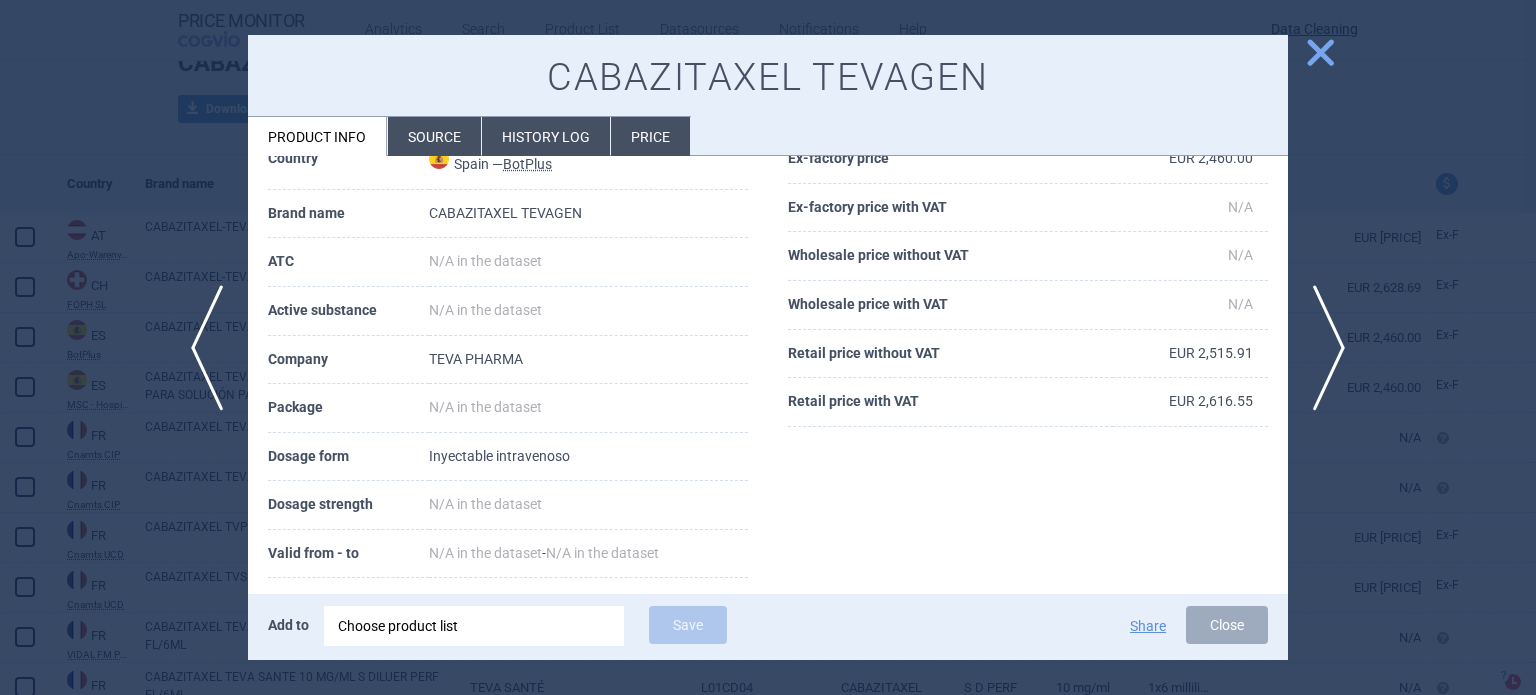 click on "Source" at bounding box center (434, 136) 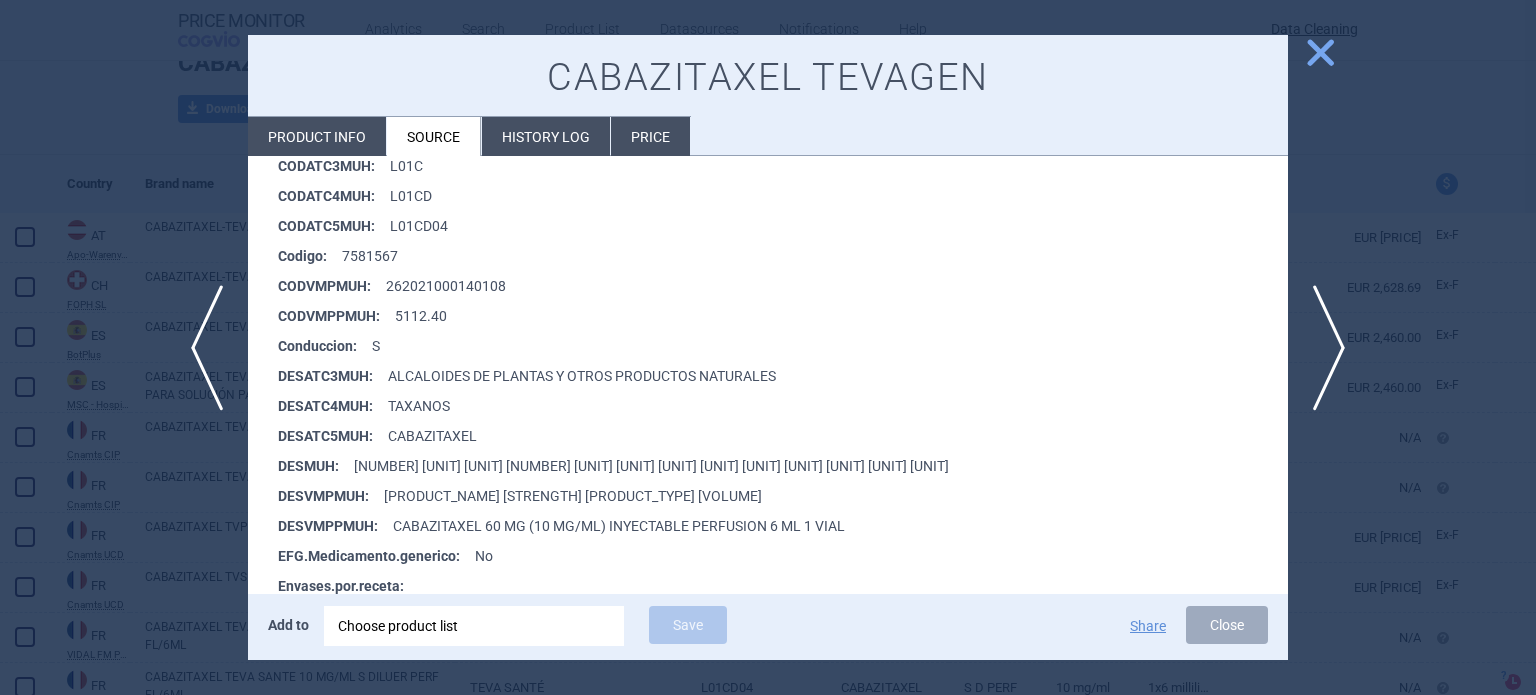 scroll, scrollTop: 400, scrollLeft: 0, axis: vertical 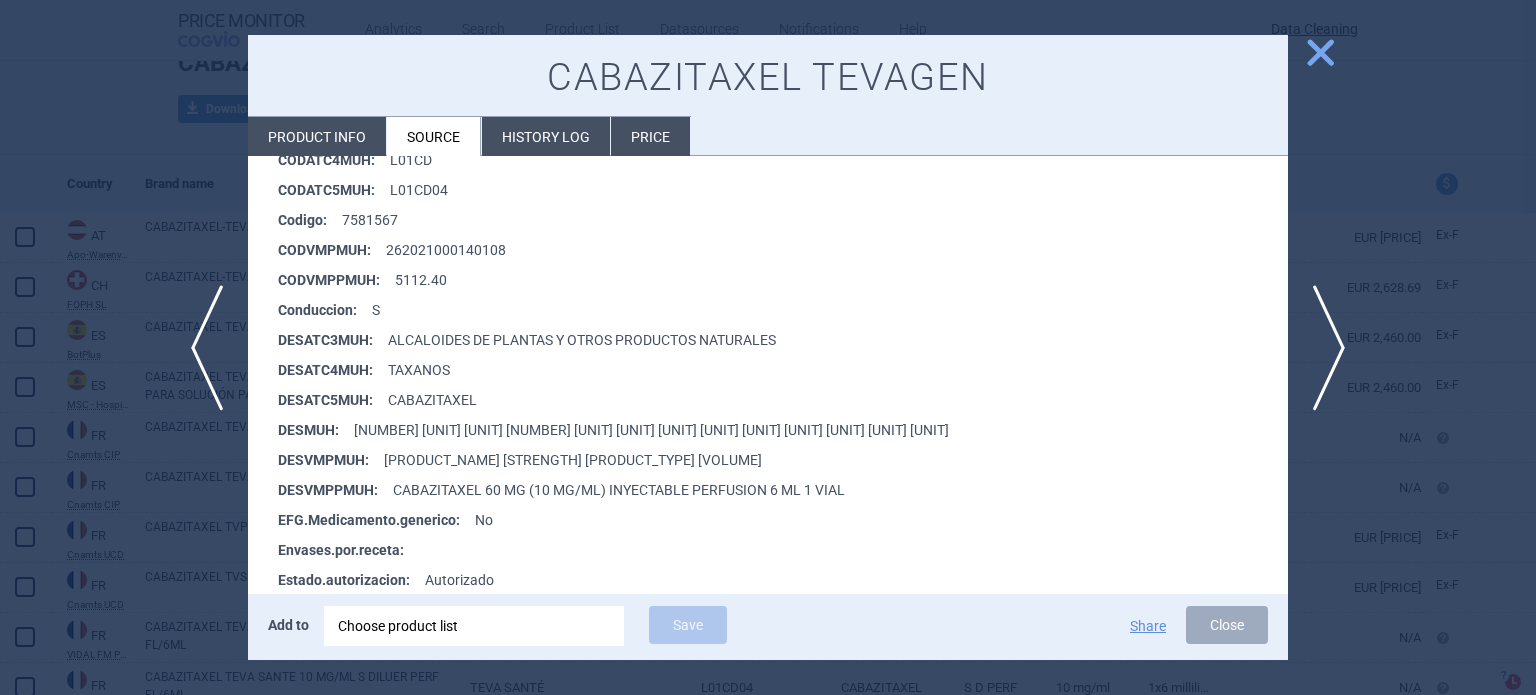 click on "DESMUH : 10 mg/ml 1 VIAL CONCENTRADO PARA SOLUCION PARA PERFUSION 6 ml" at bounding box center (783, 430) 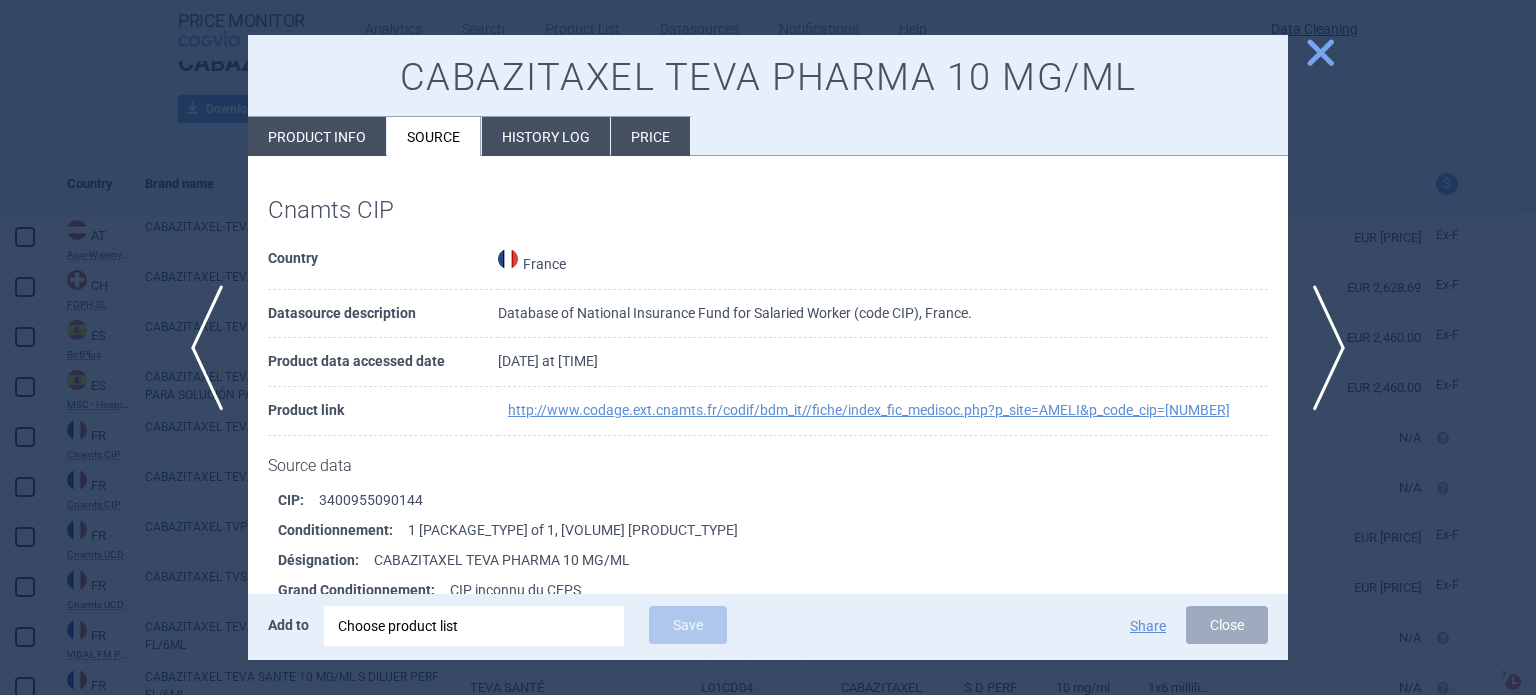 click at bounding box center (768, 347) 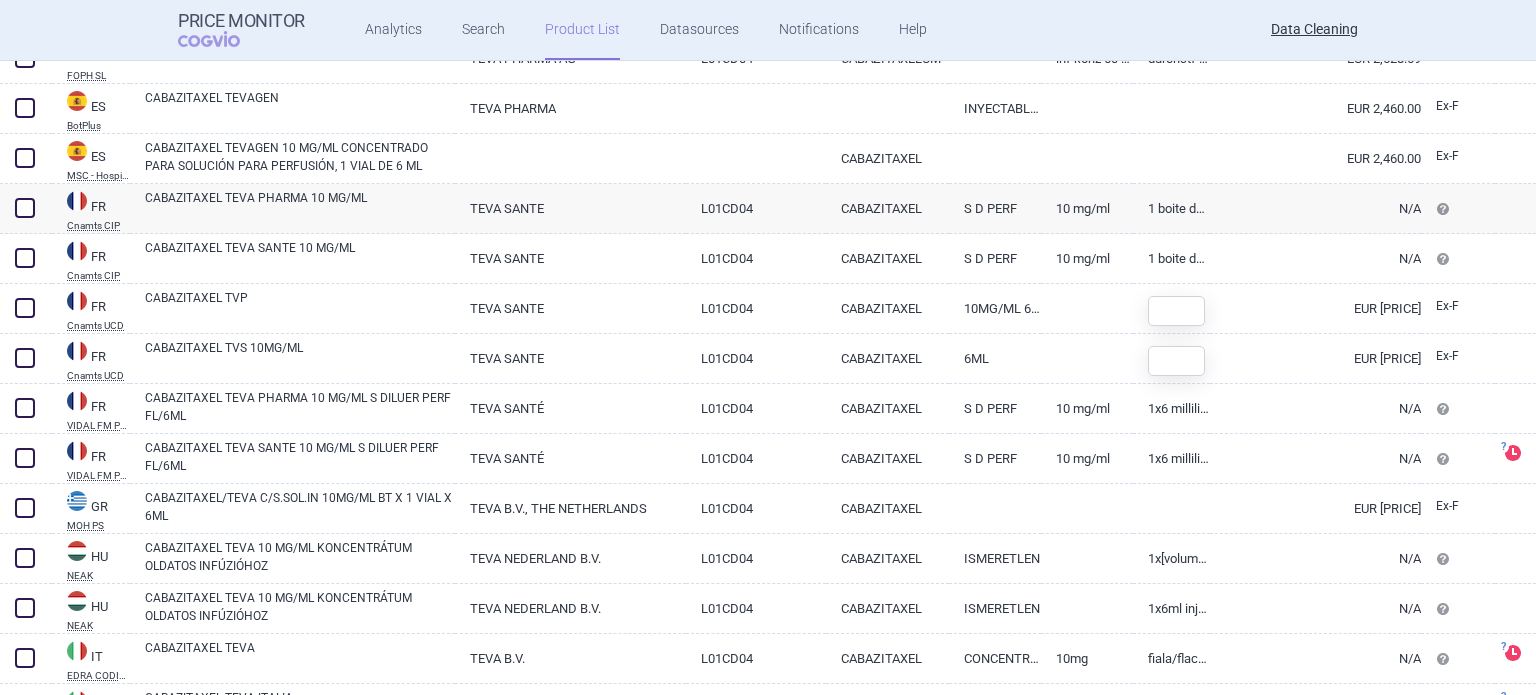 scroll, scrollTop: 300, scrollLeft: 0, axis: vertical 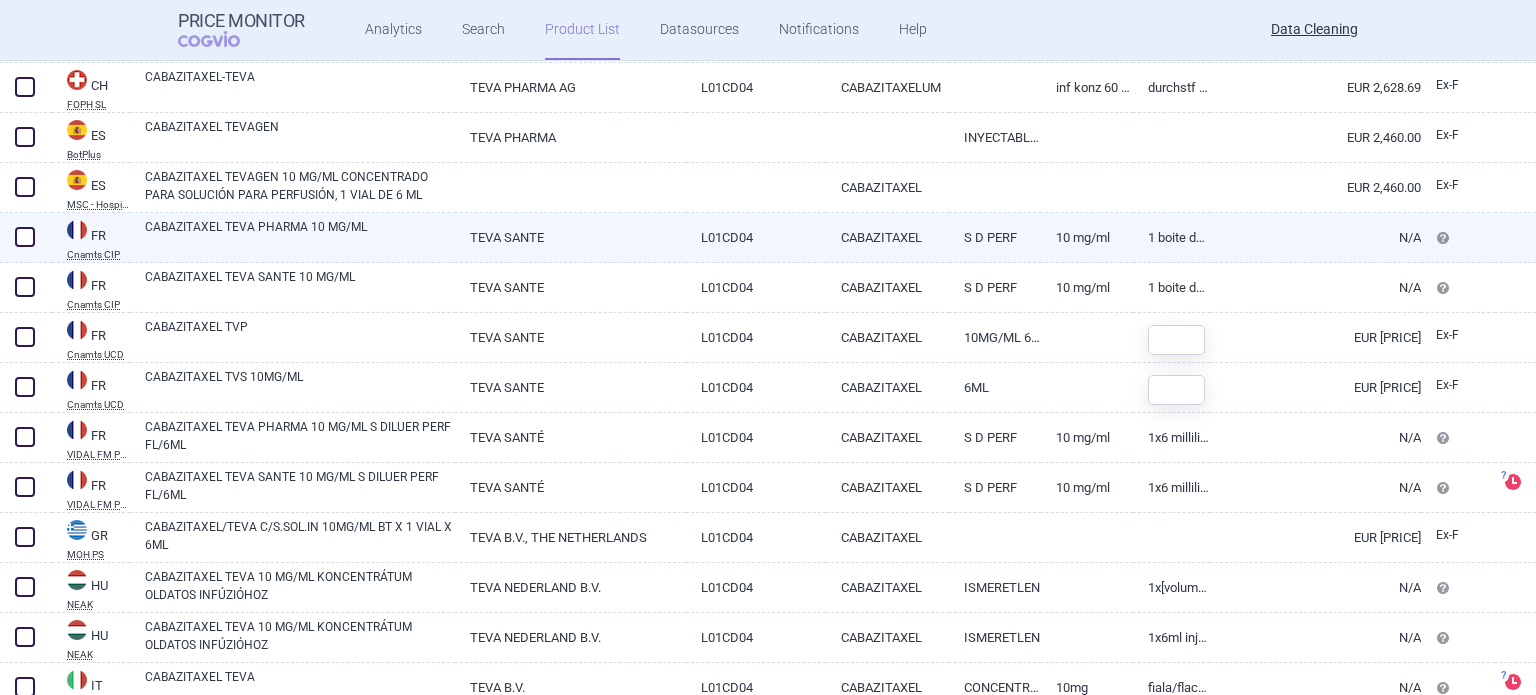 click on "CABAZITAXEL TEVA PHARMA 10 MG/ML" at bounding box center (300, 236) 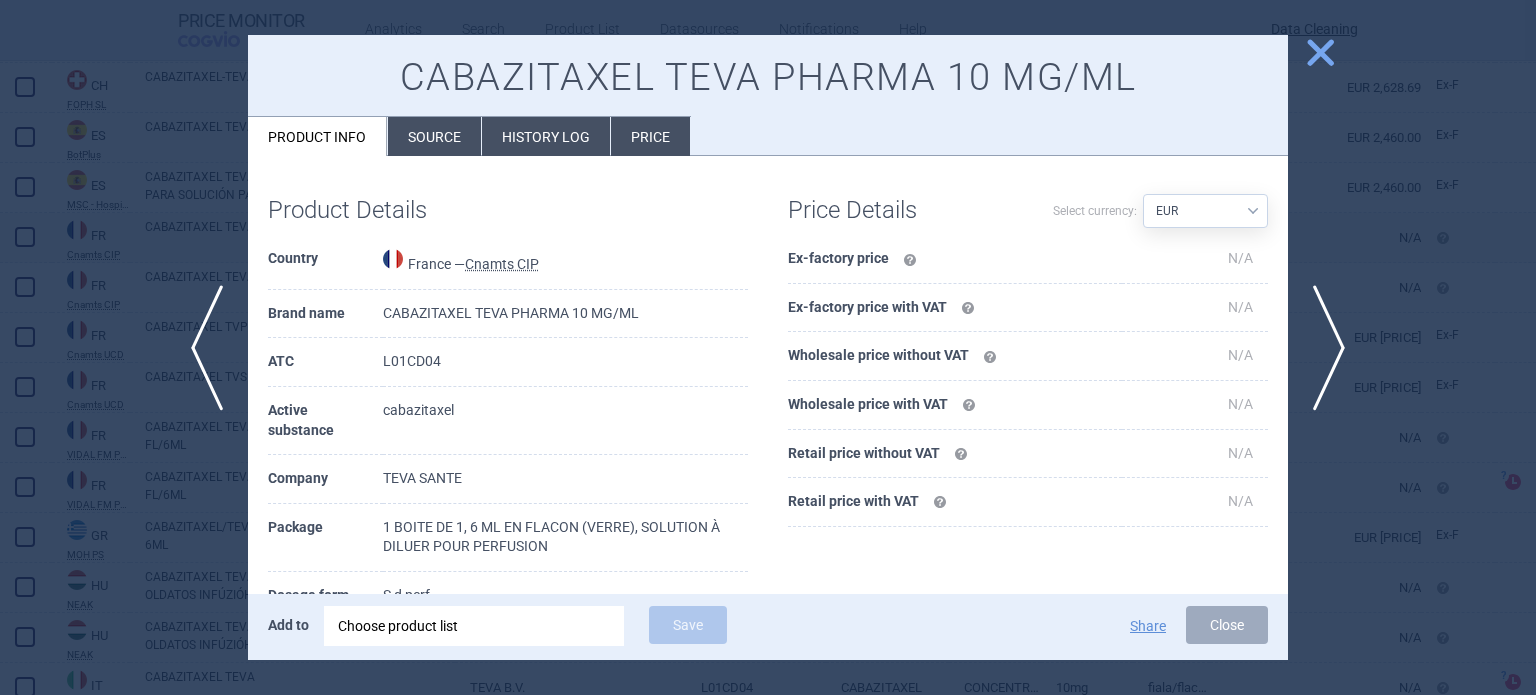 scroll, scrollTop: 100, scrollLeft: 0, axis: vertical 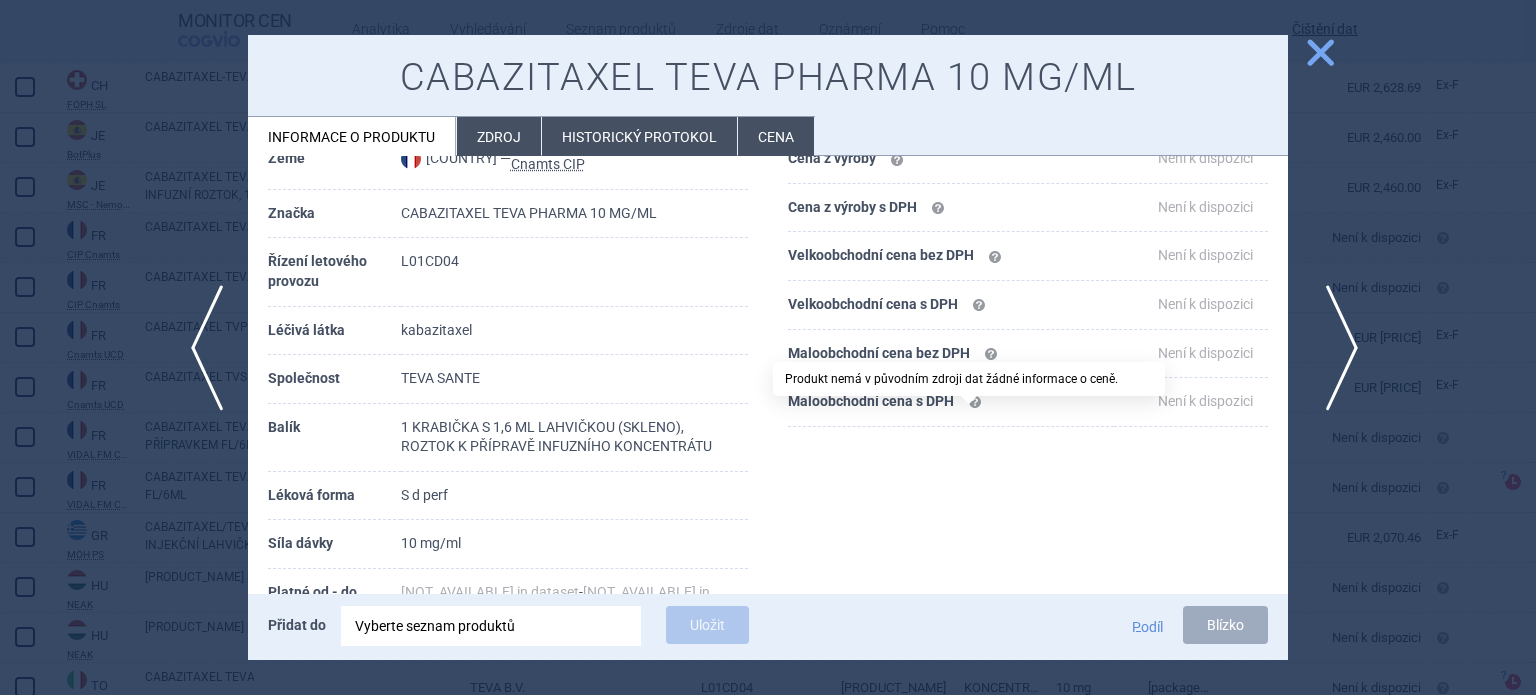 click on "další" at bounding box center [1335, 348] 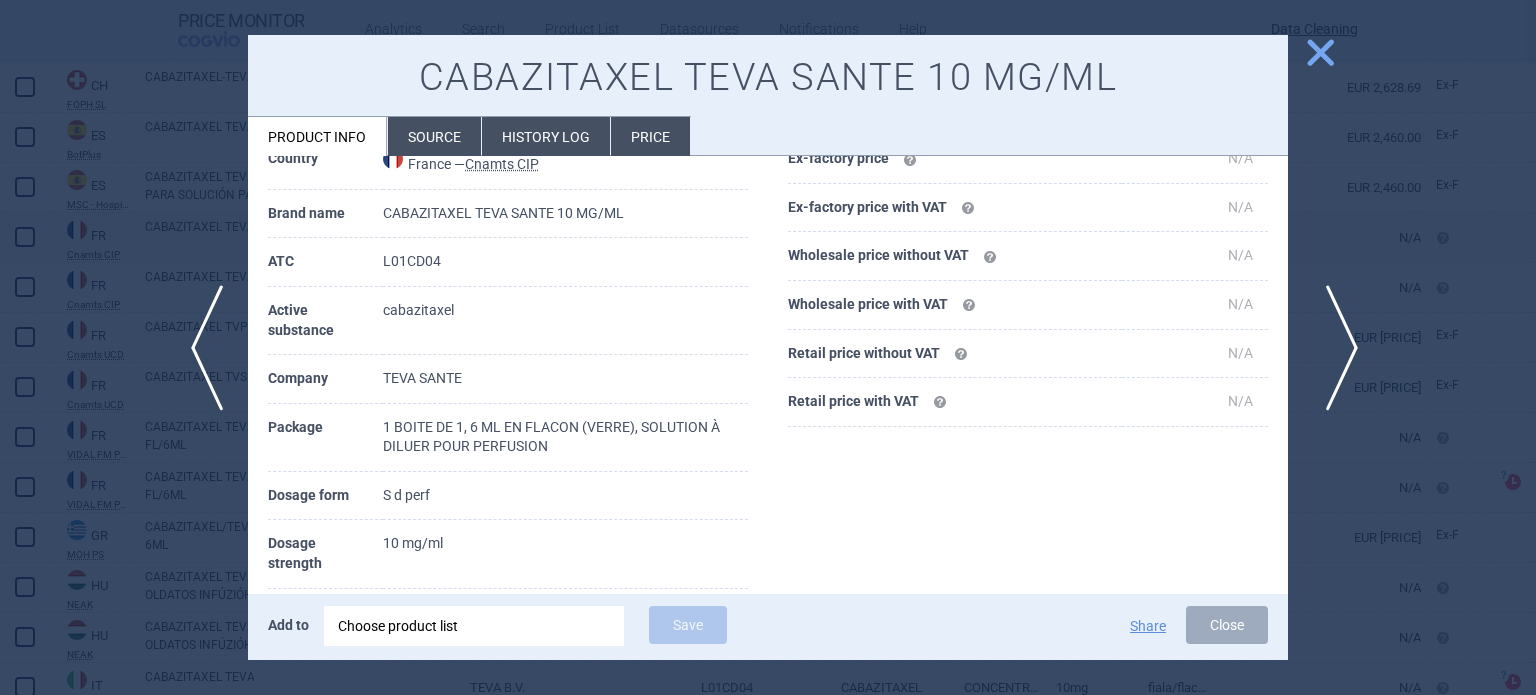 click on "next" at bounding box center (1335, 348) 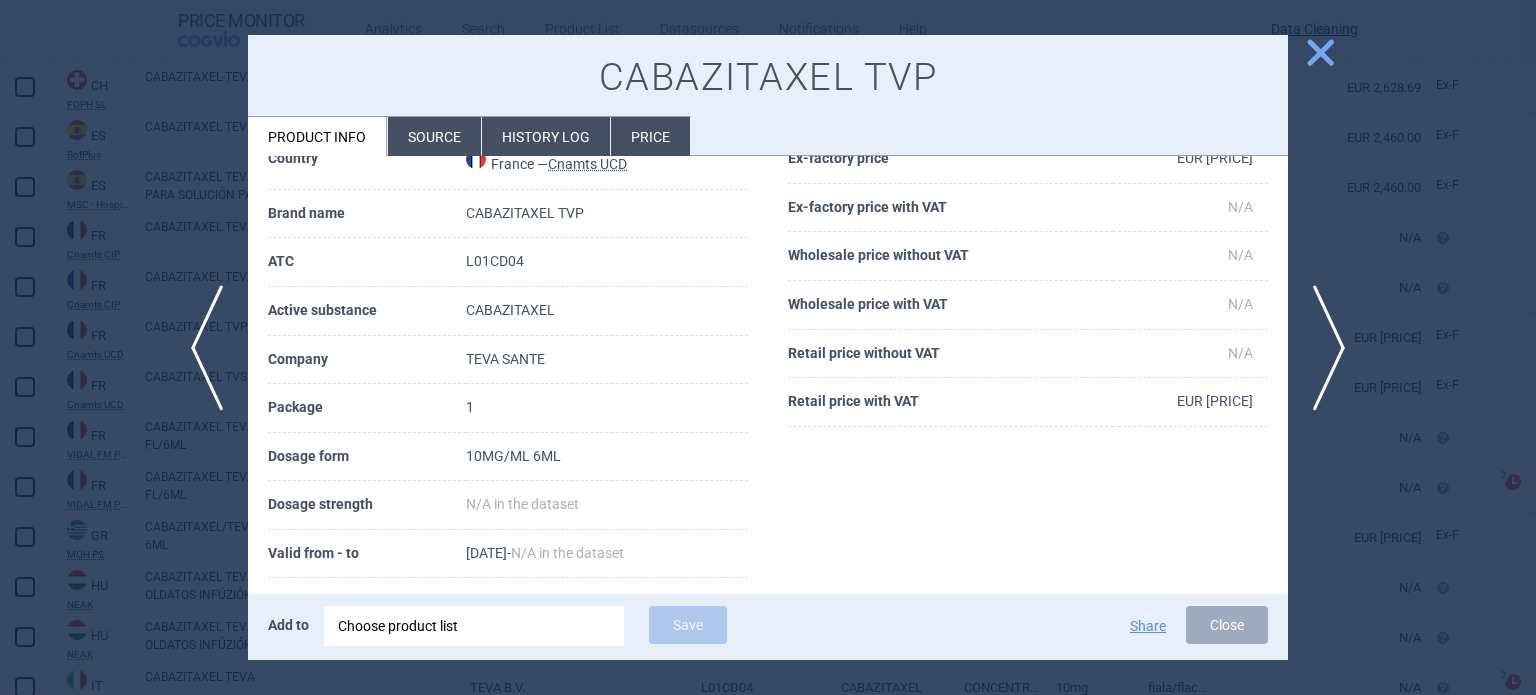 click at bounding box center (768, 347) 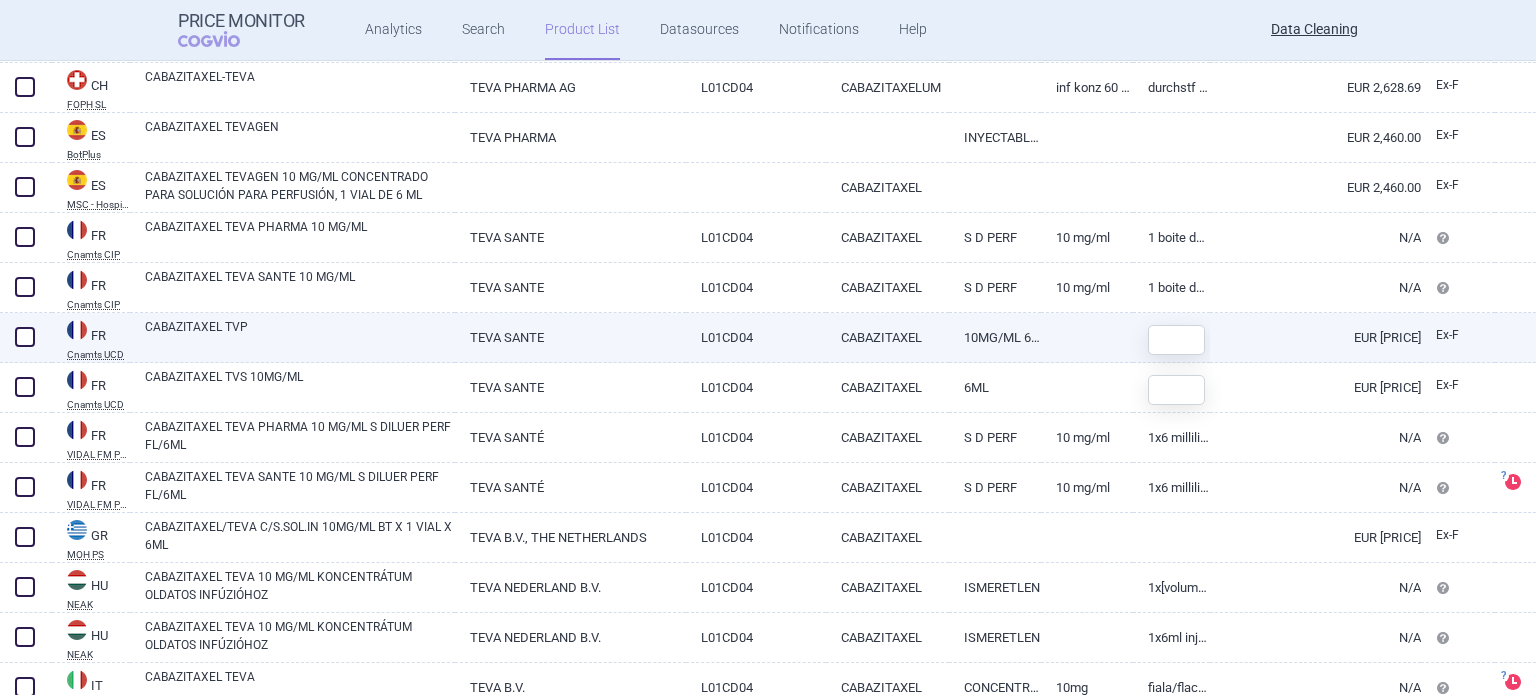 click at bounding box center (25, 337) 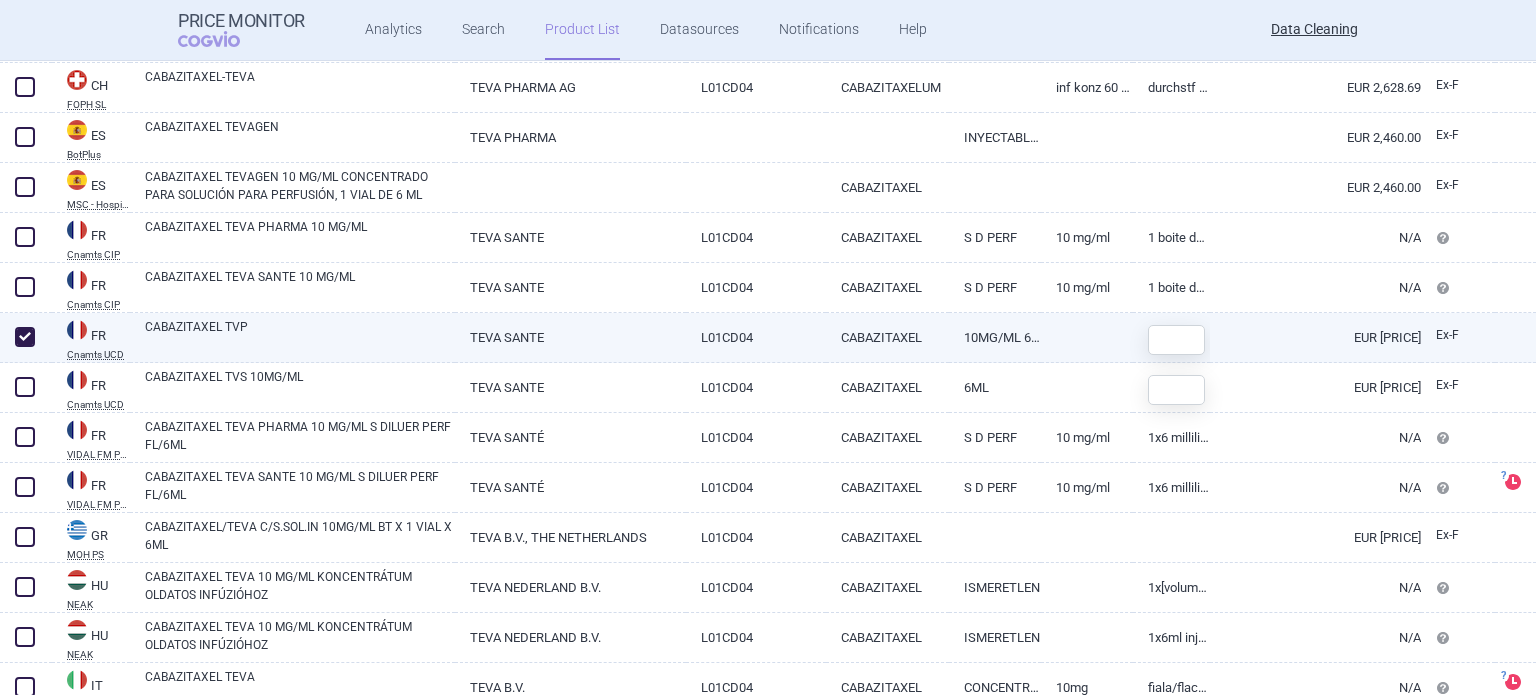 checkbox on "true" 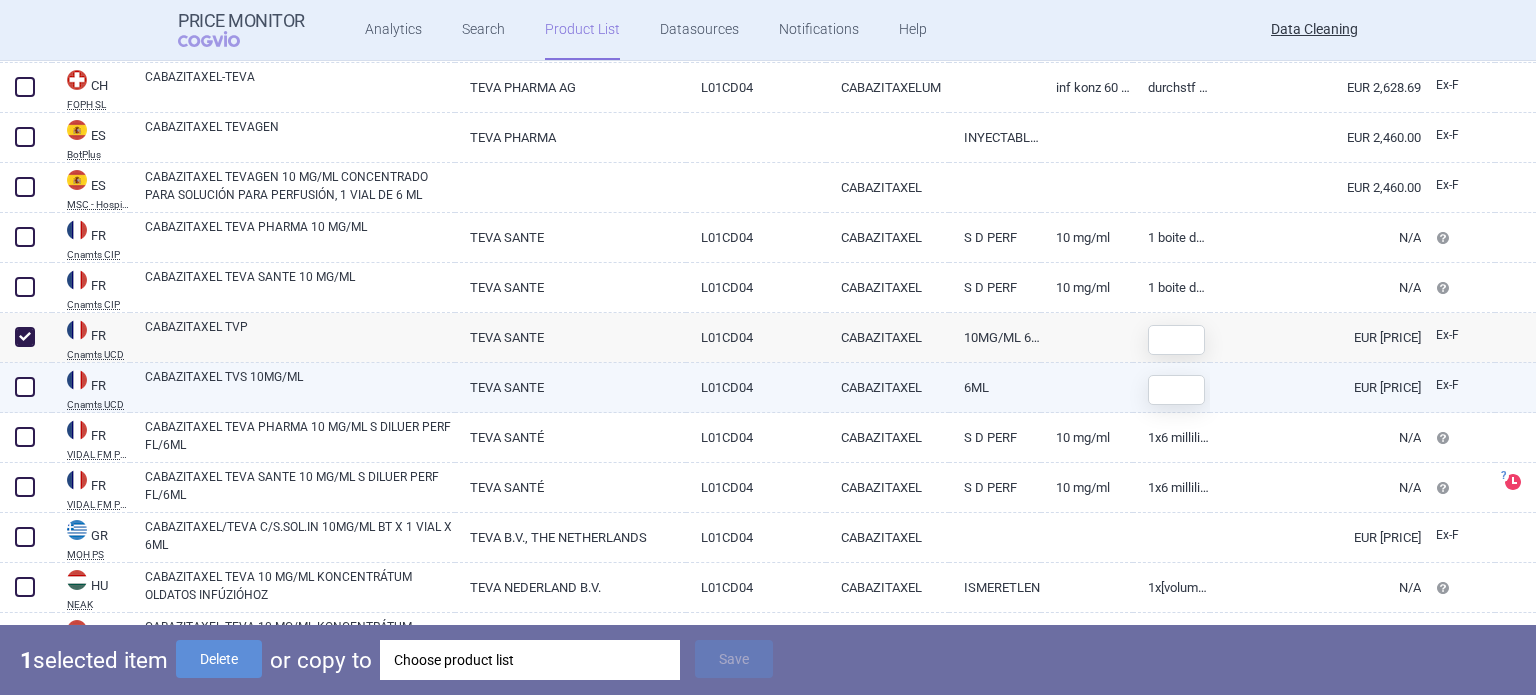 click at bounding box center [25, 387] 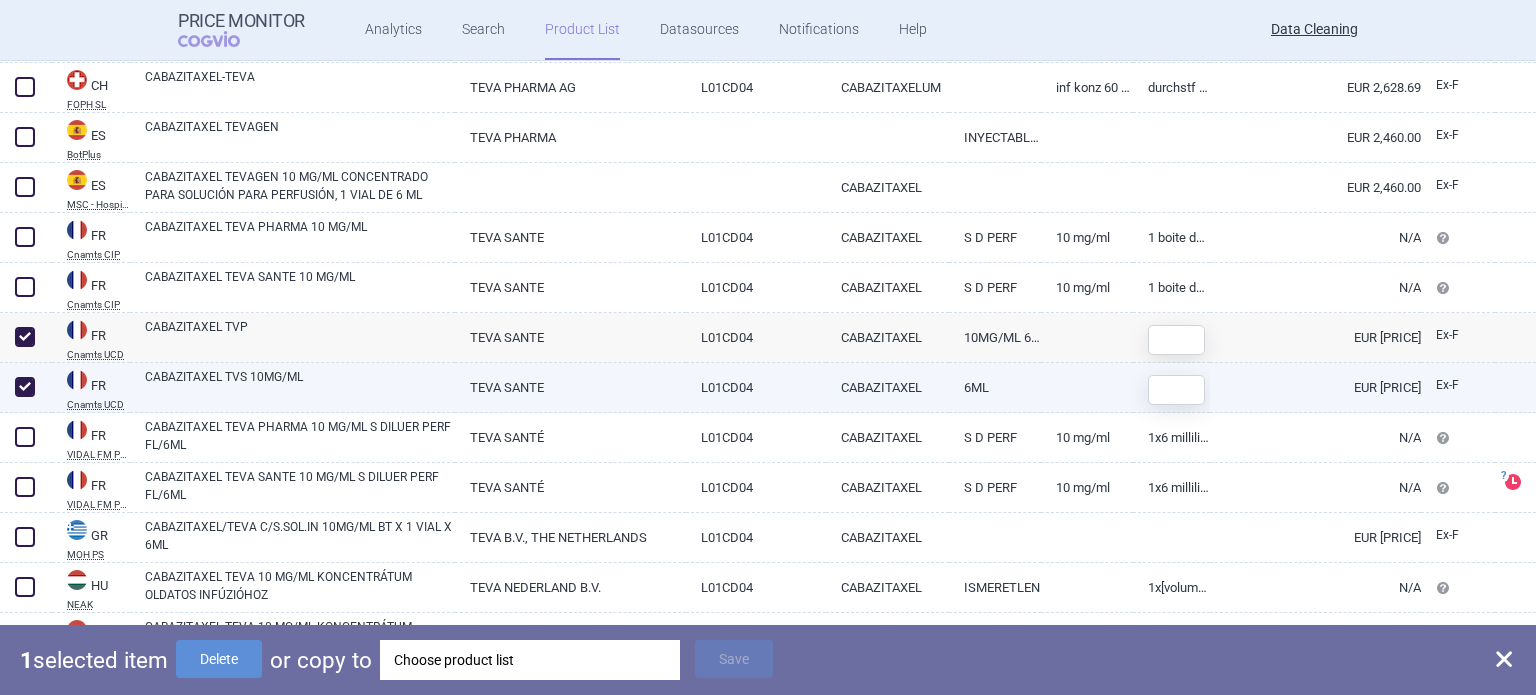 checkbox on "true" 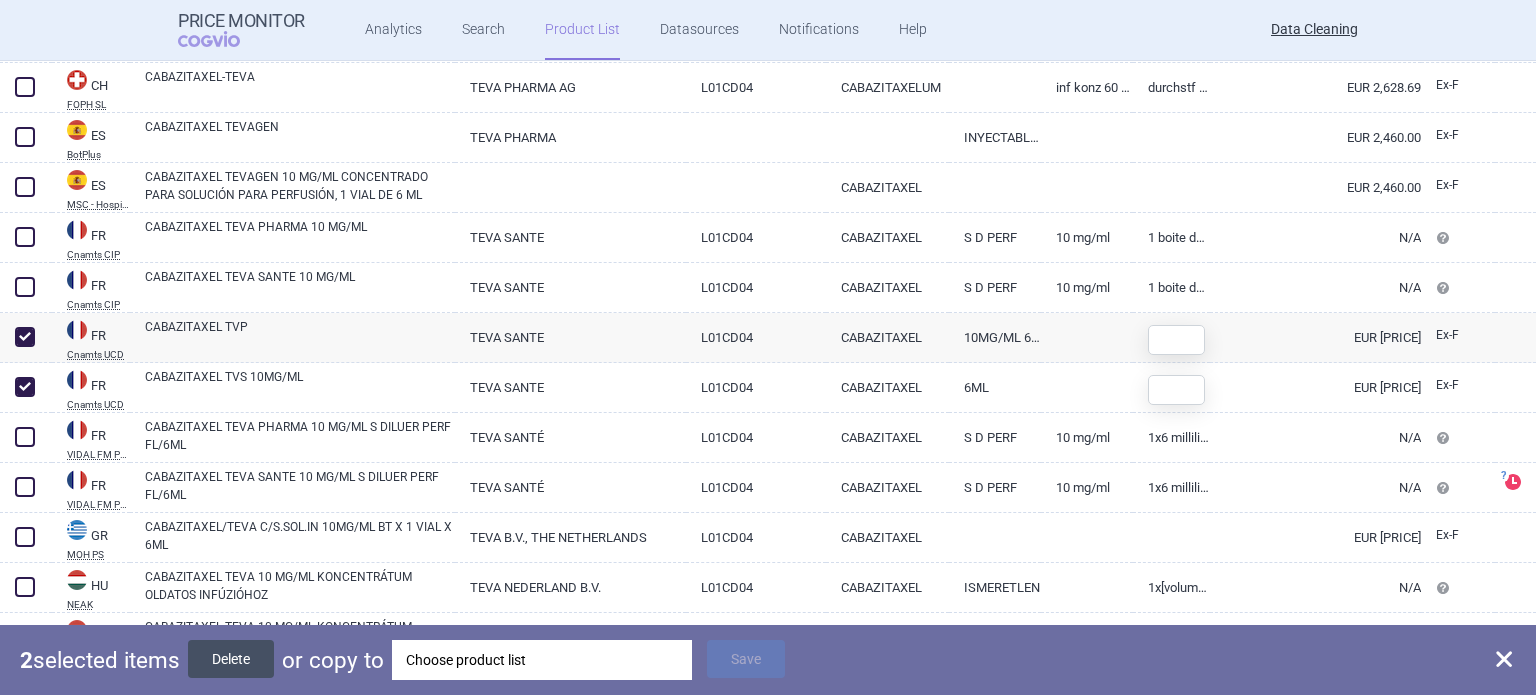 click on "Delete" at bounding box center (231, 659) 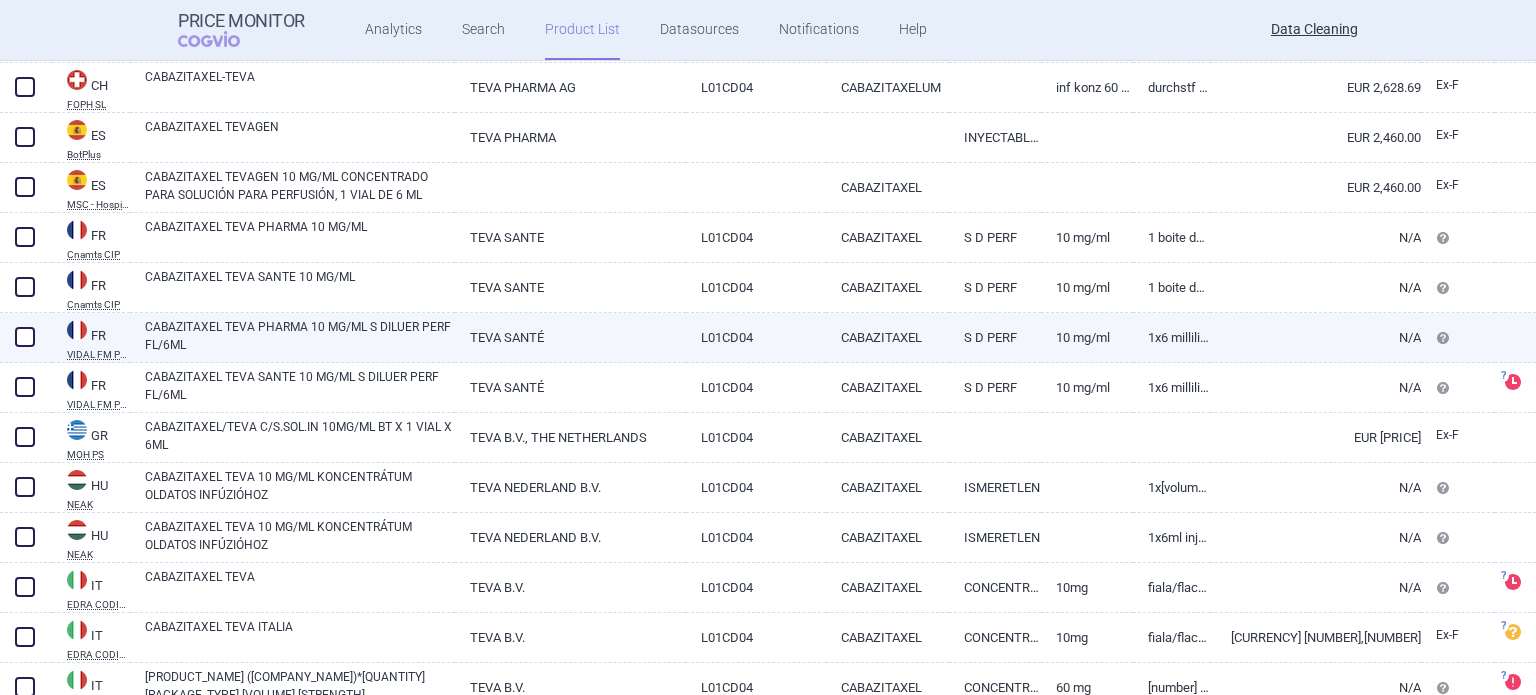 click on "CABAZITAXEL TEVA PHARMA 10 MG/ML S DILUER PERF FL/6ML" at bounding box center (300, 336) 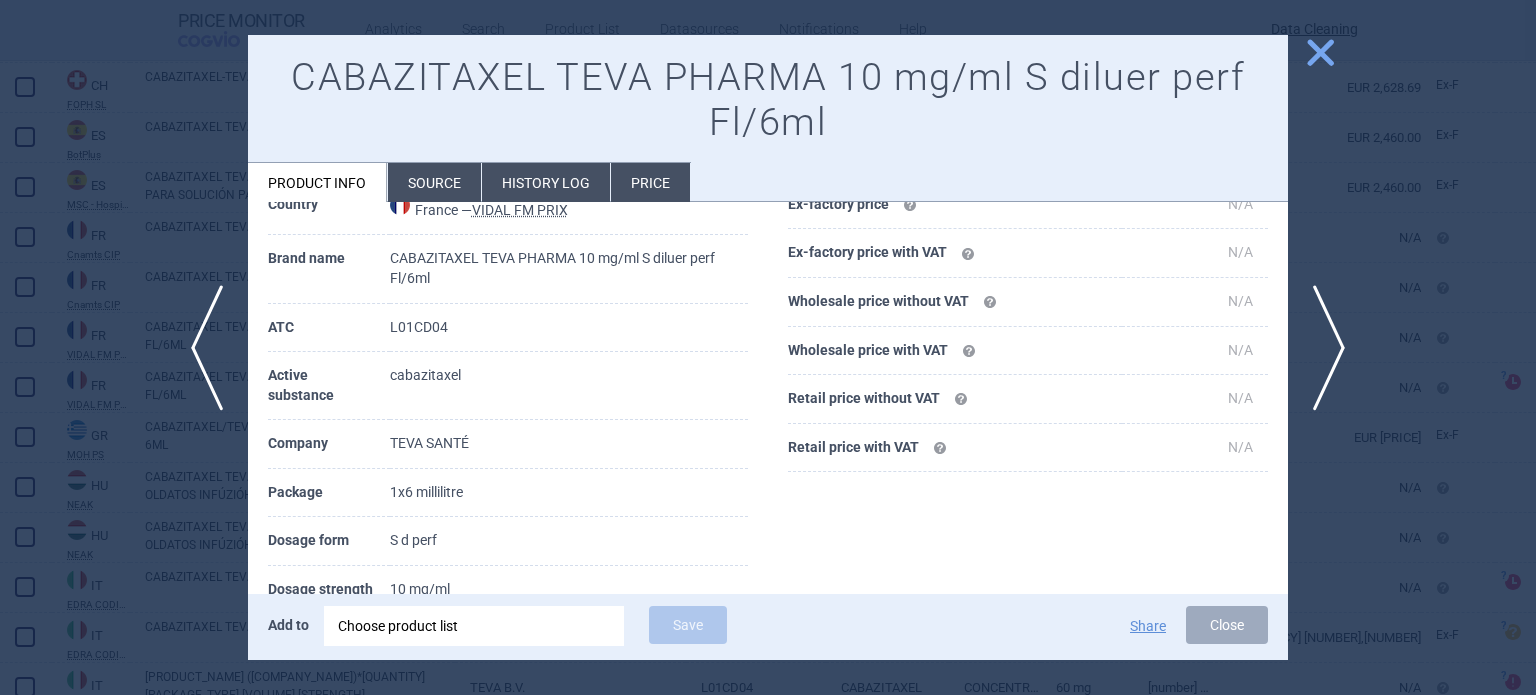 scroll, scrollTop: 200, scrollLeft: 0, axis: vertical 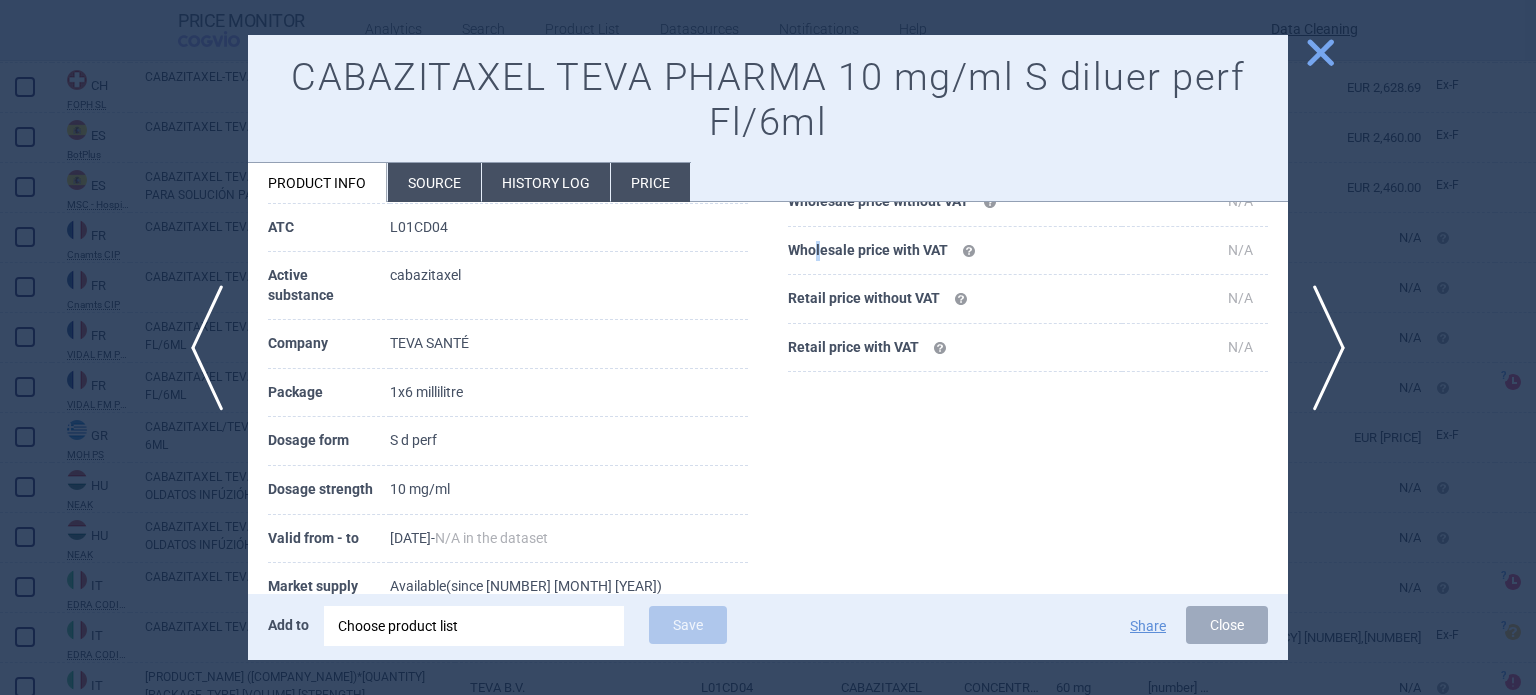 click on "Wholesale price with VAT" at bounding box center (955, 251) 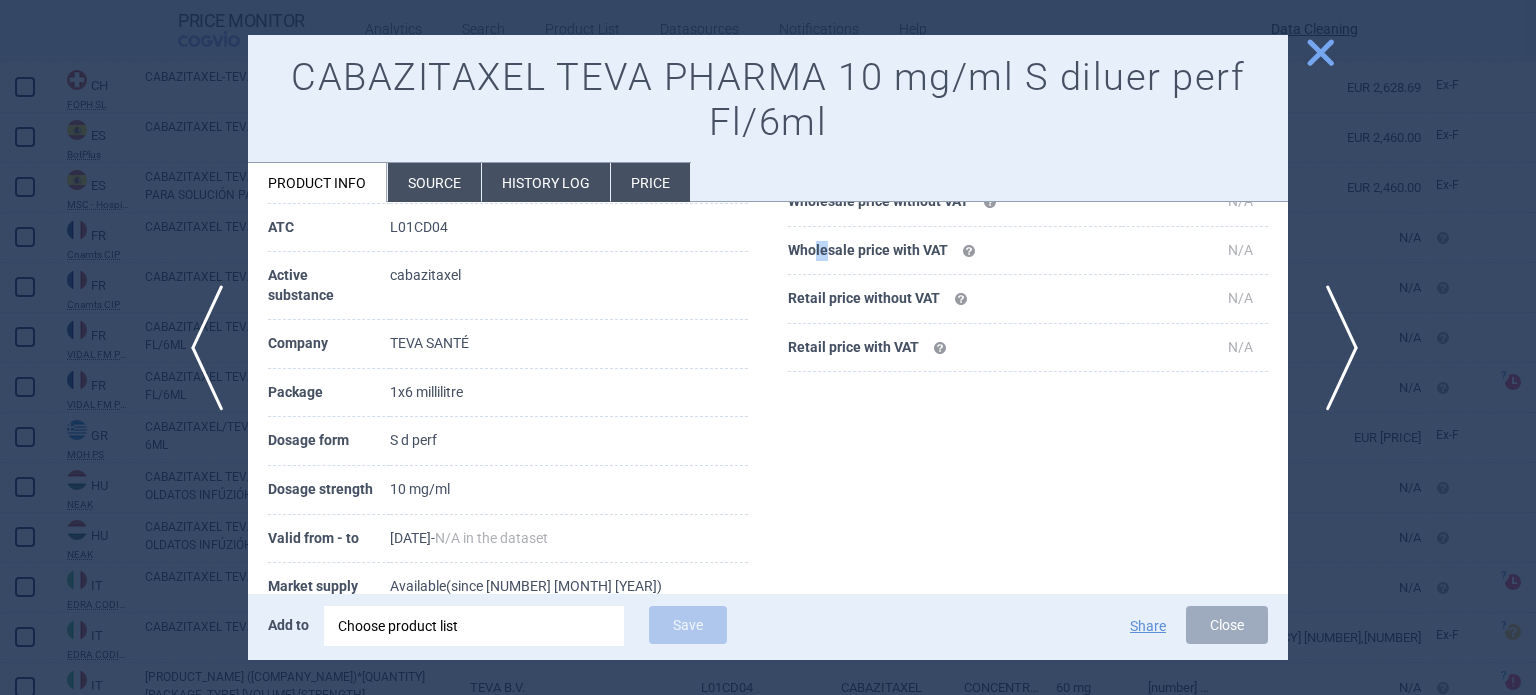 click on "next" at bounding box center [1335, 348] 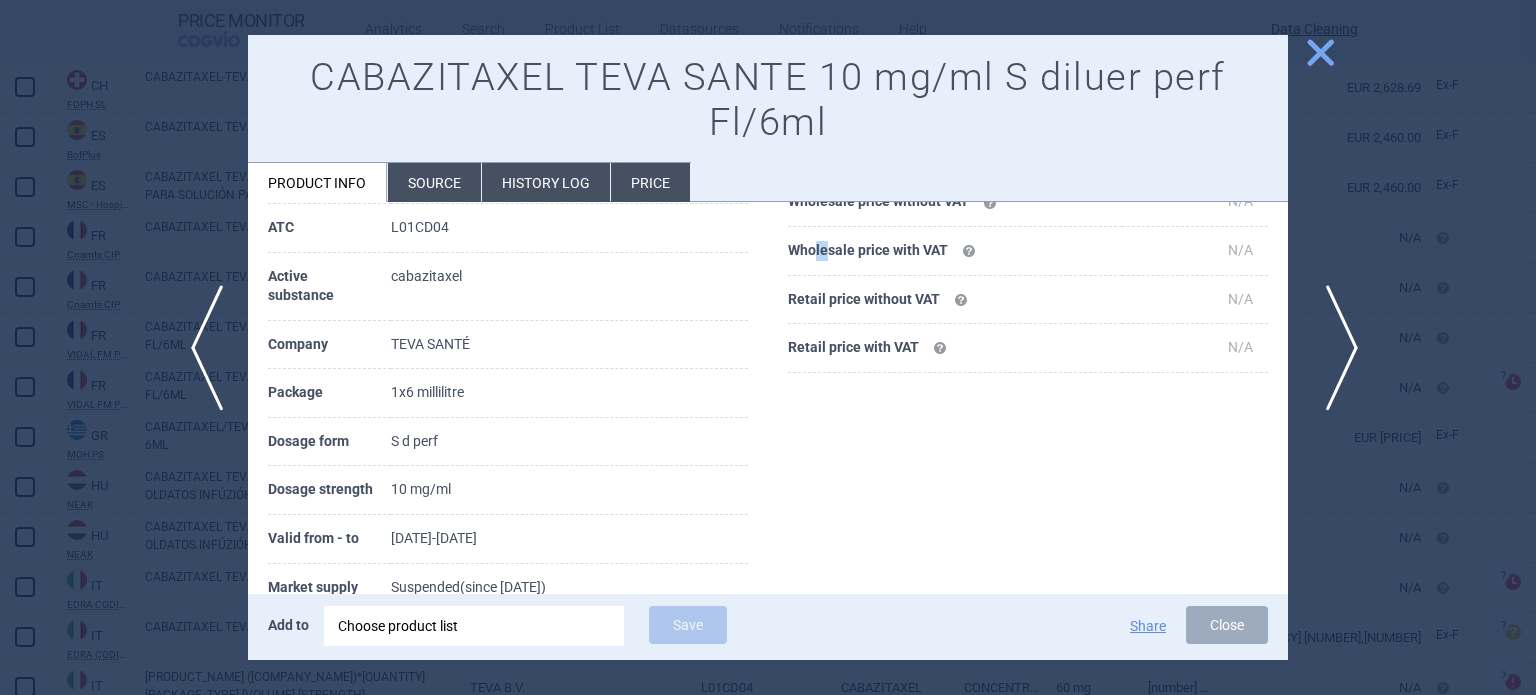 type 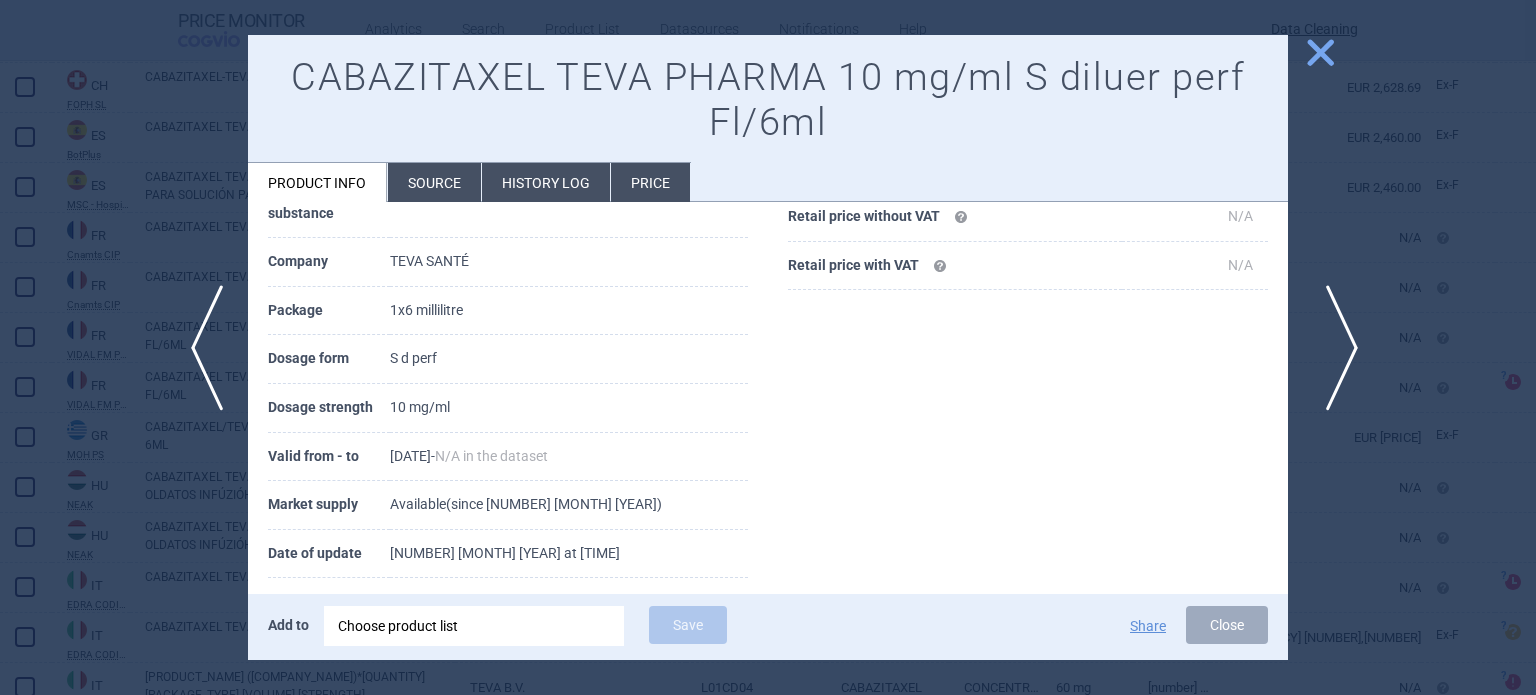 scroll, scrollTop: 200, scrollLeft: 0, axis: vertical 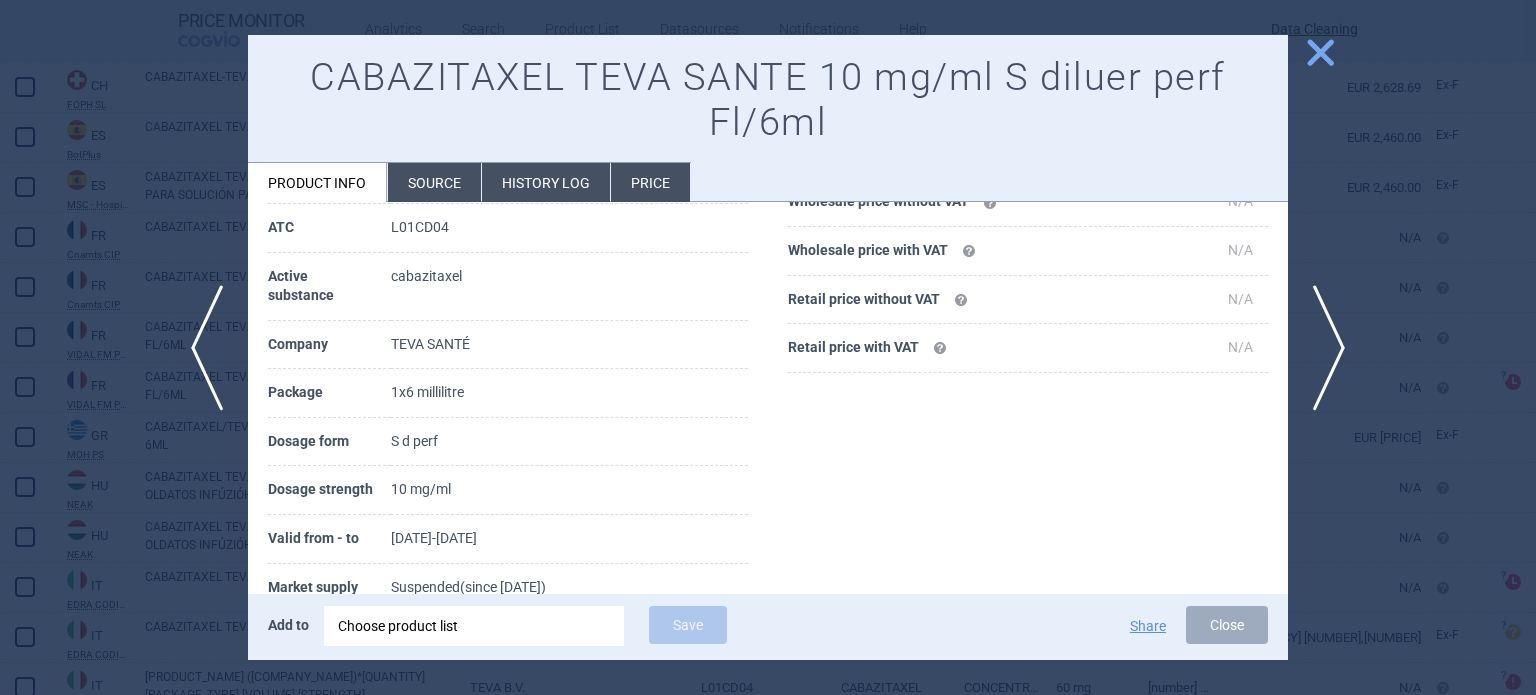 click at bounding box center [768, 347] 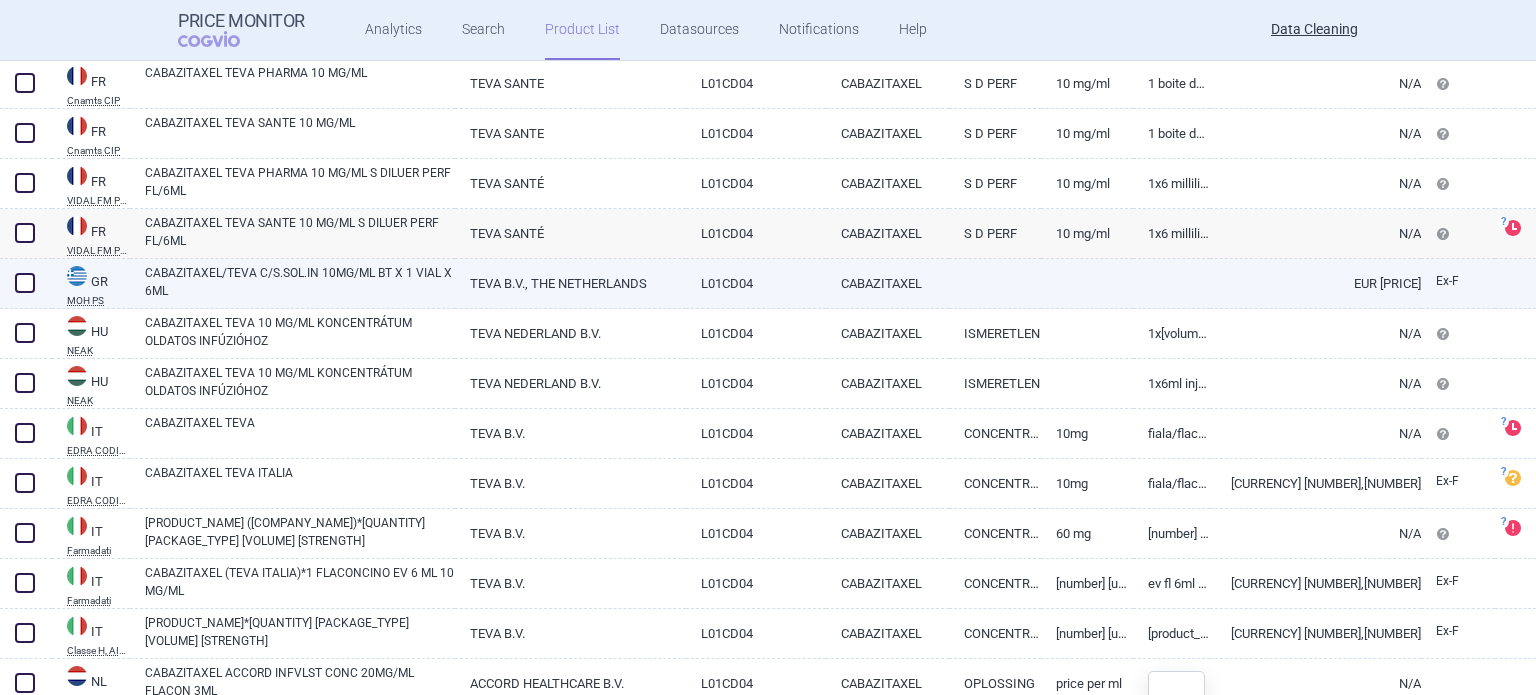 scroll, scrollTop: 500, scrollLeft: 0, axis: vertical 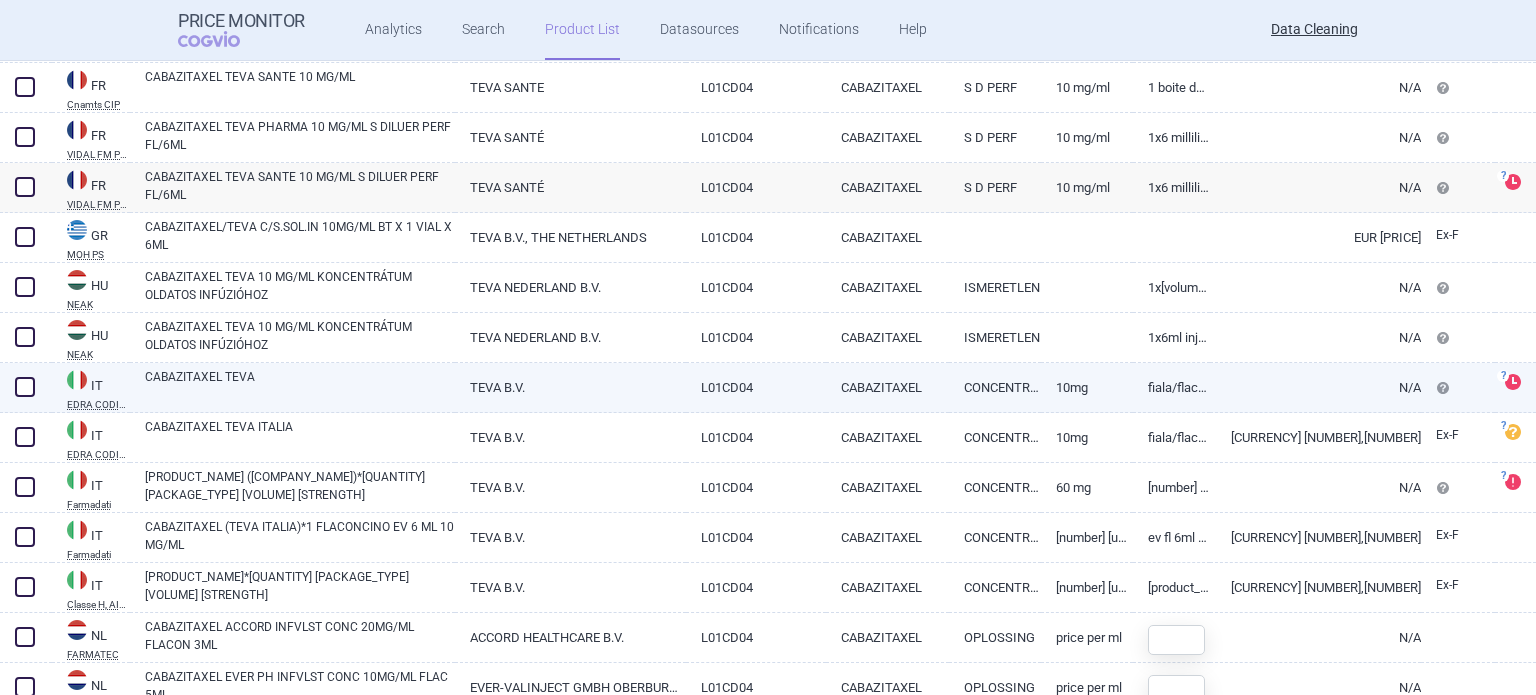 click on "CABAZITAXEL TEVA" at bounding box center (300, 386) 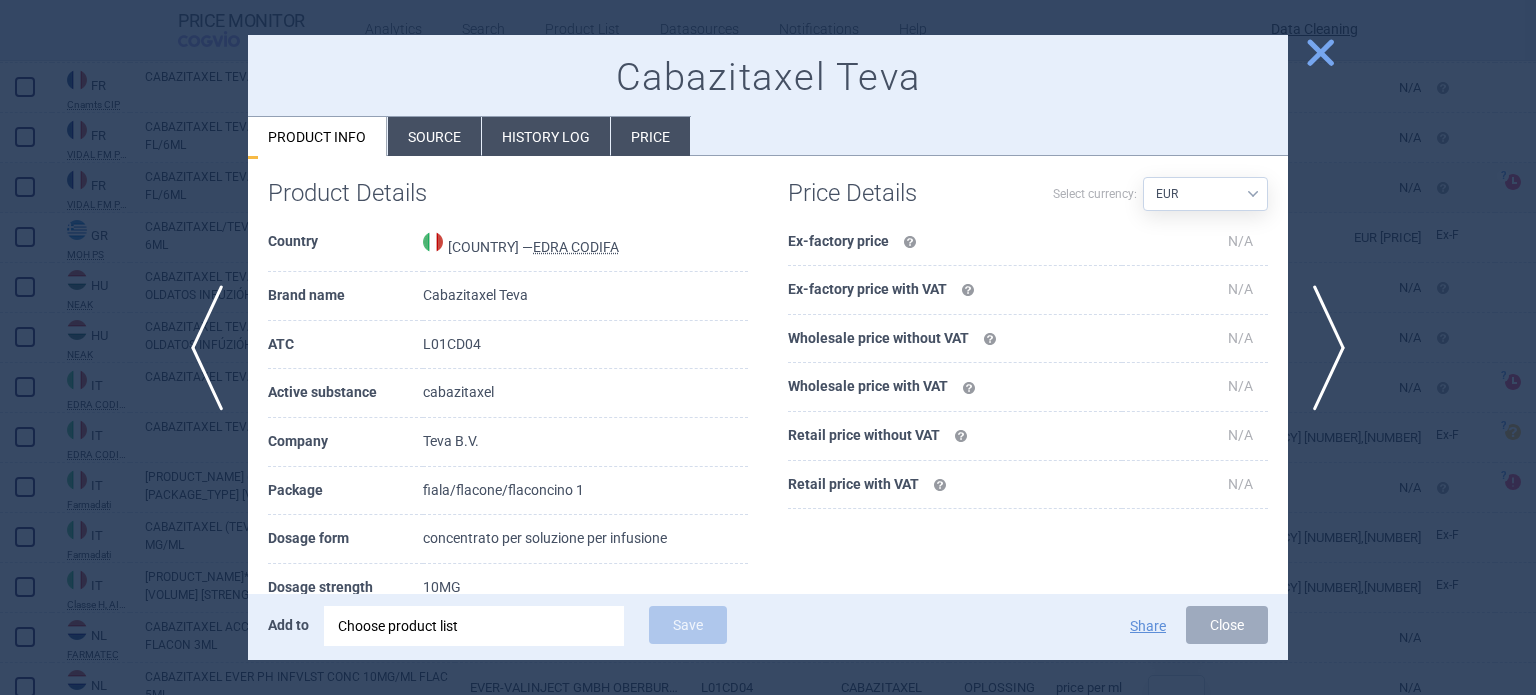 scroll, scrollTop: 200, scrollLeft: 0, axis: vertical 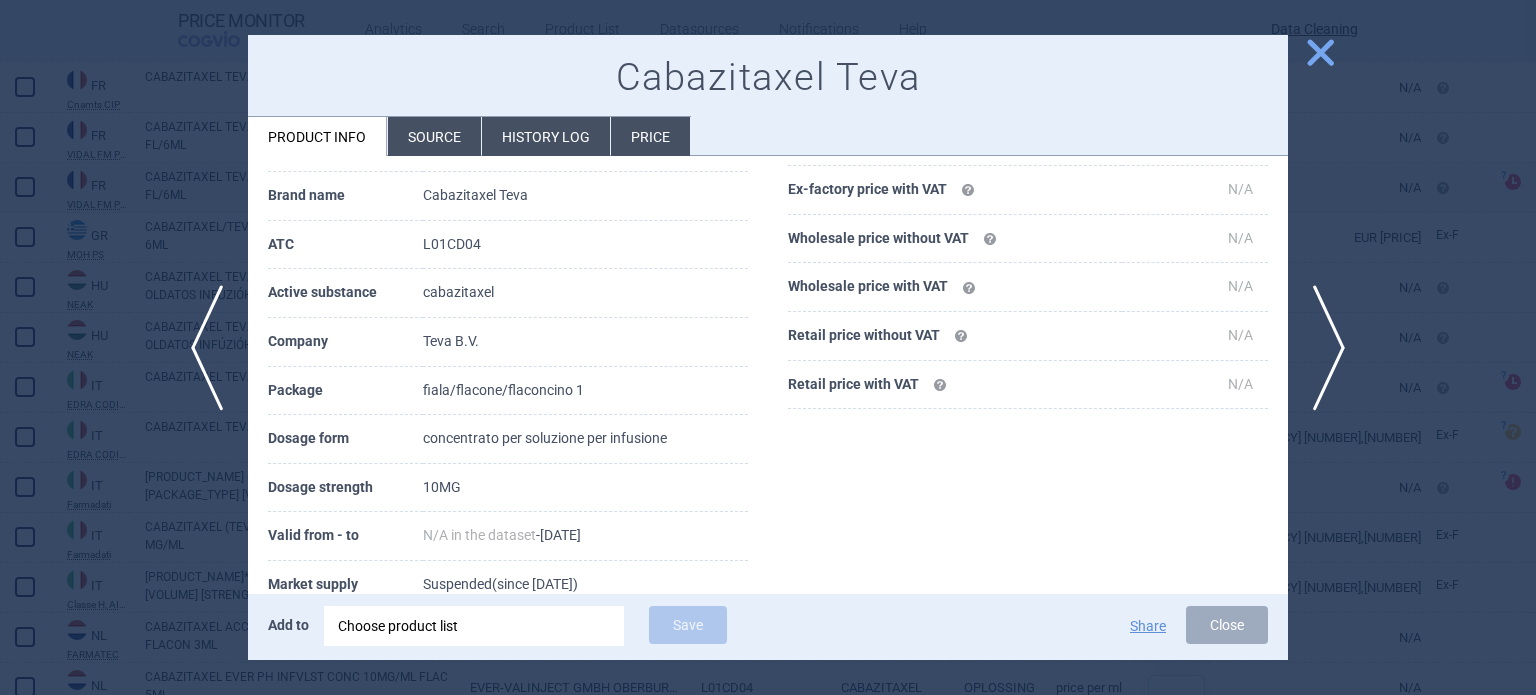 click on "Source" at bounding box center [434, 136] 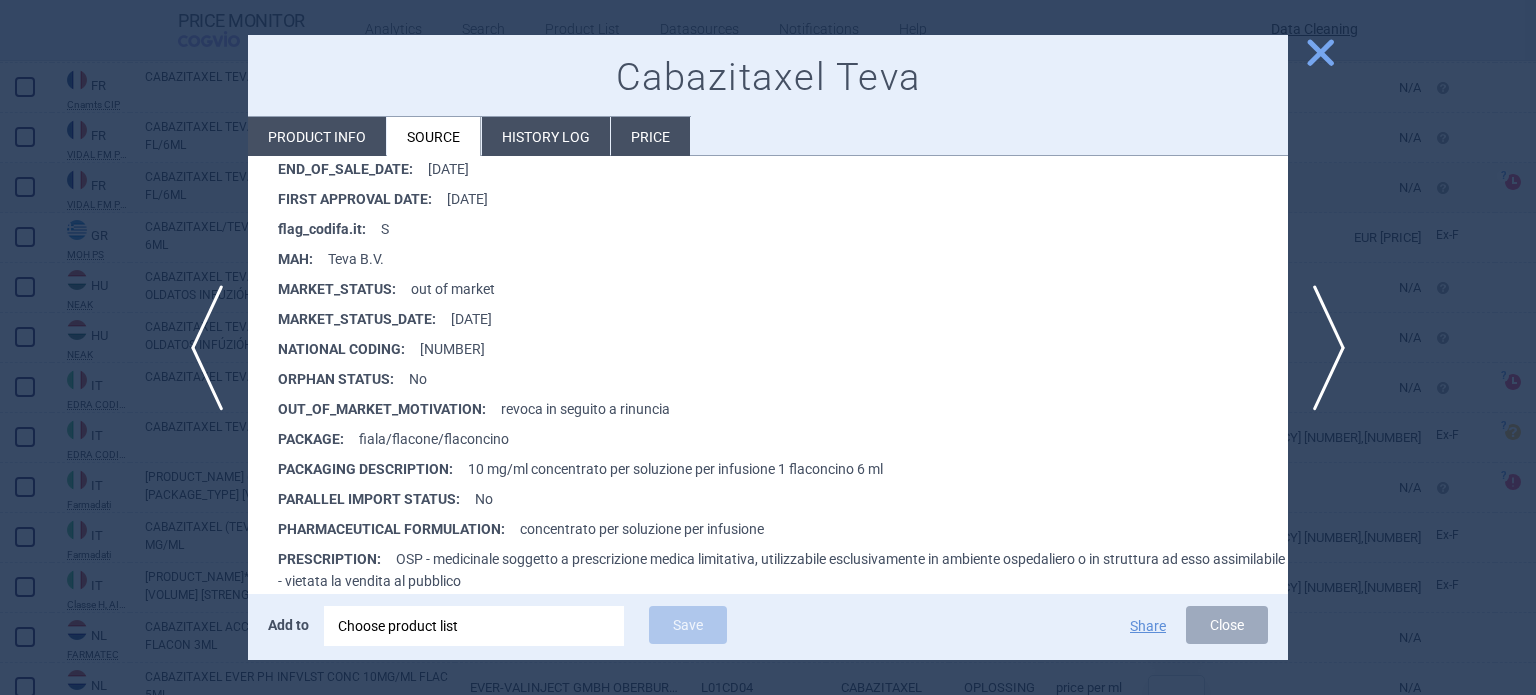 scroll, scrollTop: 500, scrollLeft: 0, axis: vertical 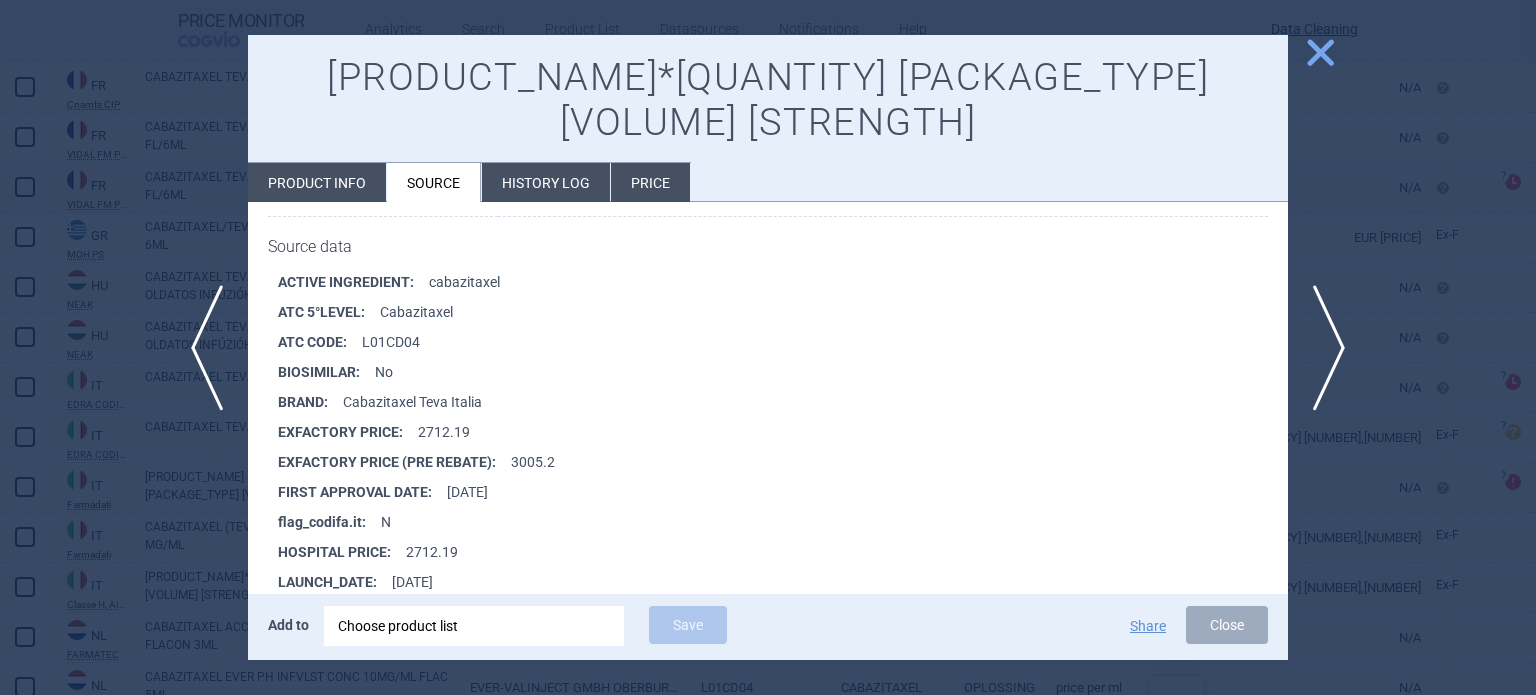 click at bounding box center [768, 347] 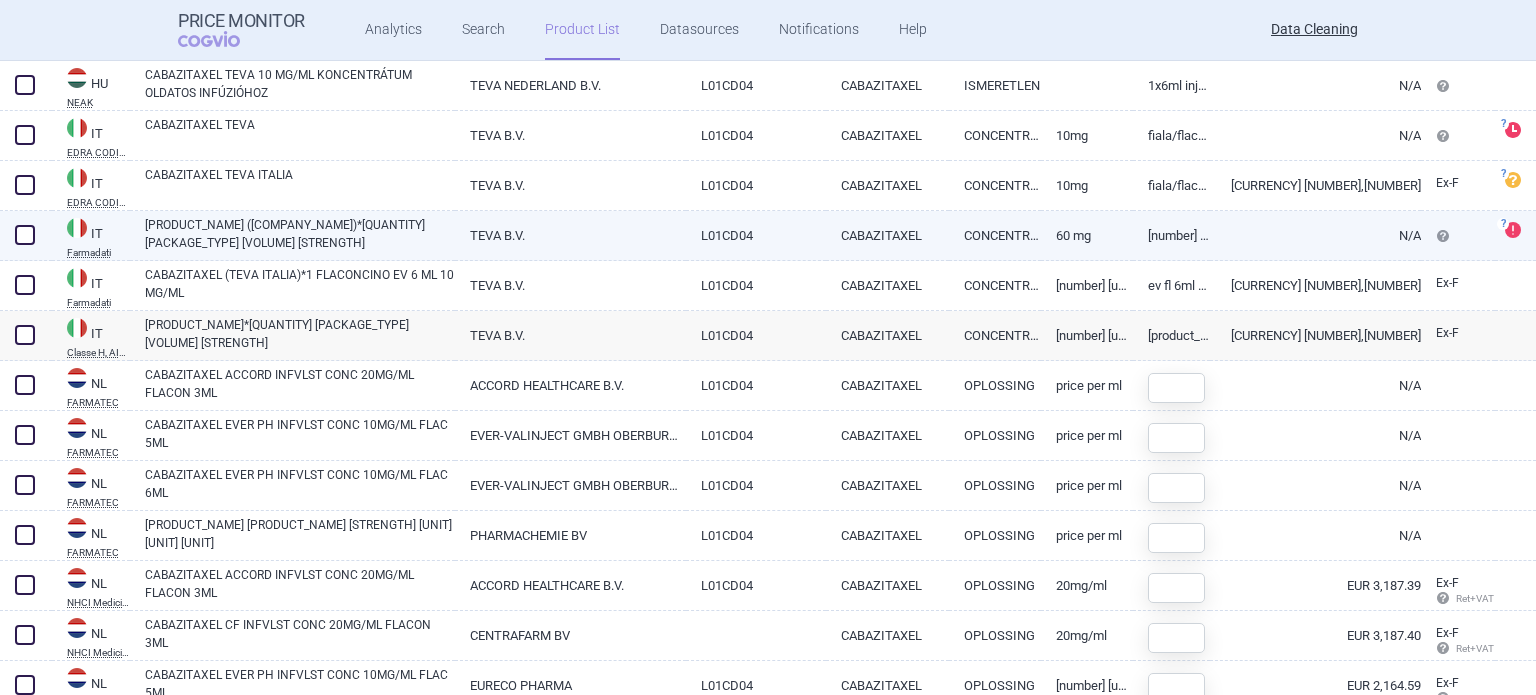 scroll, scrollTop: 800, scrollLeft: 0, axis: vertical 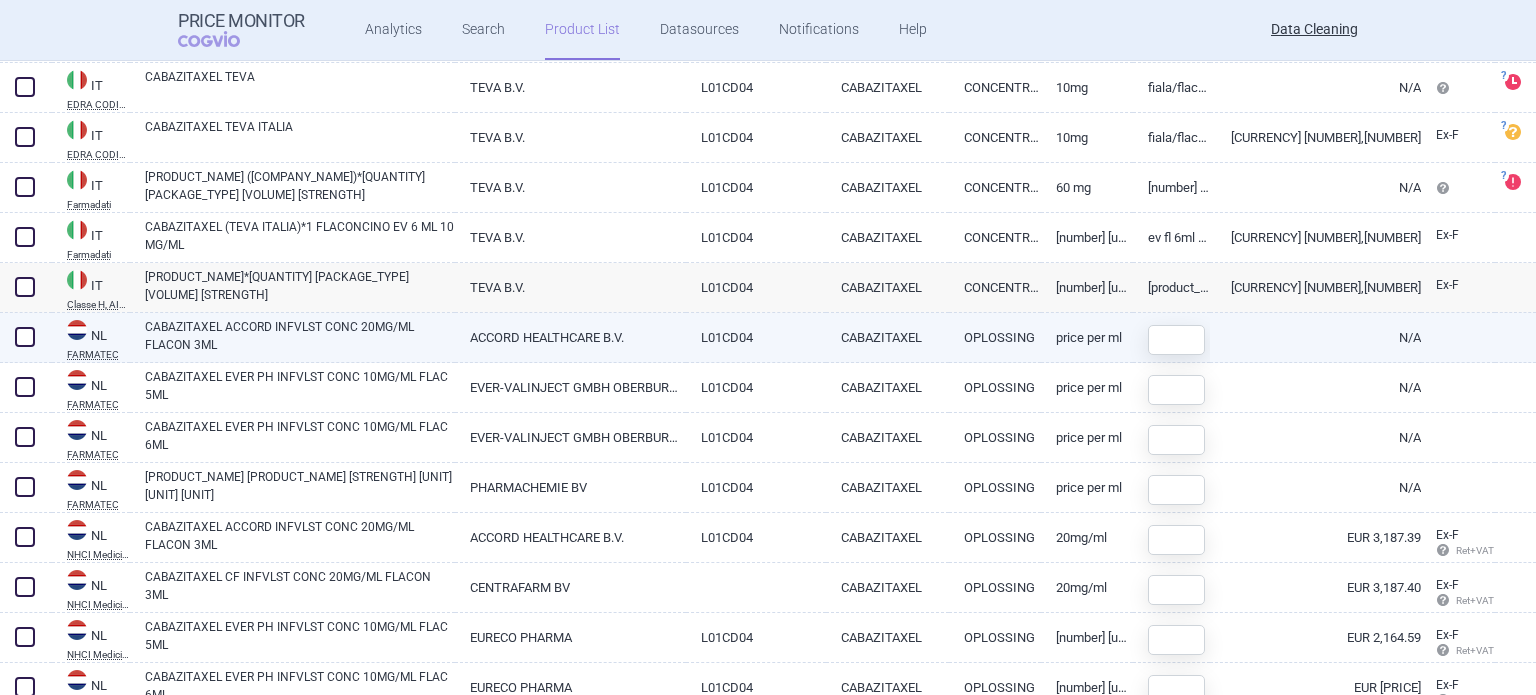click at bounding box center (25, 337) 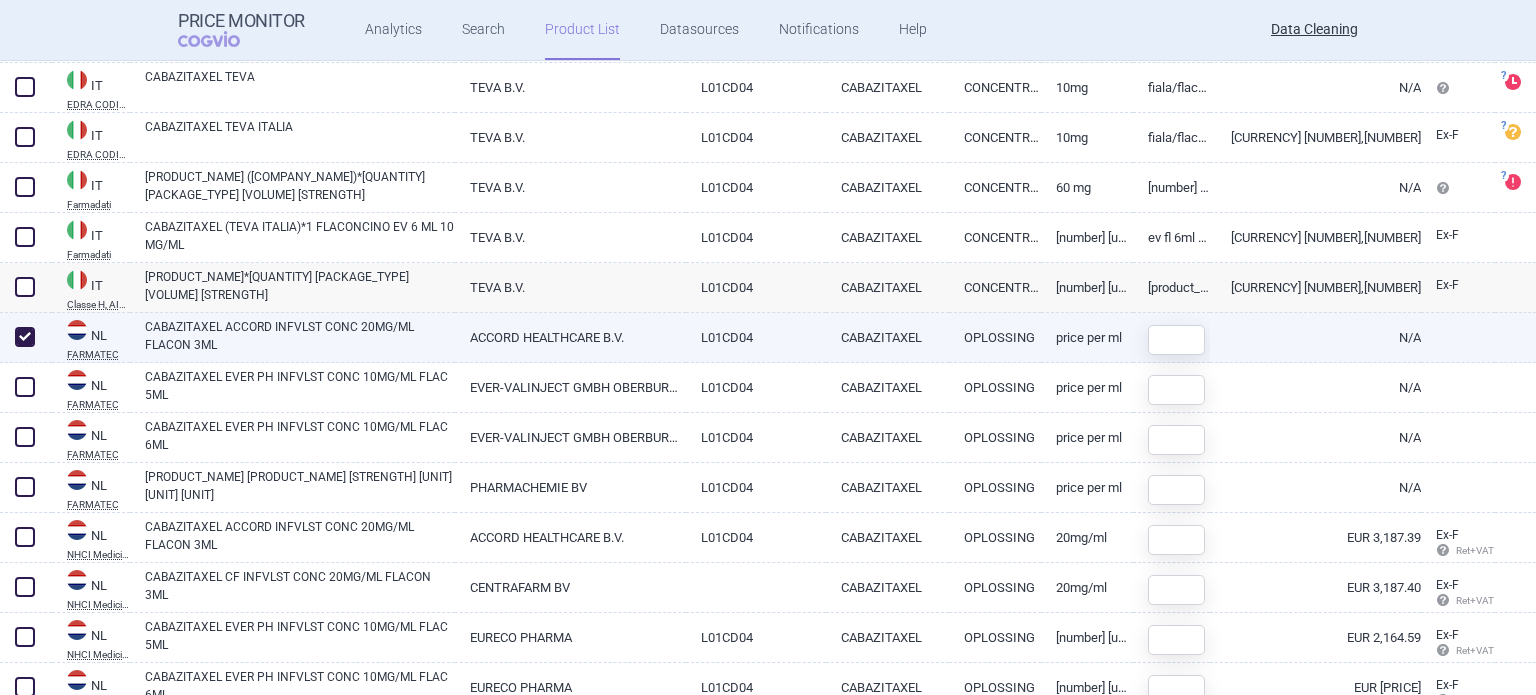 checkbox on "true" 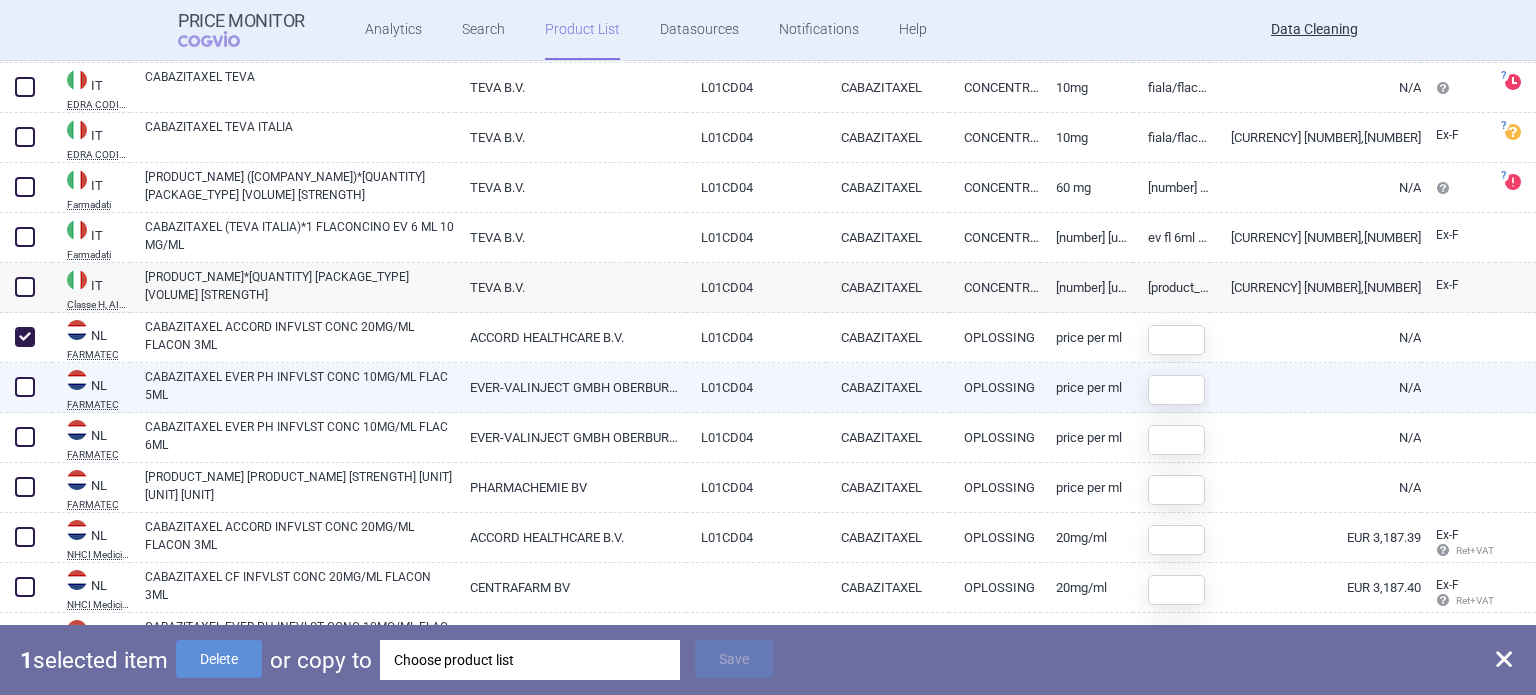 click at bounding box center [25, 387] 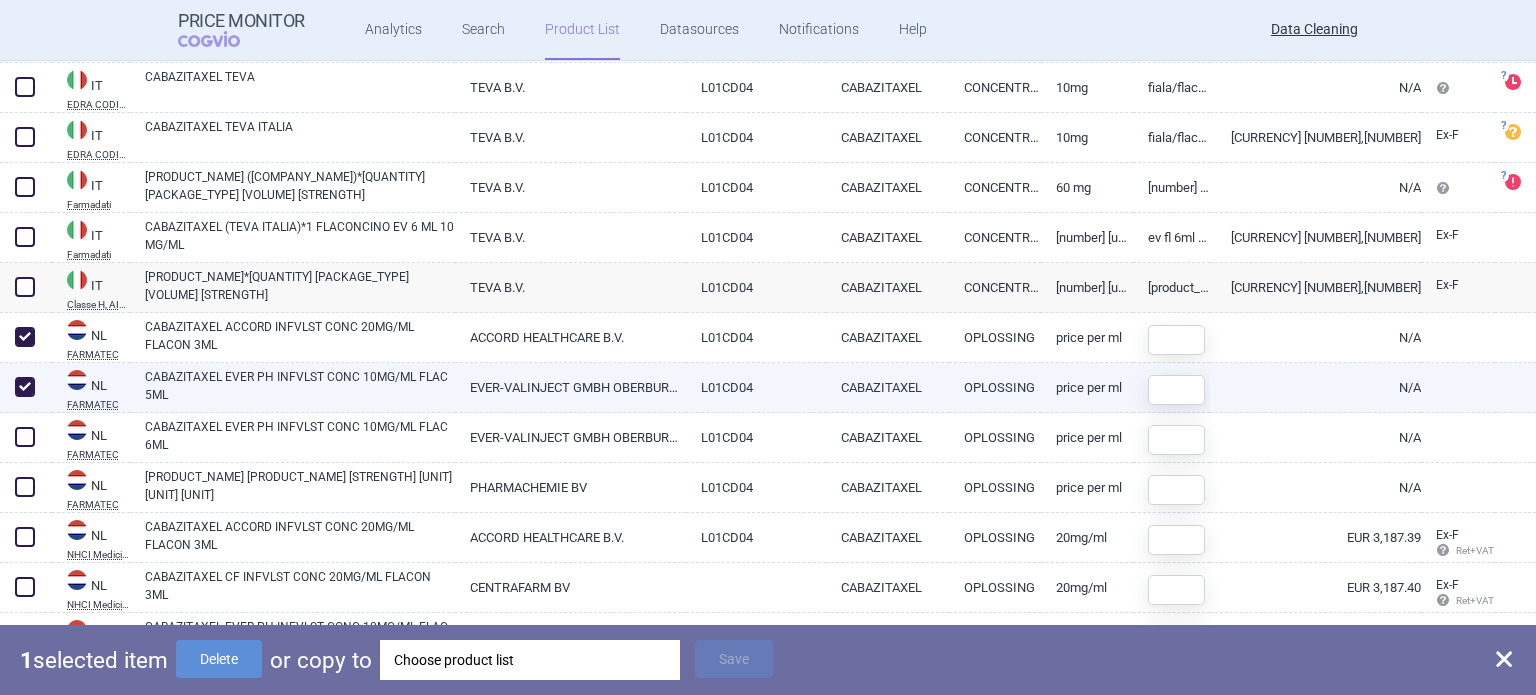 checkbox on "true" 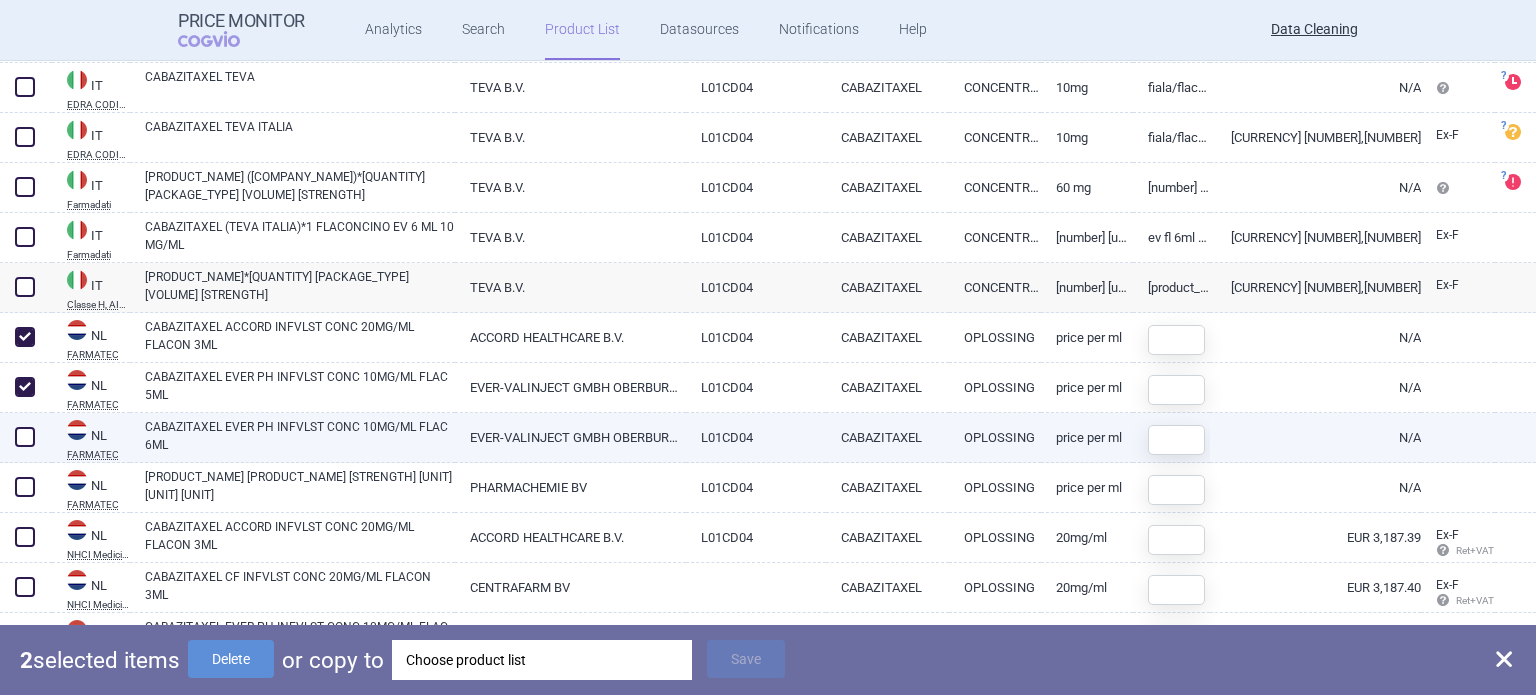click at bounding box center [25, 437] 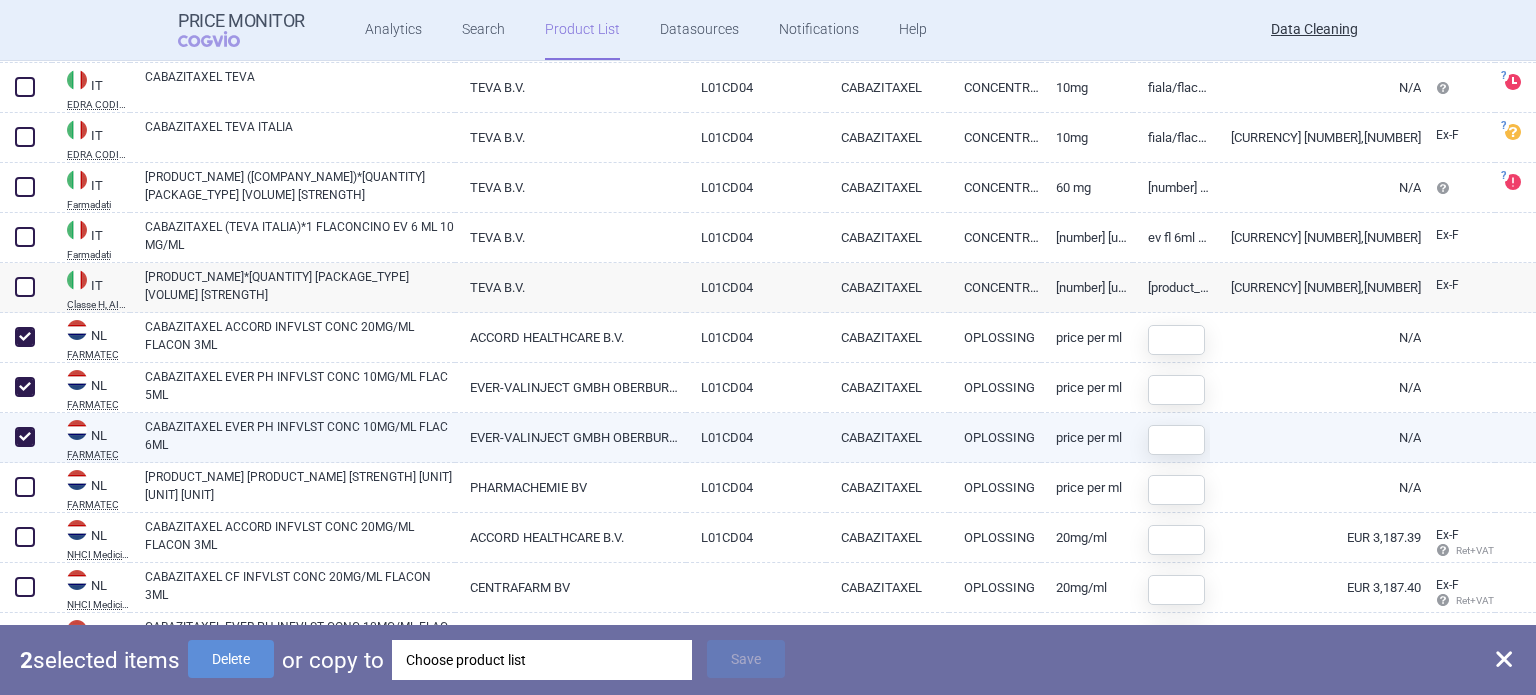 checkbox on "true" 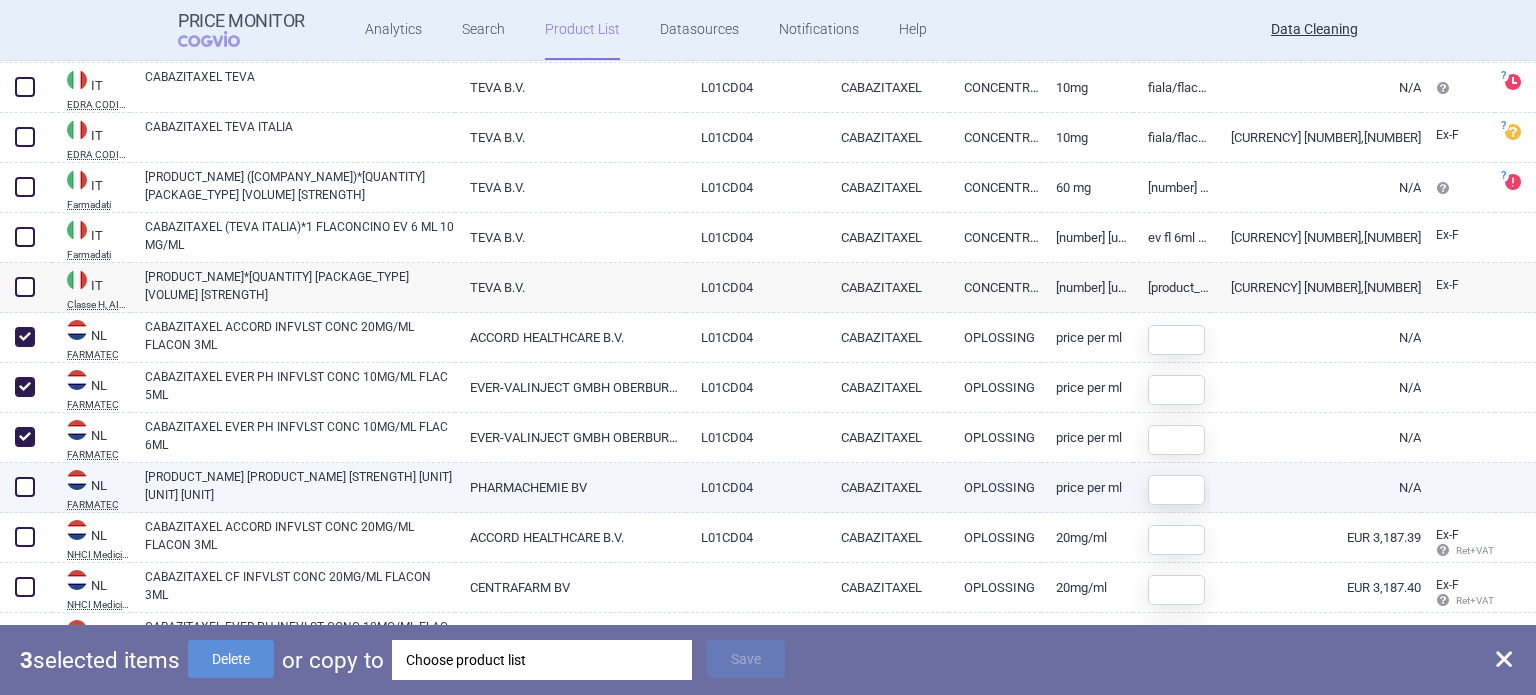click at bounding box center [25, 487] 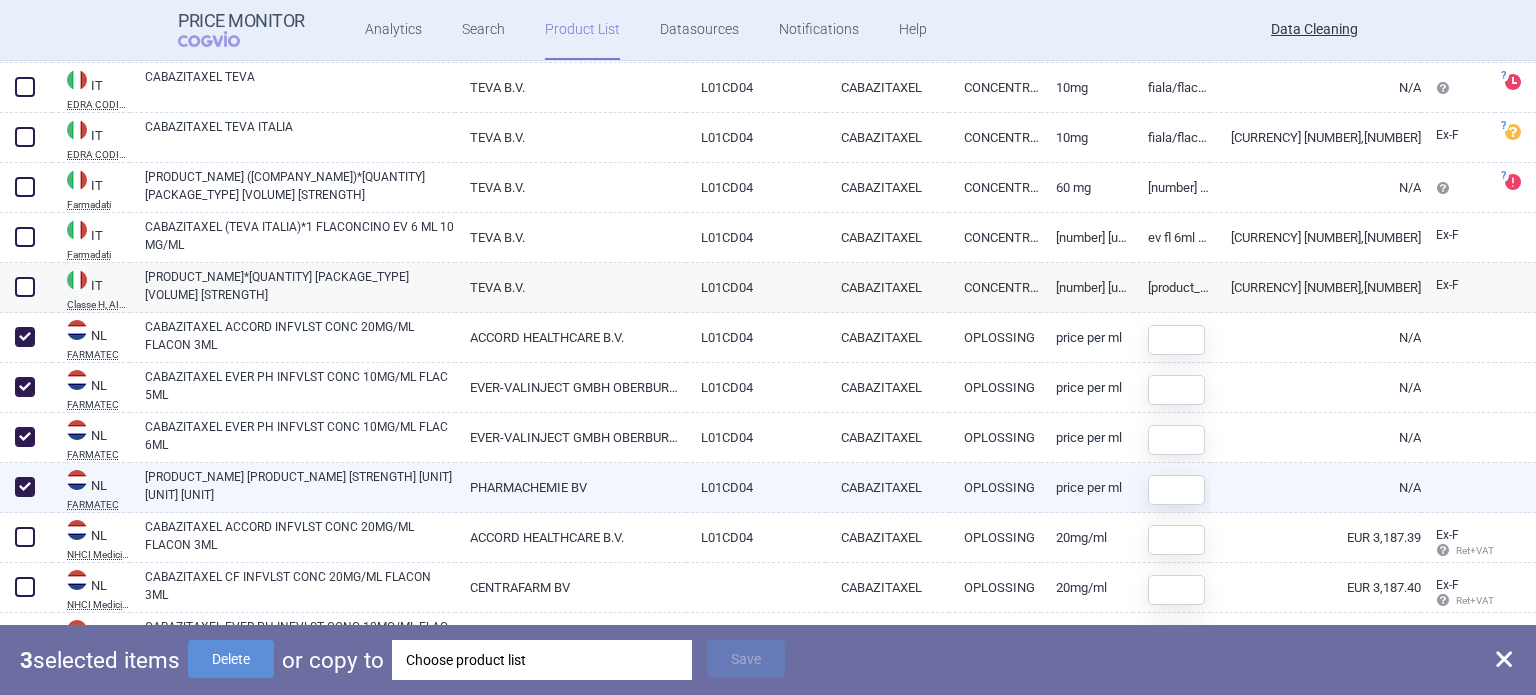 checkbox on "true" 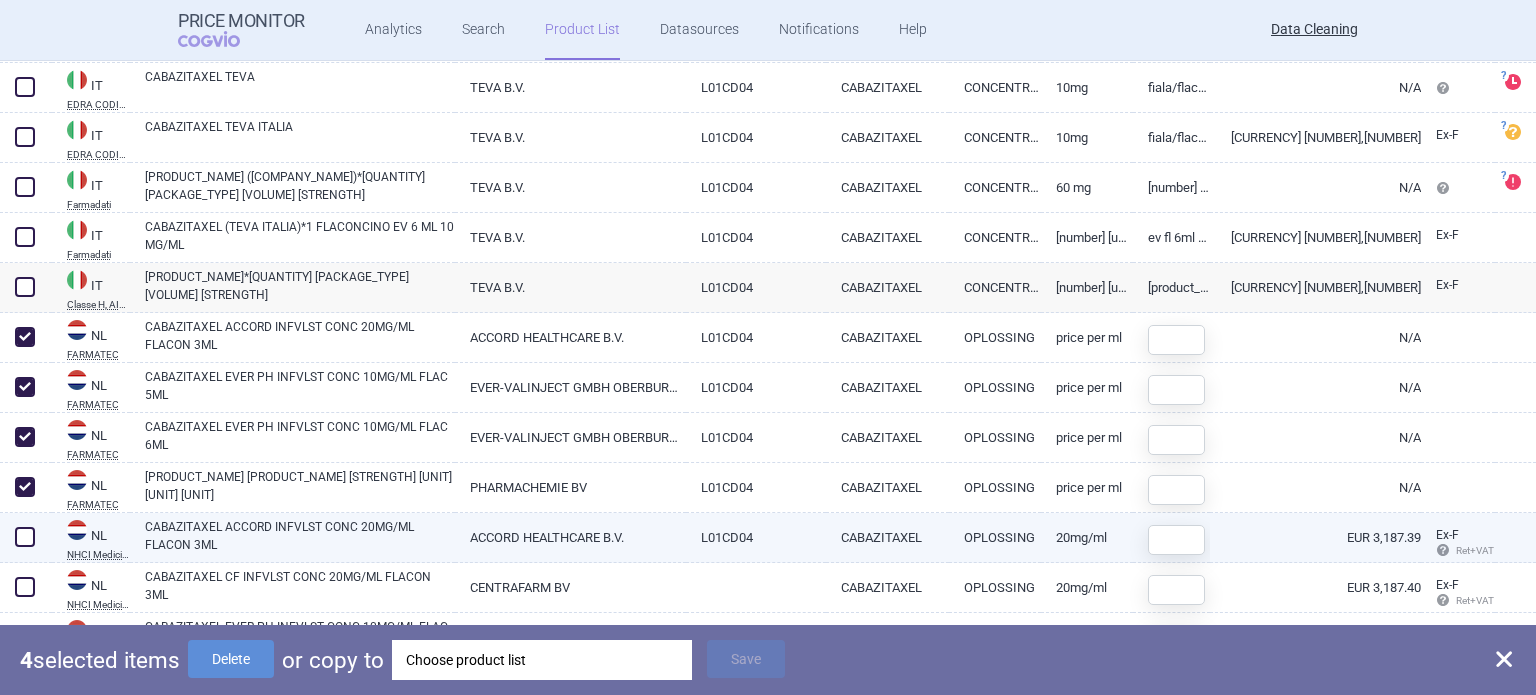 click at bounding box center [26, 538] 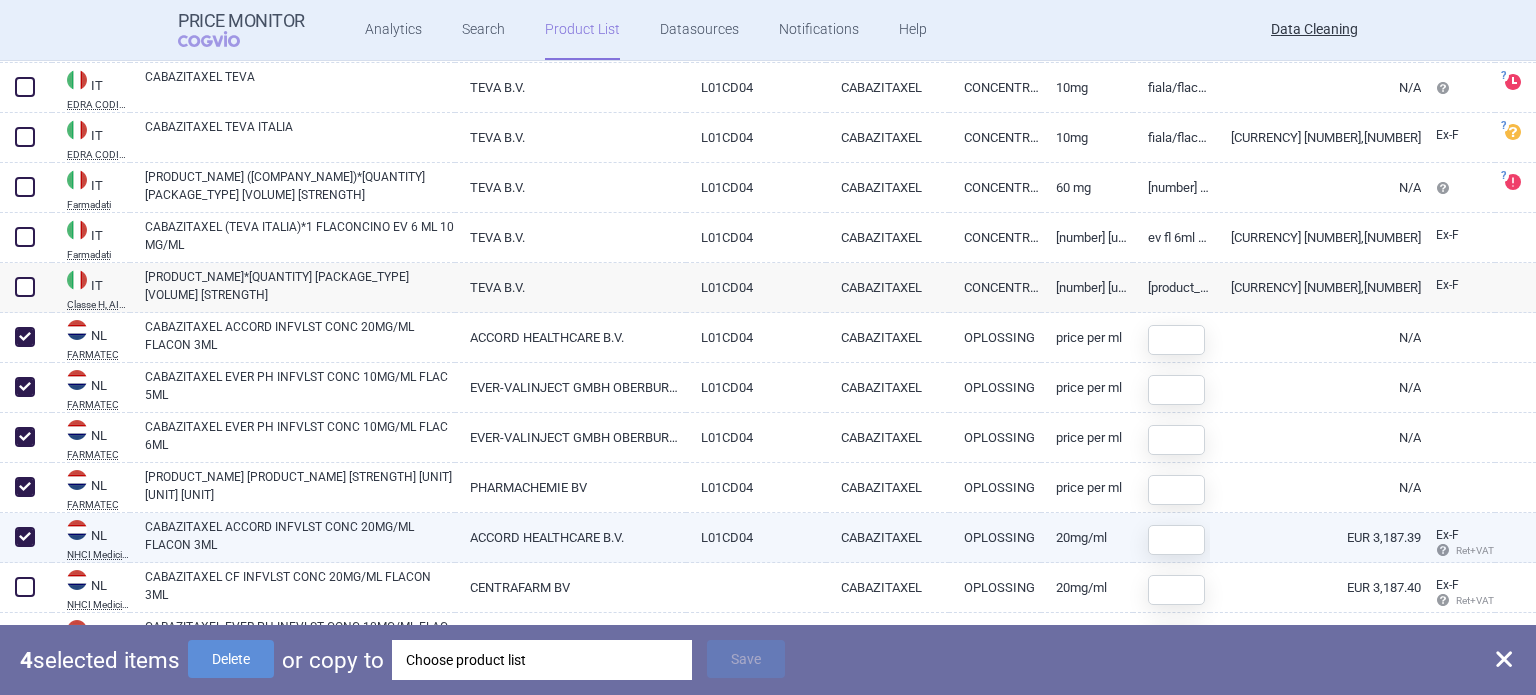 checkbox on "true" 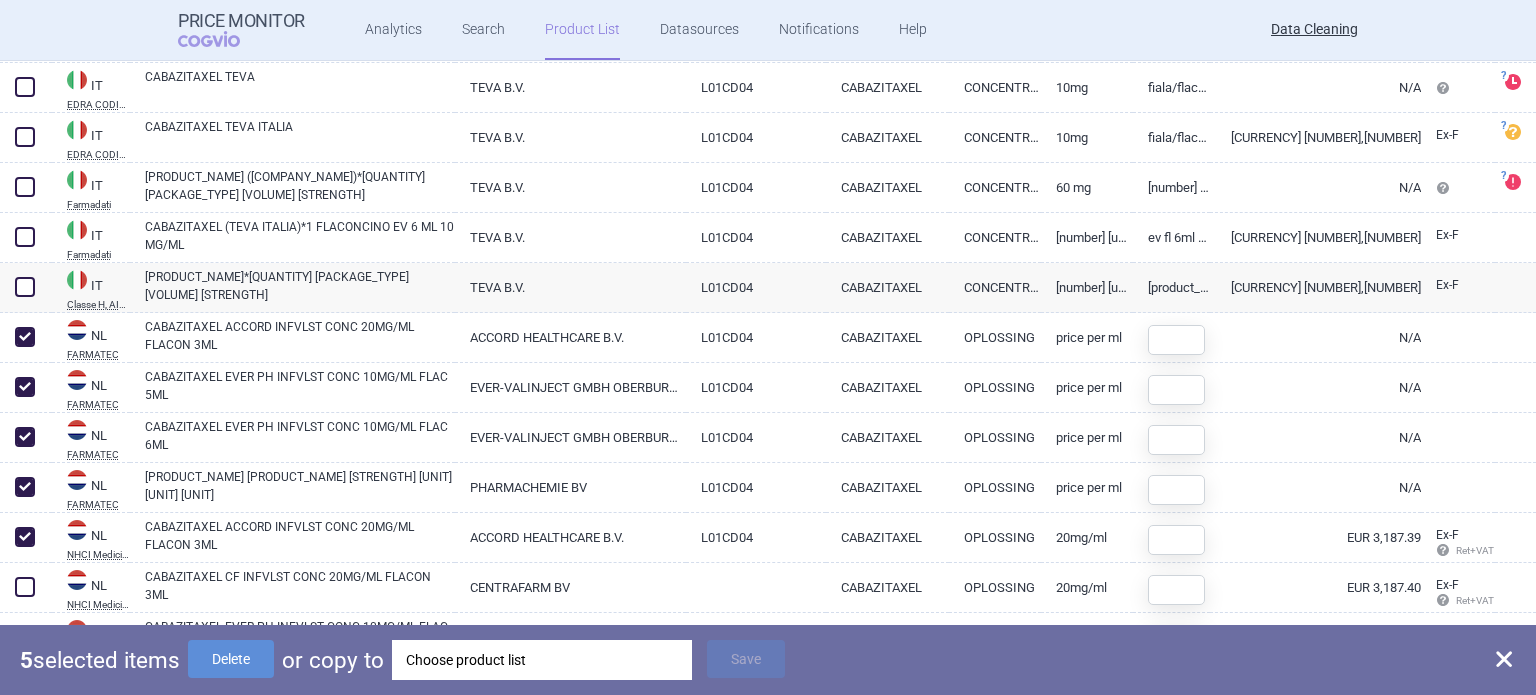 scroll, scrollTop: 1067, scrollLeft: 0, axis: vertical 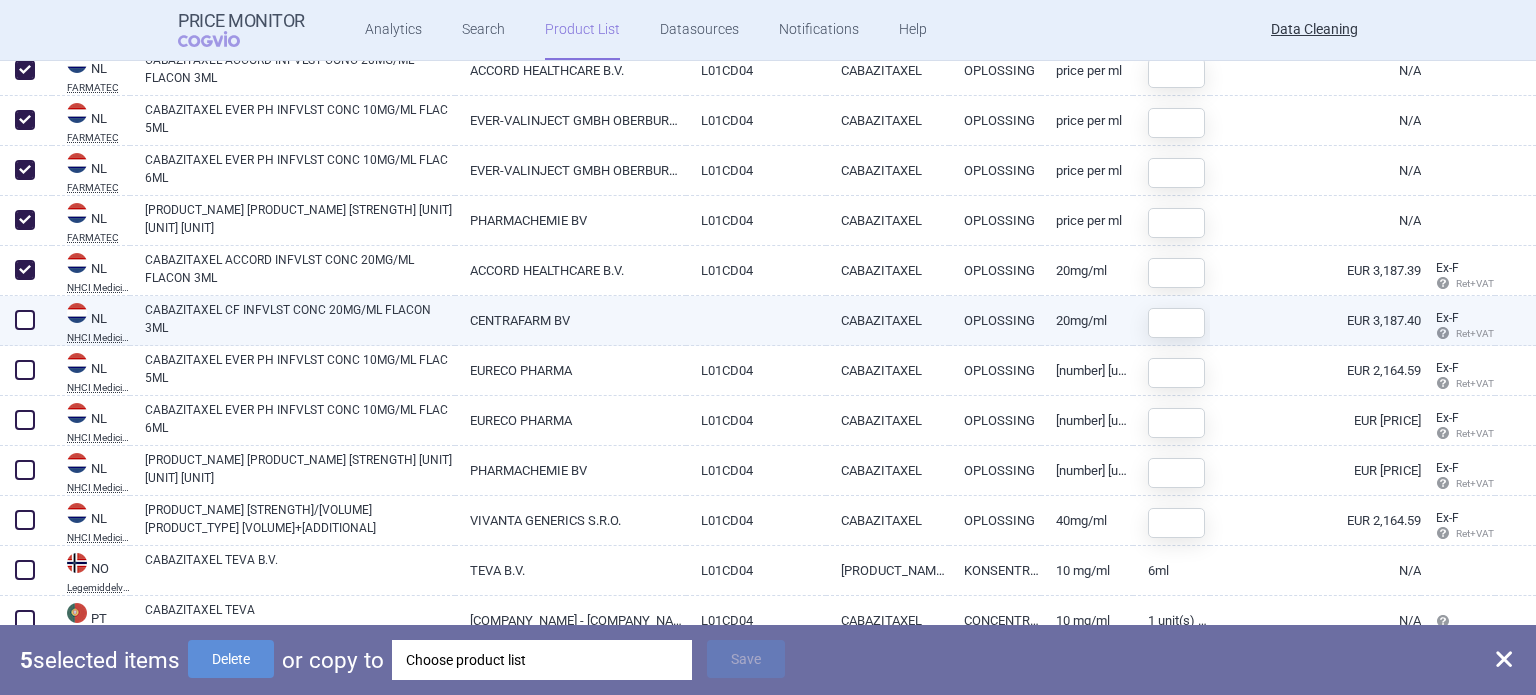 click at bounding box center [25, 320] 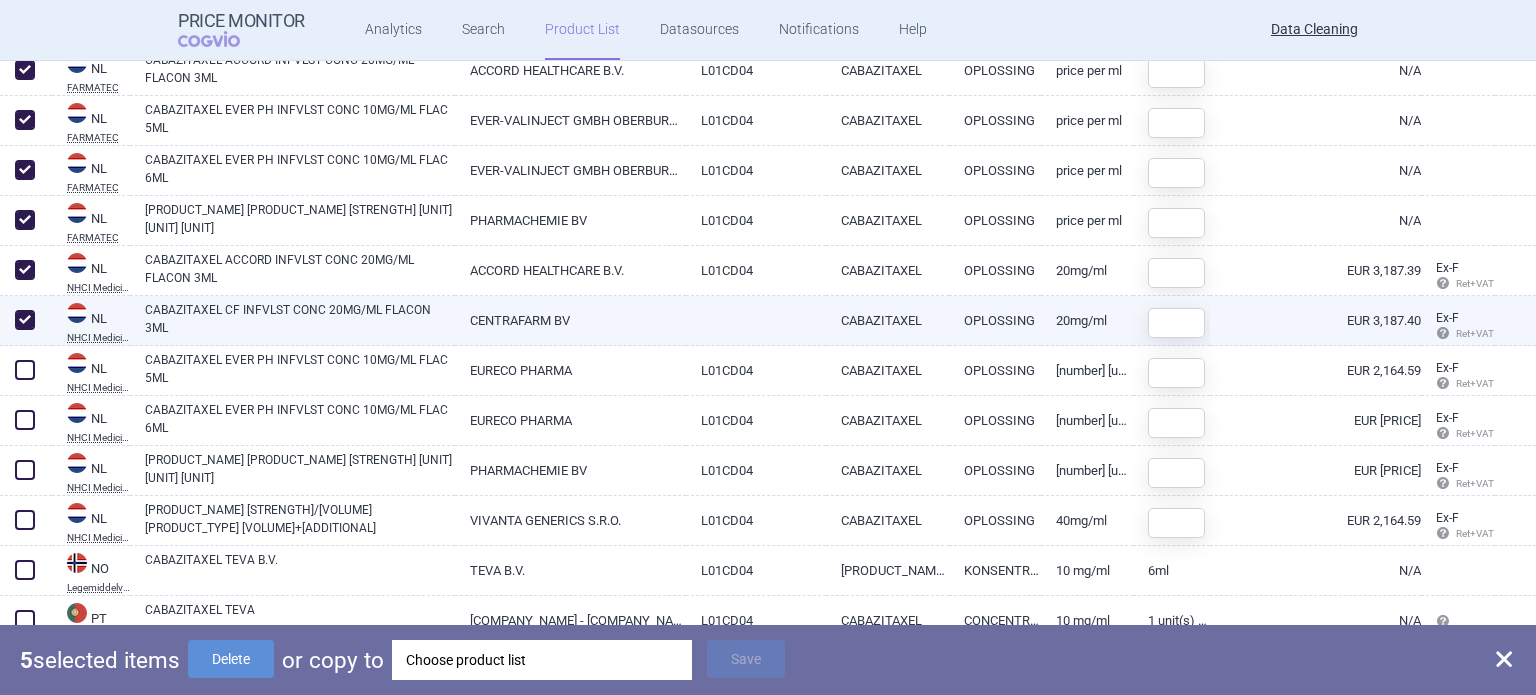 checkbox on "true" 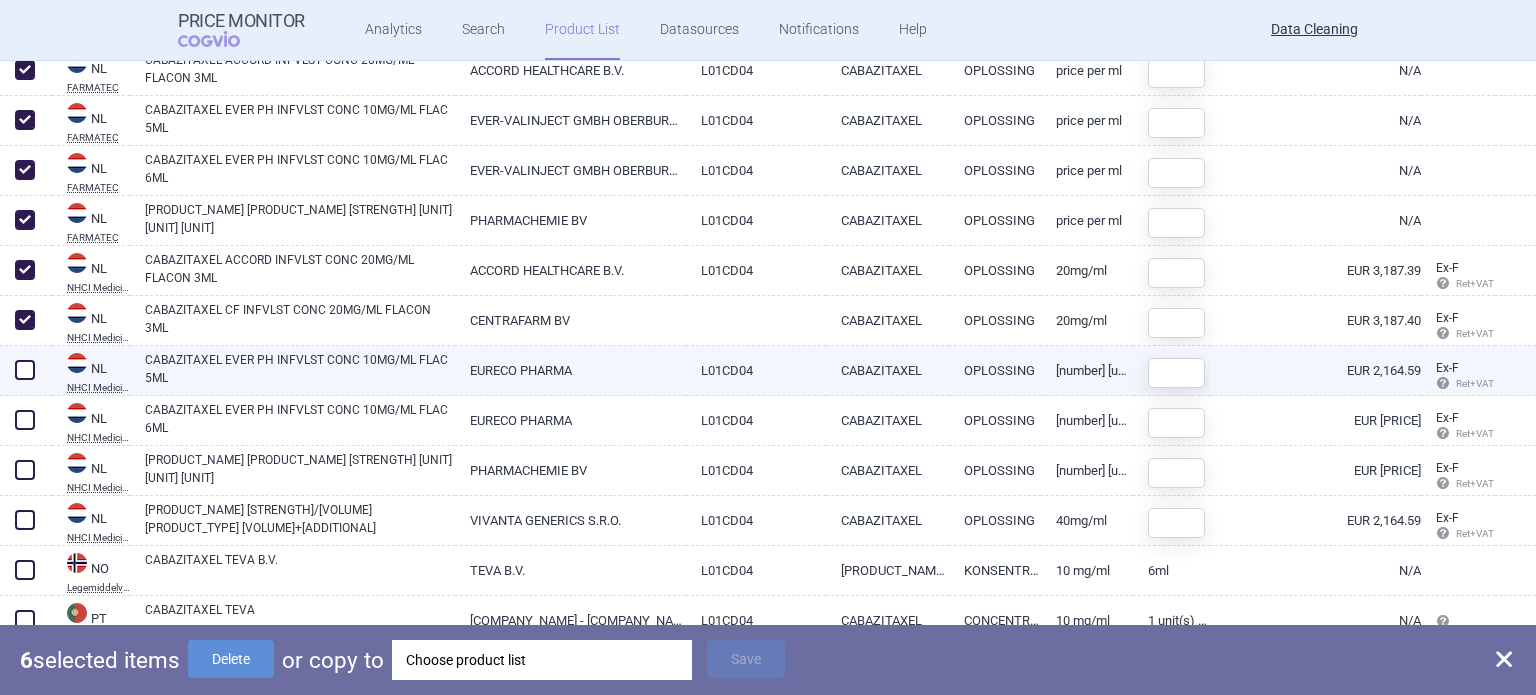 click at bounding box center [25, 370] 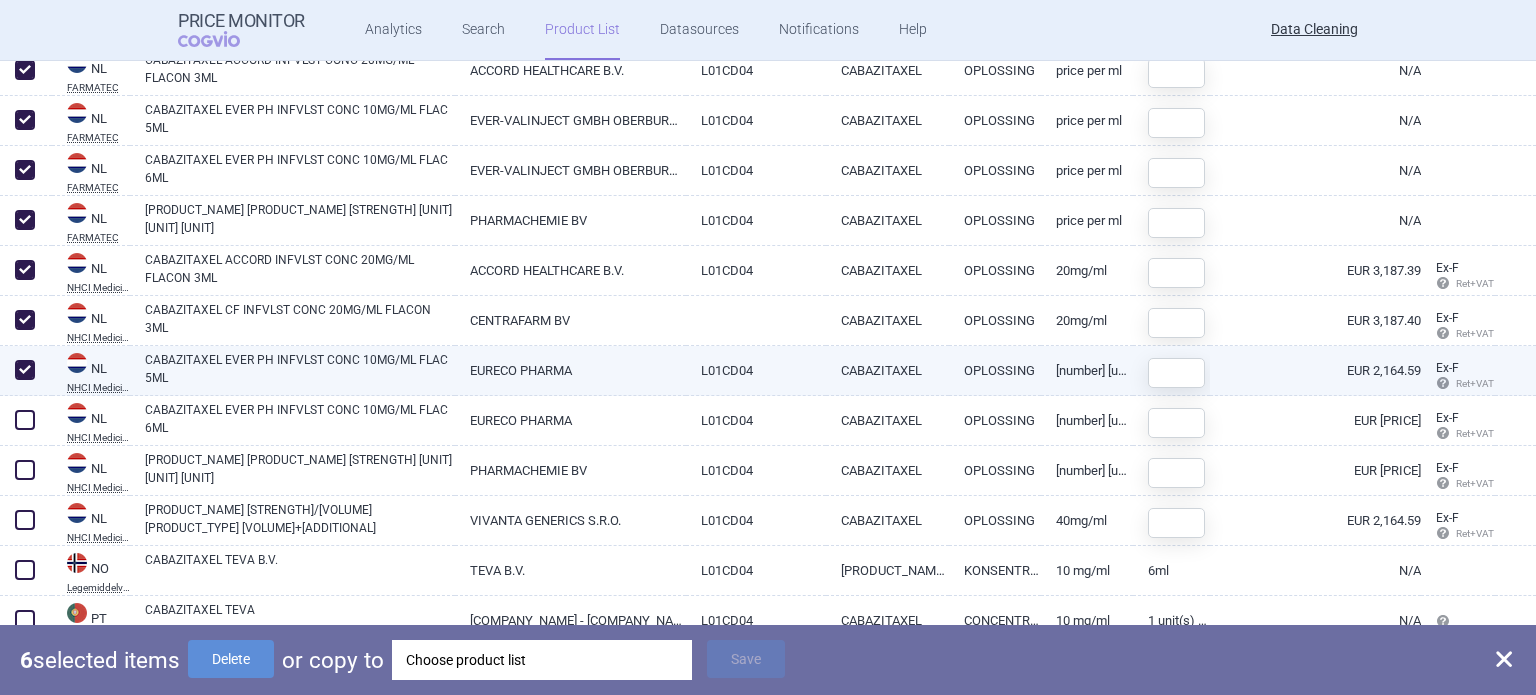 checkbox on "true" 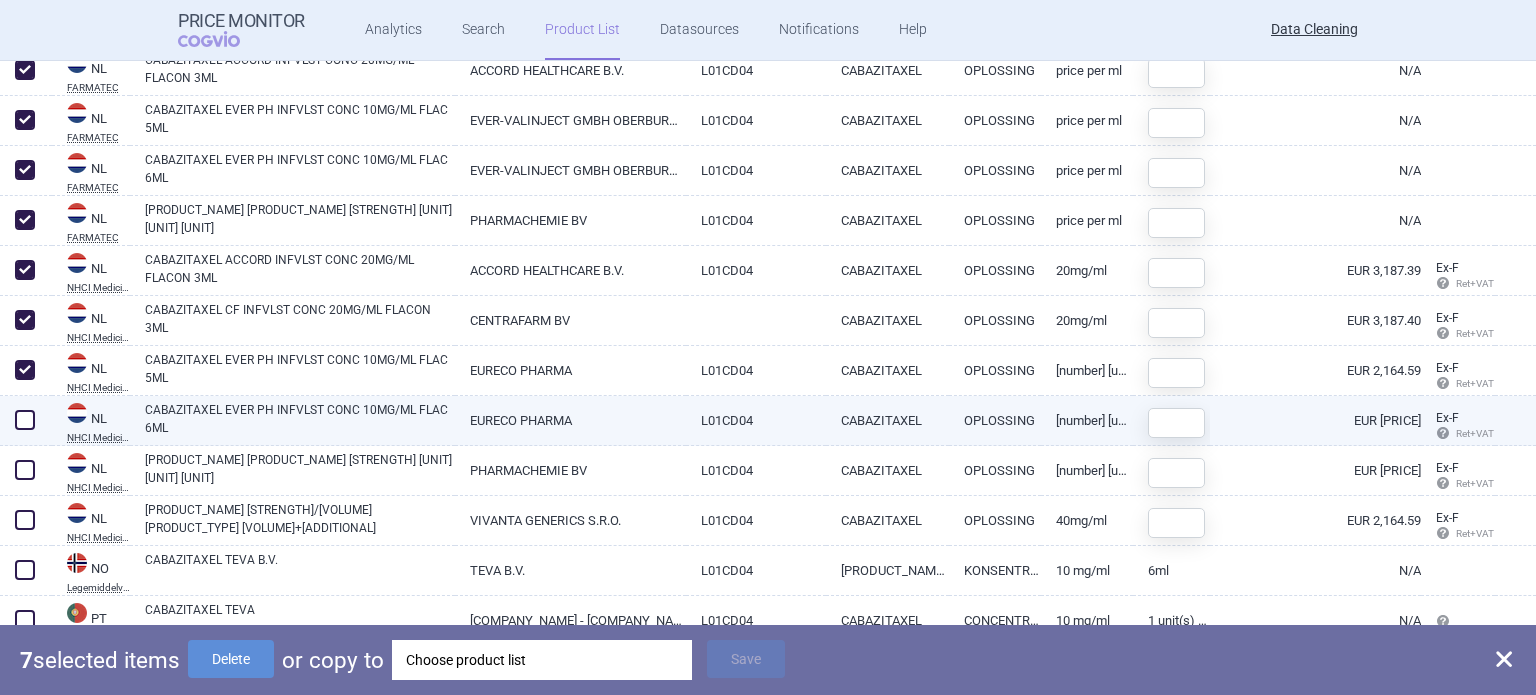 click at bounding box center (25, 420) 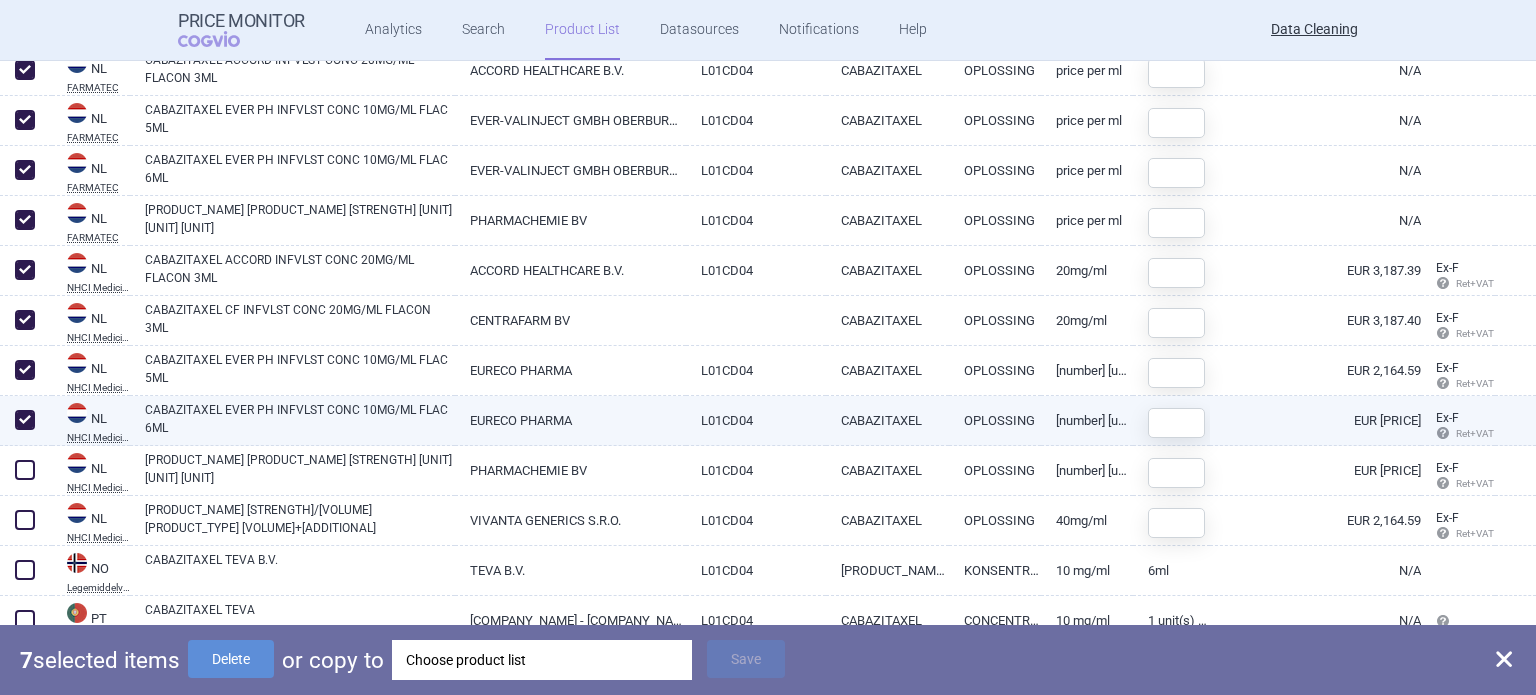 checkbox on "true" 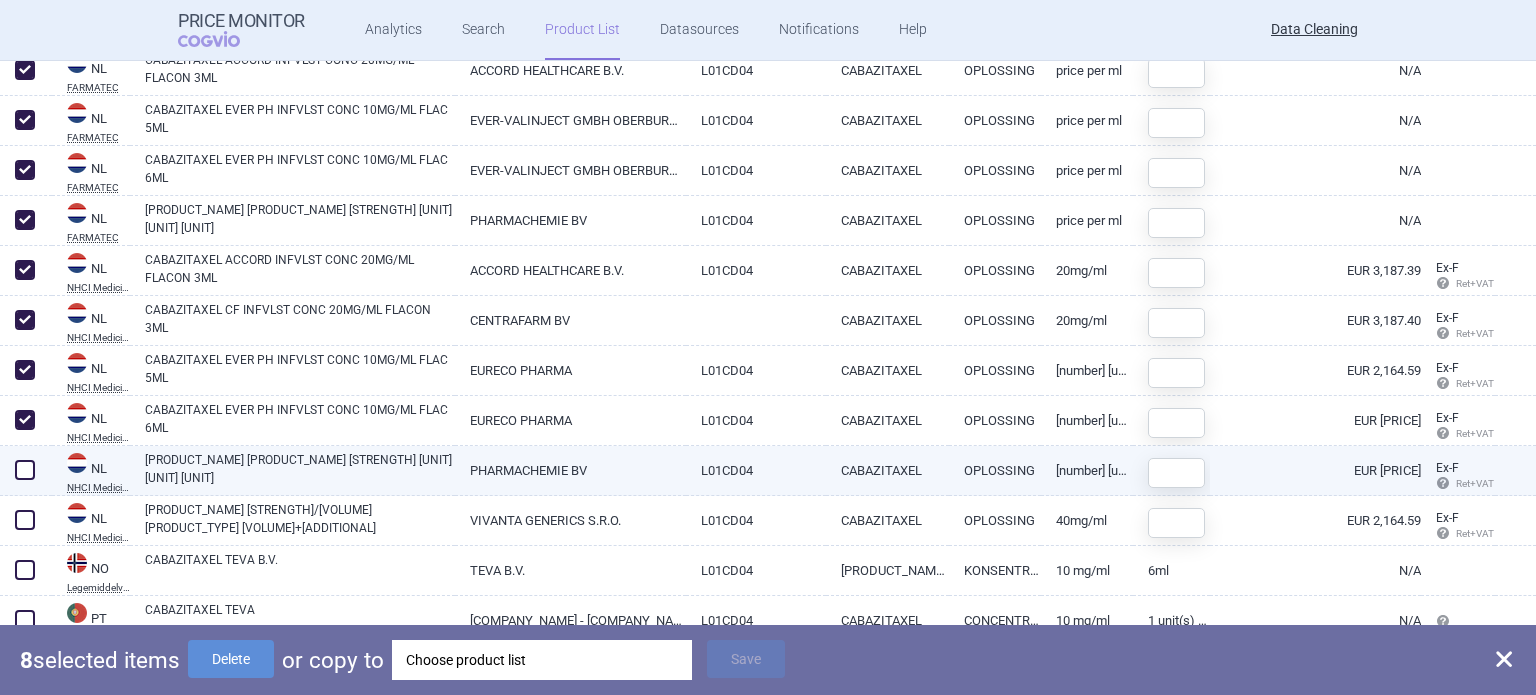 click at bounding box center (25, 470) 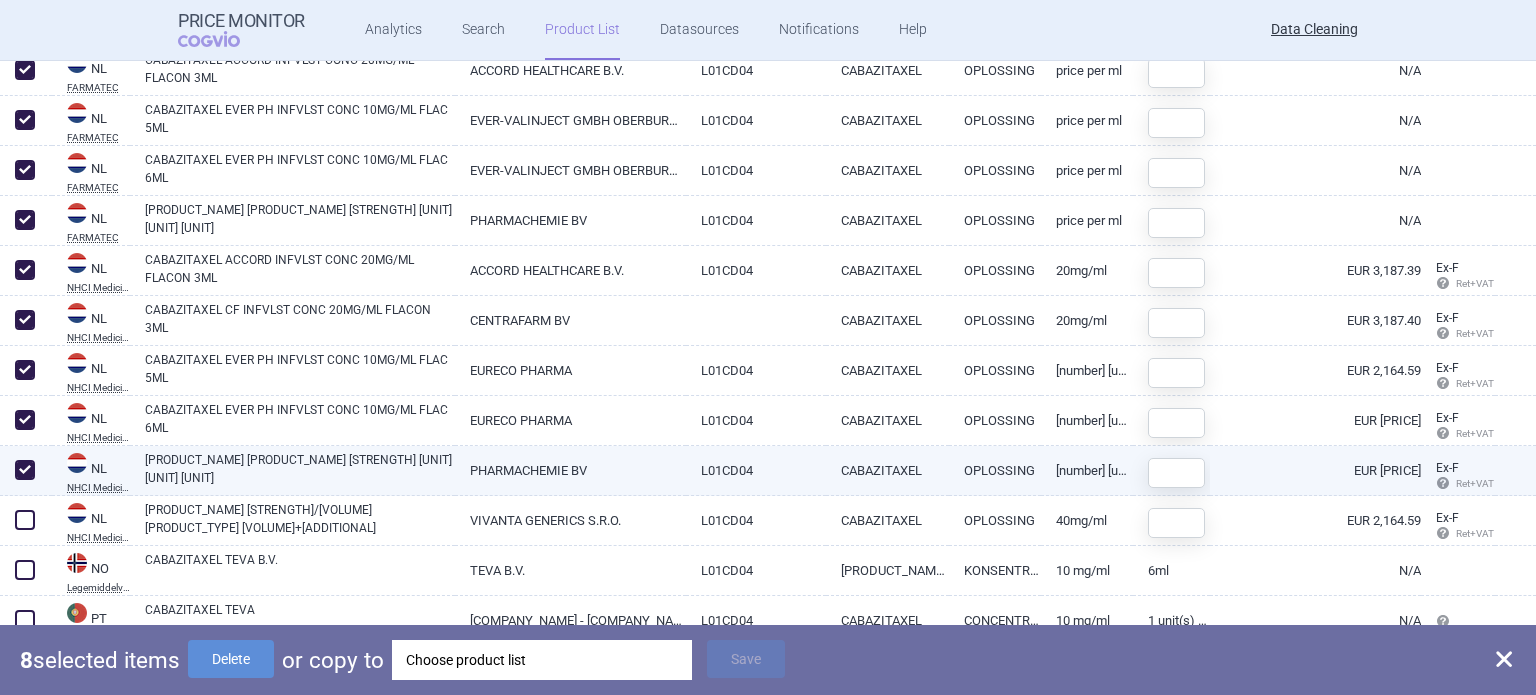 checkbox on "true" 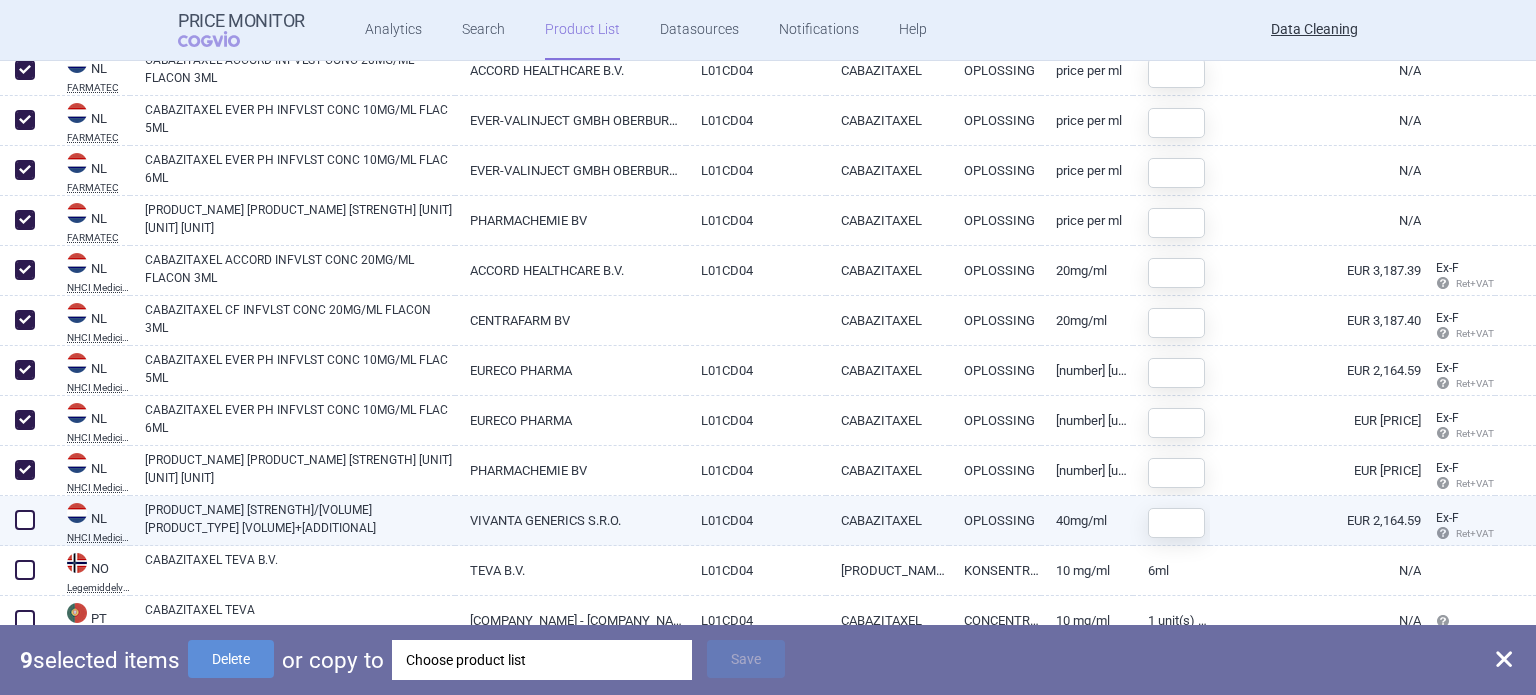 click at bounding box center [25, 520] 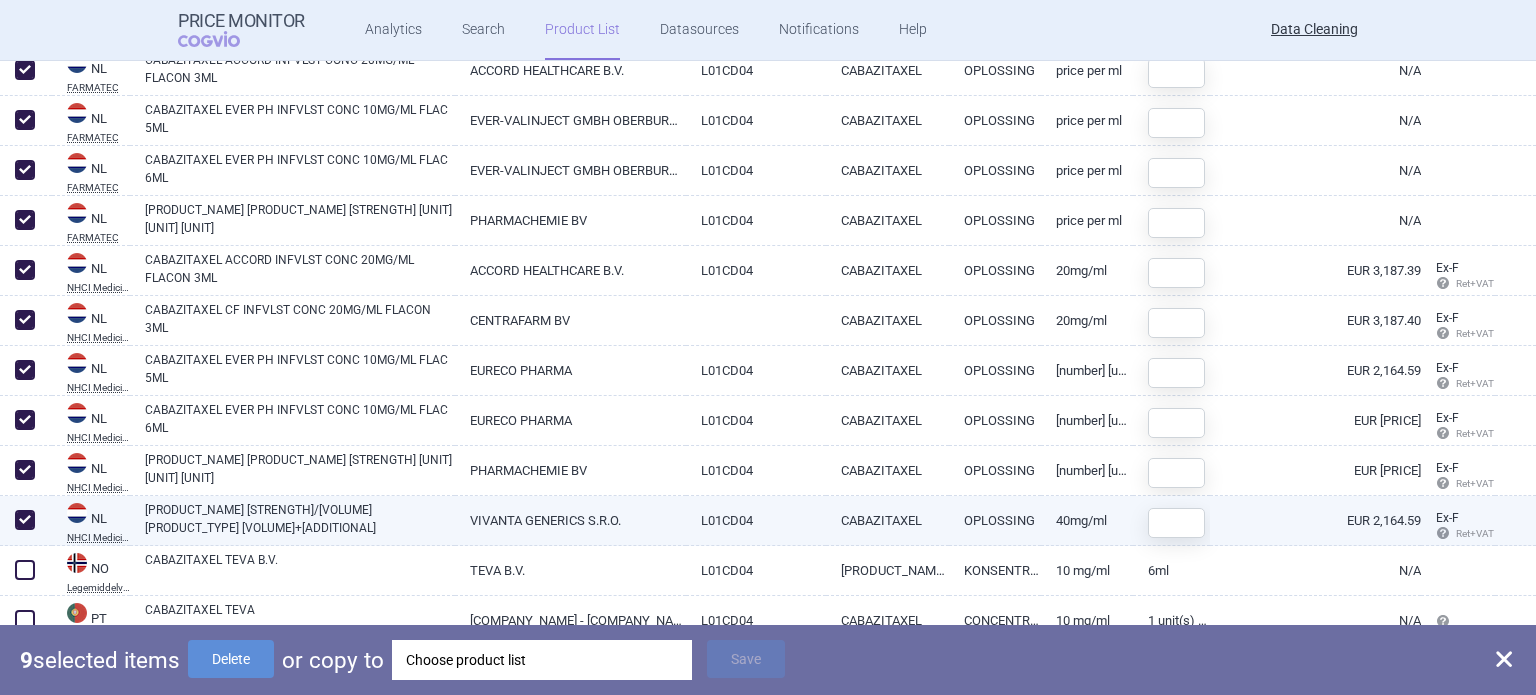 checkbox on "true" 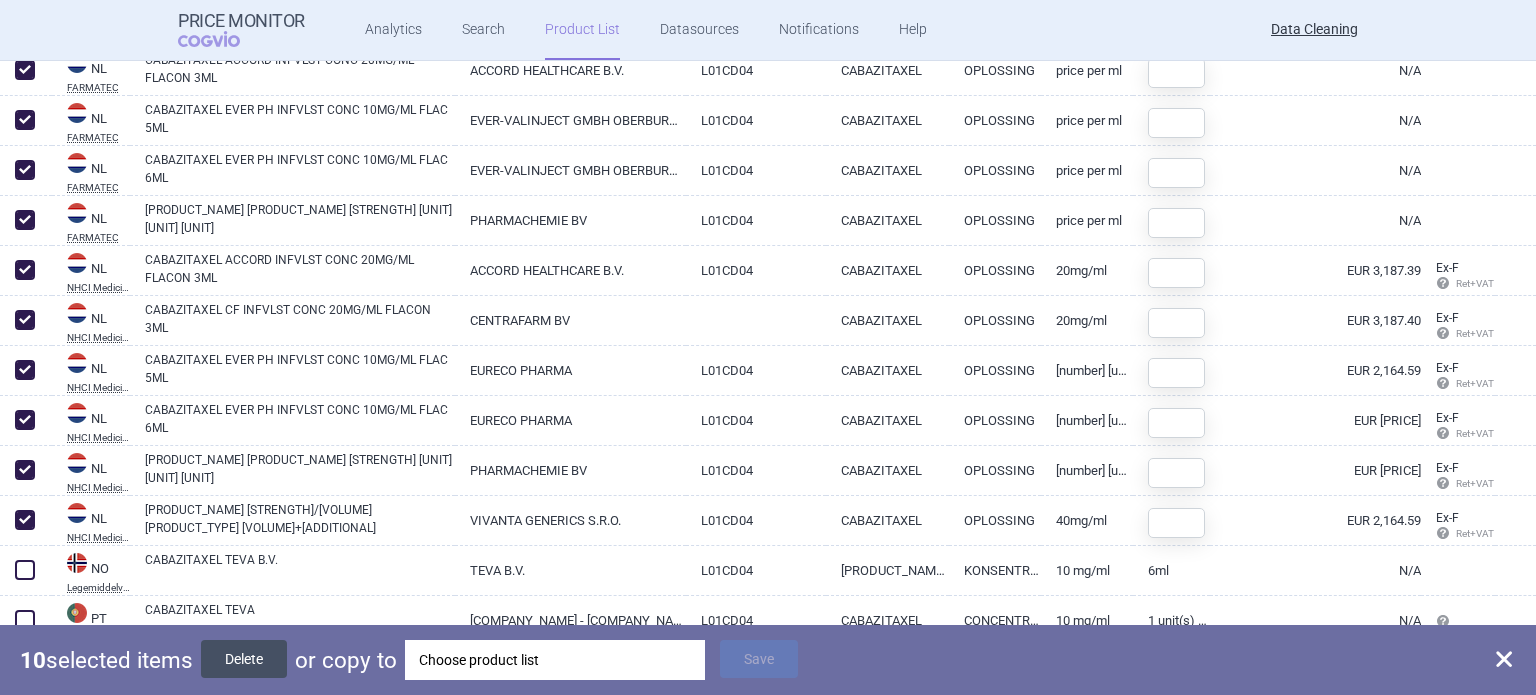 click on "Delete" at bounding box center (244, 659) 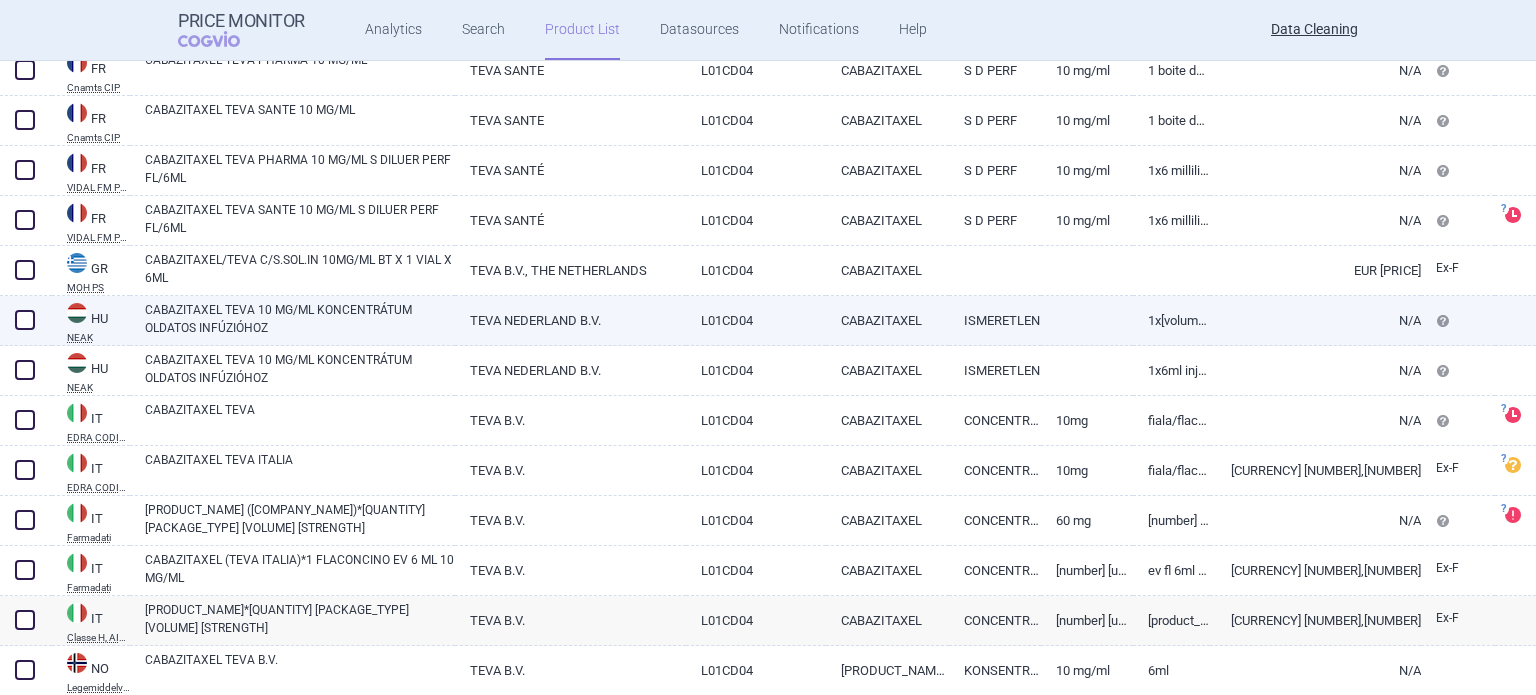 scroll, scrollTop: 567, scrollLeft: 0, axis: vertical 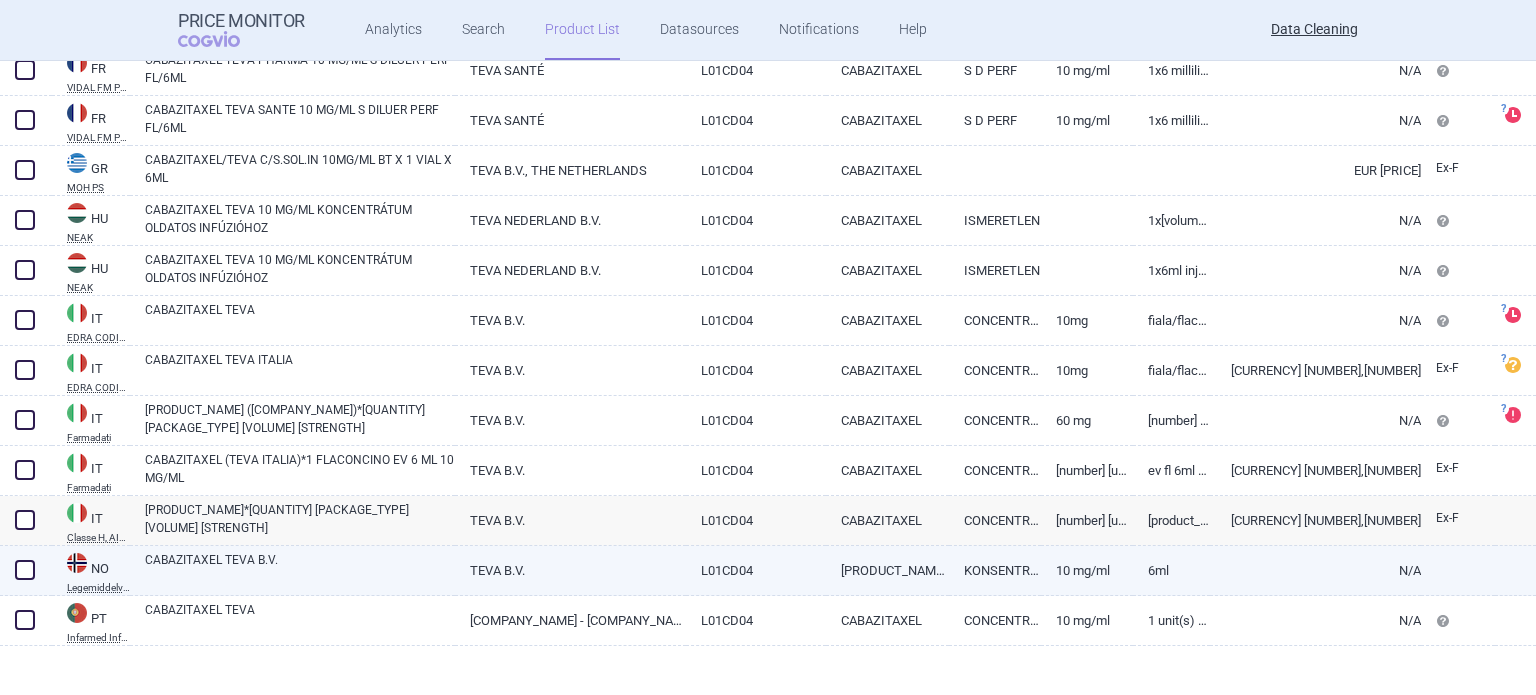 click on "CABAZITAXEL TEVA B.V." at bounding box center (300, 569) 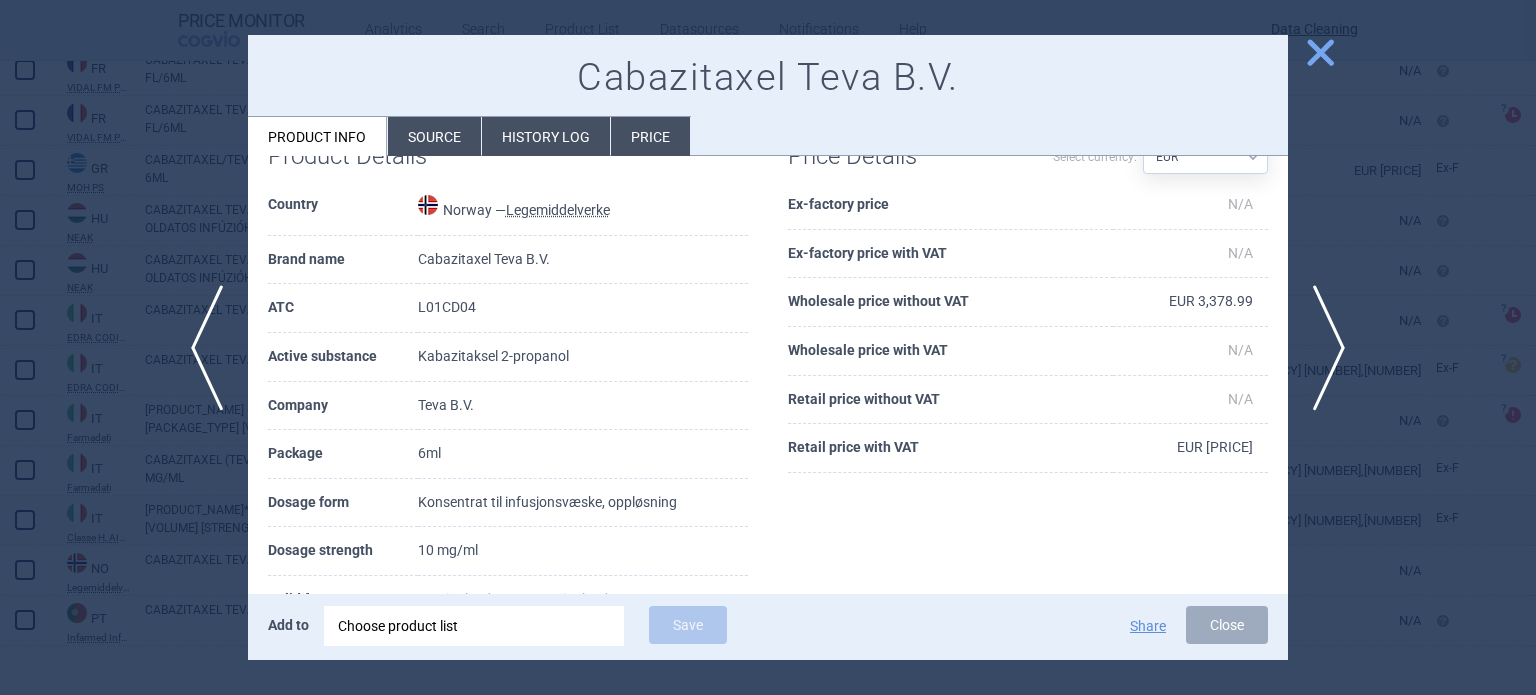 scroll, scrollTop: 100, scrollLeft: 0, axis: vertical 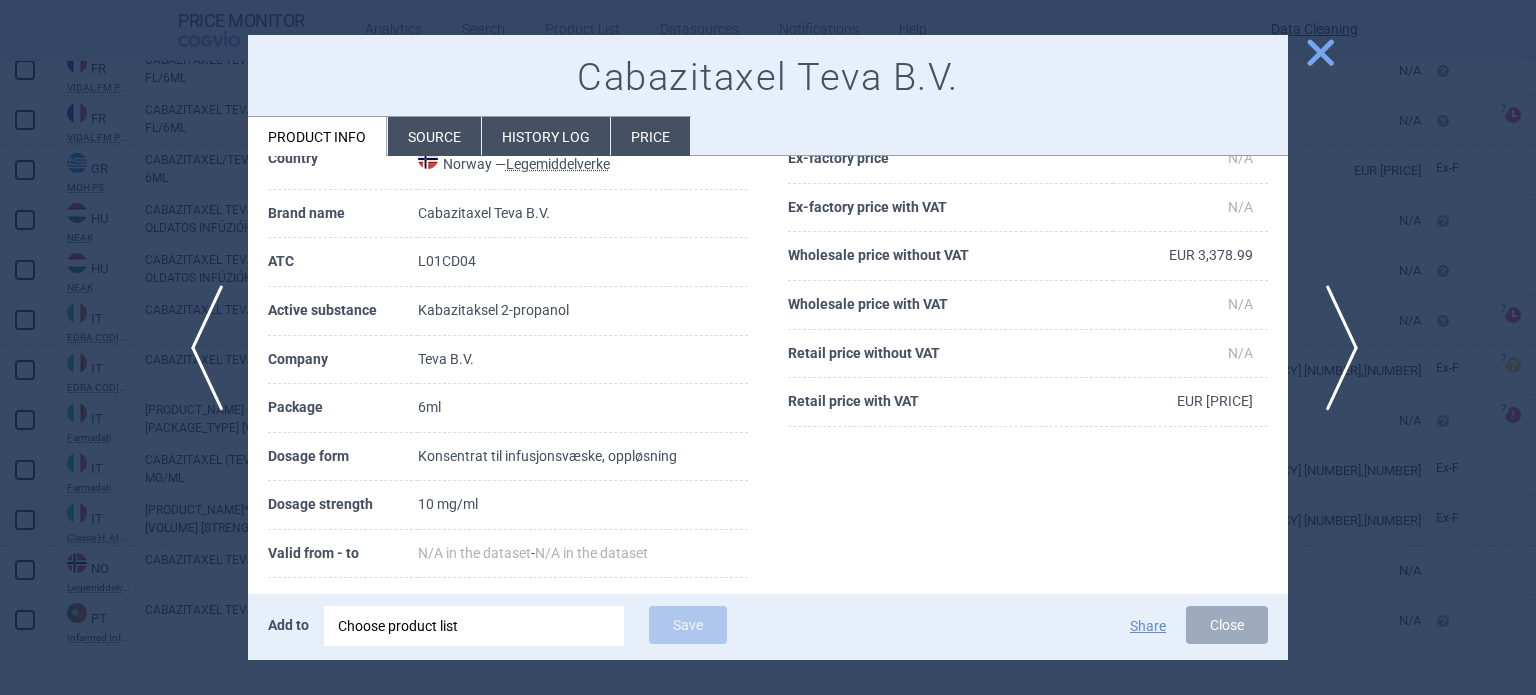 click on "next" at bounding box center (1335, 348) 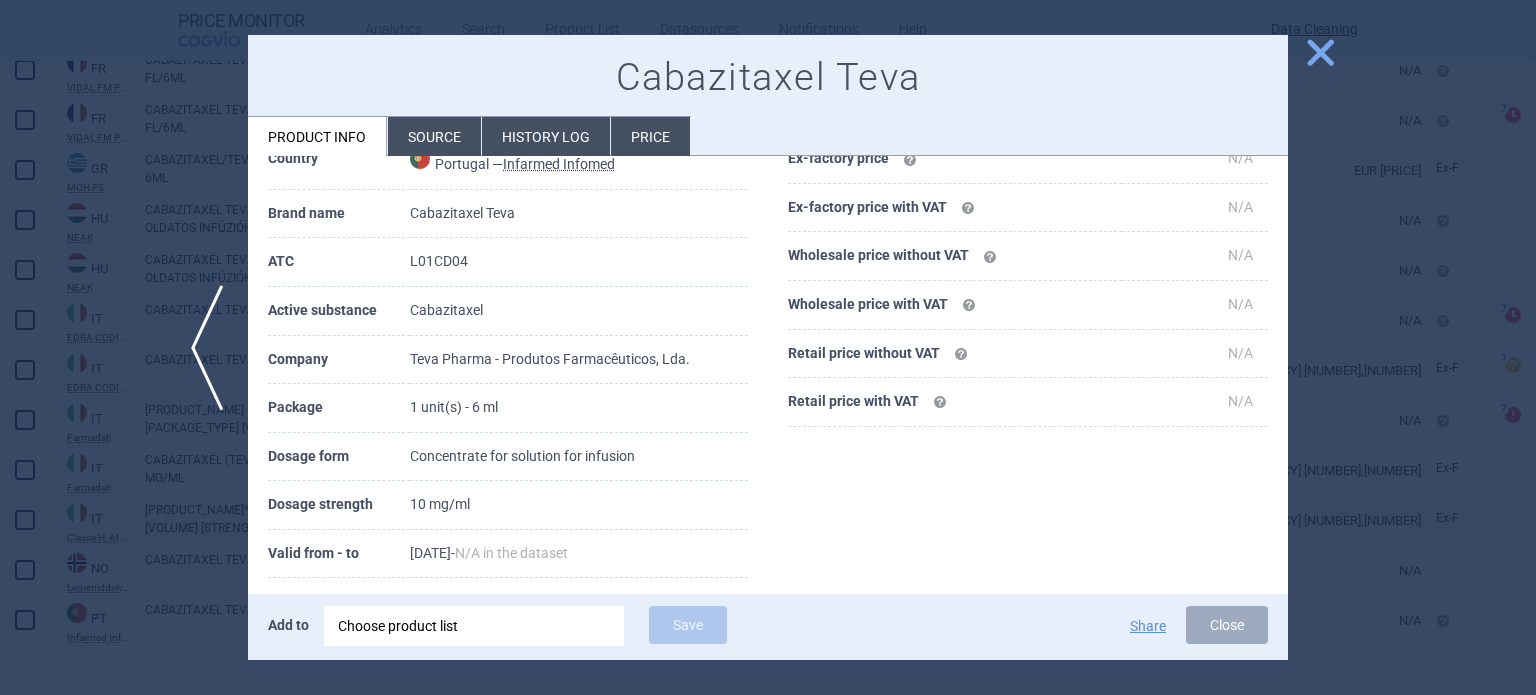 click at bounding box center (768, 347) 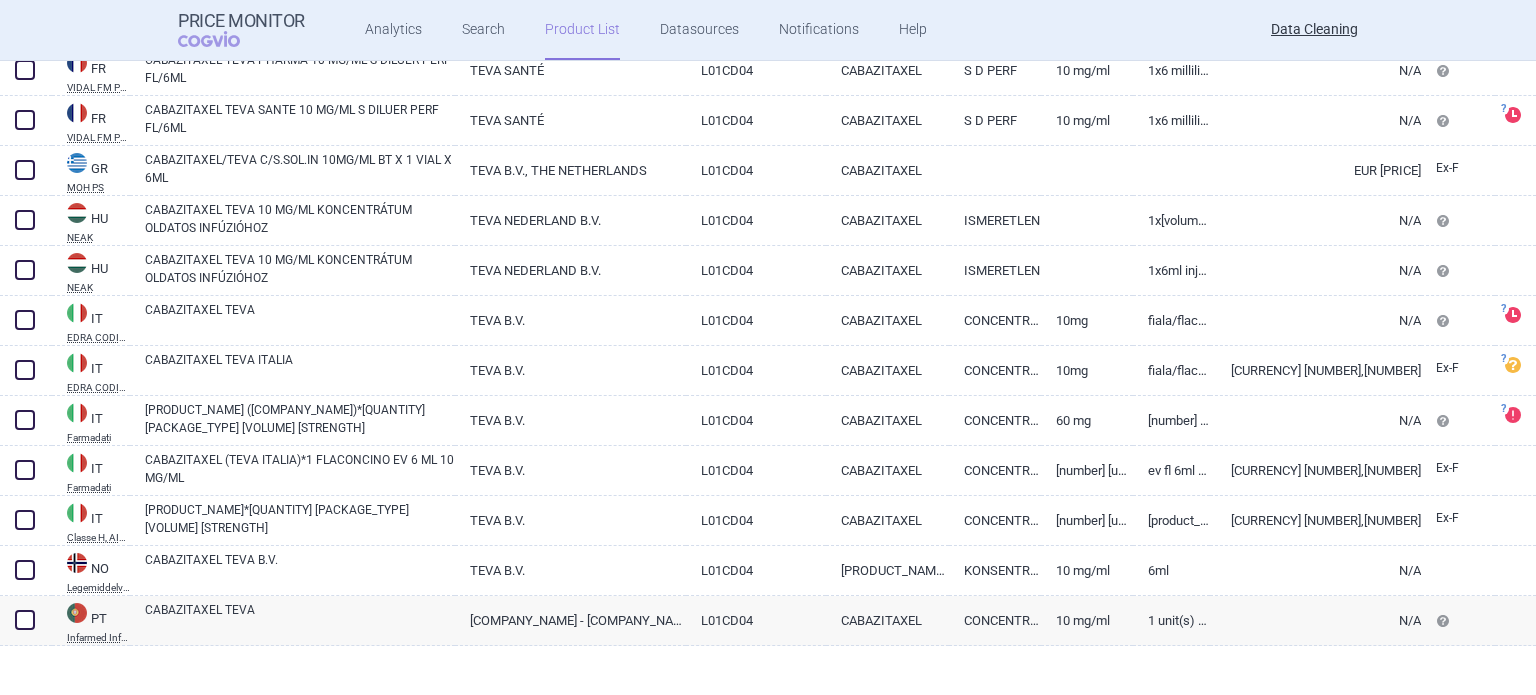 scroll, scrollTop: 0, scrollLeft: 0, axis: both 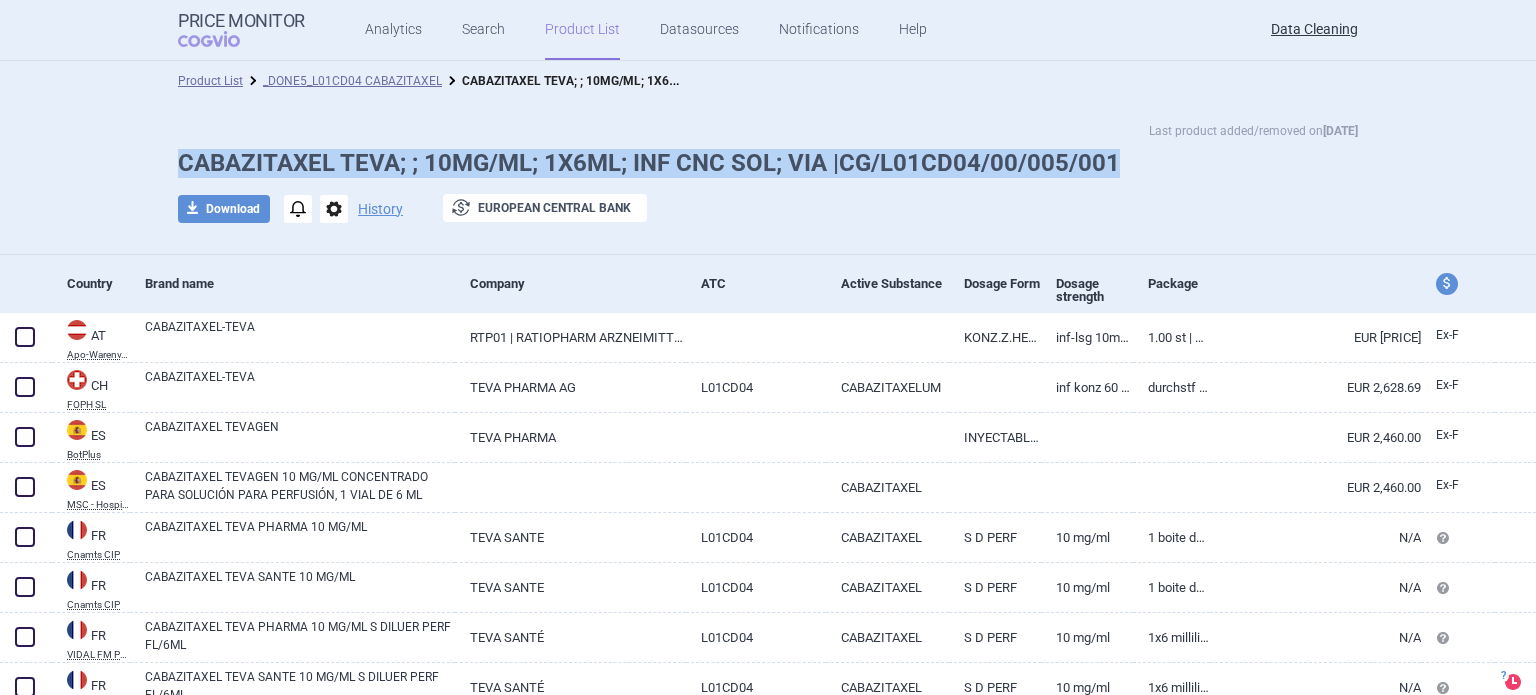 drag, startPoint x: 880, startPoint y: 152, endPoint x: 154, endPoint y: 152, distance: 726 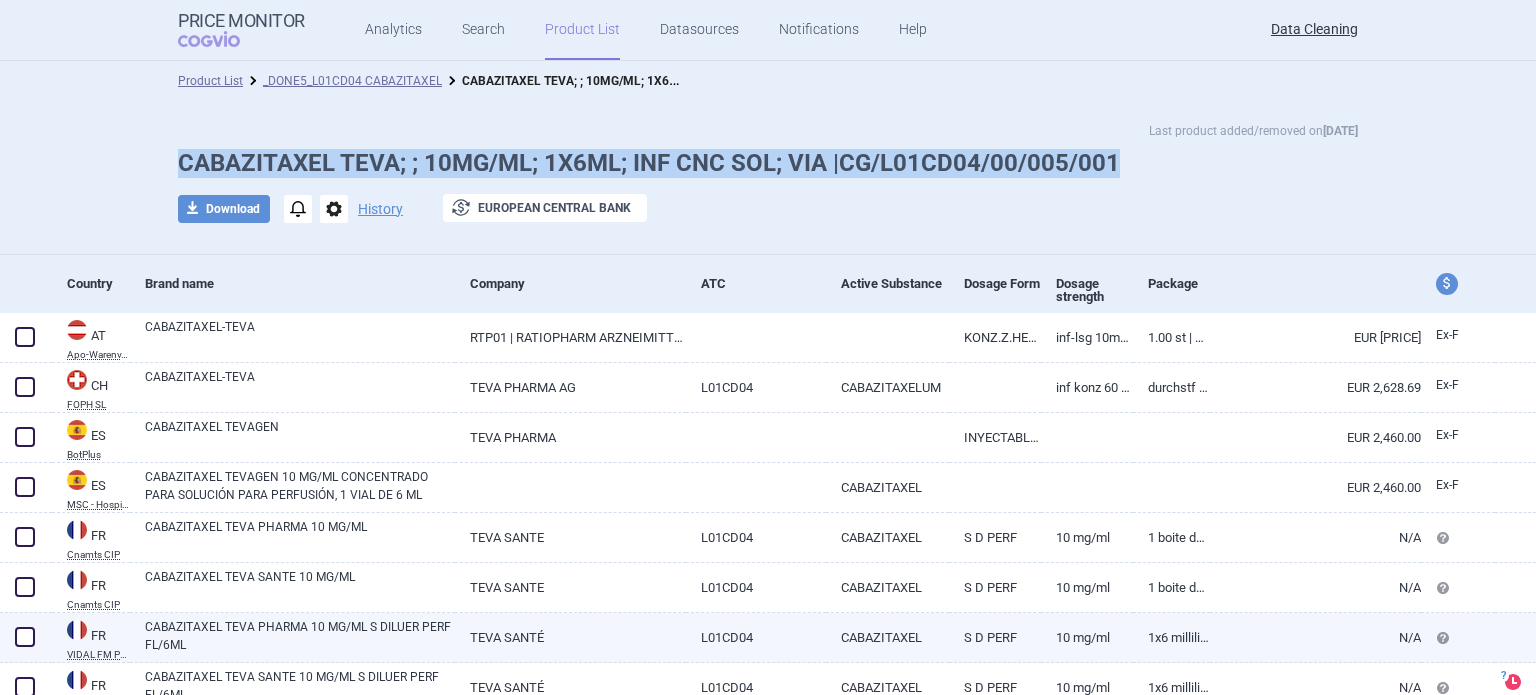 copy on "CABAZITAXEL TEVA; ; 10MG/ML; 1X6ML; INF CNC SOL; VIA |CG/L01CD04/00/005/001" 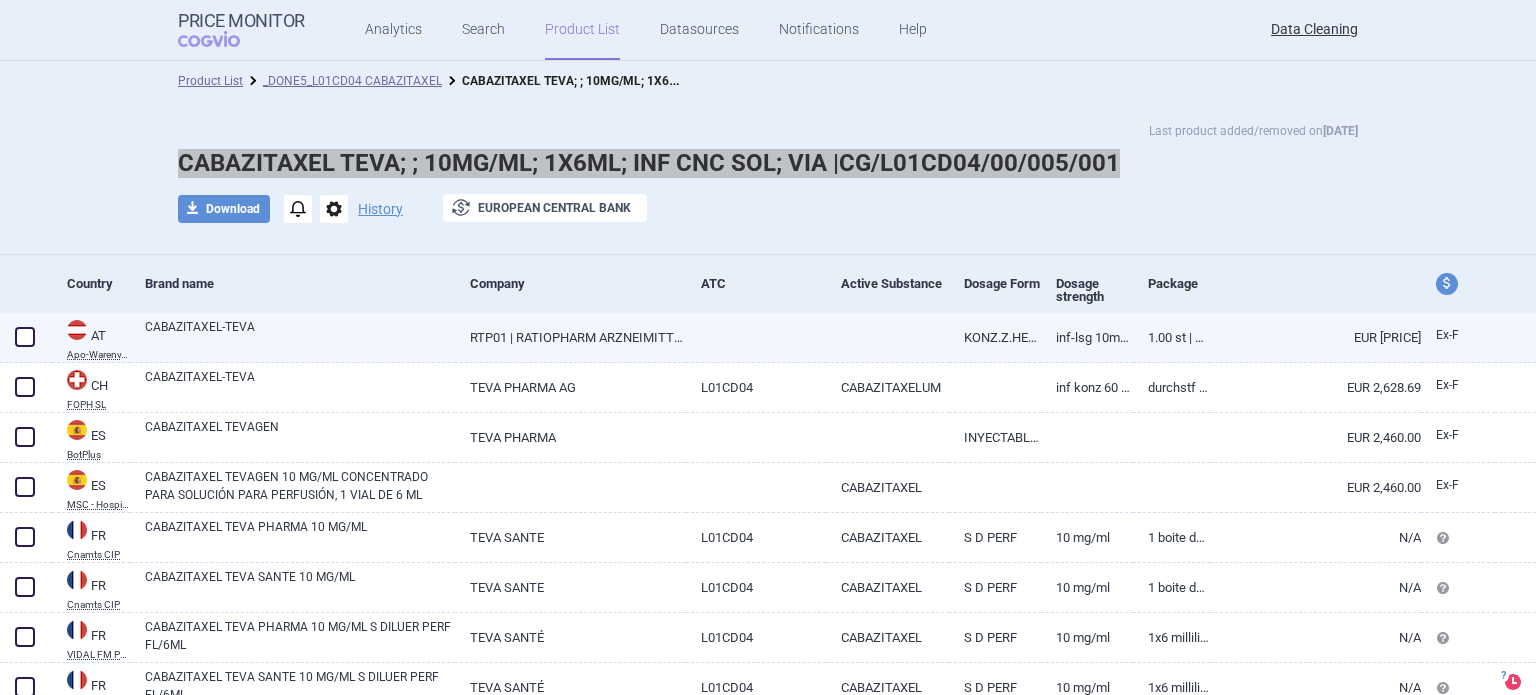 scroll, scrollTop: 567, scrollLeft: 0, axis: vertical 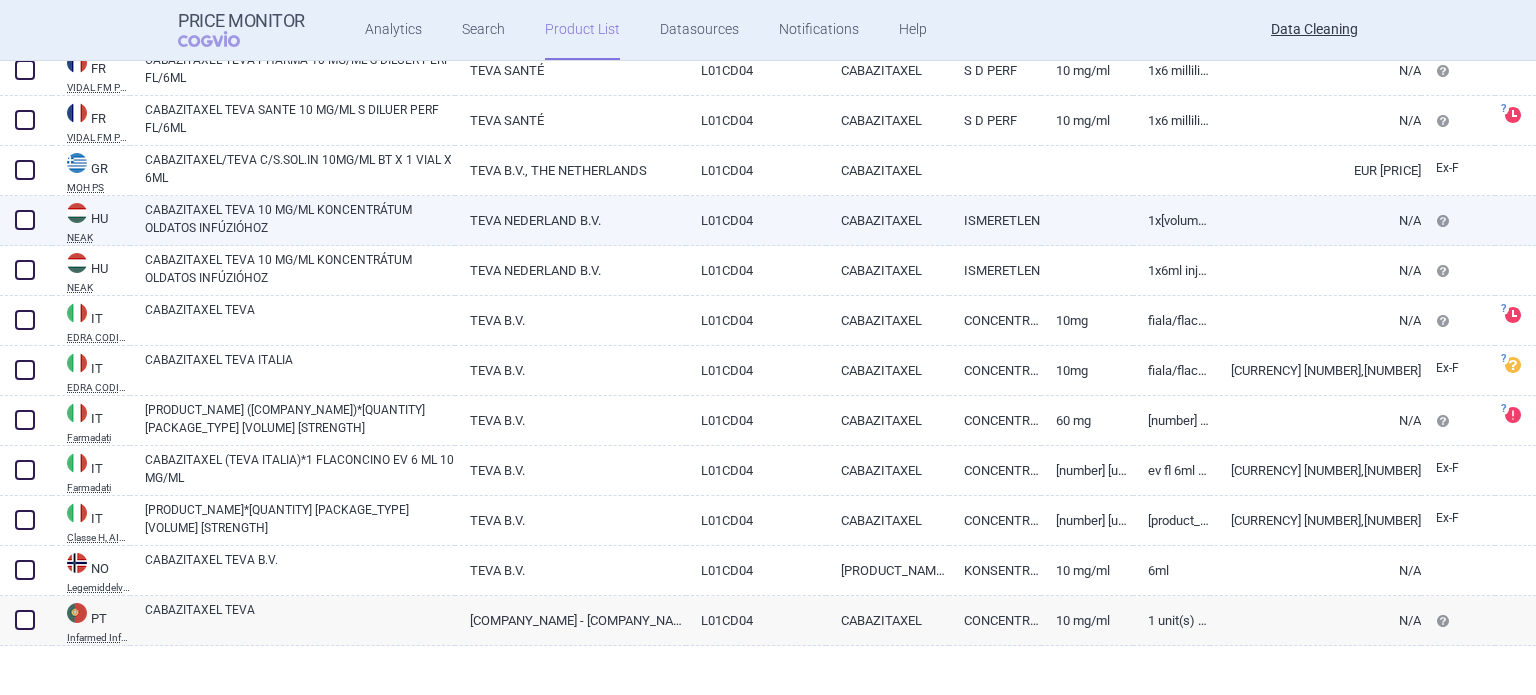 click on "CABAZITAXEL TEVA 10 MG/ML KONCENTRÁTUM OLDATOS INFÚZIÓHOZ" at bounding box center [300, 219] 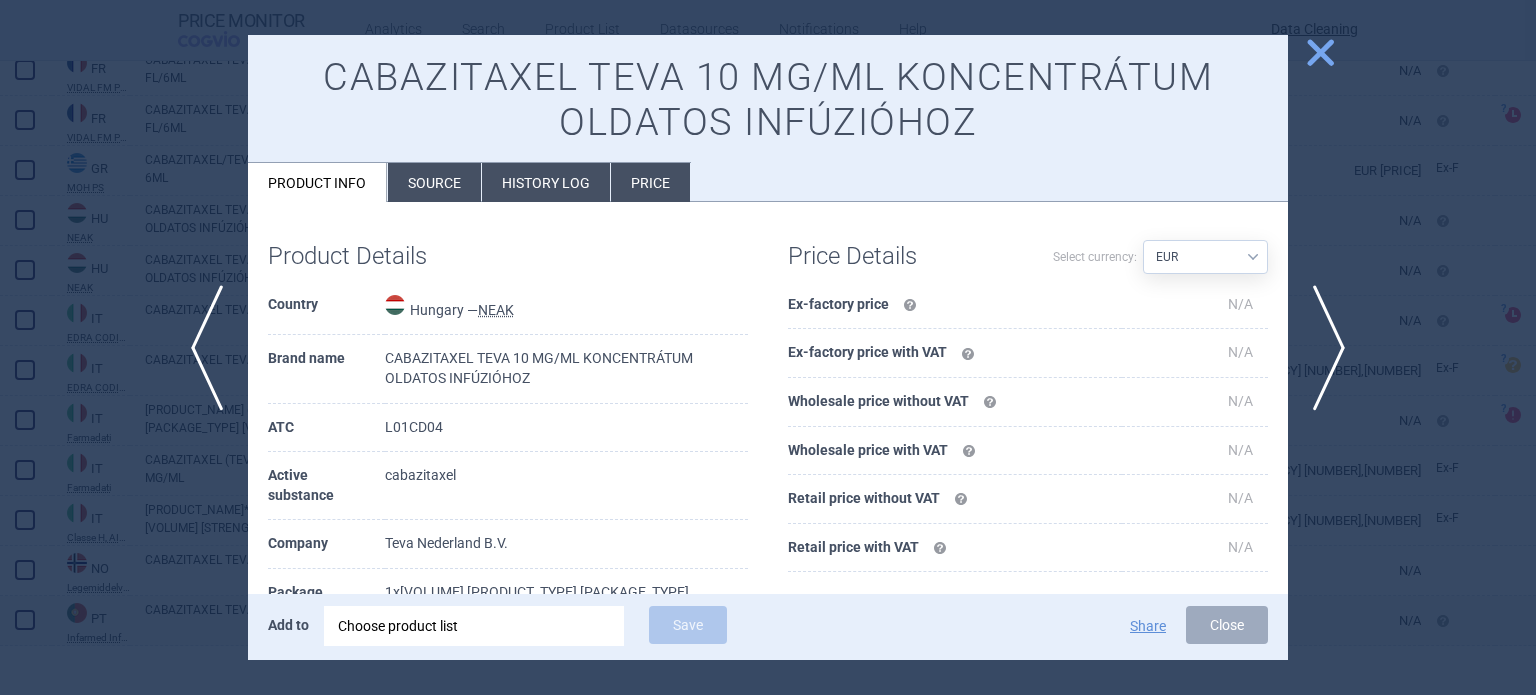 scroll, scrollTop: 100, scrollLeft: 0, axis: vertical 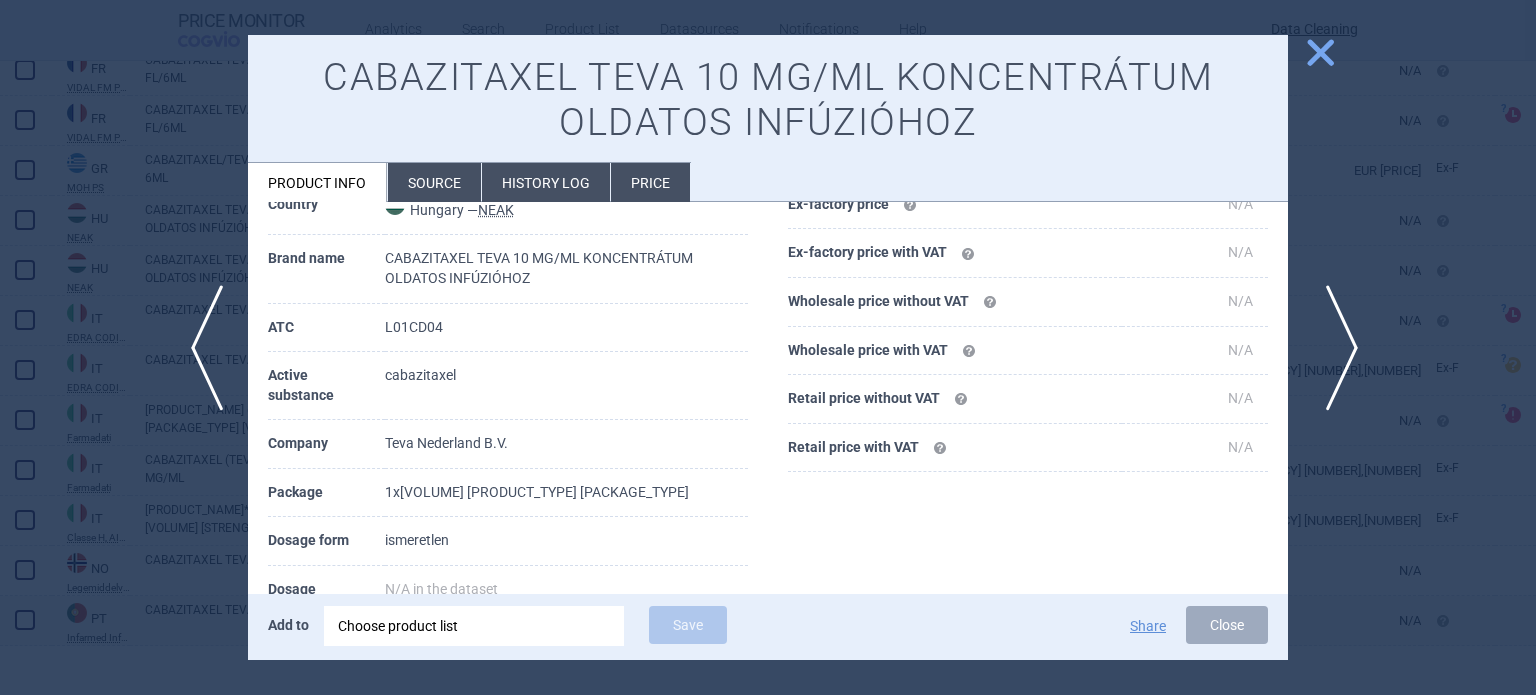 drag, startPoint x: 1338, startPoint y: 314, endPoint x: 1321, endPoint y: 303, distance: 20.248457 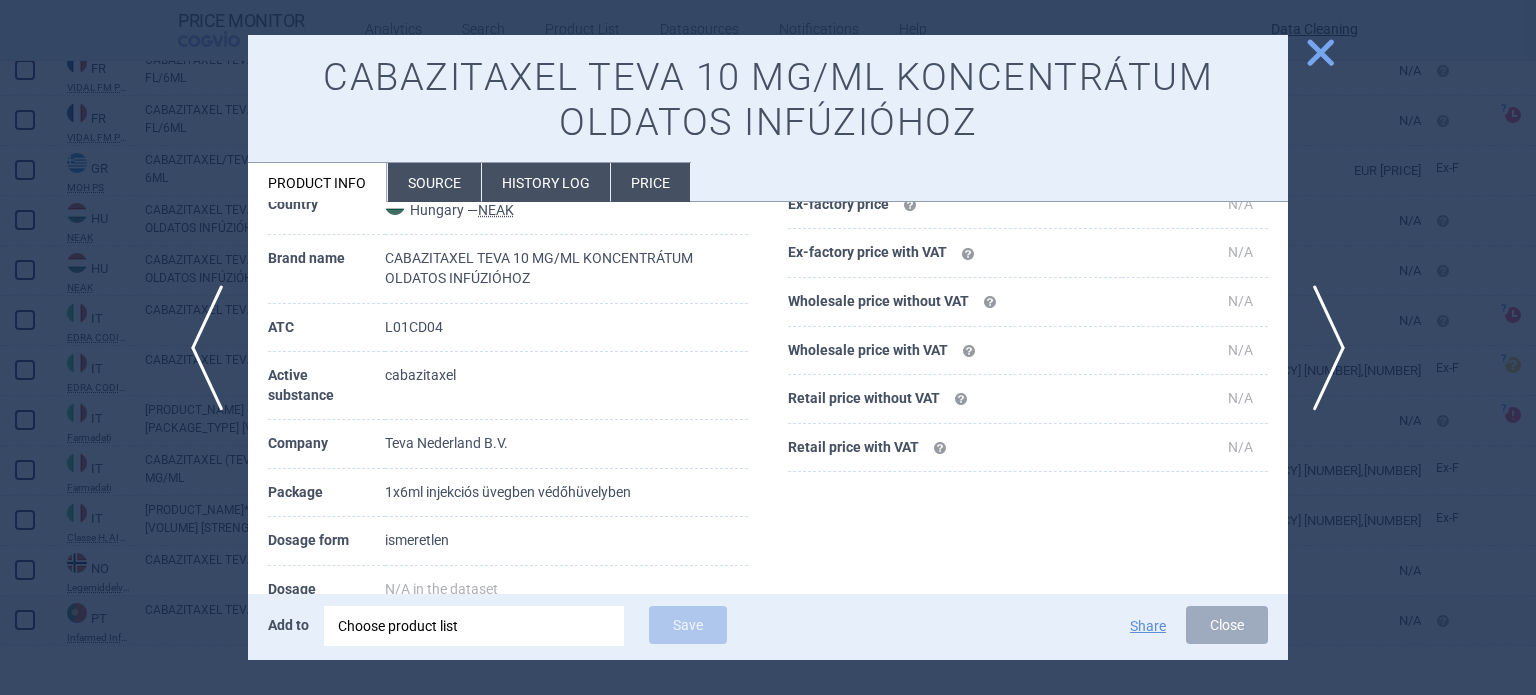 click at bounding box center (768, 347) 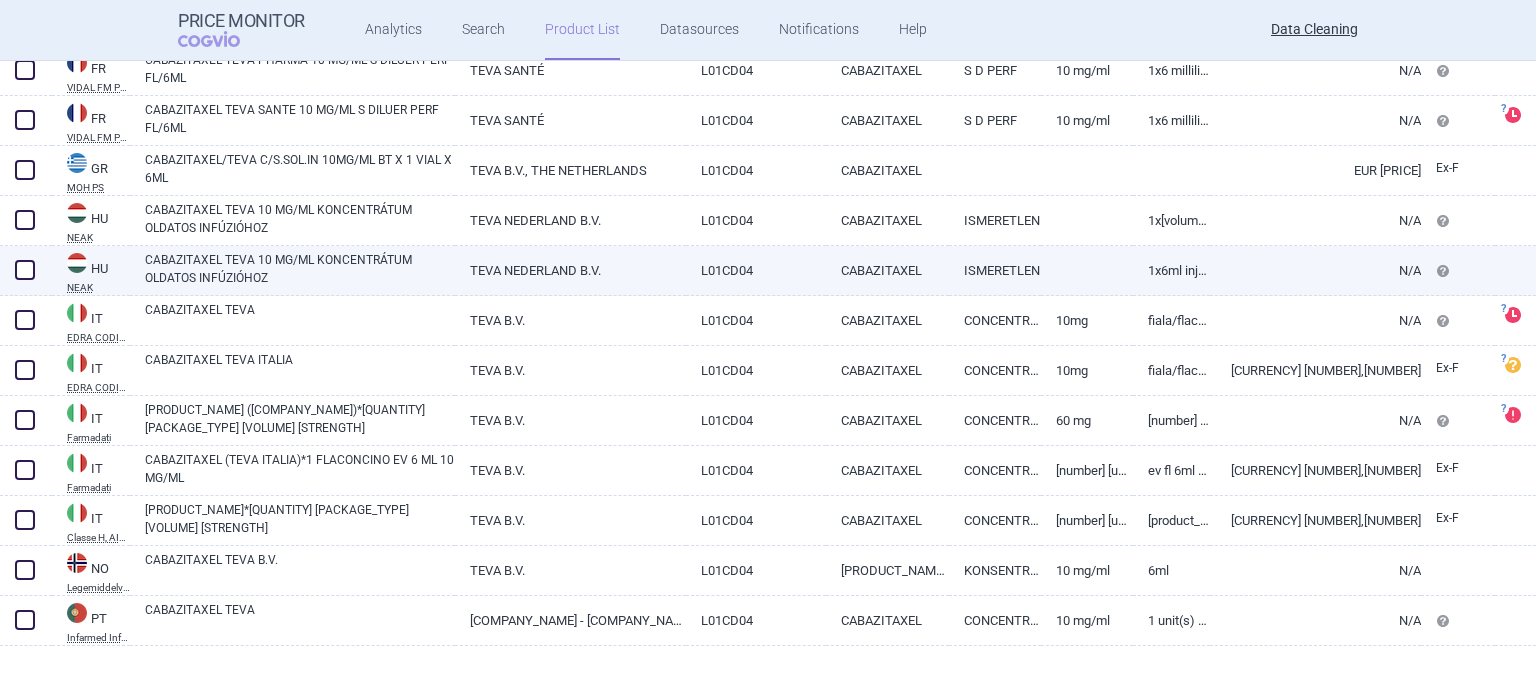 click on "CABAZITAXEL TEVA 10 MG/ML KONCENTRÁTUM OLDATOS INFÚZIÓHOZ" at bounding box center [300, 269] 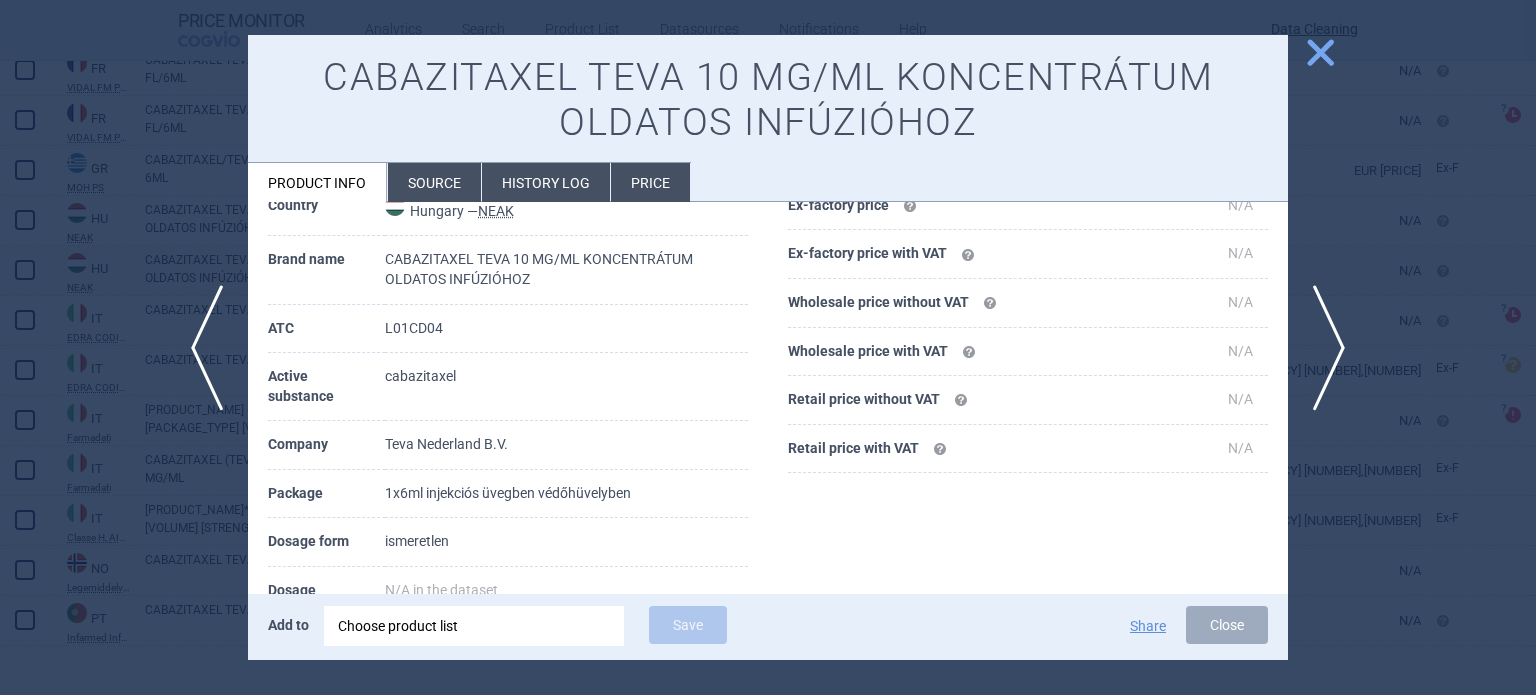 scroll, scrollTop: 100, scrollLeft: 0, axis: vertical 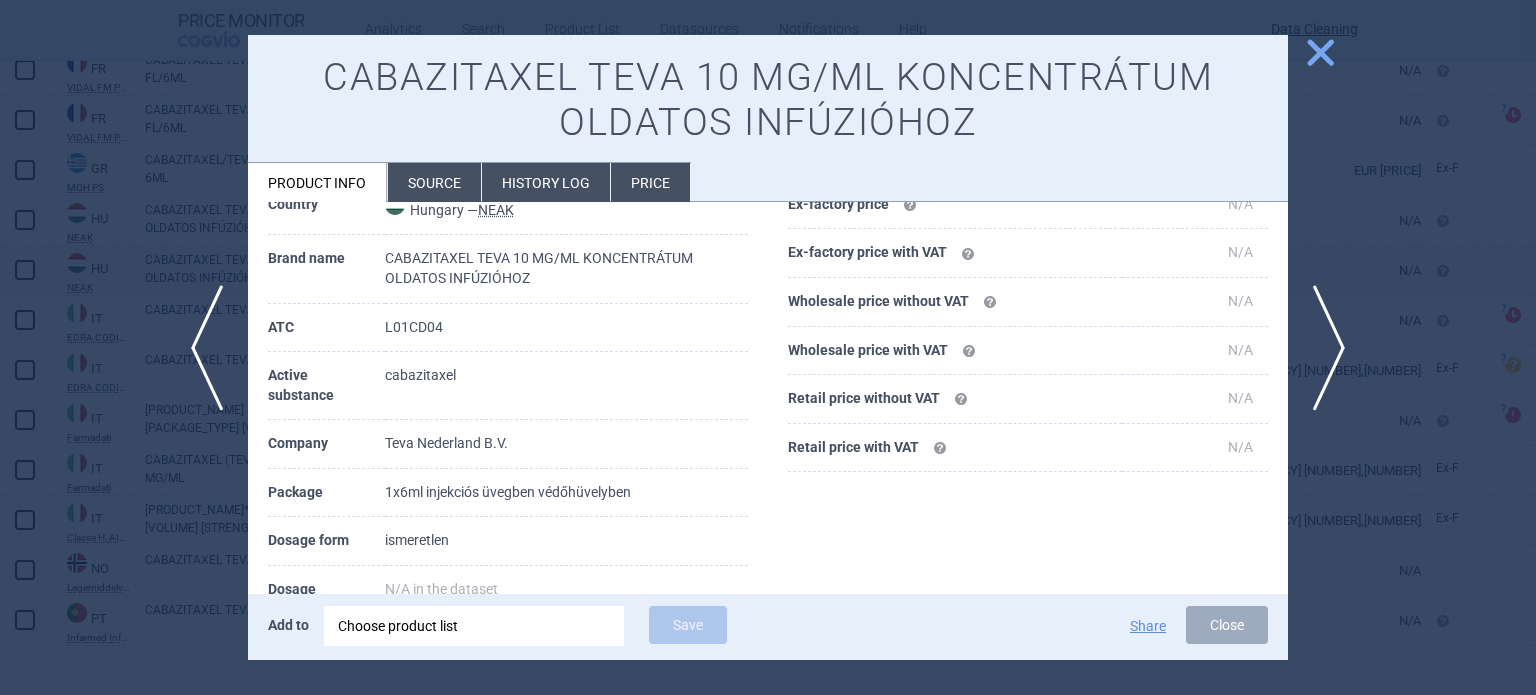 click at bounding box center [768, 347] 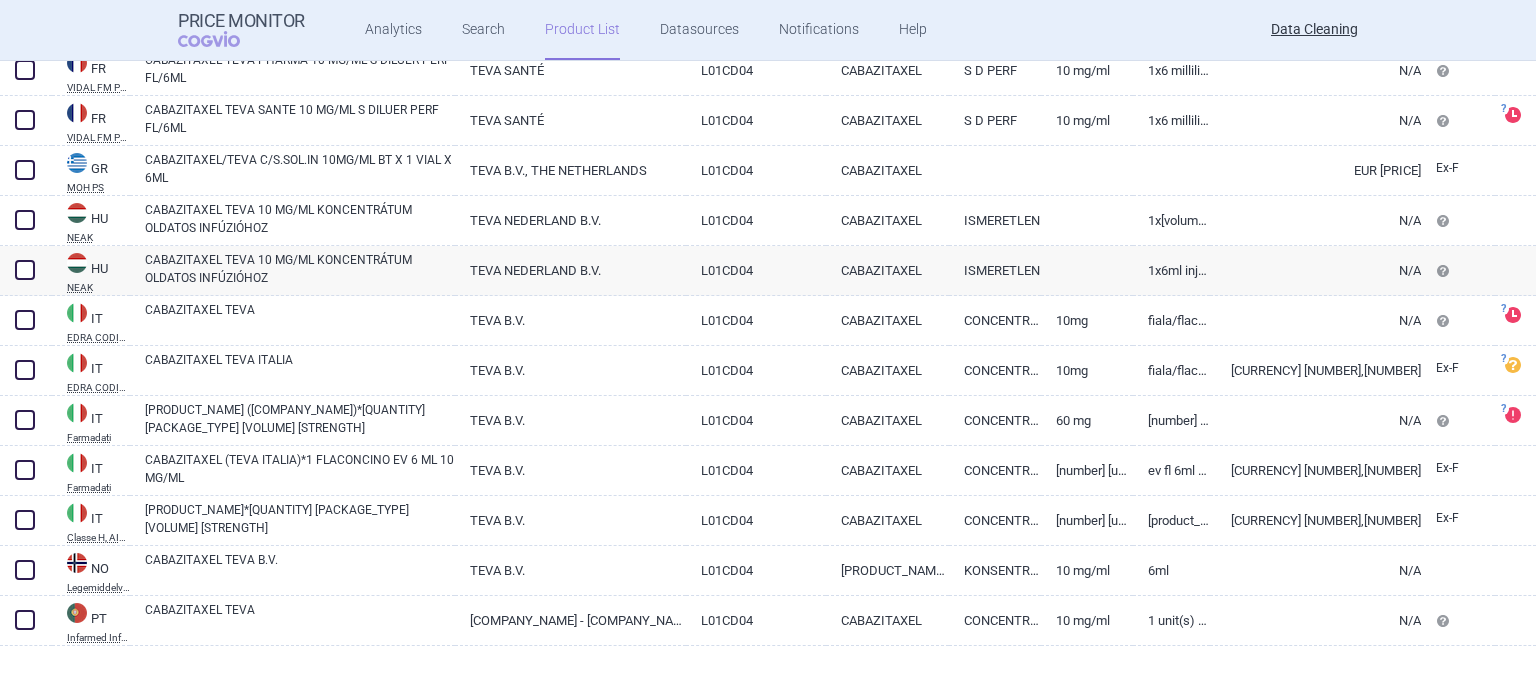 scroll, scrollTop: 0, scrollLeft: 0, axis: both 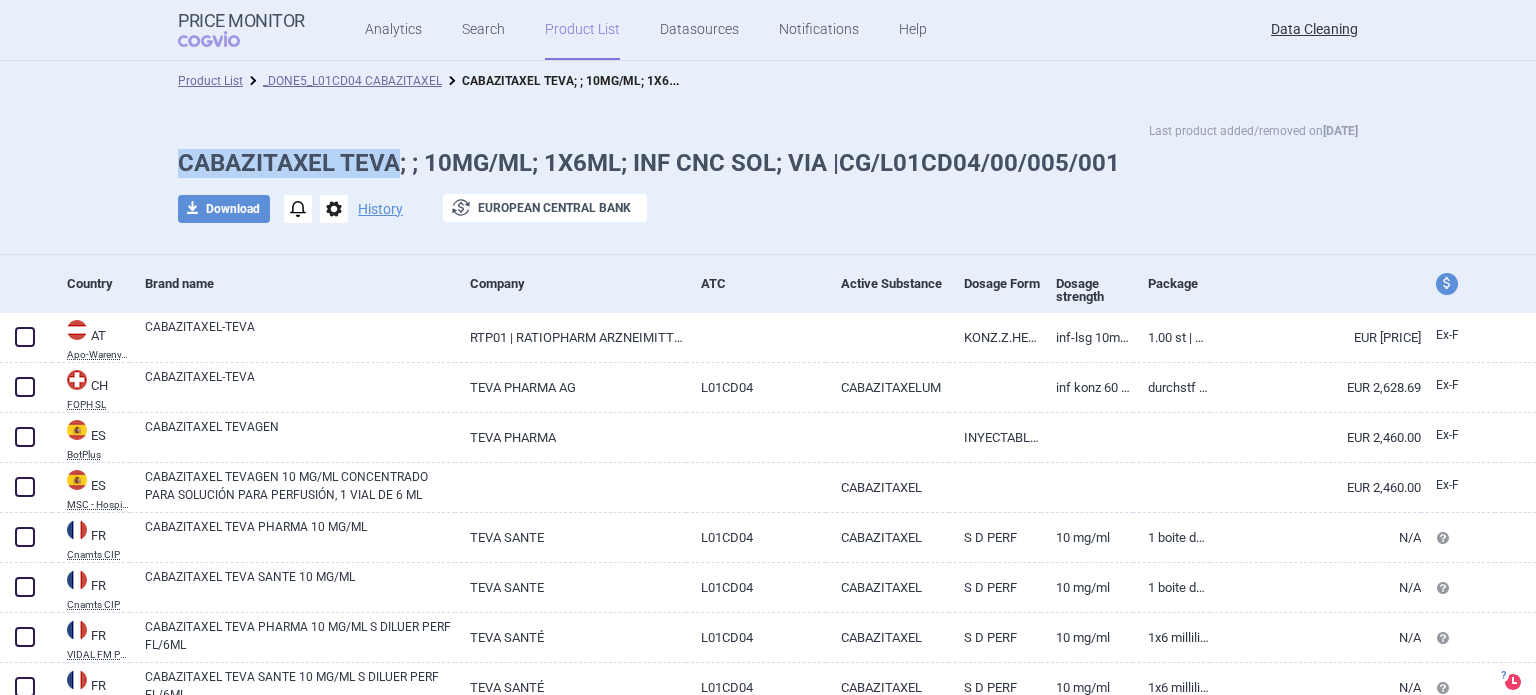 drag, startPoint x: 176, startPoint y: 151, endPoint x: 384, endPoint y: 149, distance: 208.00961 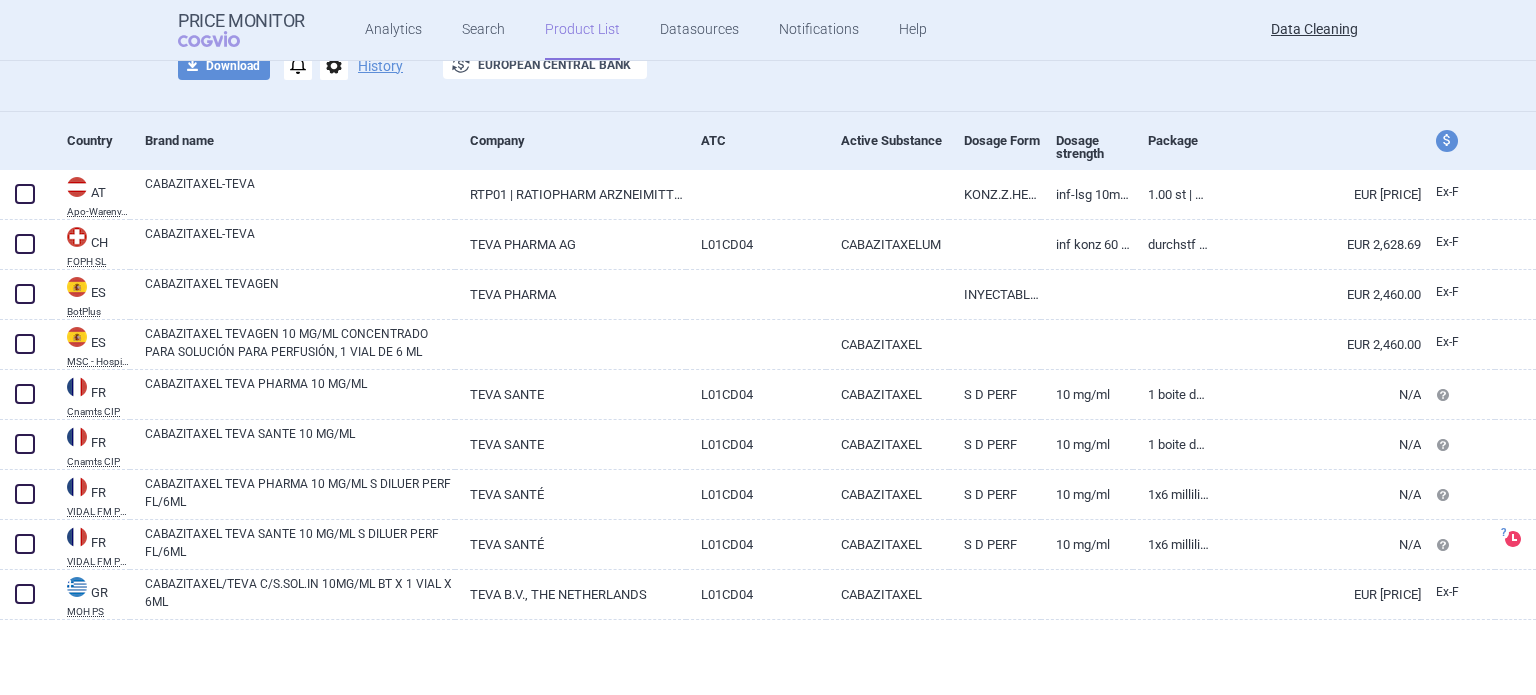 scroll, scrollTop: 0, scrollLeft: 0, axis: both 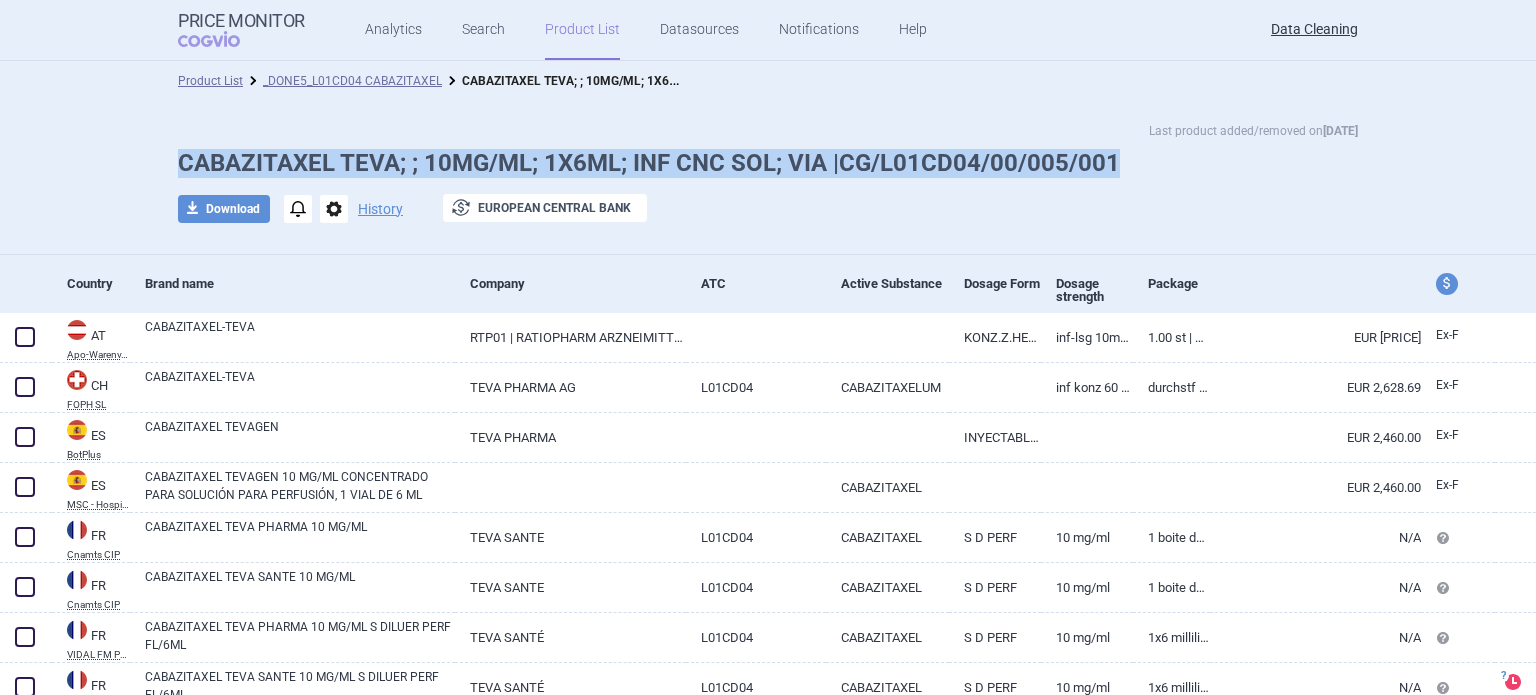drag, startPoint x: 1133, startPoint y: 167, endPoint x: 169, endPoint y: 160, distance: 964.0254 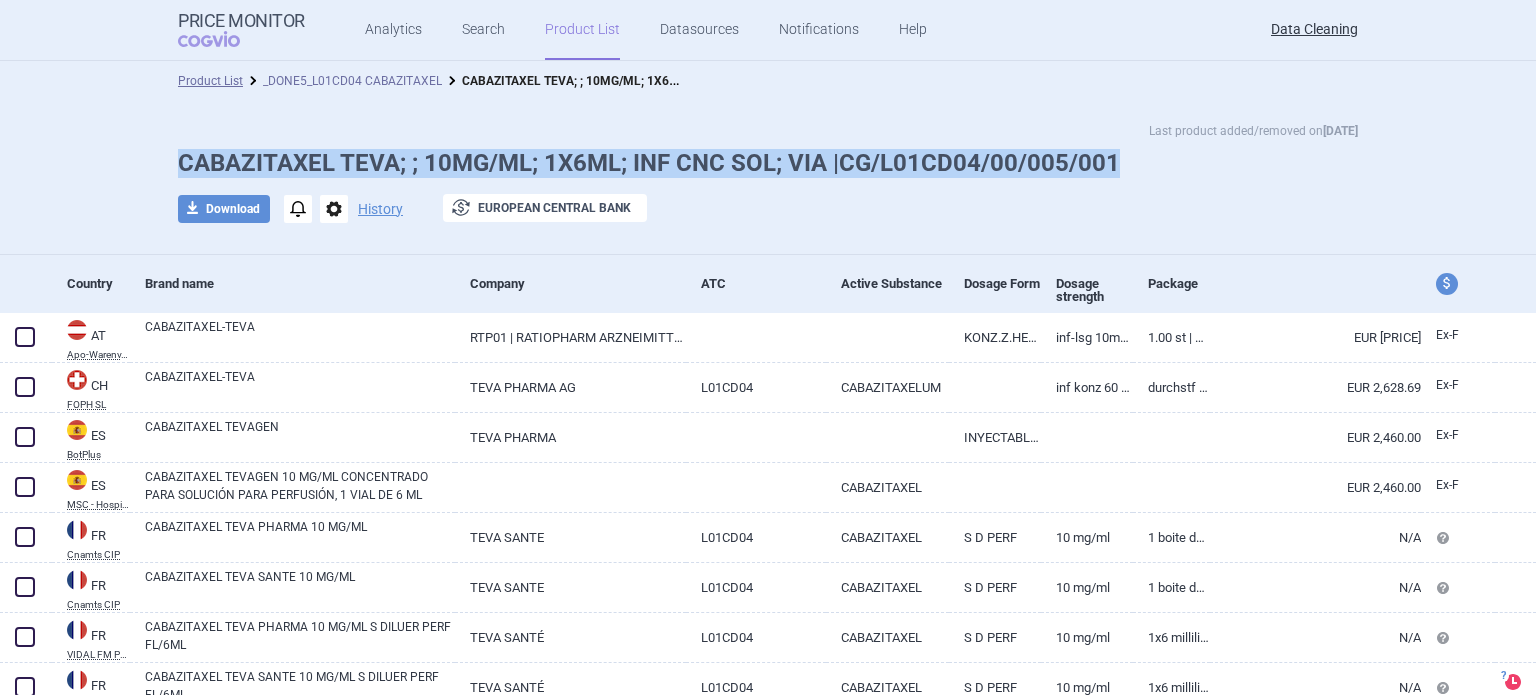 copy on "CABAZITAXEL TEVA; ; 10MG/ML; 1X6ML; INF CNC SOL; VIA |CG/L01CD04/00/005/001" 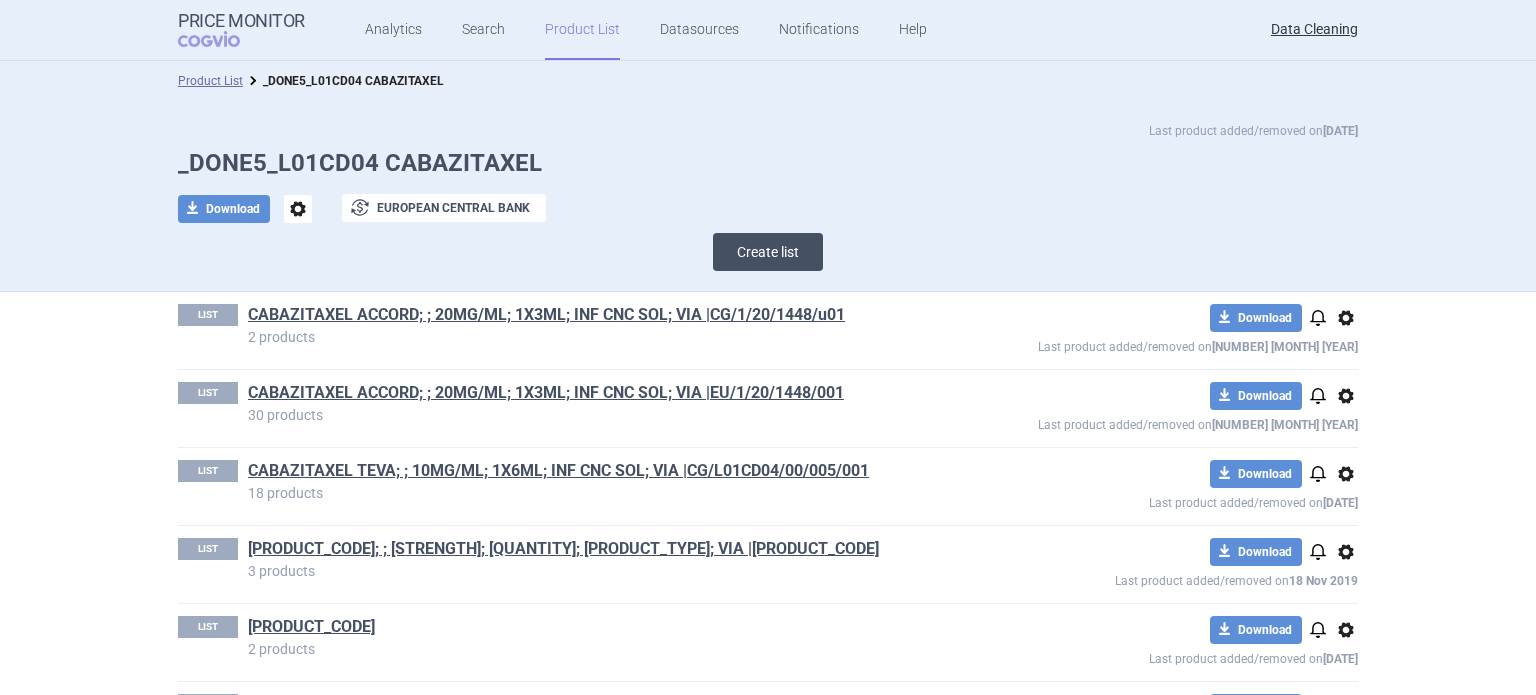 click on "Create list" at bounding box center [768, 252] 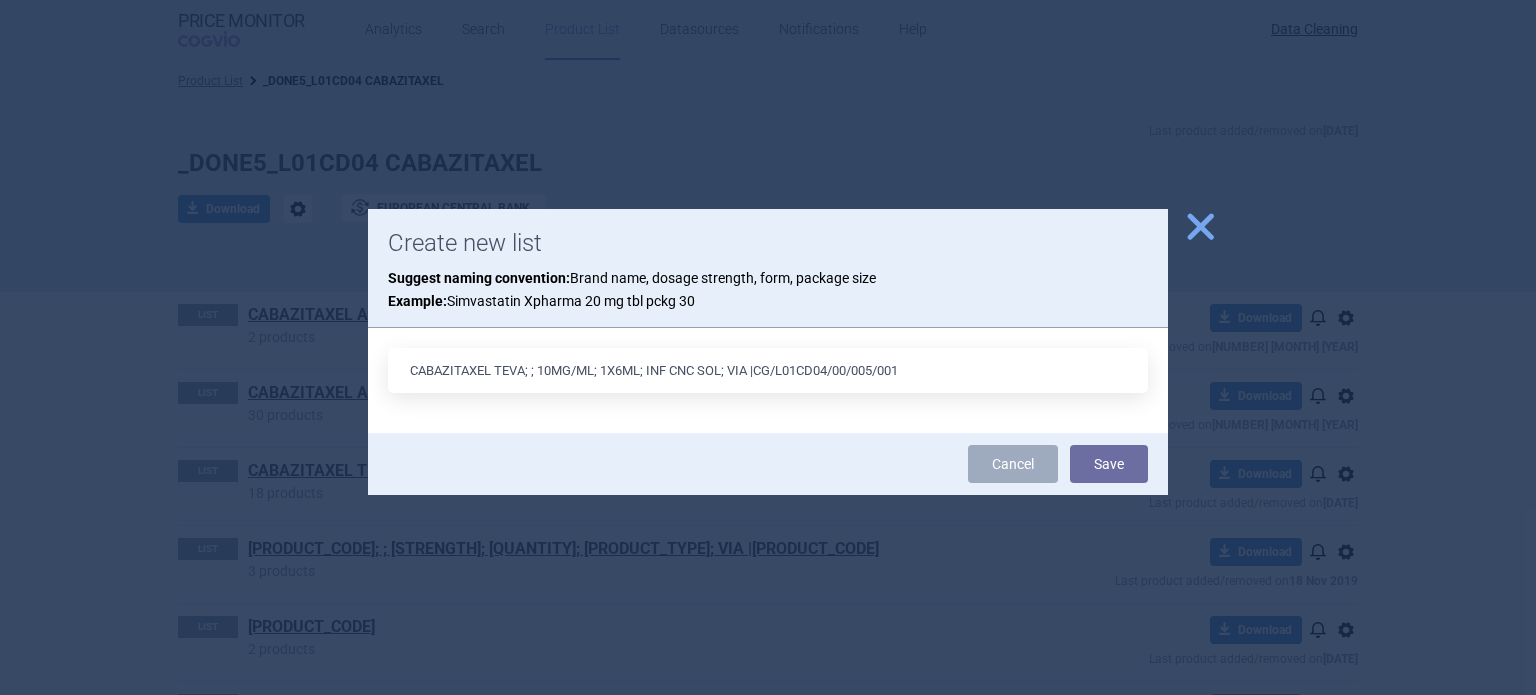 click on "CABAZITAXEL TEVA; ; 10MG/ML; 1X6ML; INF CNC SOL; VIA |CG/L01CD04/00/005/001" at bounding box center [768, 370] 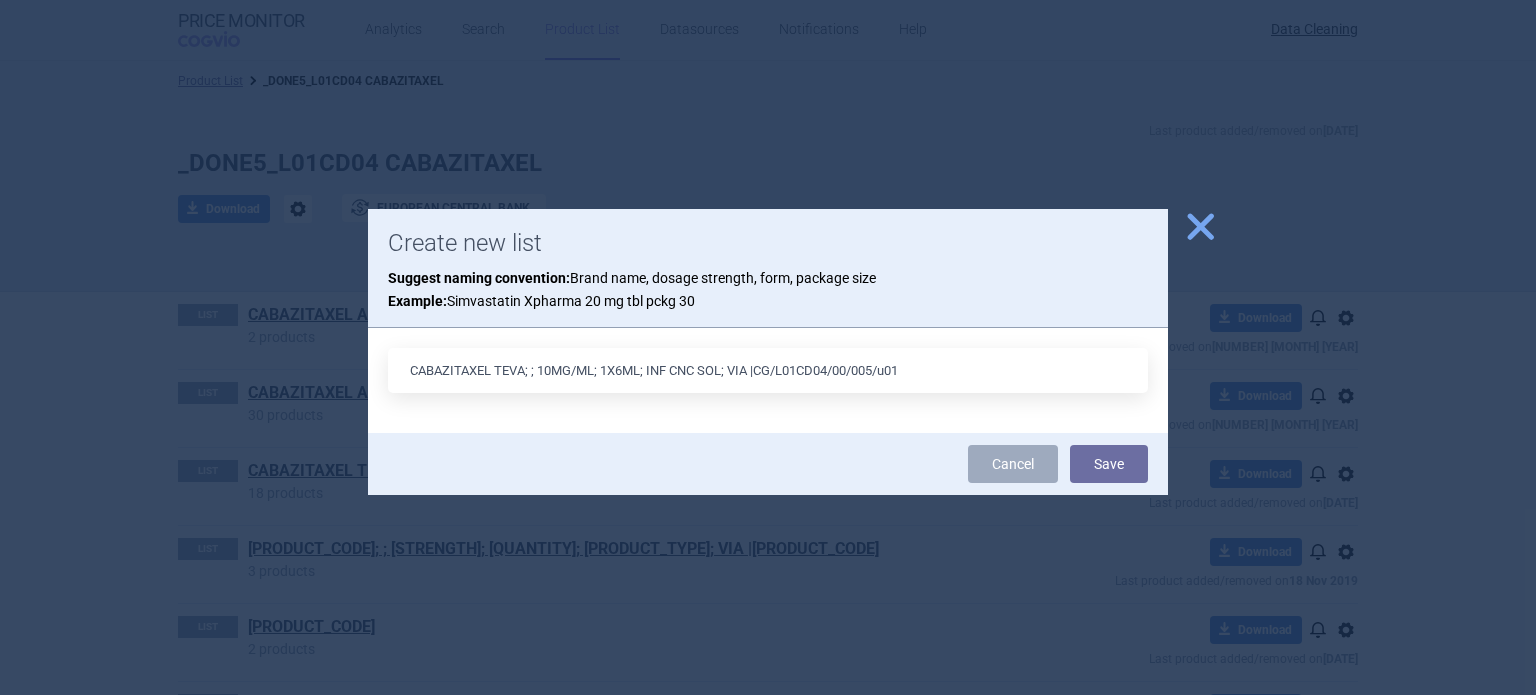 type on "CABAZITAXEL TEVA; ; 10MG/ML; 1X6ML; INF CNC SOL; VIA |CG/L01CD04/00/005/u01" 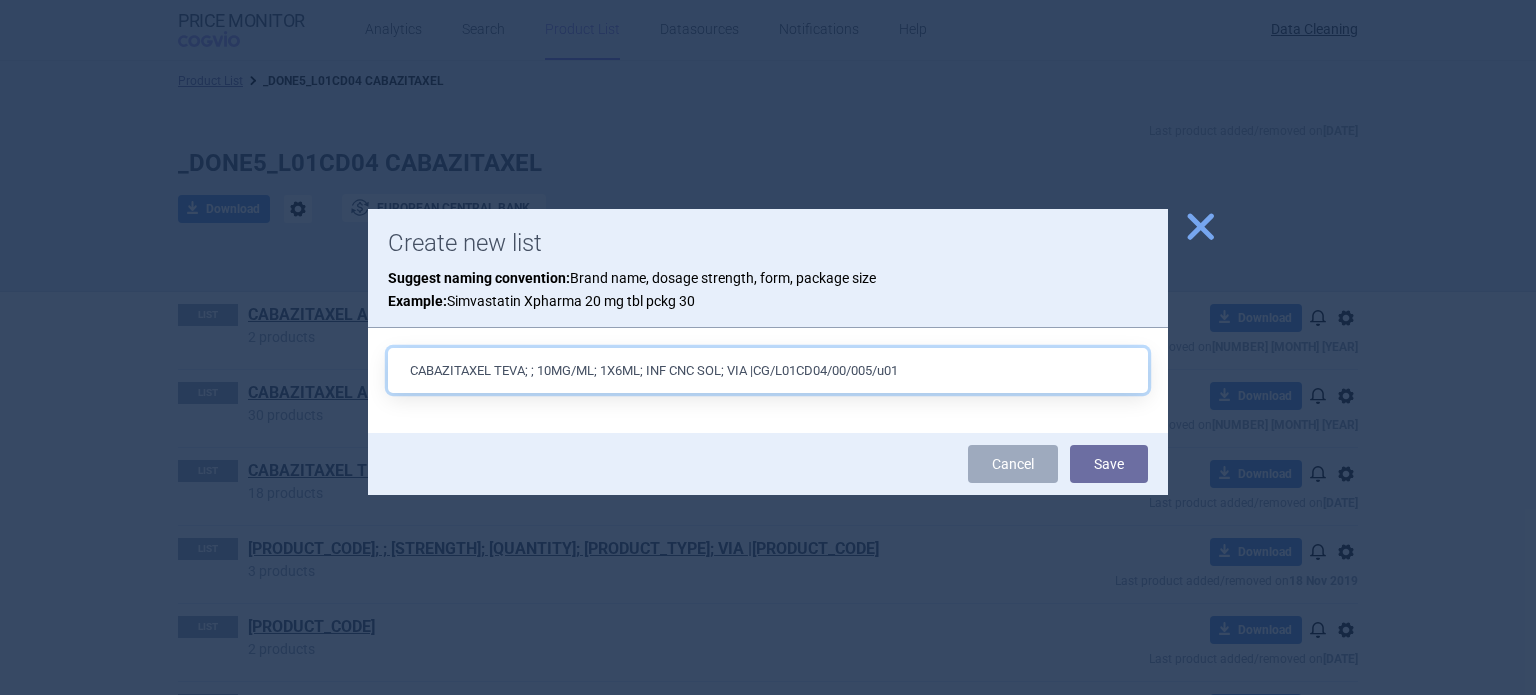 click on "Save" at bounding box center [1109, 464] 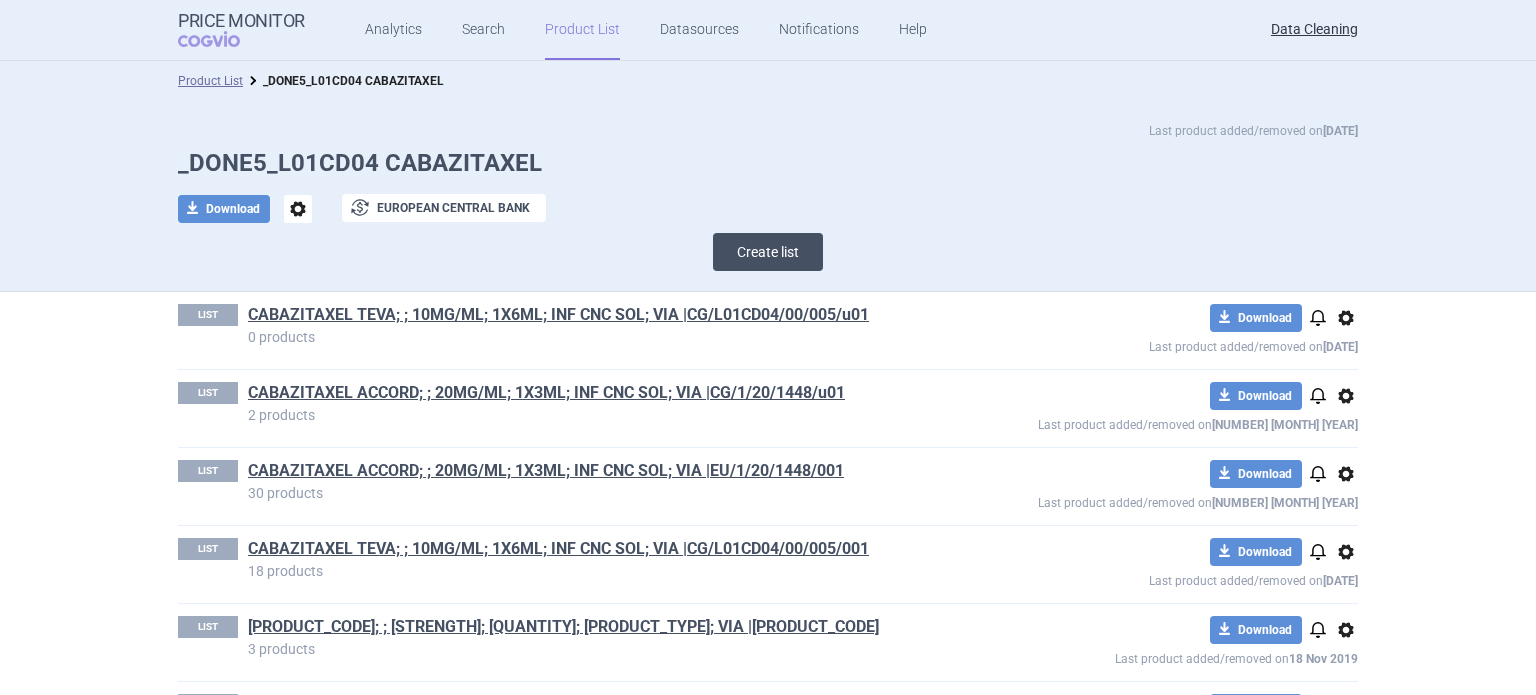 click on "Create list" at bounding box center [768, 252] 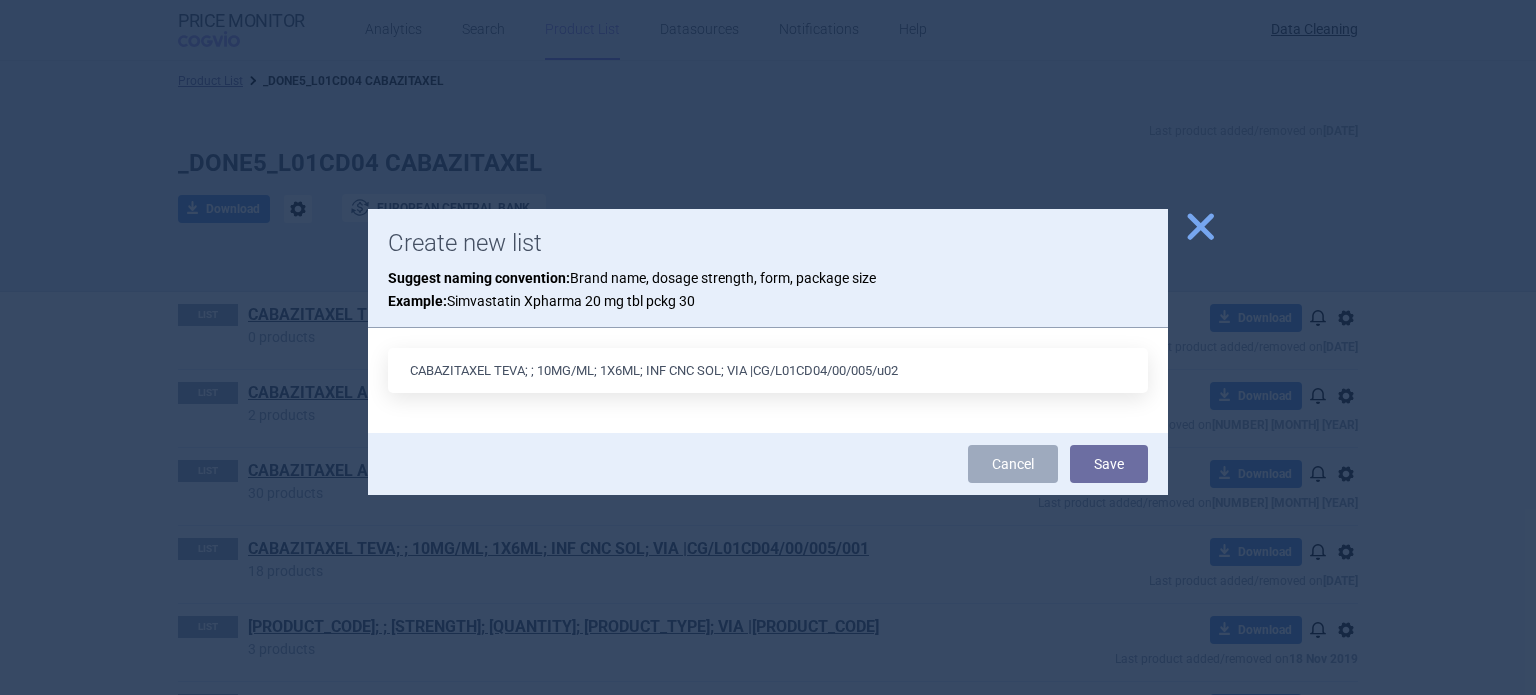 drag, startPoint x: 644, startPoint y: 379, endPoint x: 604, endPoint y: 378, distance: 40.012497 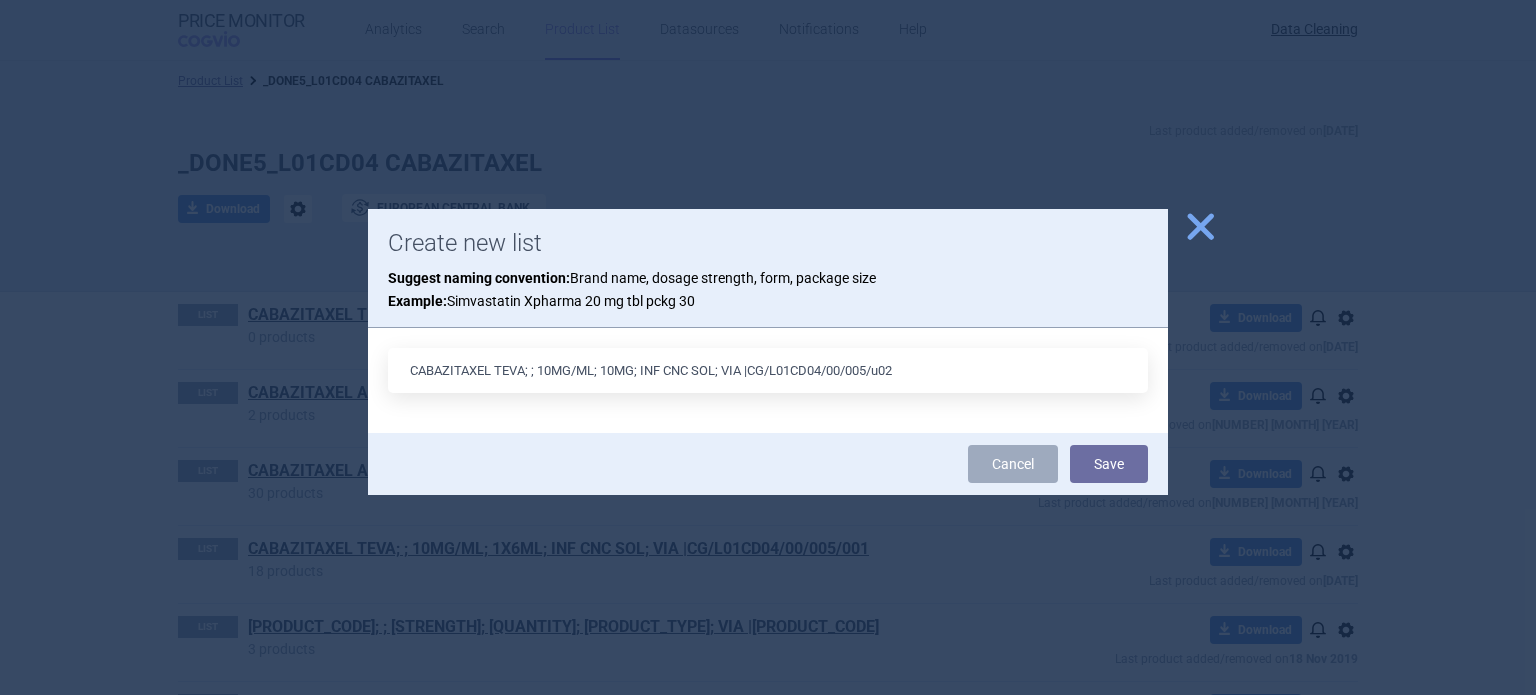 click on "CABAZITAXEL TEVA; ; 10MG/ML; 10MG; INF CNC SOL; VIA |CG/L01CD04/00/005/u02" at bounding box center [768, 370] 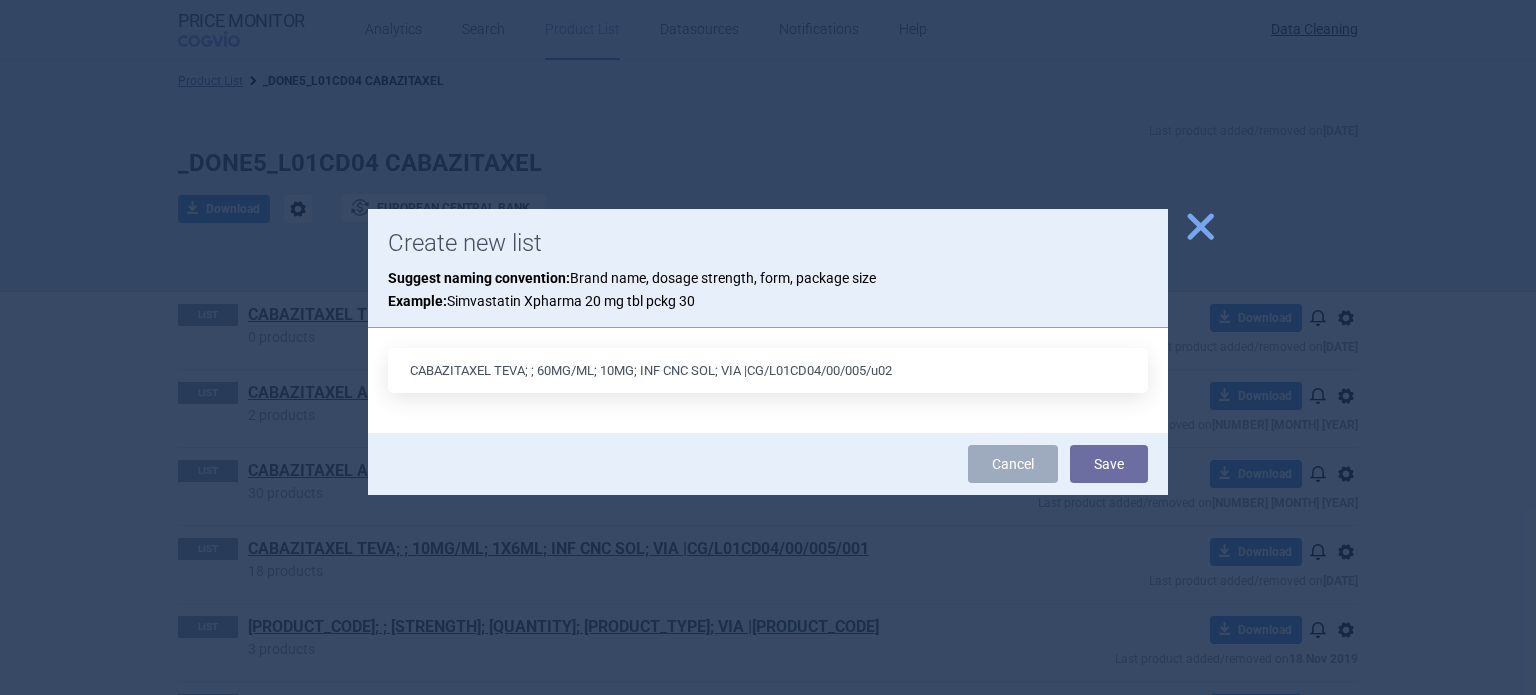 click on "CABAZITAXEL TEVA; ; 60MG/ML; 10MG; INF CNC SOL; VIA |CG/L01CD04/00/005/u02" at bounding box center (768, 370) 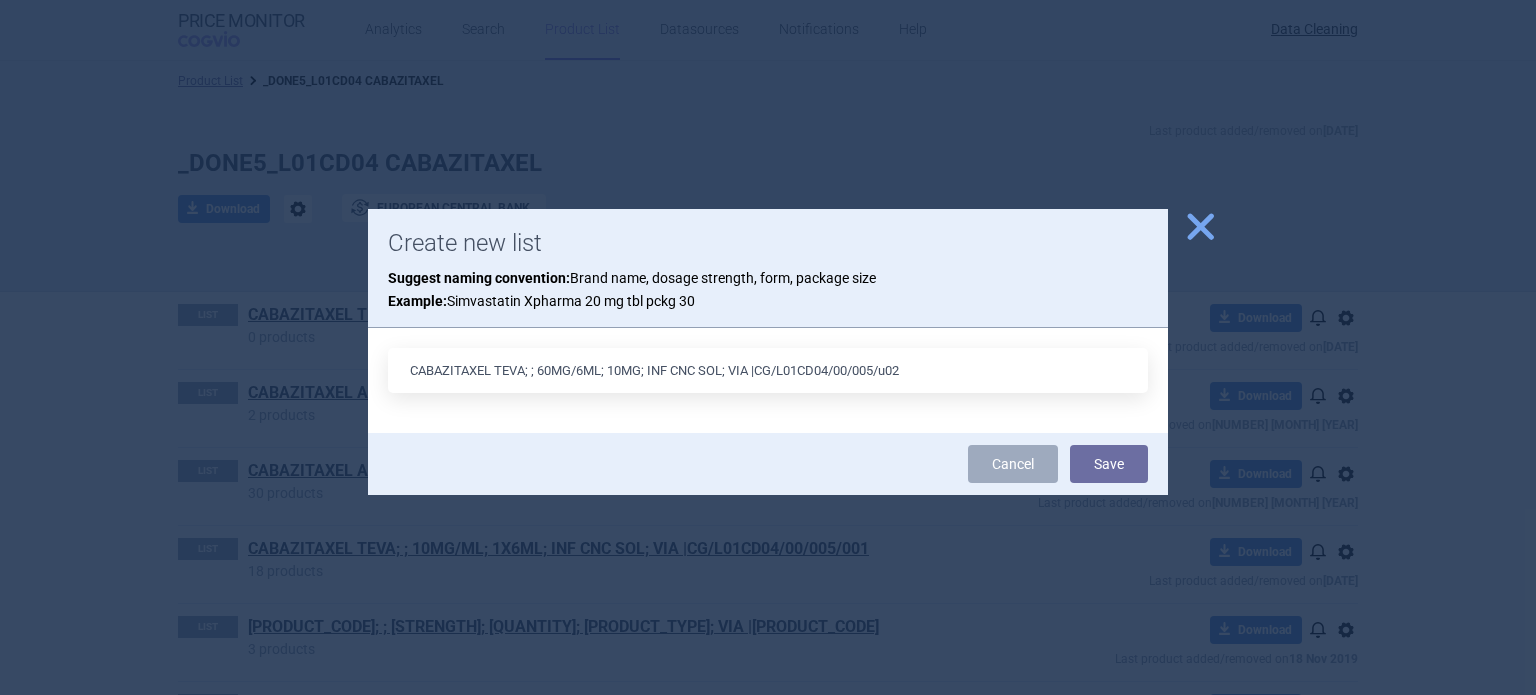 type on "CABAZITAXEL TEVA; ; 60MG/6ML; 10MG; INF CNC SOL; VIA |CG/L01CD04/00/005/u02" 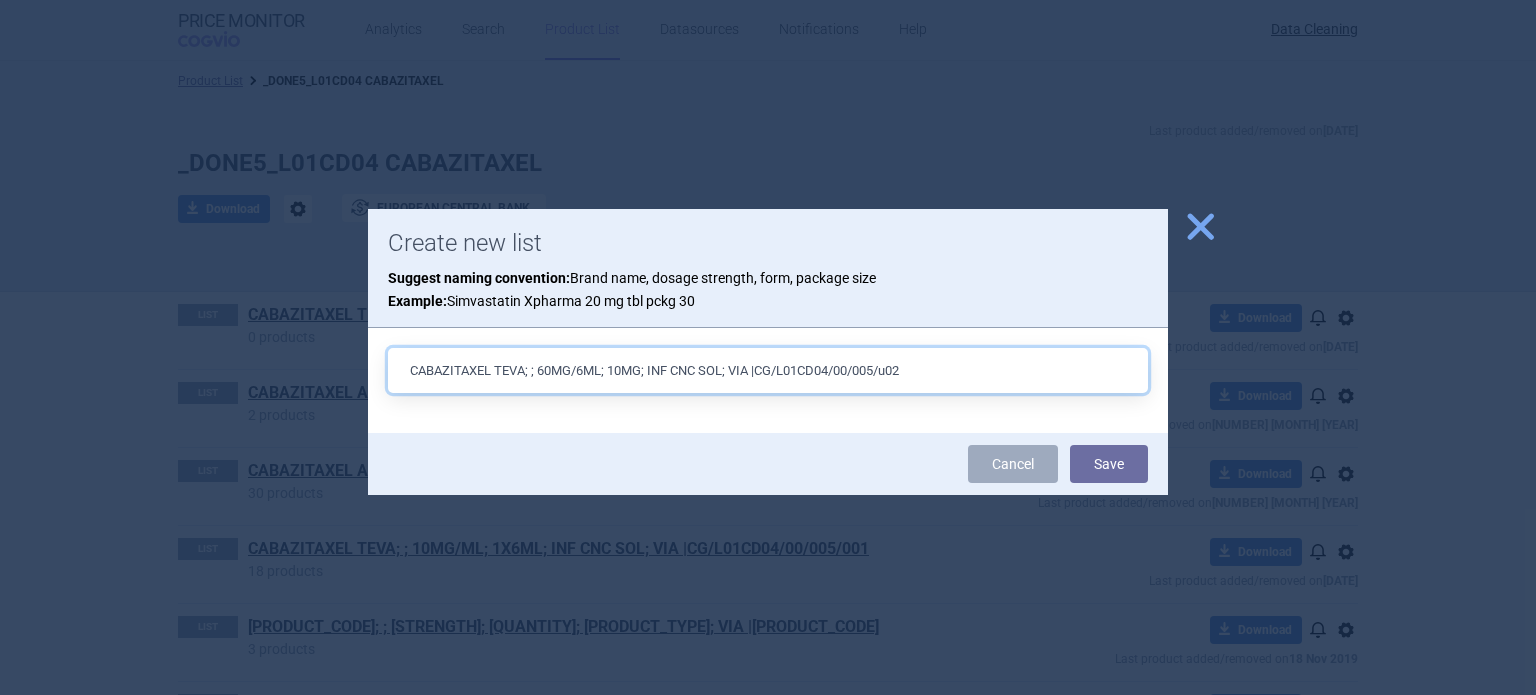 click on "Save" at bounding box center [1109, 464] 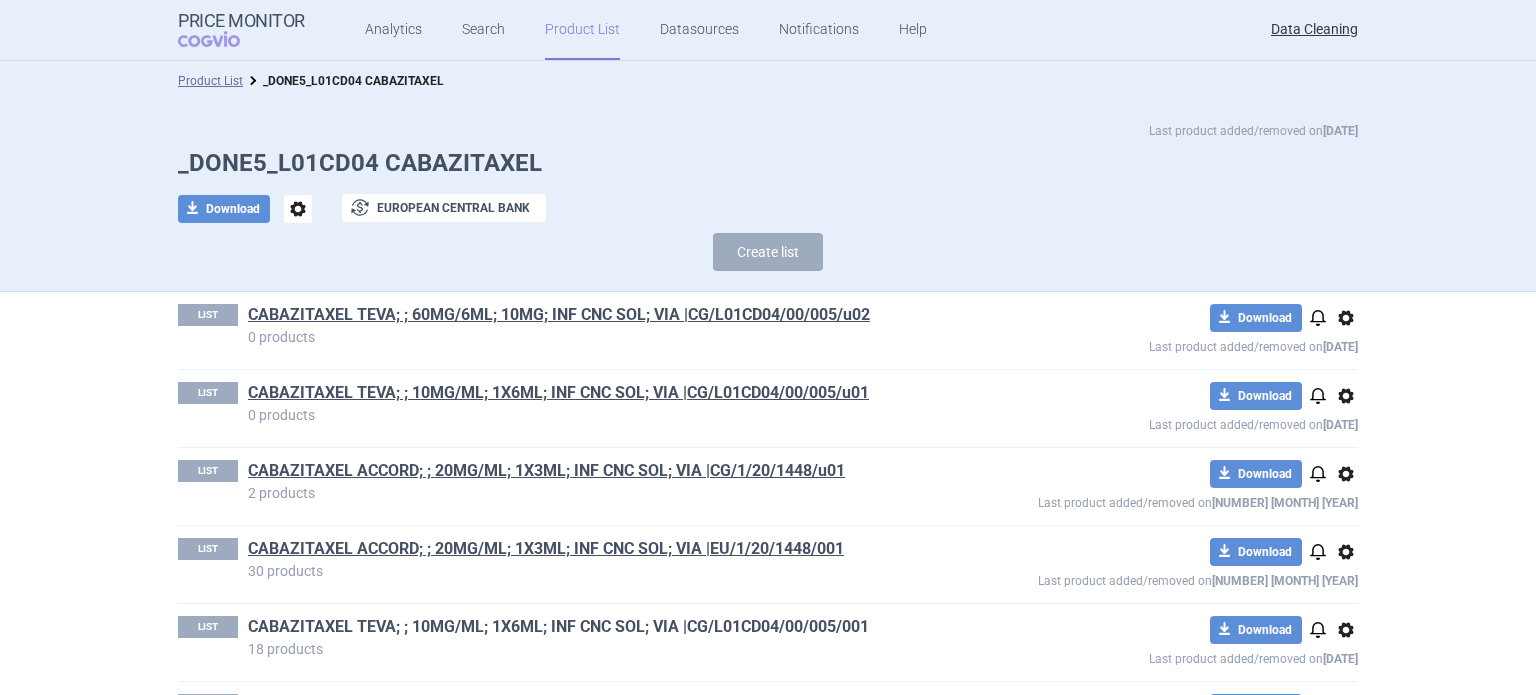 click on "CABAZITAXEL TEVA; ; 10MG/ML; 1X6ML; INF CNC SOL; VIA |CG/L01CD04/00/005/001" at bounding box center (558, 627) 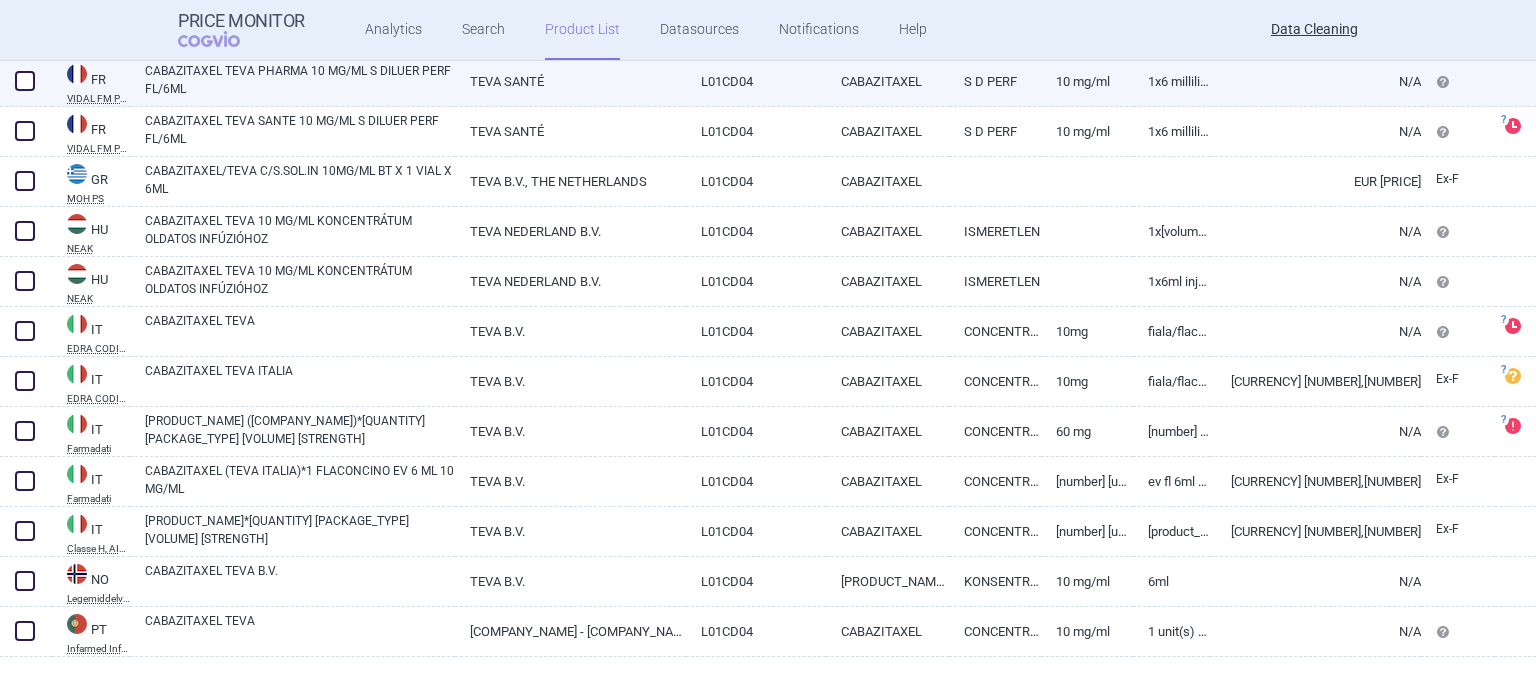 scroll, scrollTop: 582, scrollLeft: 0, axis: vertical 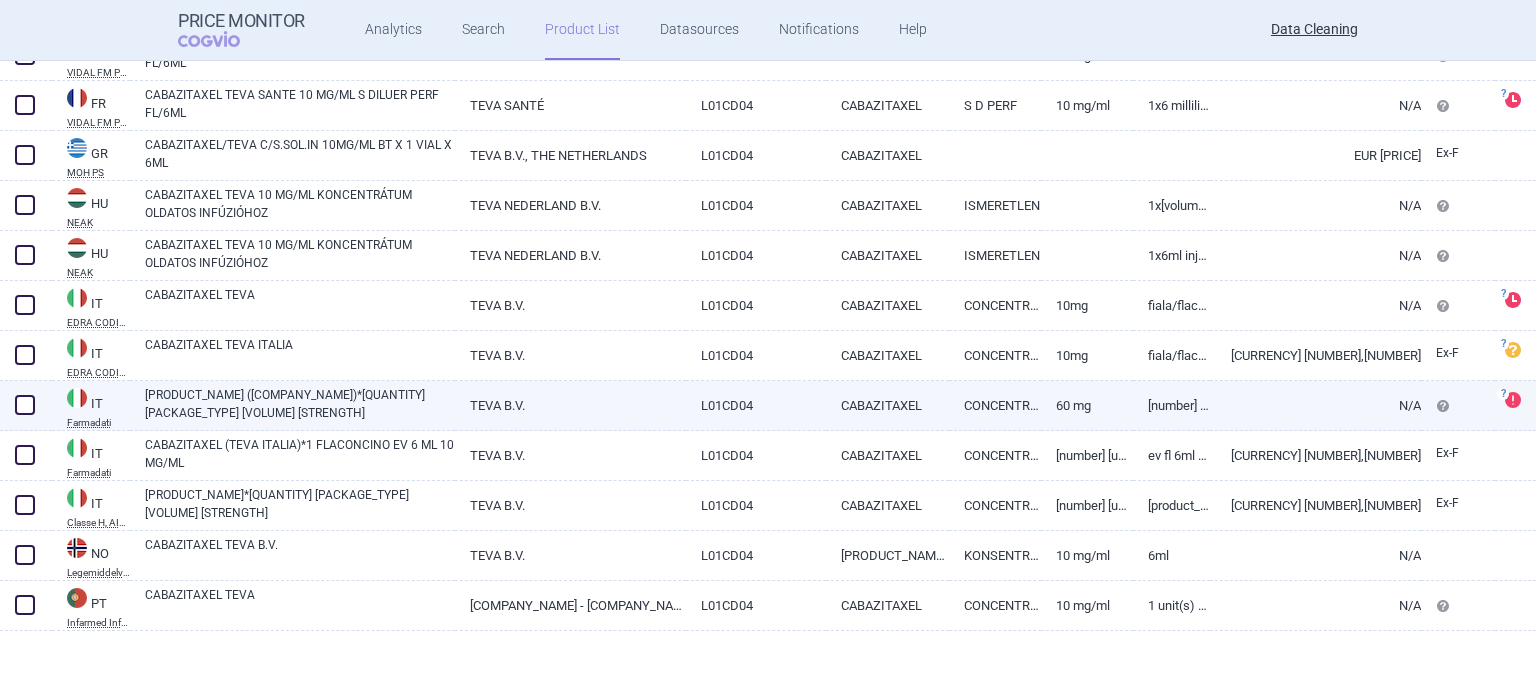 click on "TEVA B.V." at bounding box center (570, 405) 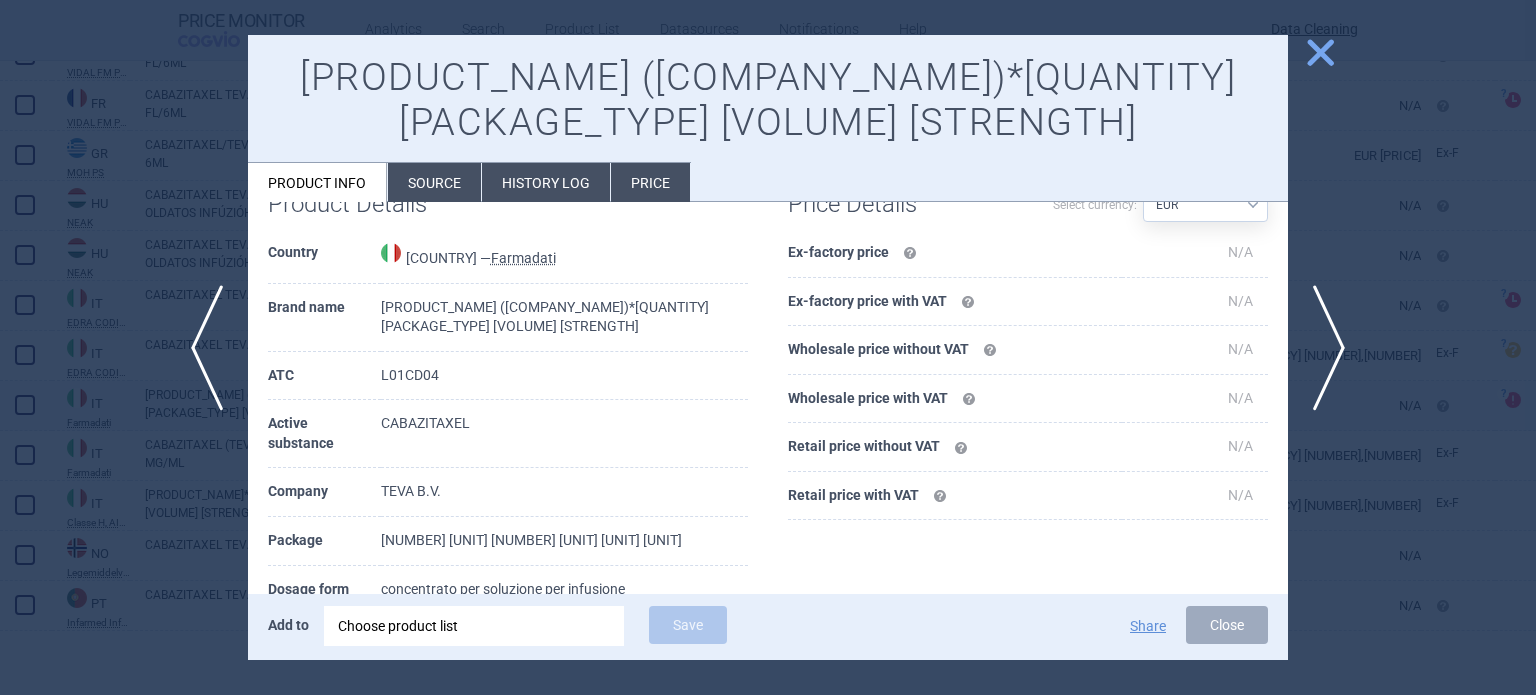 scroll, scrollTop: 200, scrollLeft: 0, axis: vertical 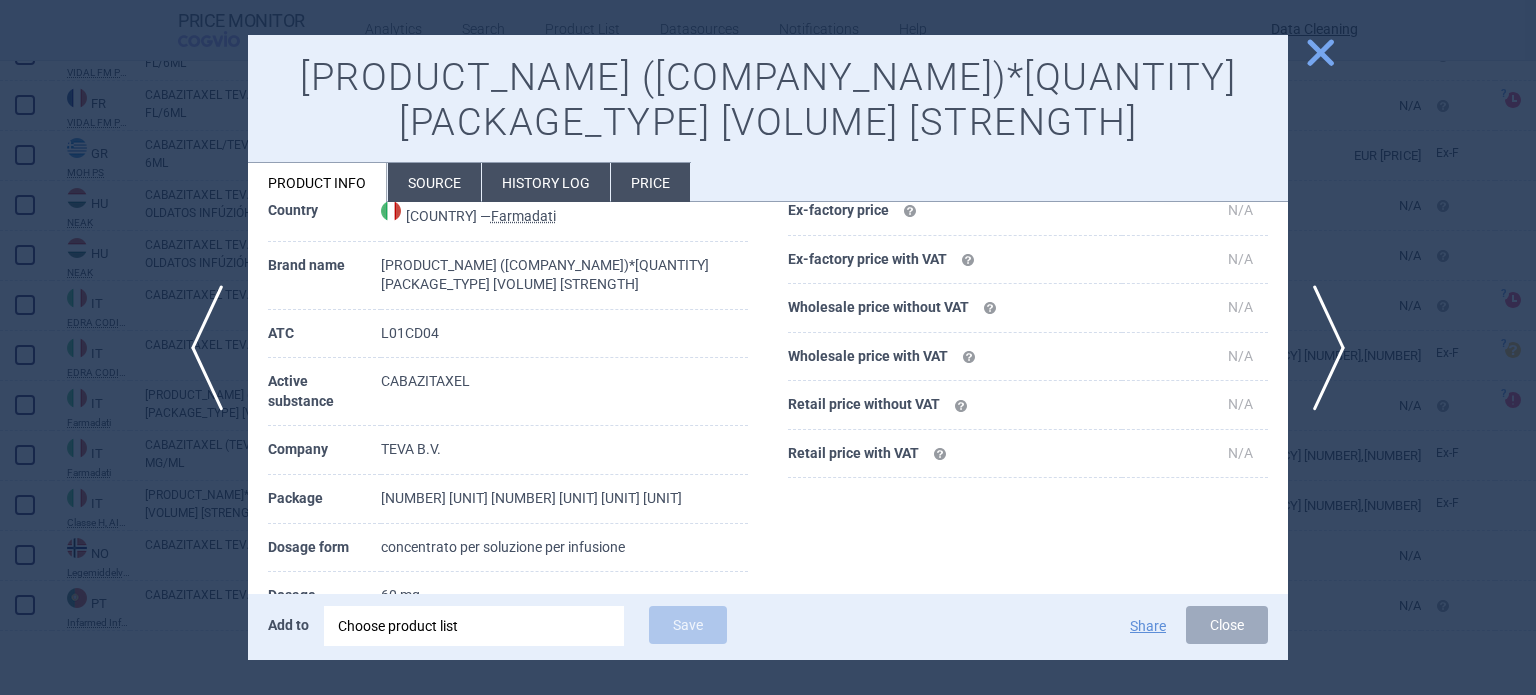 click on "Source" at bounding box center (434, 182) 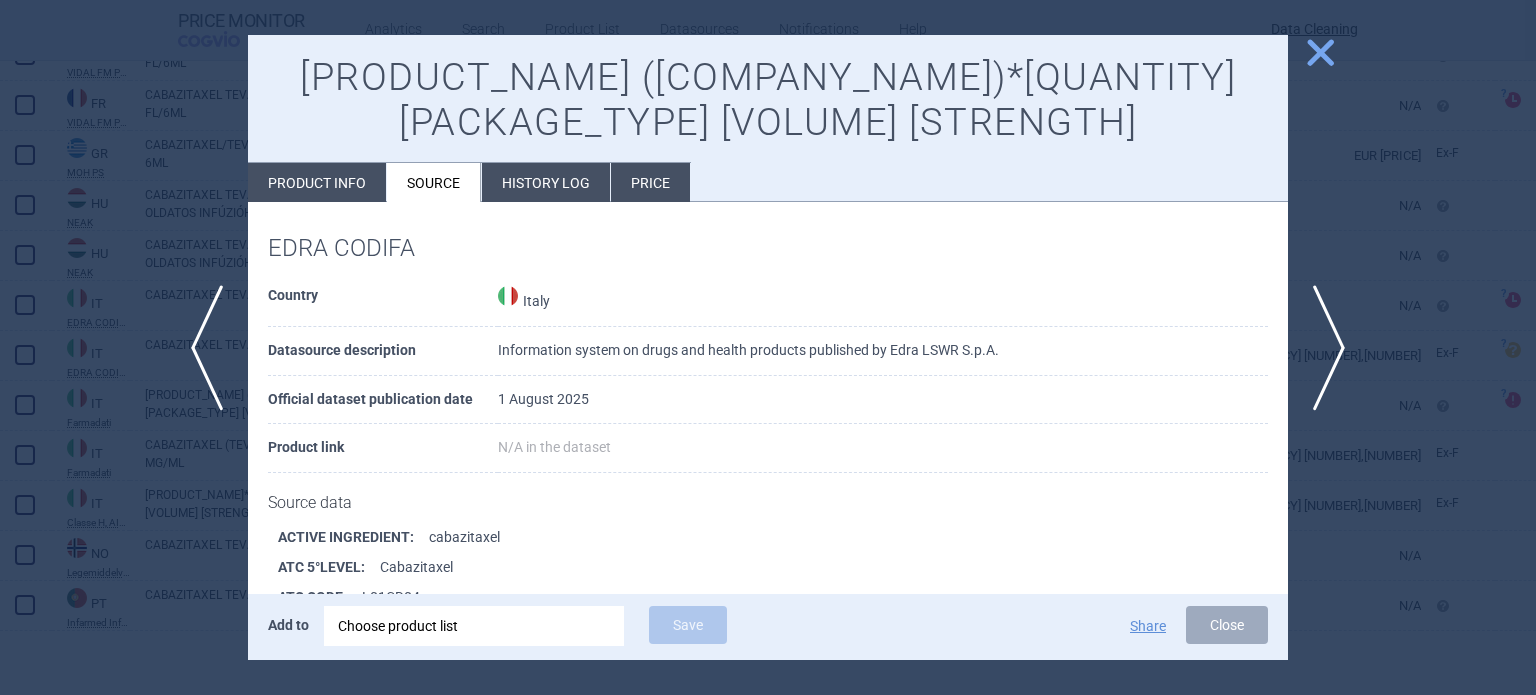 scroll, scrollTop: 6543, scrollLeft: 0, axis: vertical 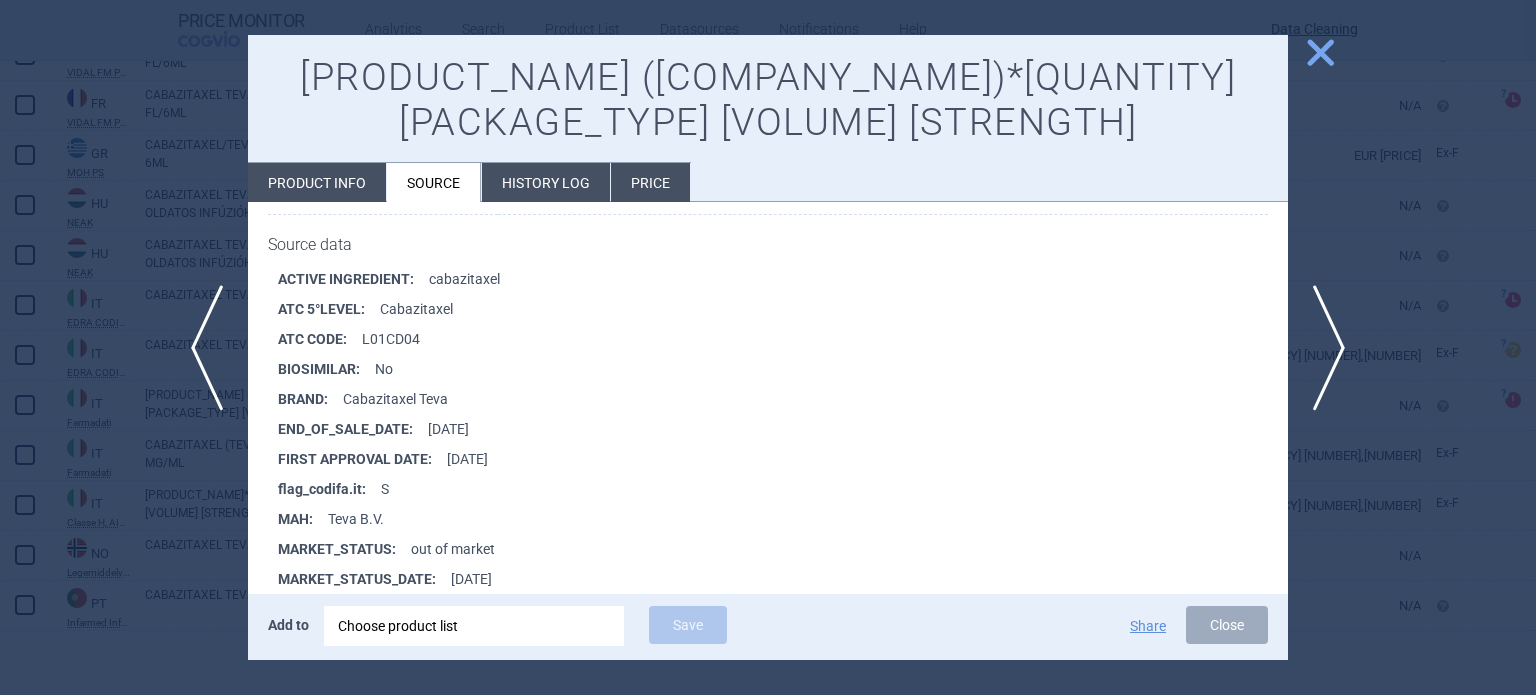click at bounding box center [768, 347] 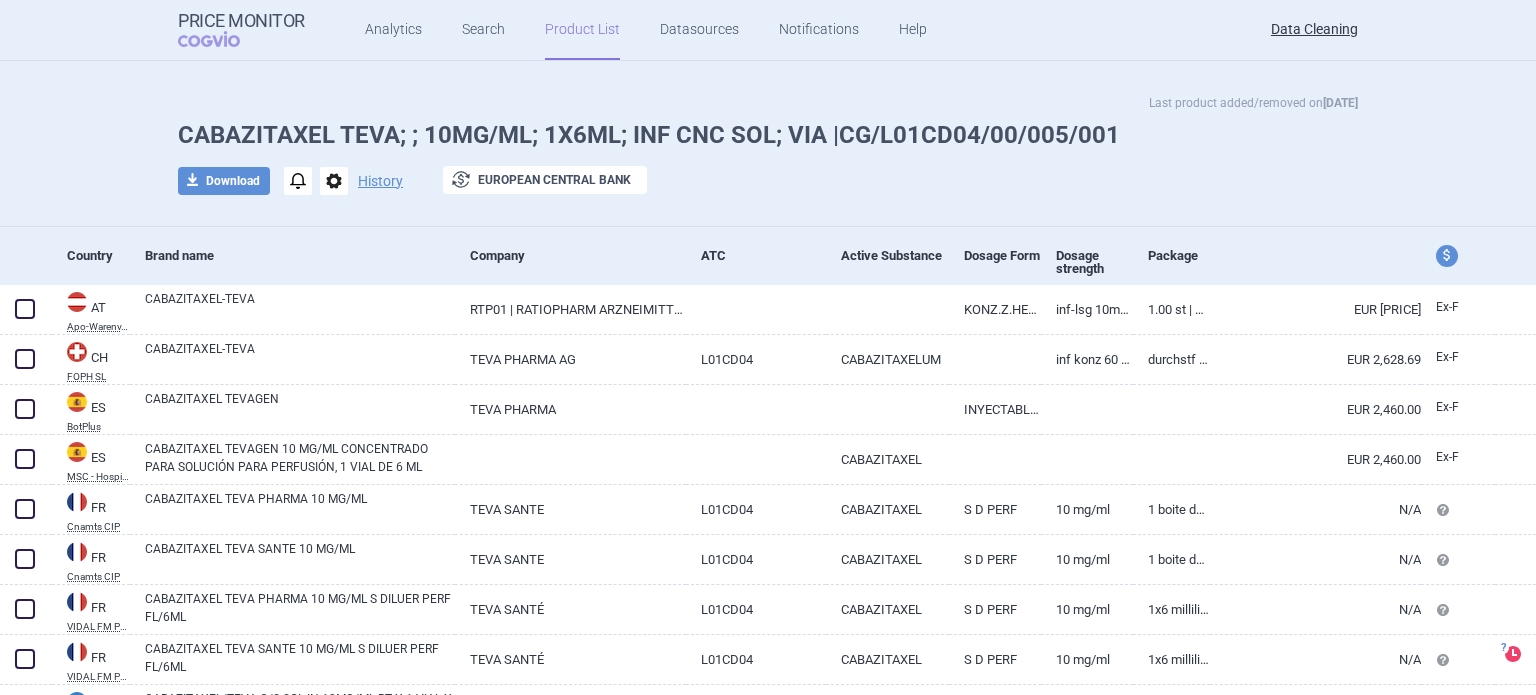 scroll, scrollTop: 0, scrollLeft: 0, axis: both 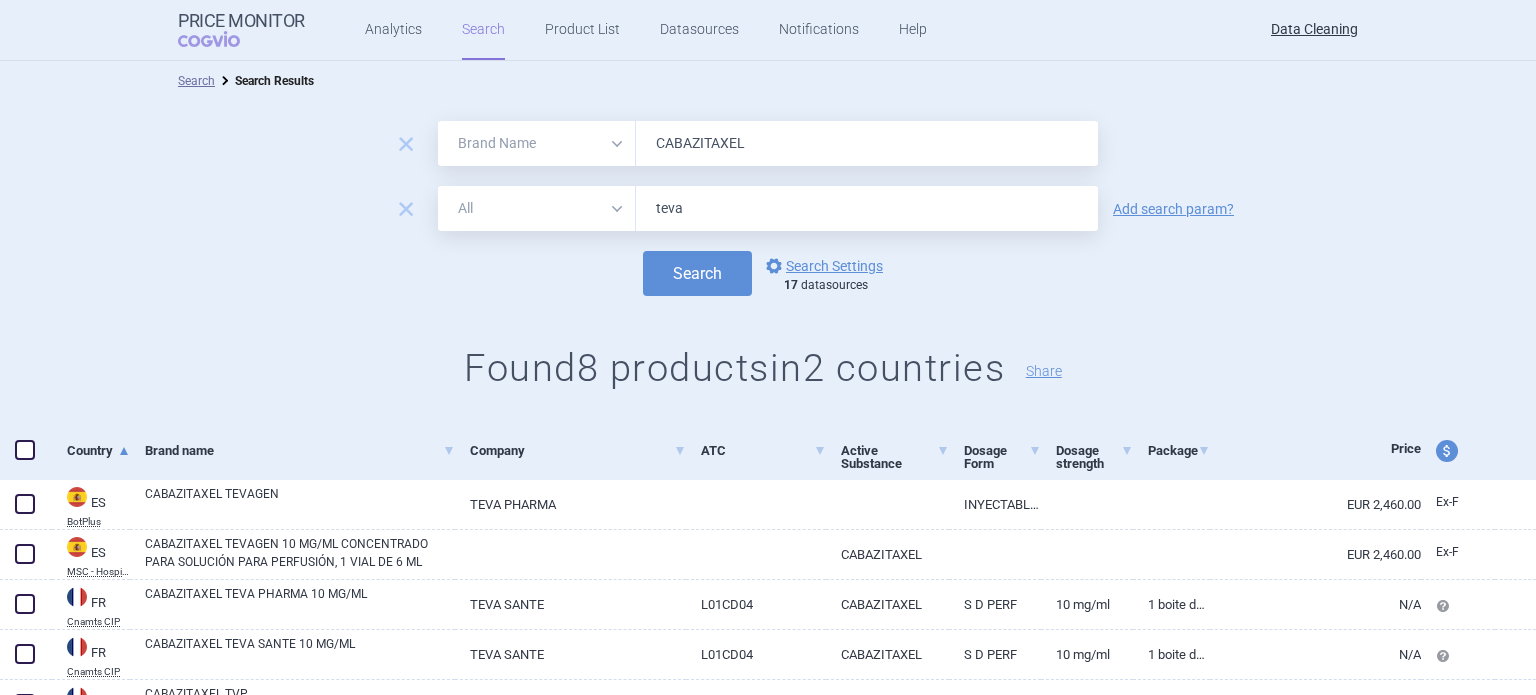 select on "brandName" 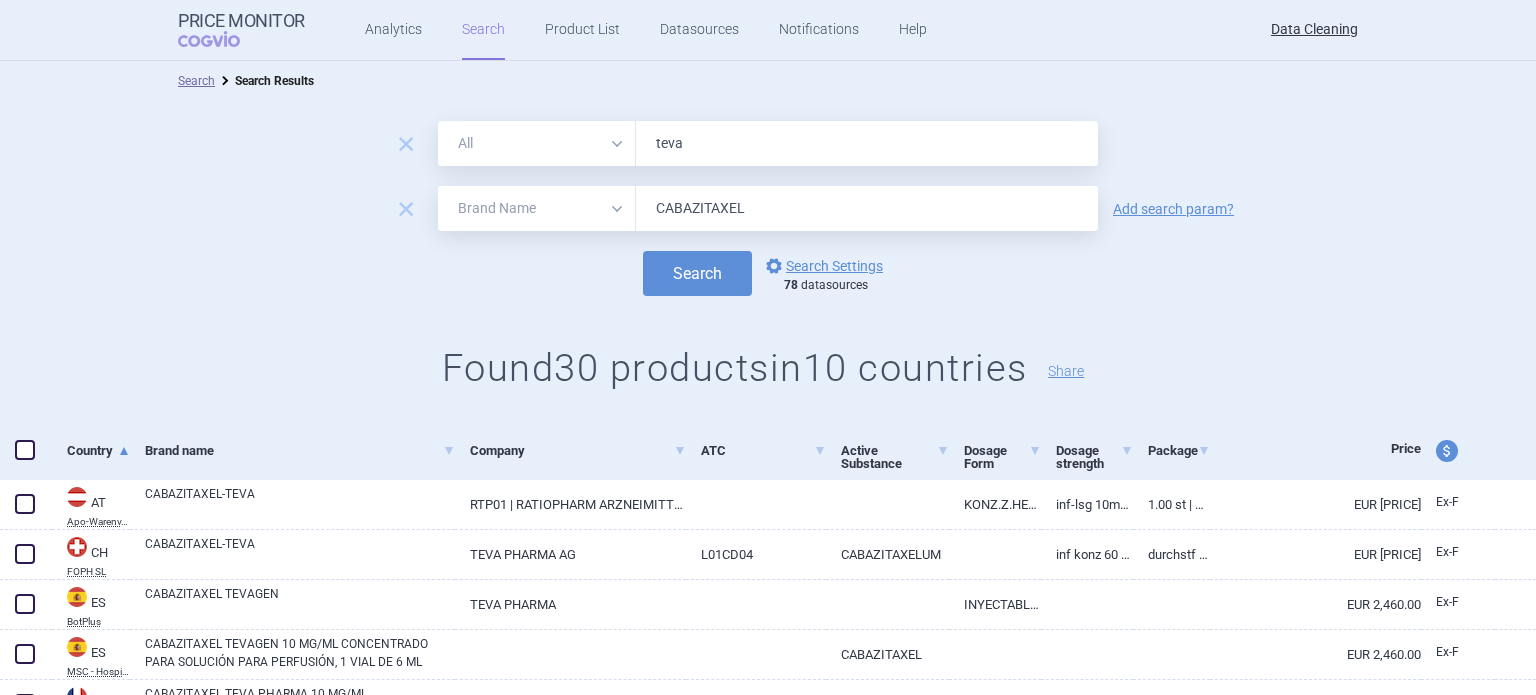 select on "brandName" 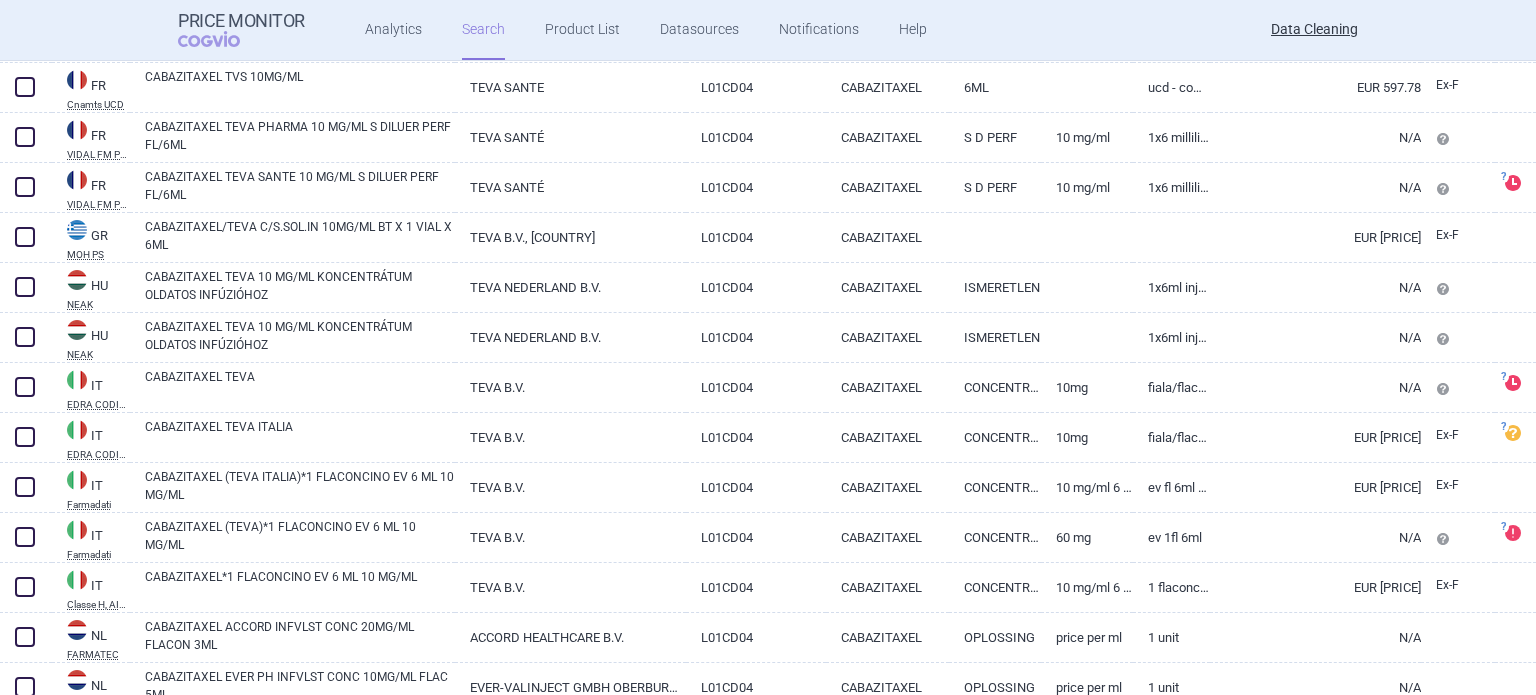 scroll, scrollTop: 800, scrollLeft: 0, axis: vertical 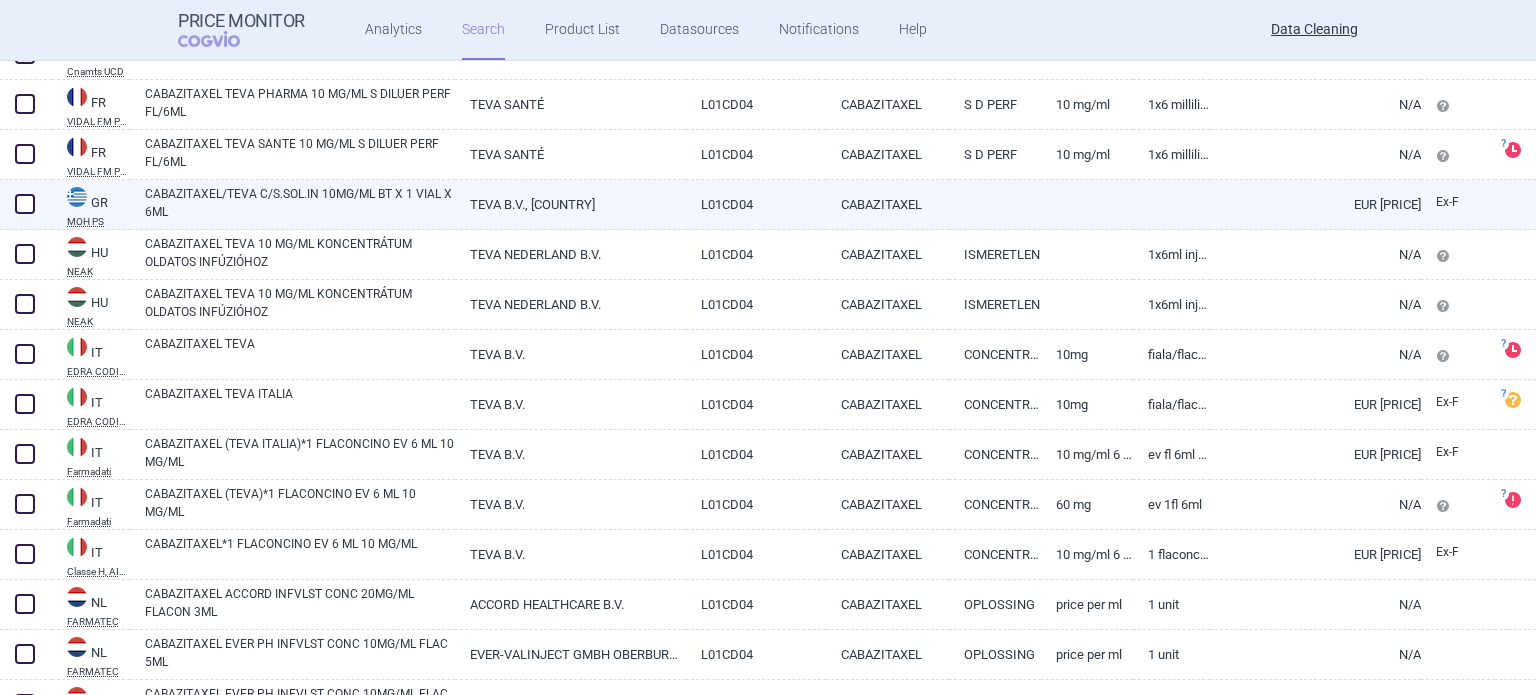 click on "CABAZITAXEL/TEVA C/S.SOL.IN 10MG/ML BT X 1 VIAL X 6ML" at bounding box center (300, 203) 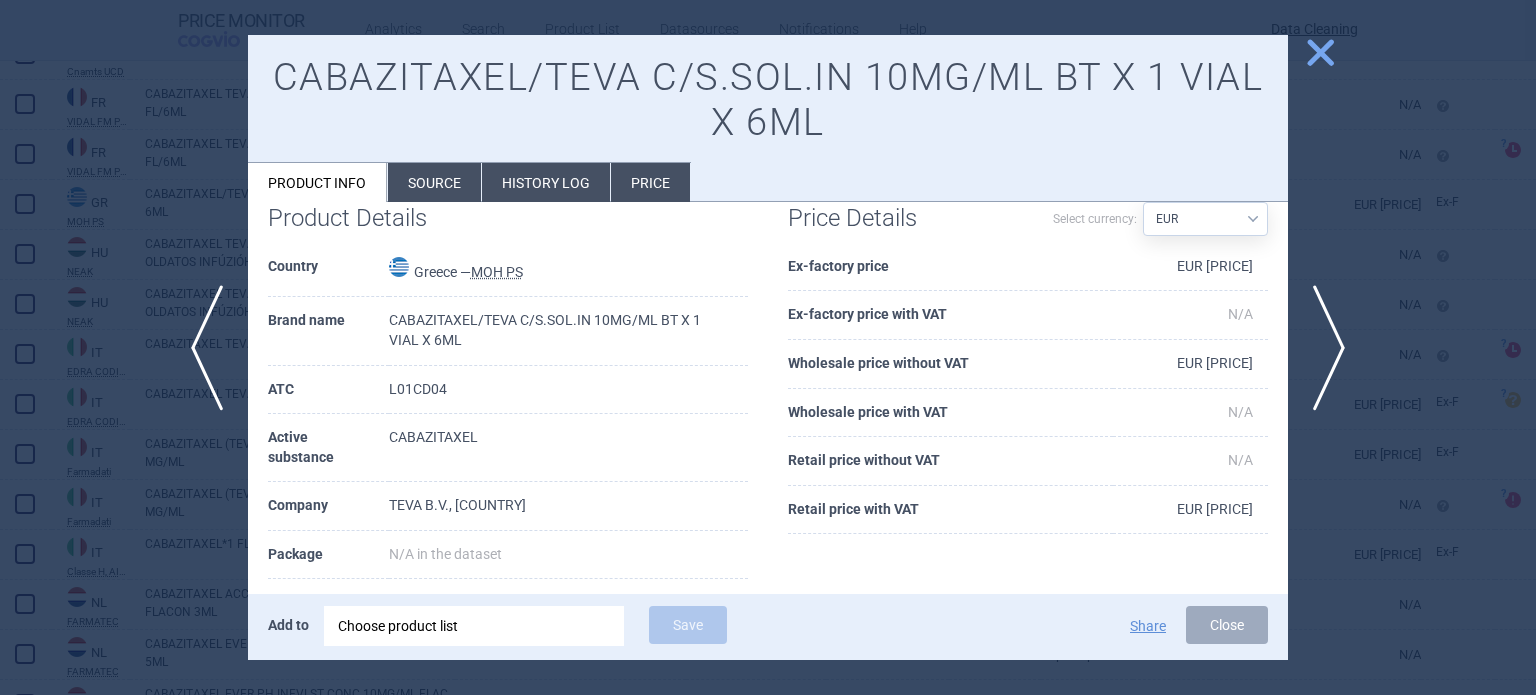 scroll, scrollTop: 100, scrollLeft: 0, axis: vertical 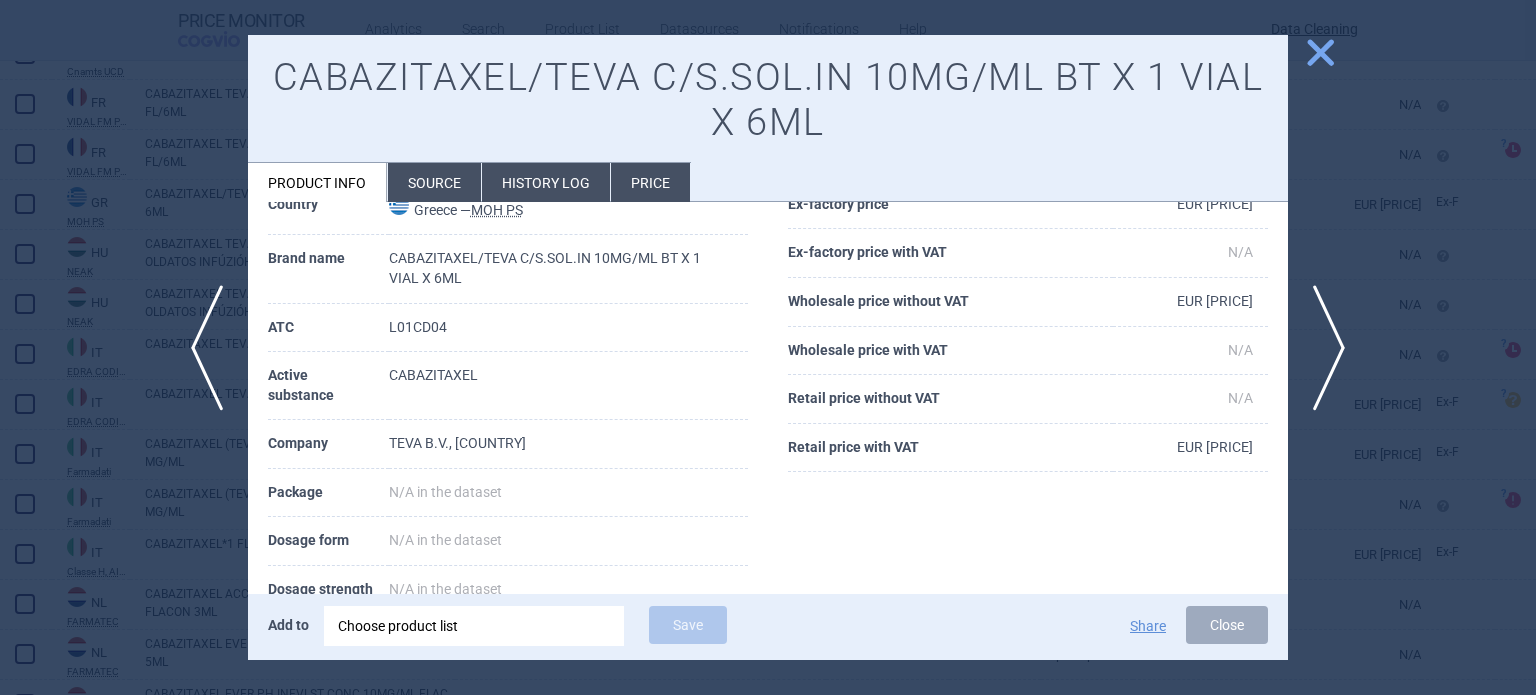 click on "Source" at bounding box center (434, 182) 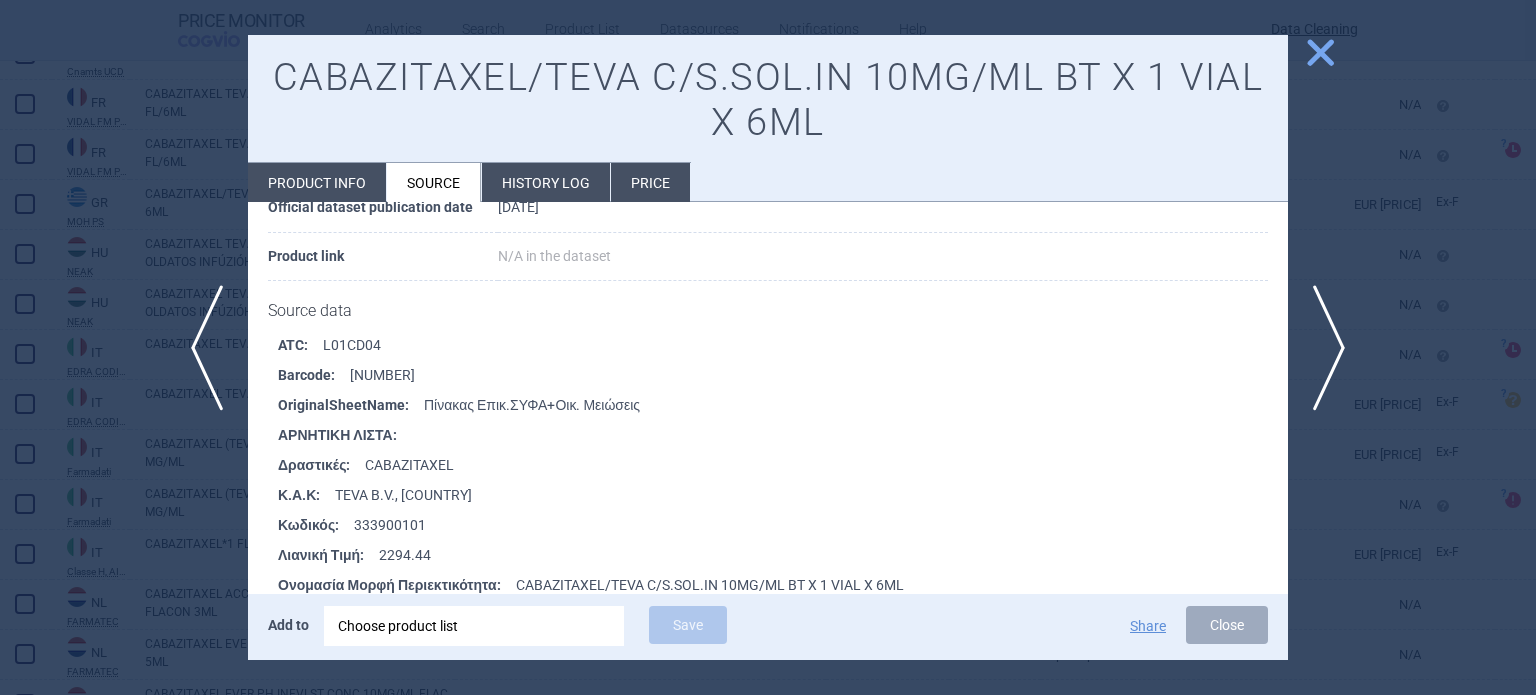 scroll, scrollTop: 300, scrollLeft: 0, axis: vertical 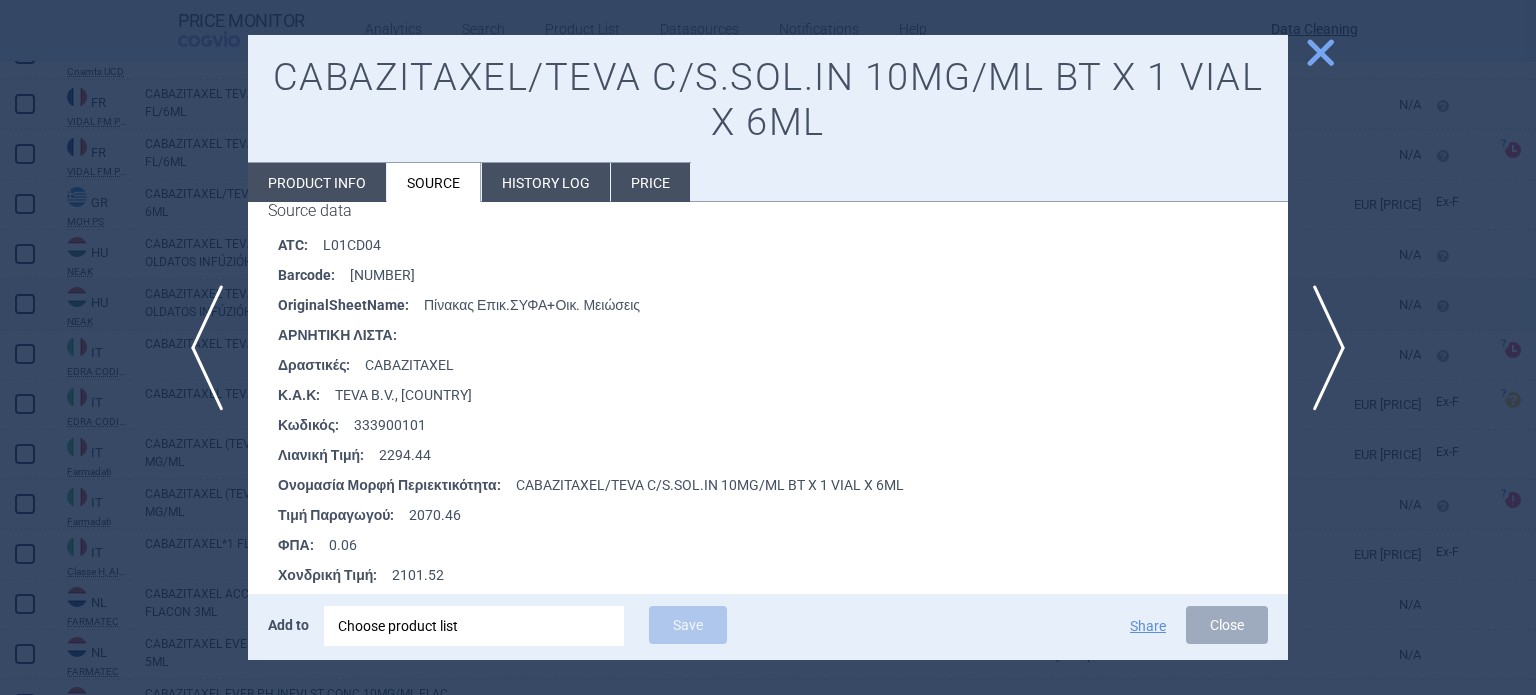 click at bounding box center [768, 347] 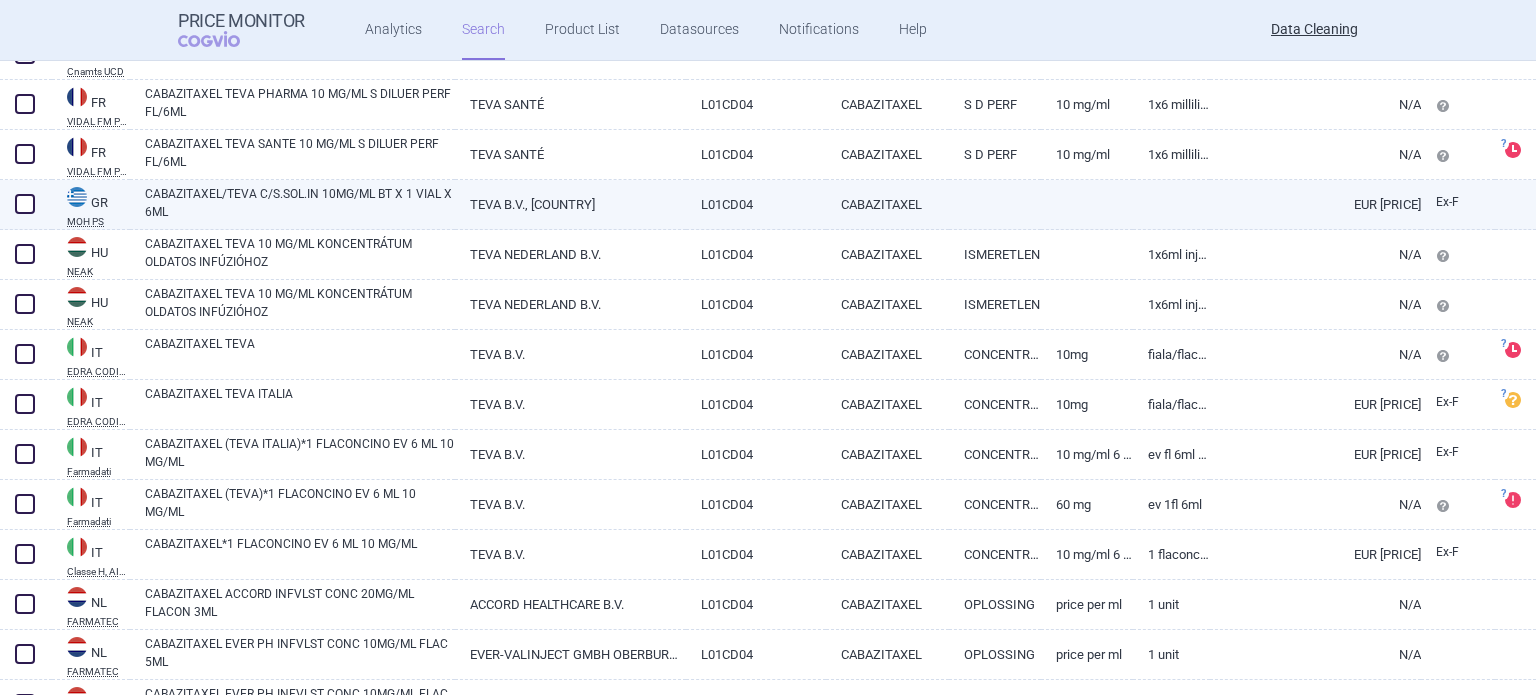 click at bounding box center [25, 204] 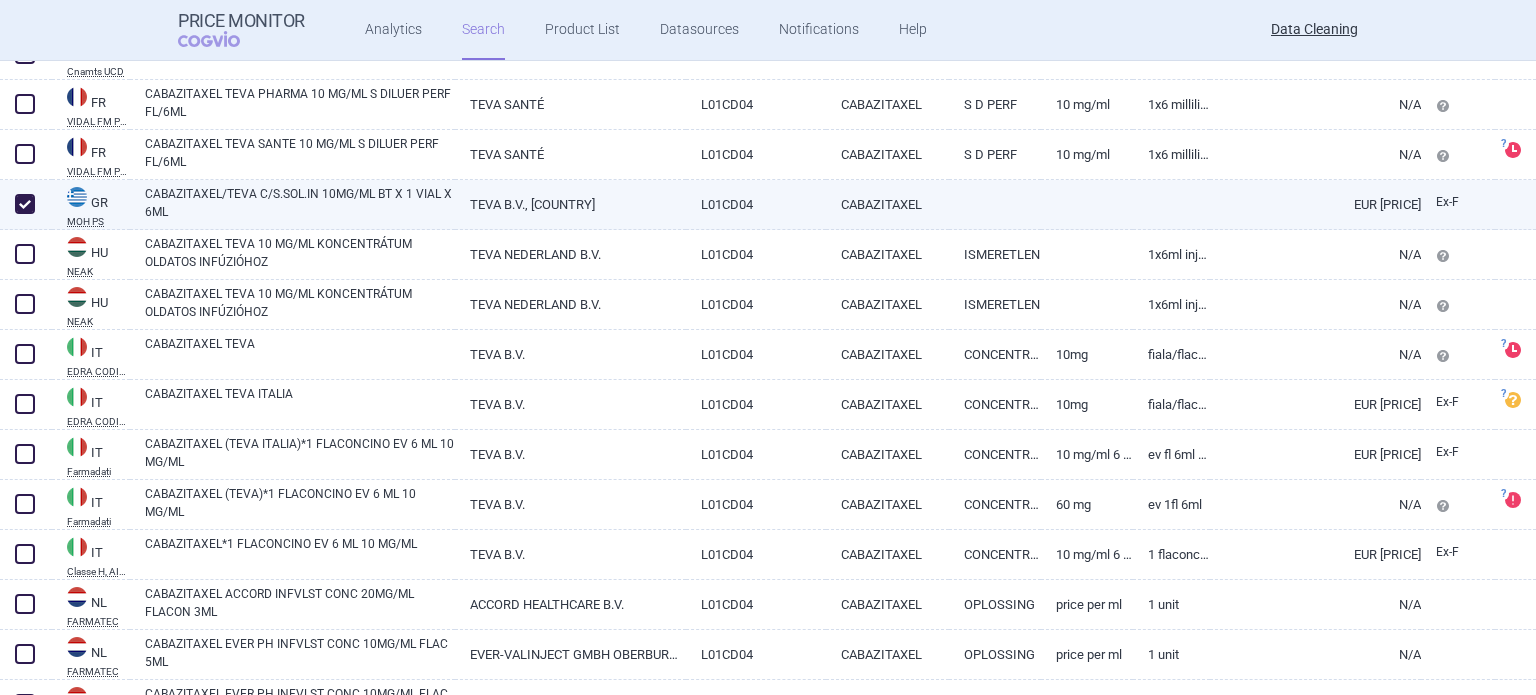 checkbox on "true" 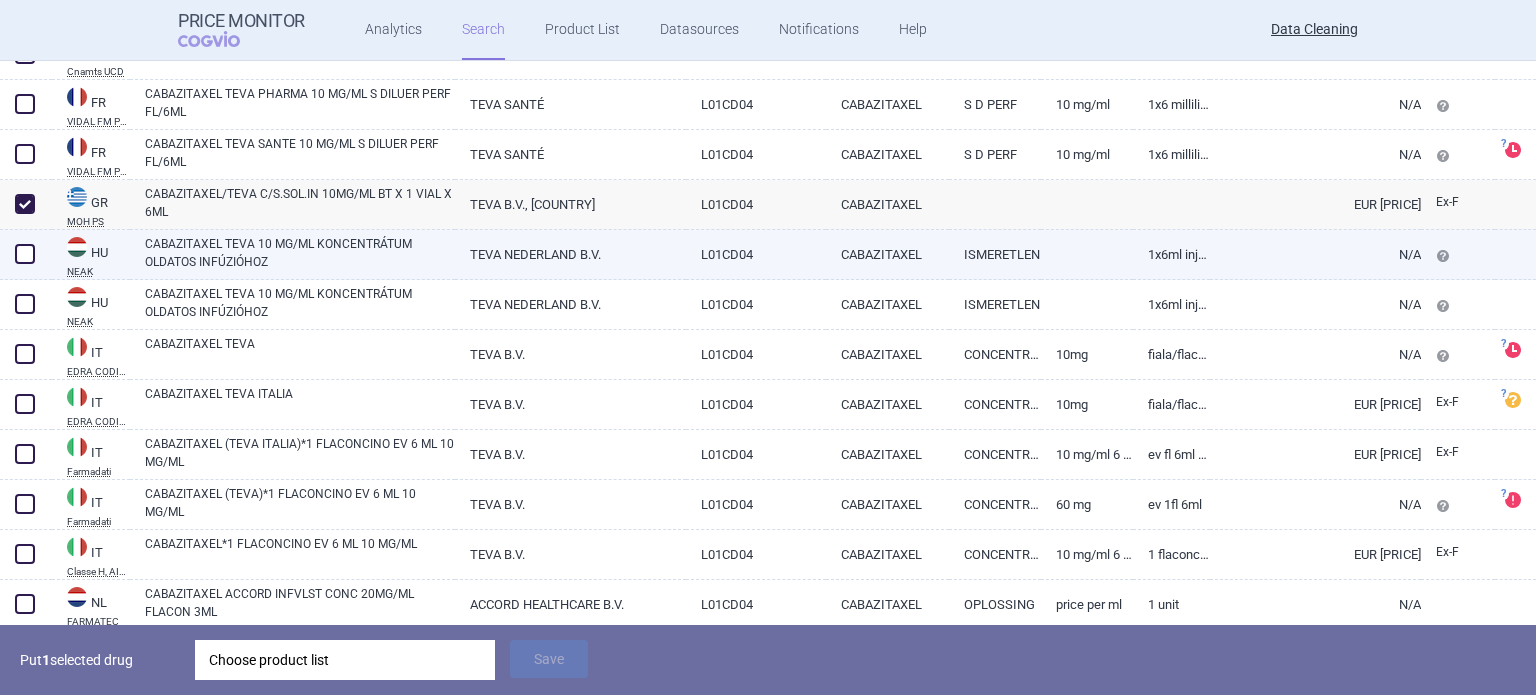 click on "CABAZITAXEL TEVA 10 MG/ML KONCENTRÁTUM OLDATOS INFÚZIÓHOZ" at bounding box center [300, 253] 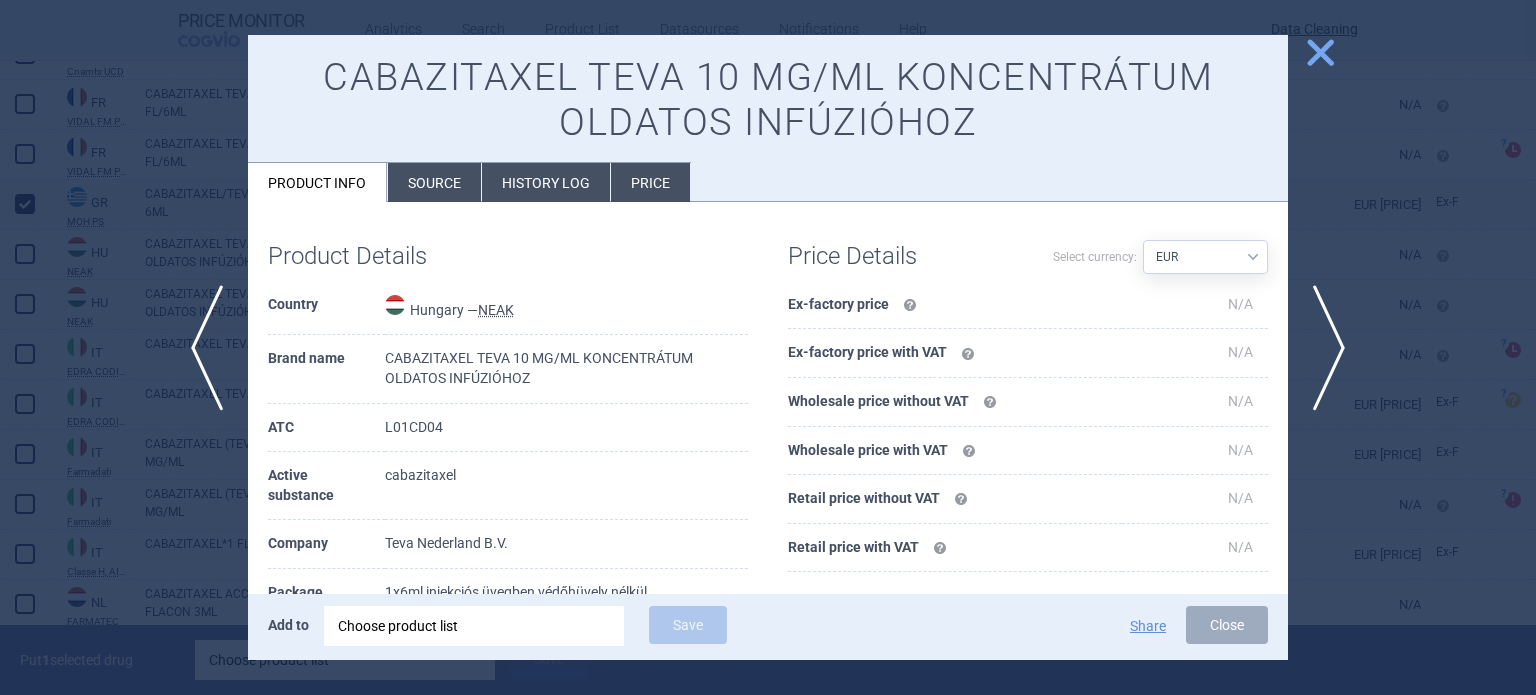 scroll, scrollTop: 100, scrollLeft: 0, axis: vertical 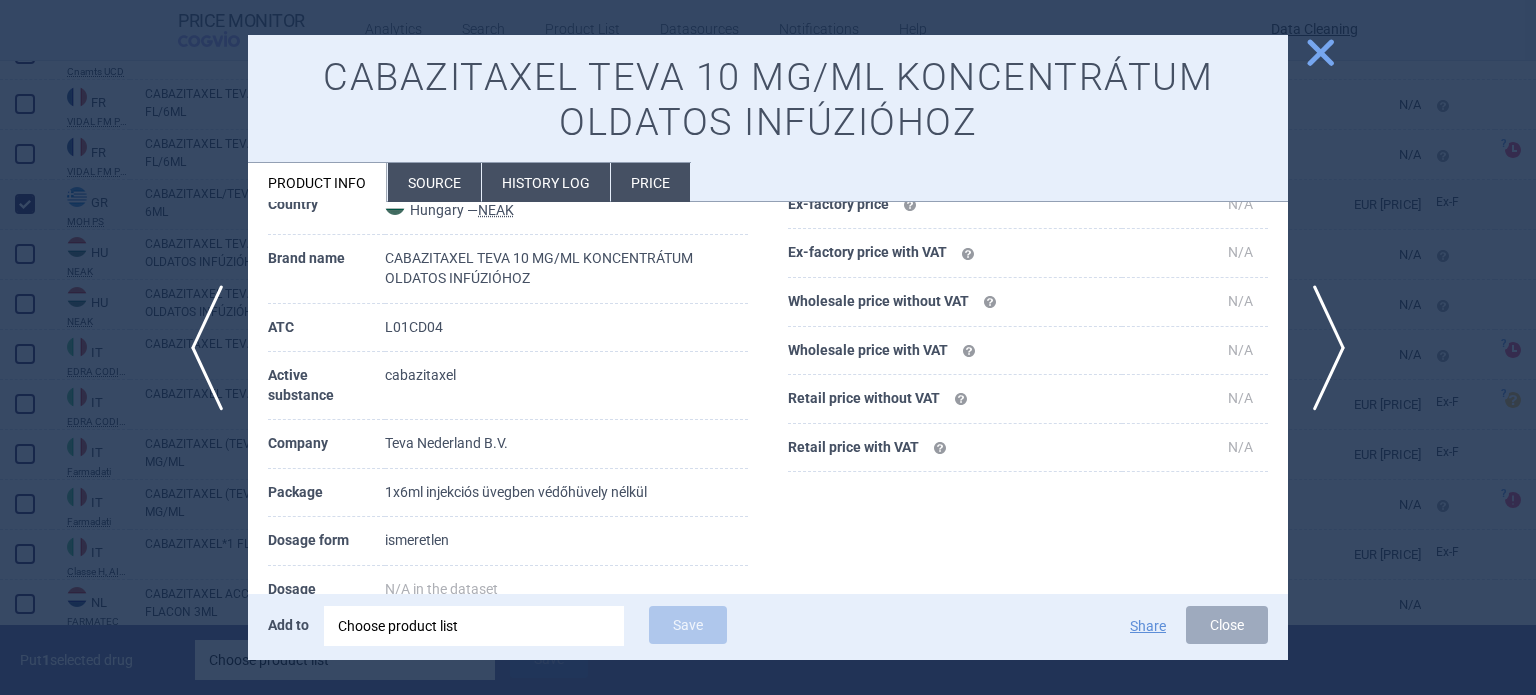 click on "cabazitaxel" at bounding box center (566, 386) 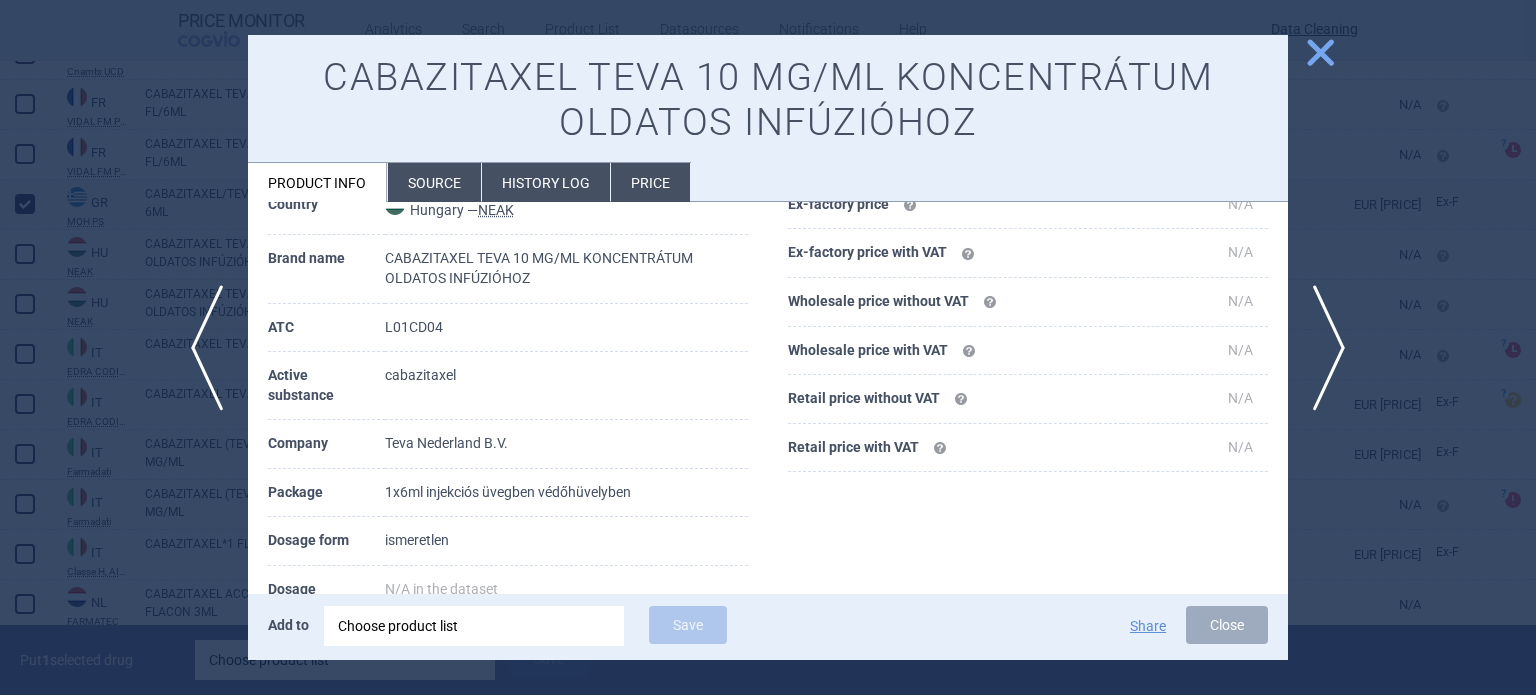click at bounding box center (768, 347) 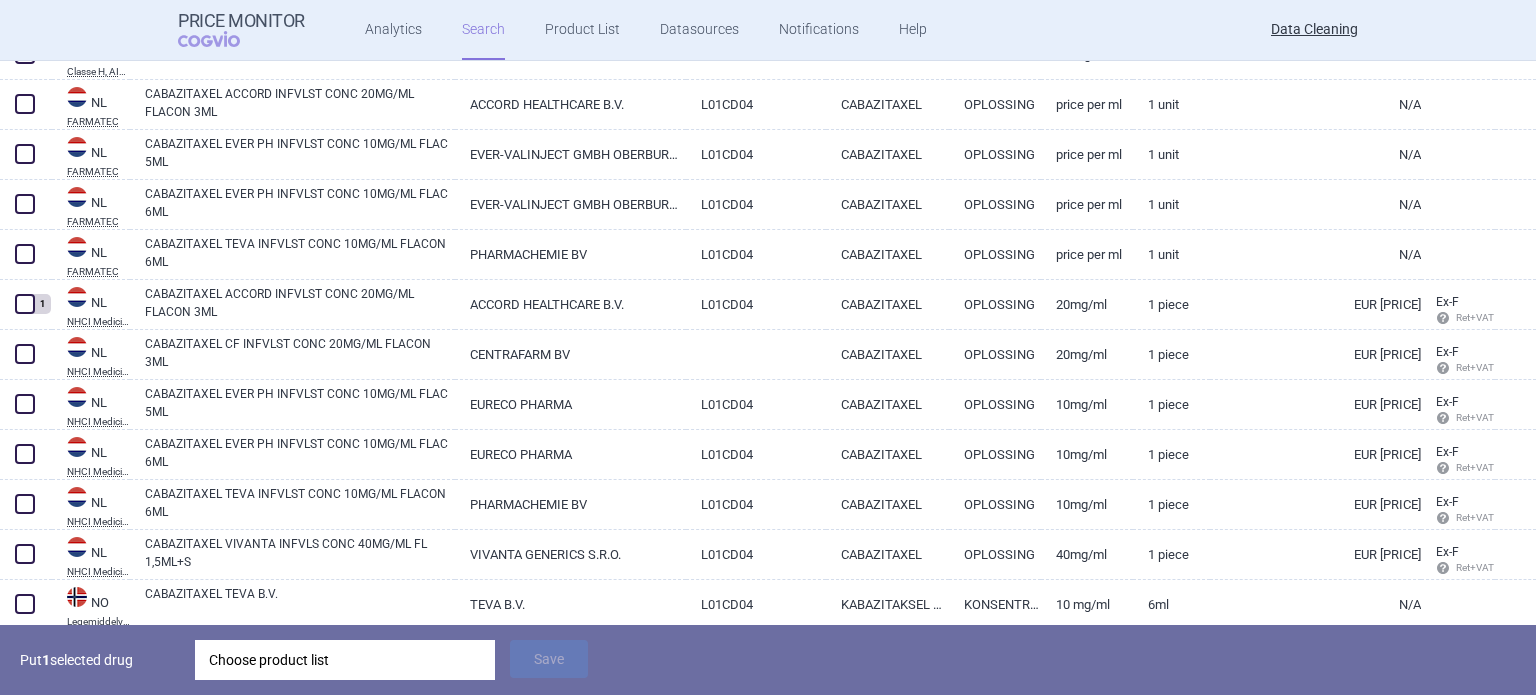 scroll, scrollTop: 1000, scrollLeft: 0, axis: vertical 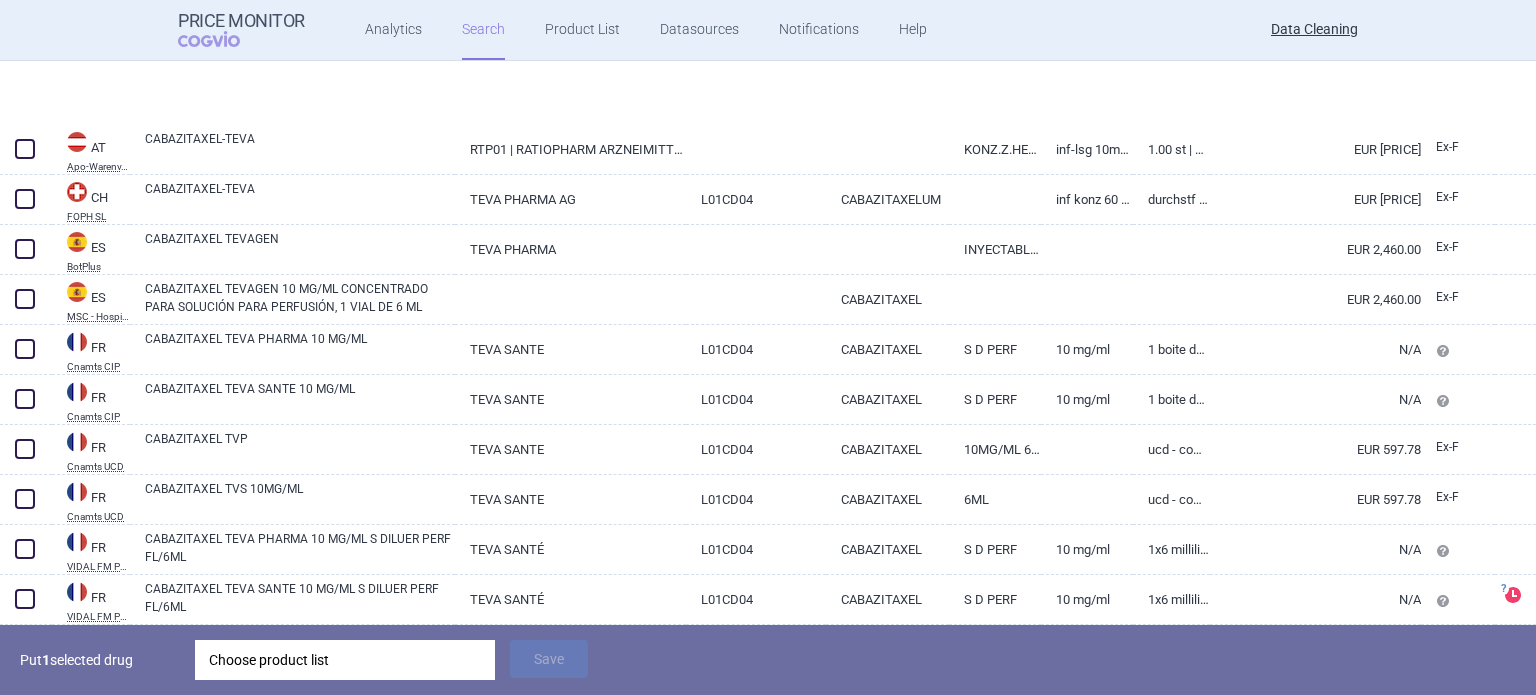 select on "brandName" 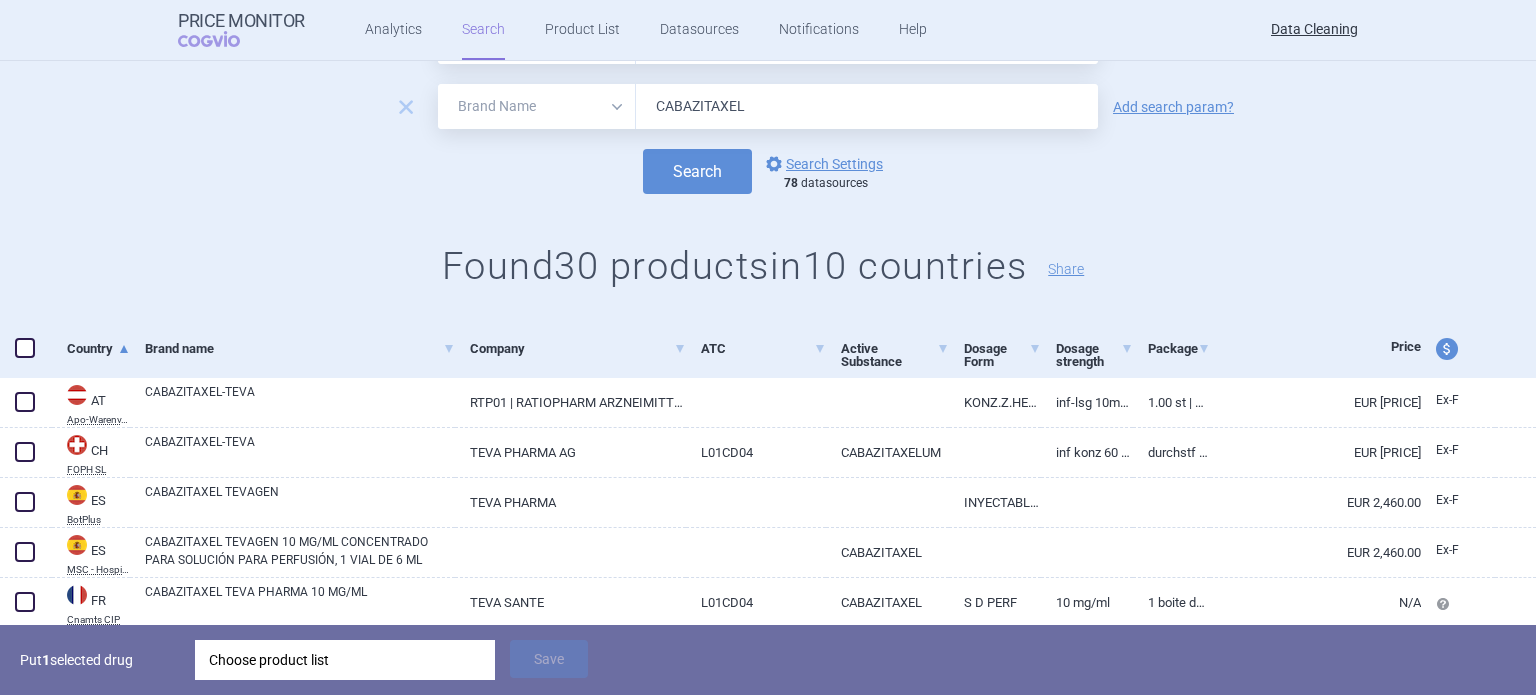 scroll, scrollTop: 100, scrollLeft: 0, axis: vertical 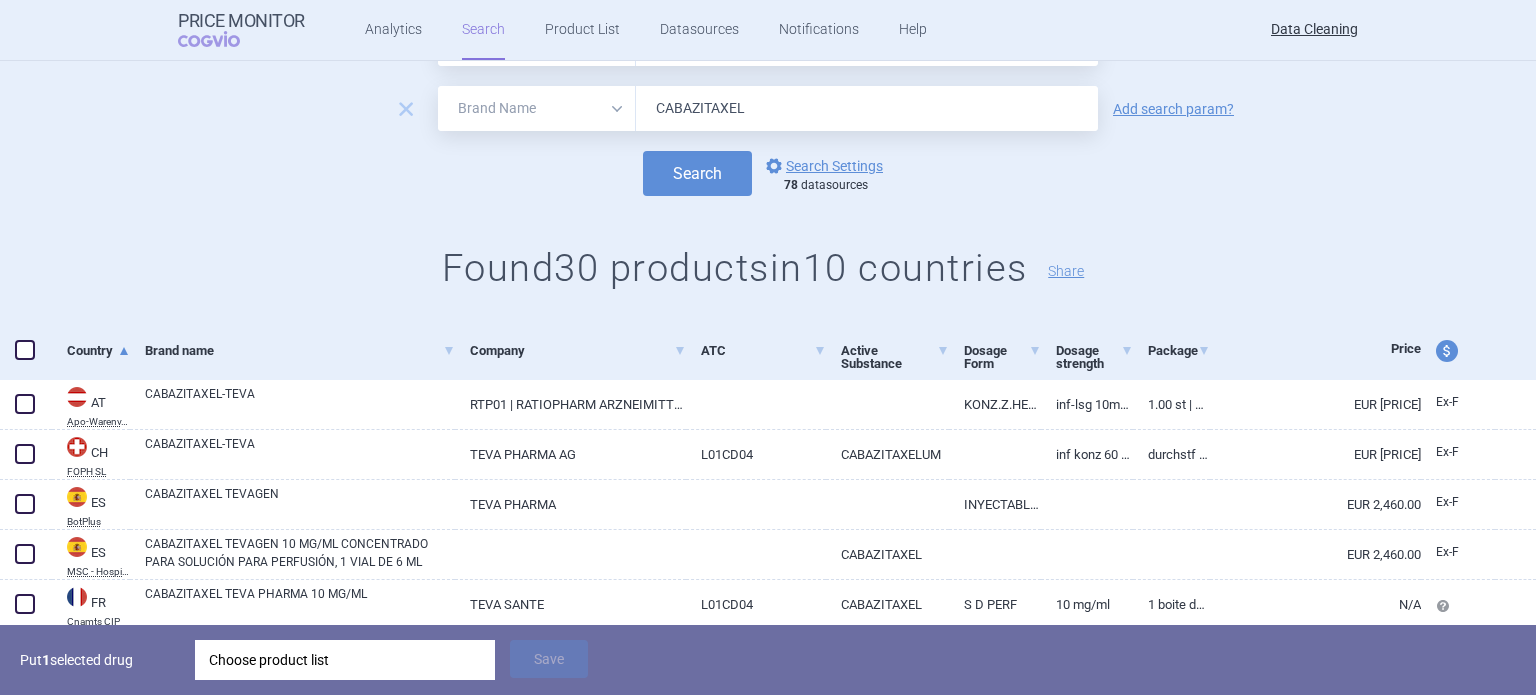 click at bounding box center [25, 350] 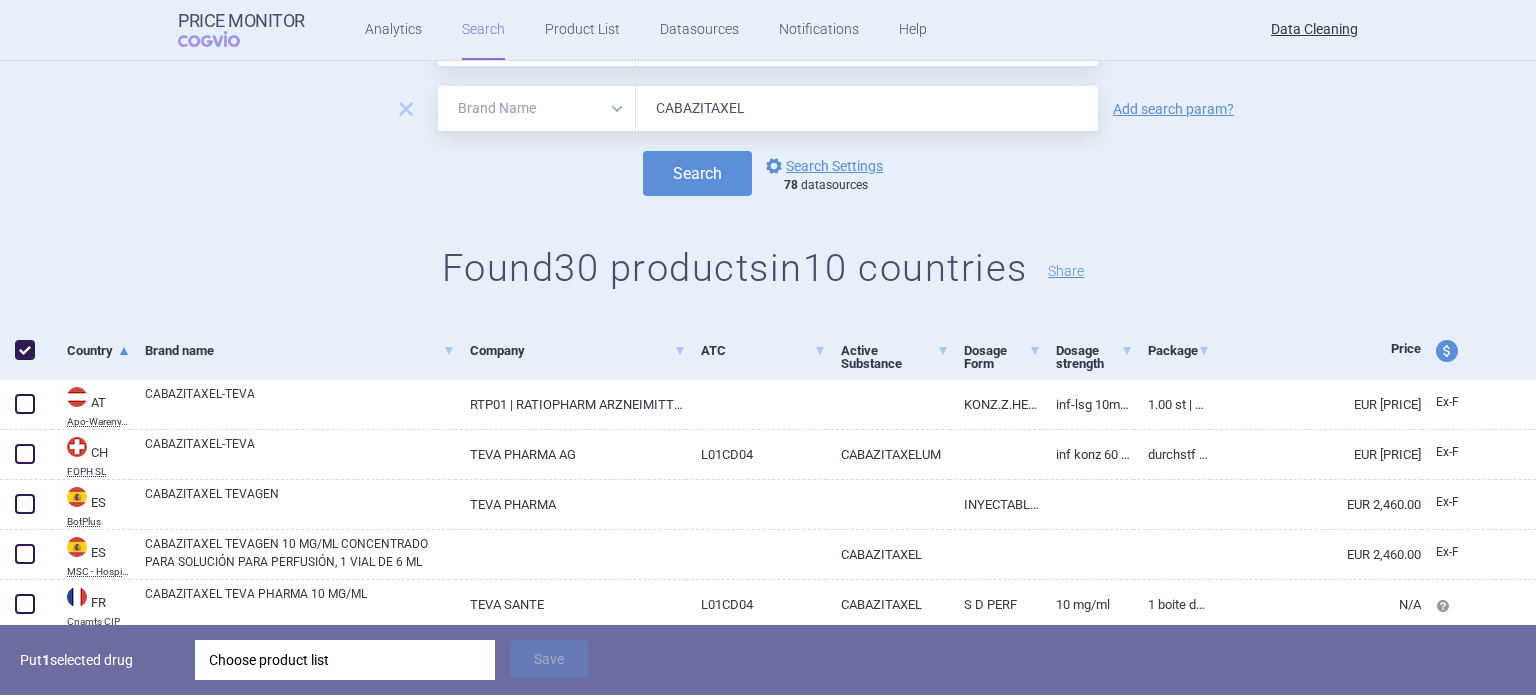 checkbox on "true" 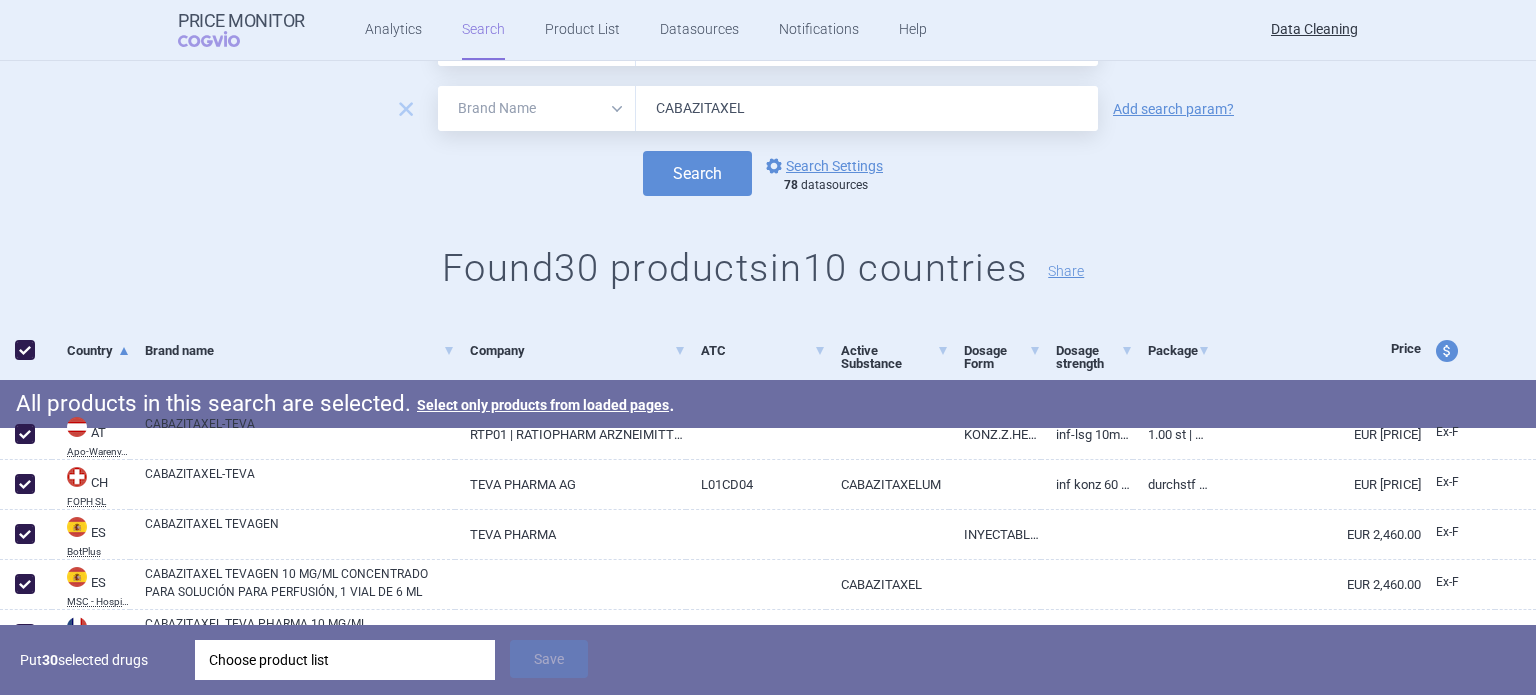 click on "Choose product list" at bounding box center [345, 660] 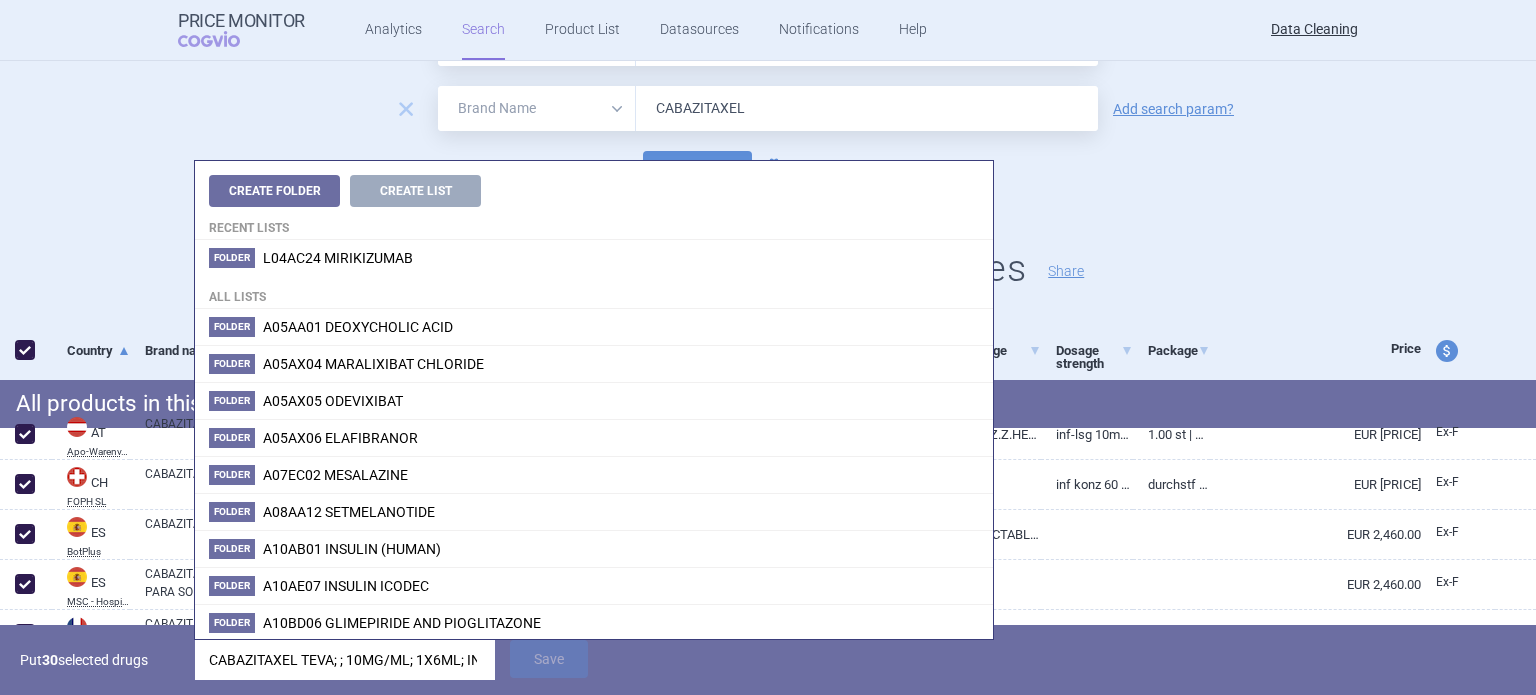 scroll, scrollTop: 0, scrollLeft: 271, axis: horizontal 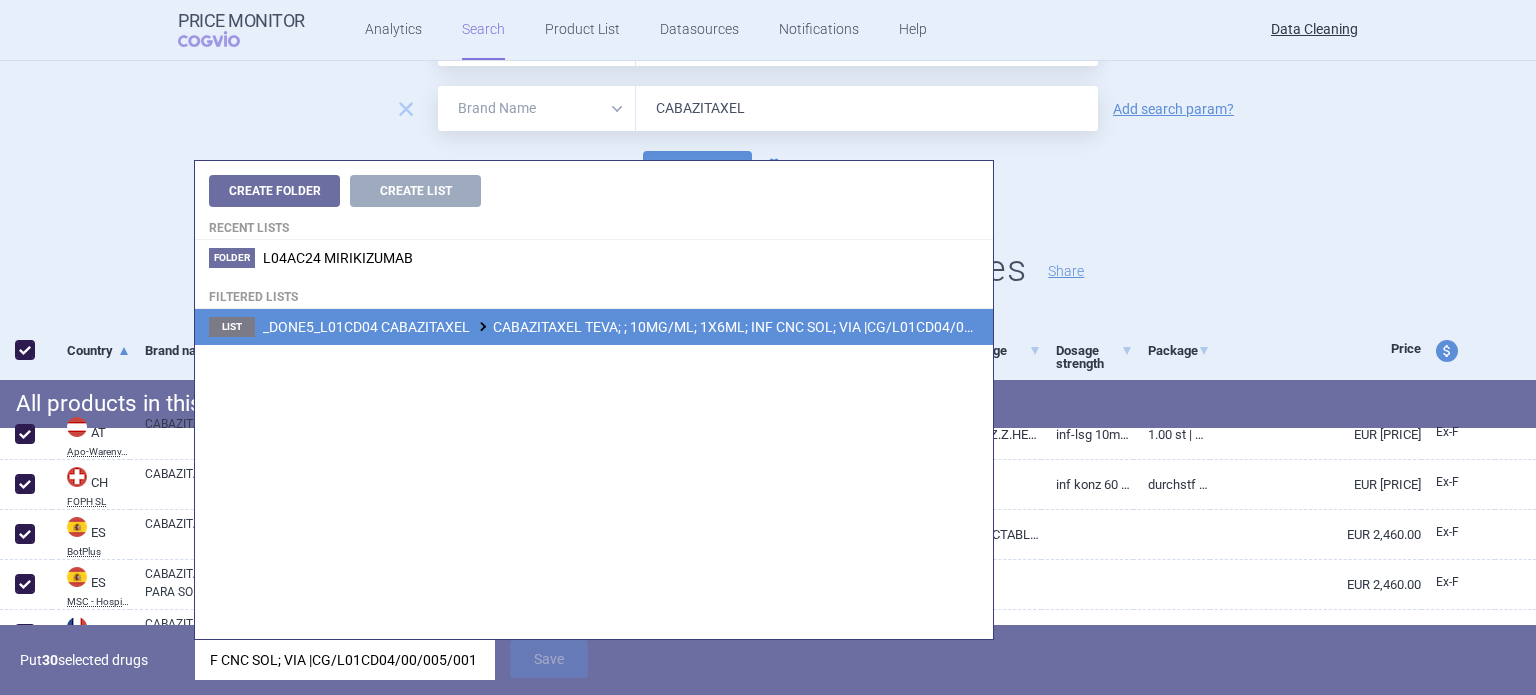 type on "CABAZITAXEL TEVA; ; 10MG/ML; 1X6ML; INF CNC SOL; VIA |CG/L01CD04/00/005/001" 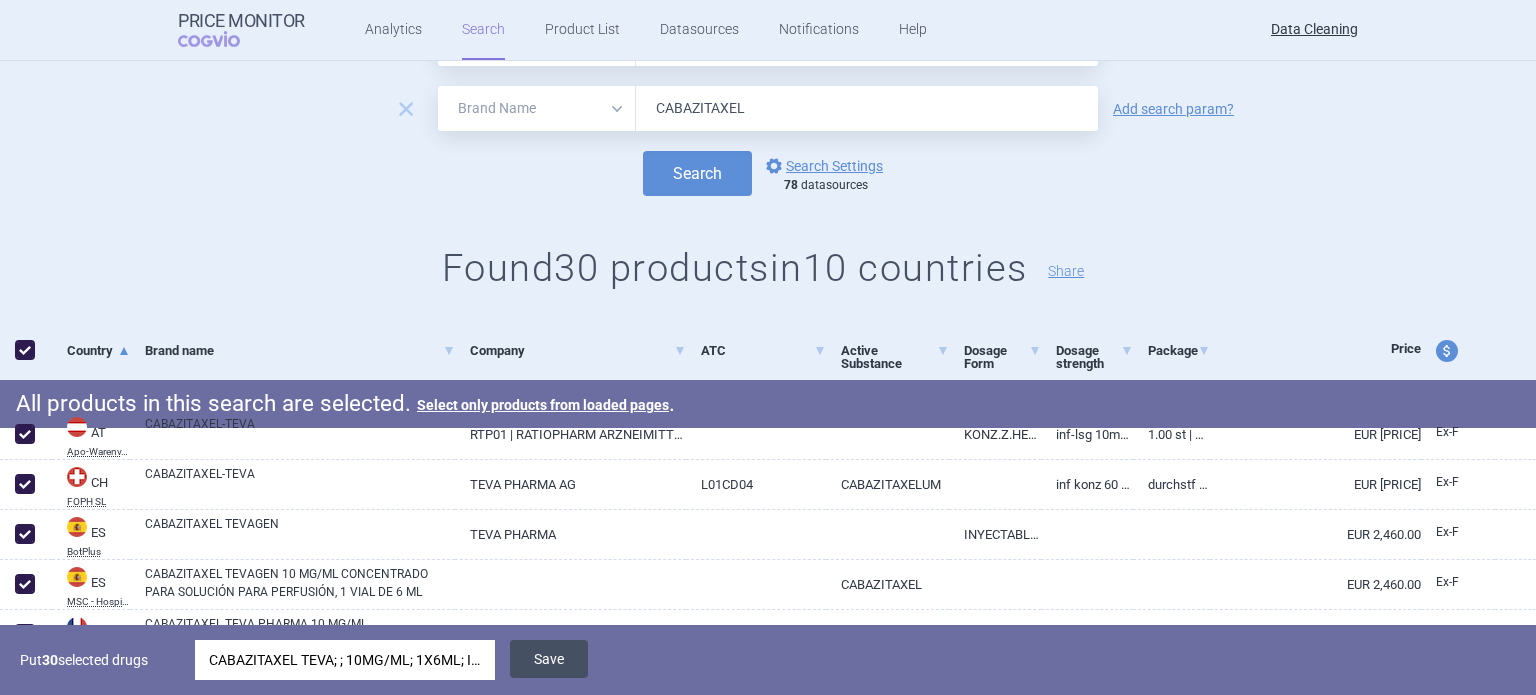drag, startPoint x: 576, startPoint y: 650, endPoint x: 560, endPoint y: 661, distance: 19.416489 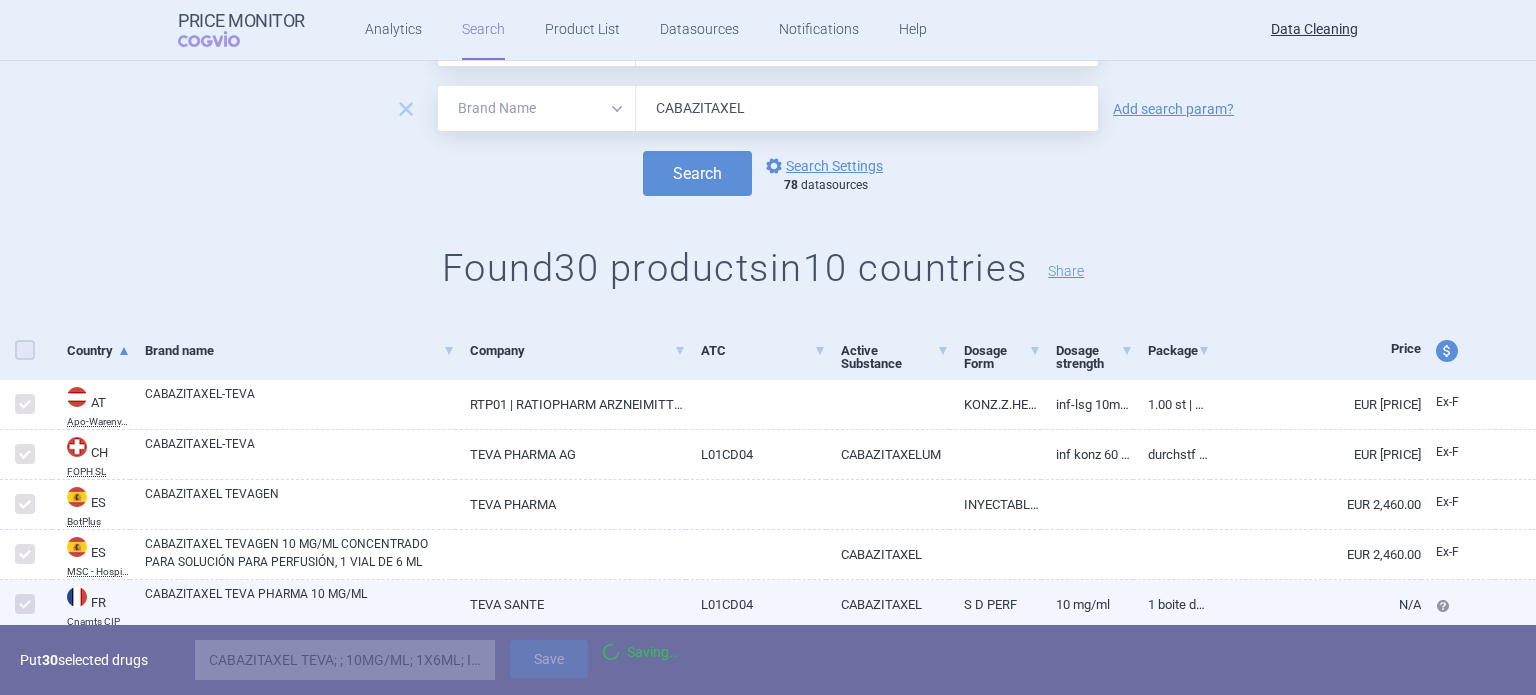 checkbox on "false" 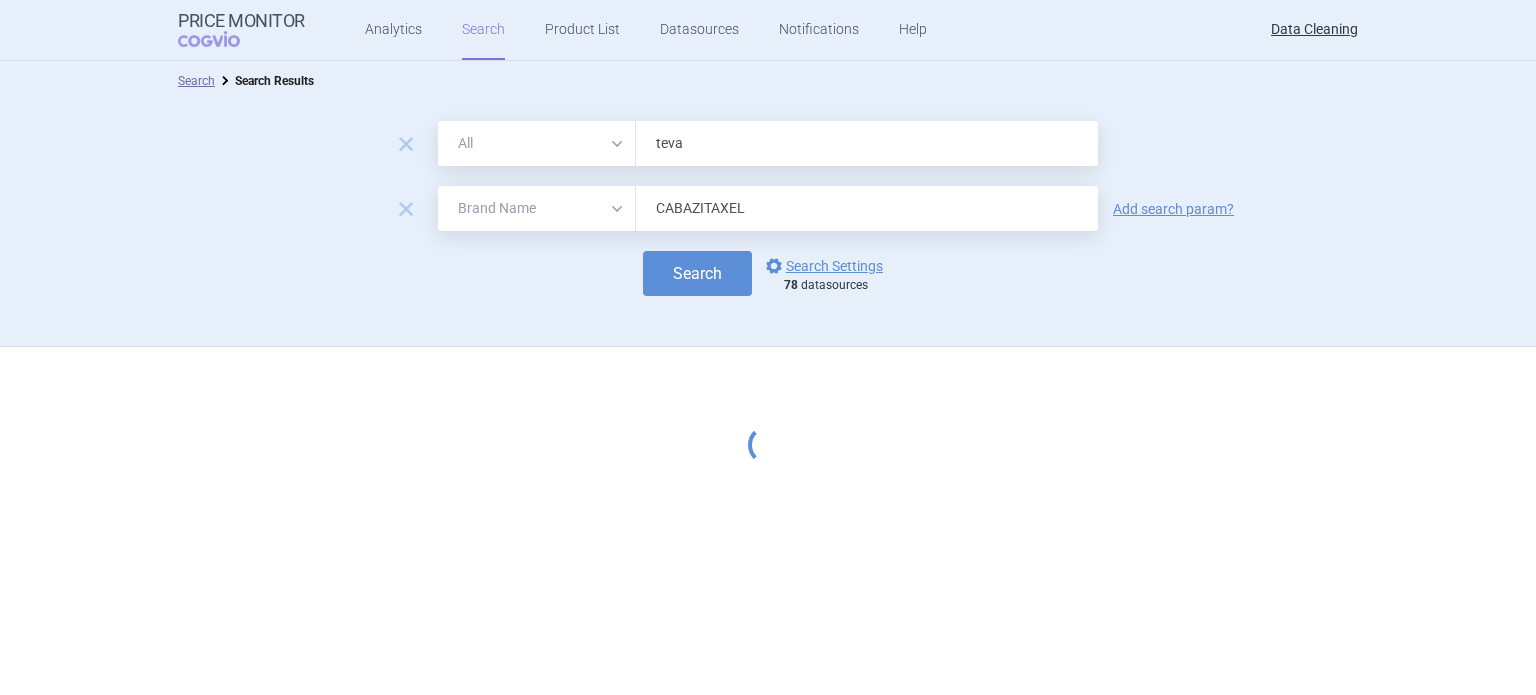 select on "brandName" 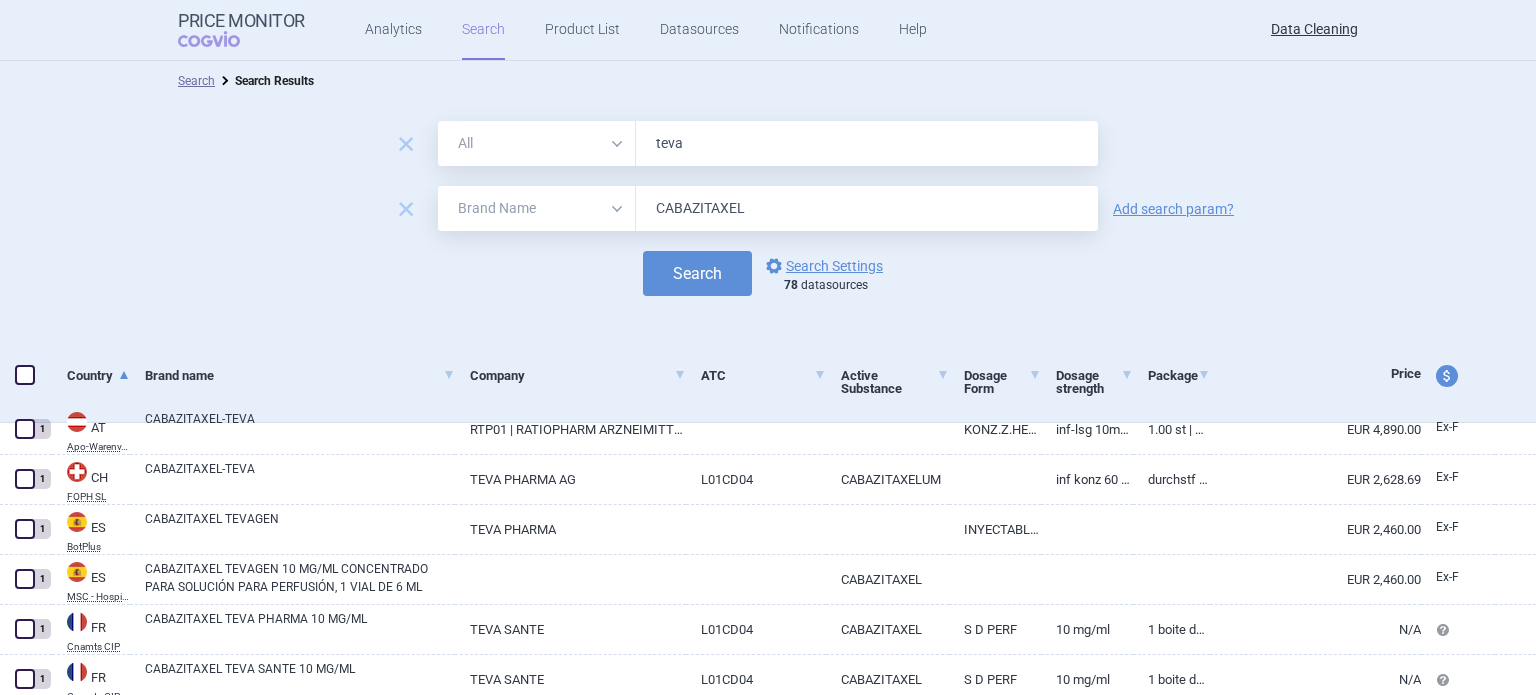 scroll, scrollTop: 0, scrollLeft: 0, axis: both 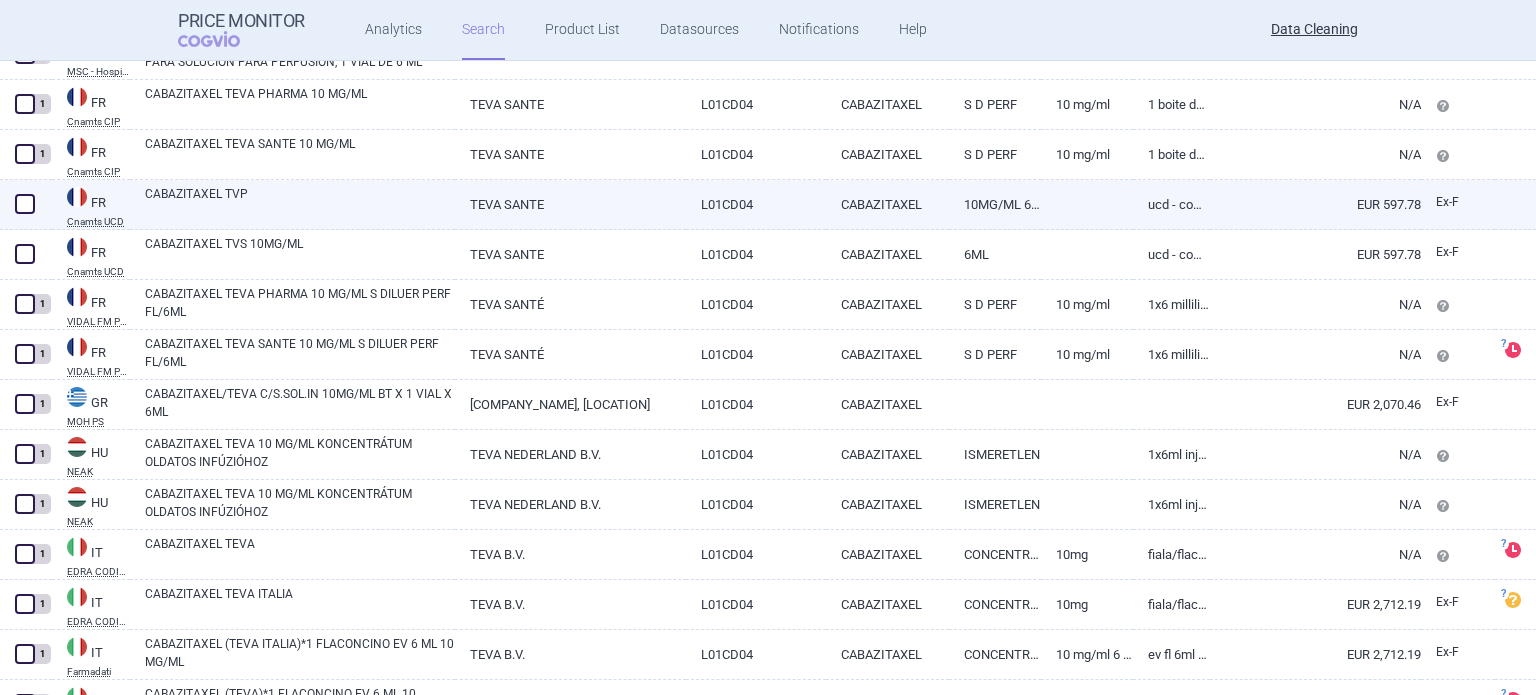 click on "CABAZITAXEL TVP" at bounding box center [300, 203] 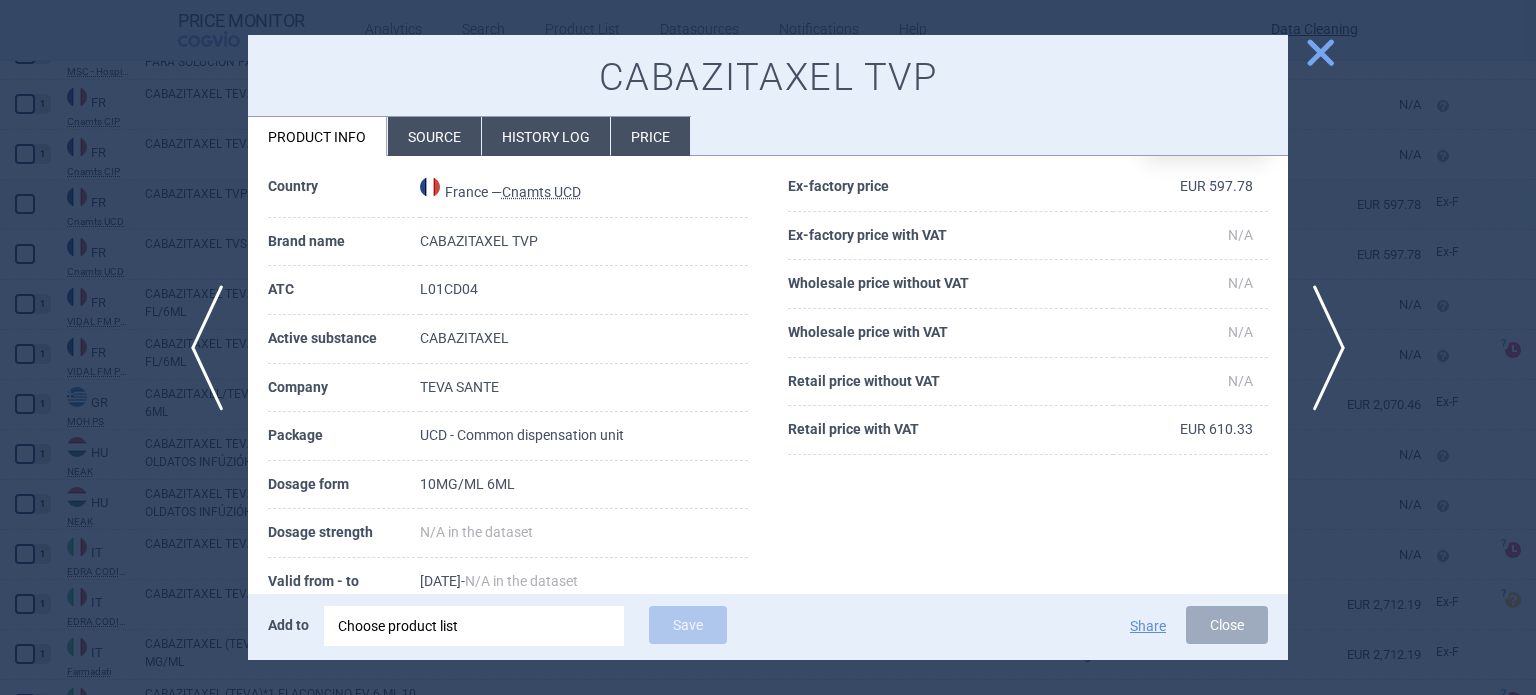 scroll, scrollTop: 100, scrollLeft: 0, axis: vertical 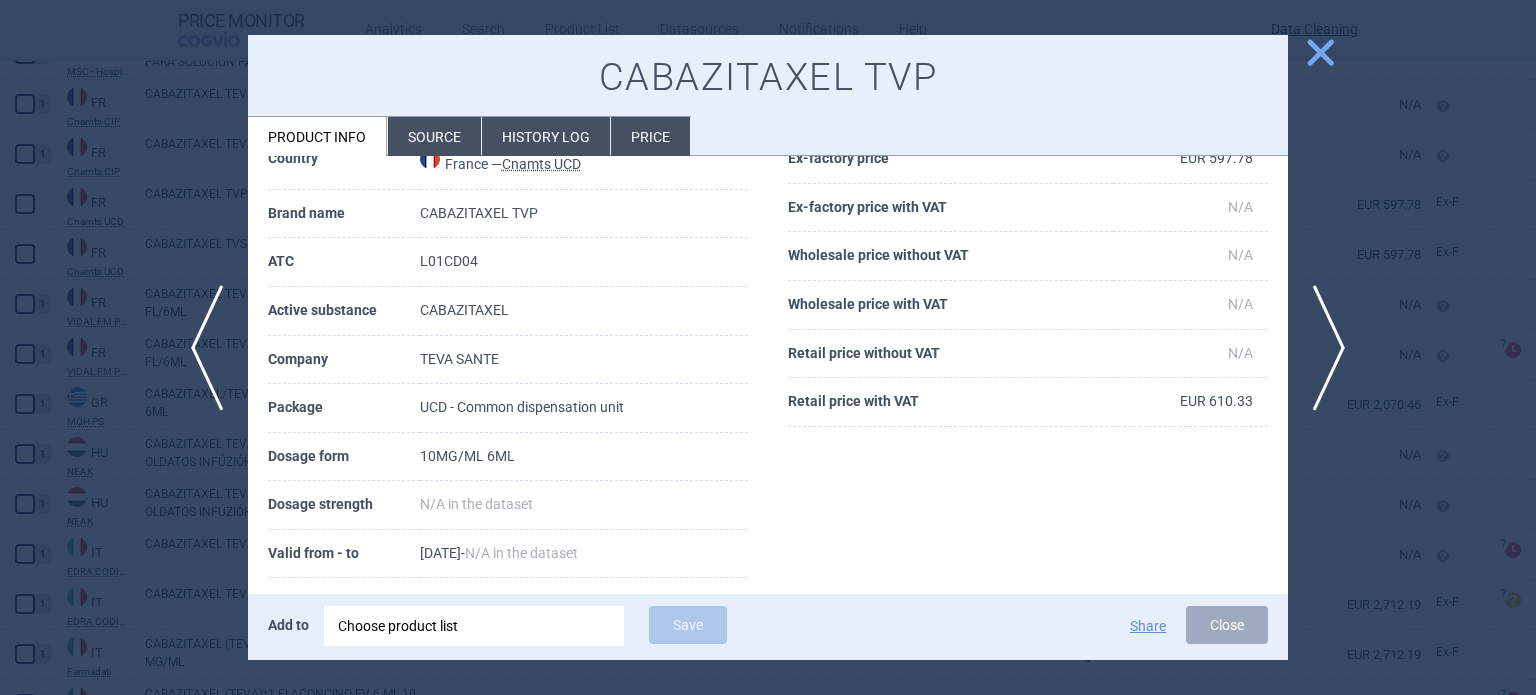 click on "Source" at bounding box center (434, 136) 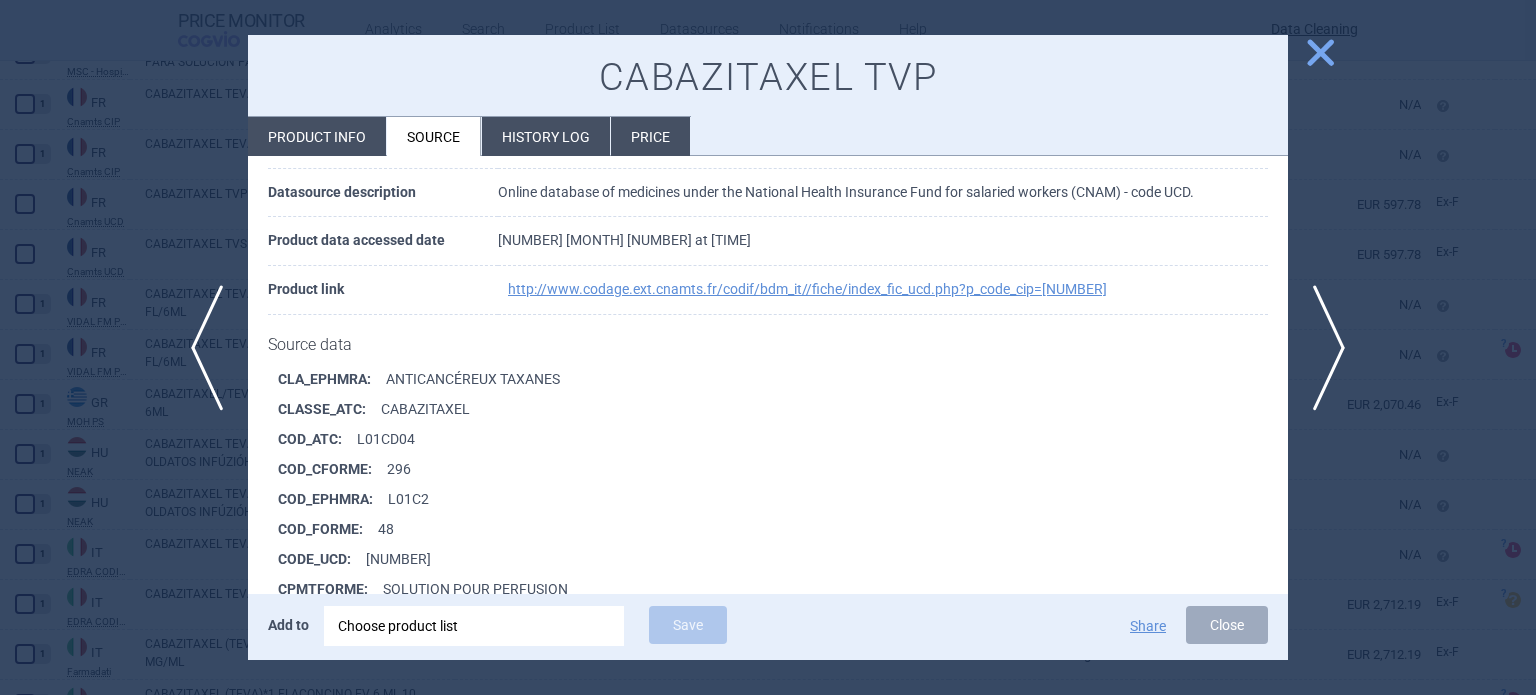 scroll, scrollTop: 300, scrollLeft: 0, axis: vertical 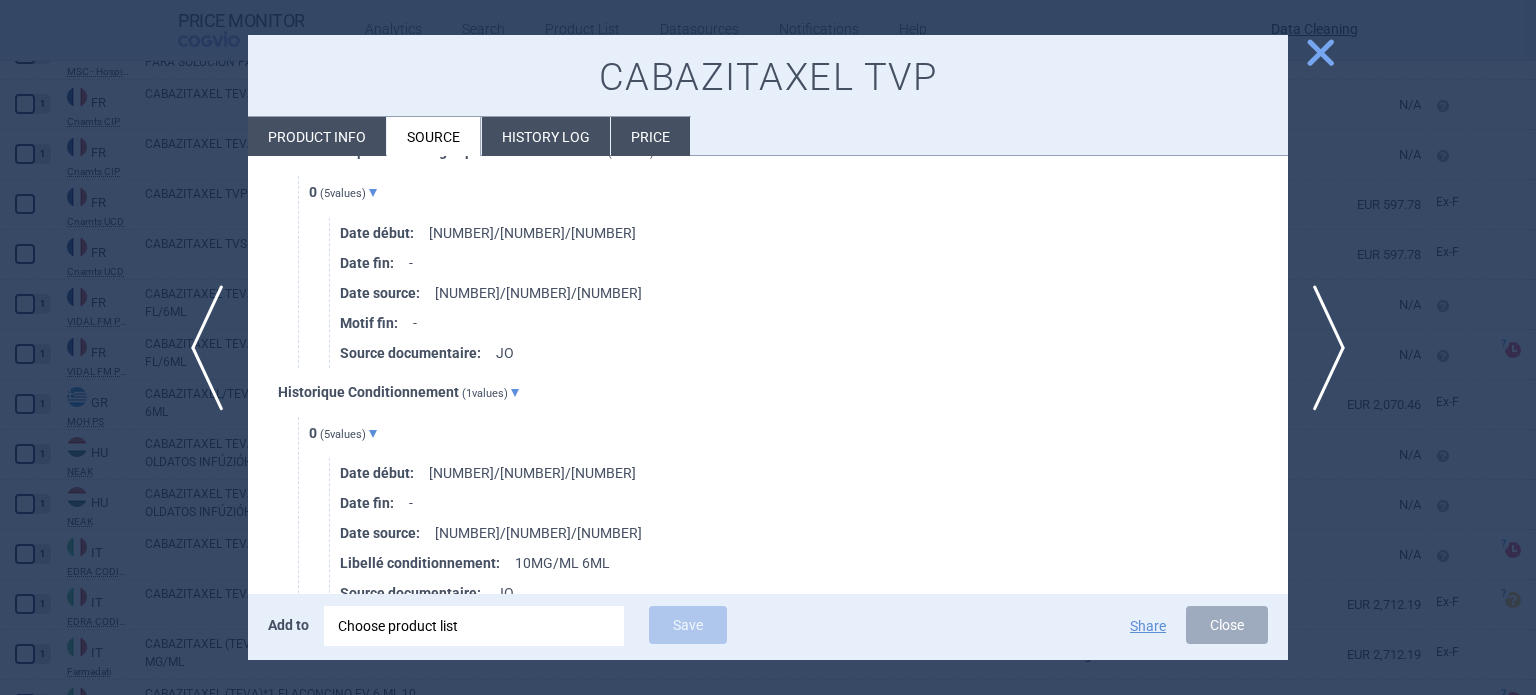 click at bounding box center [768, 347] 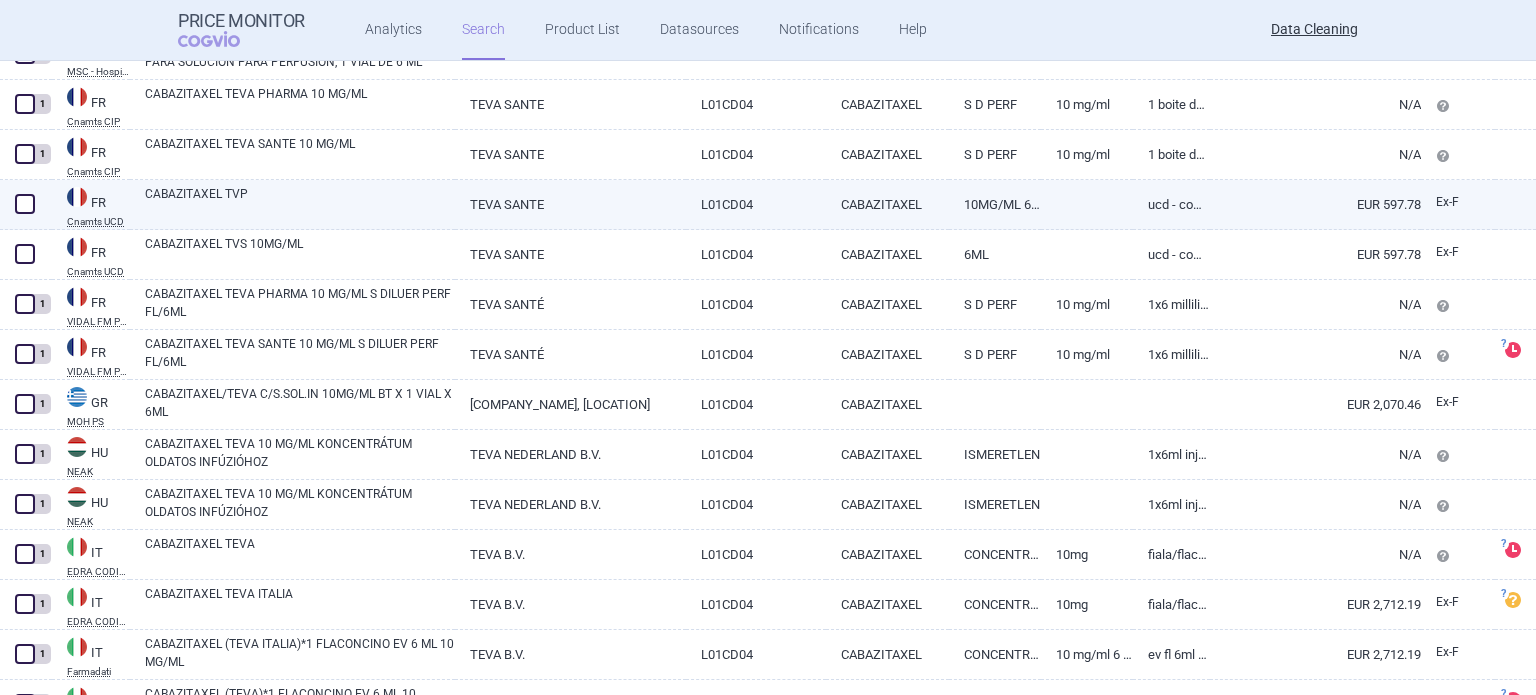 click at bounding box center [25, 204] 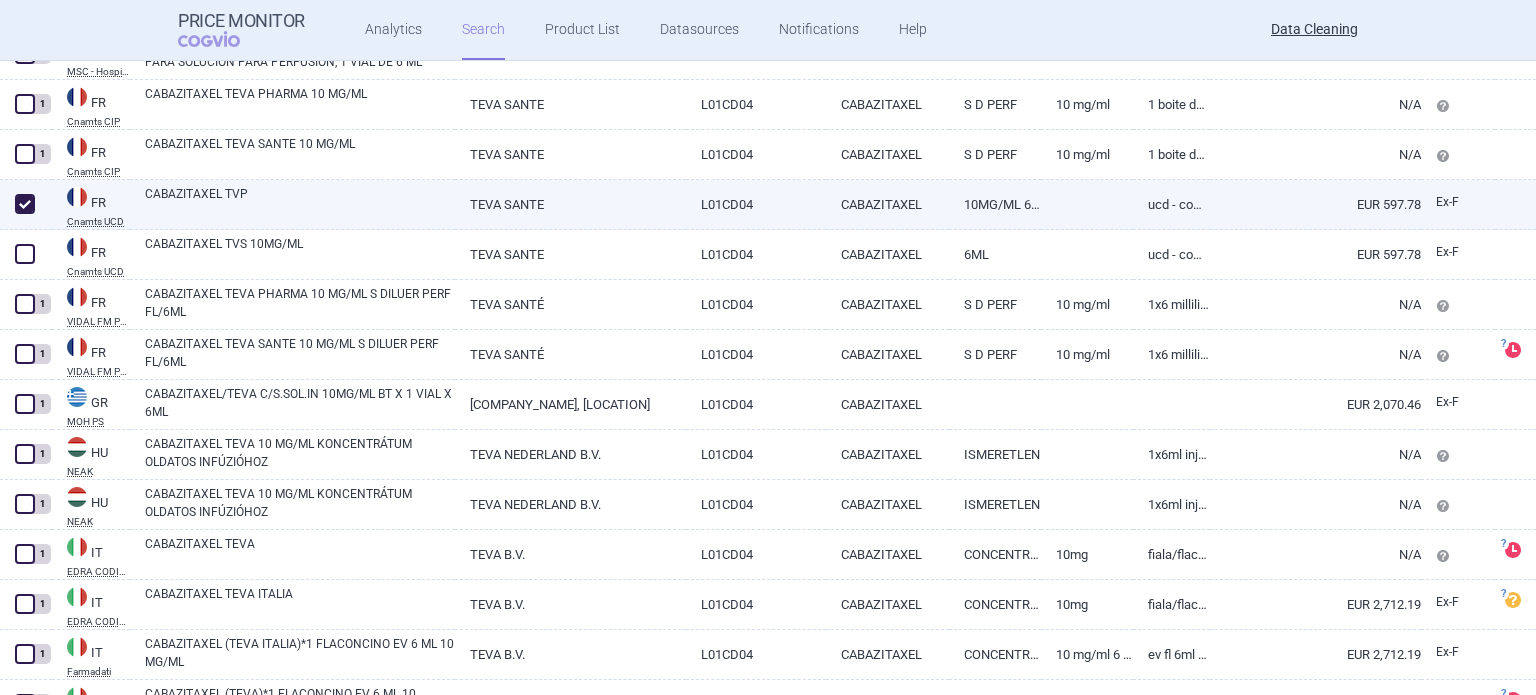 checkbox on "true" 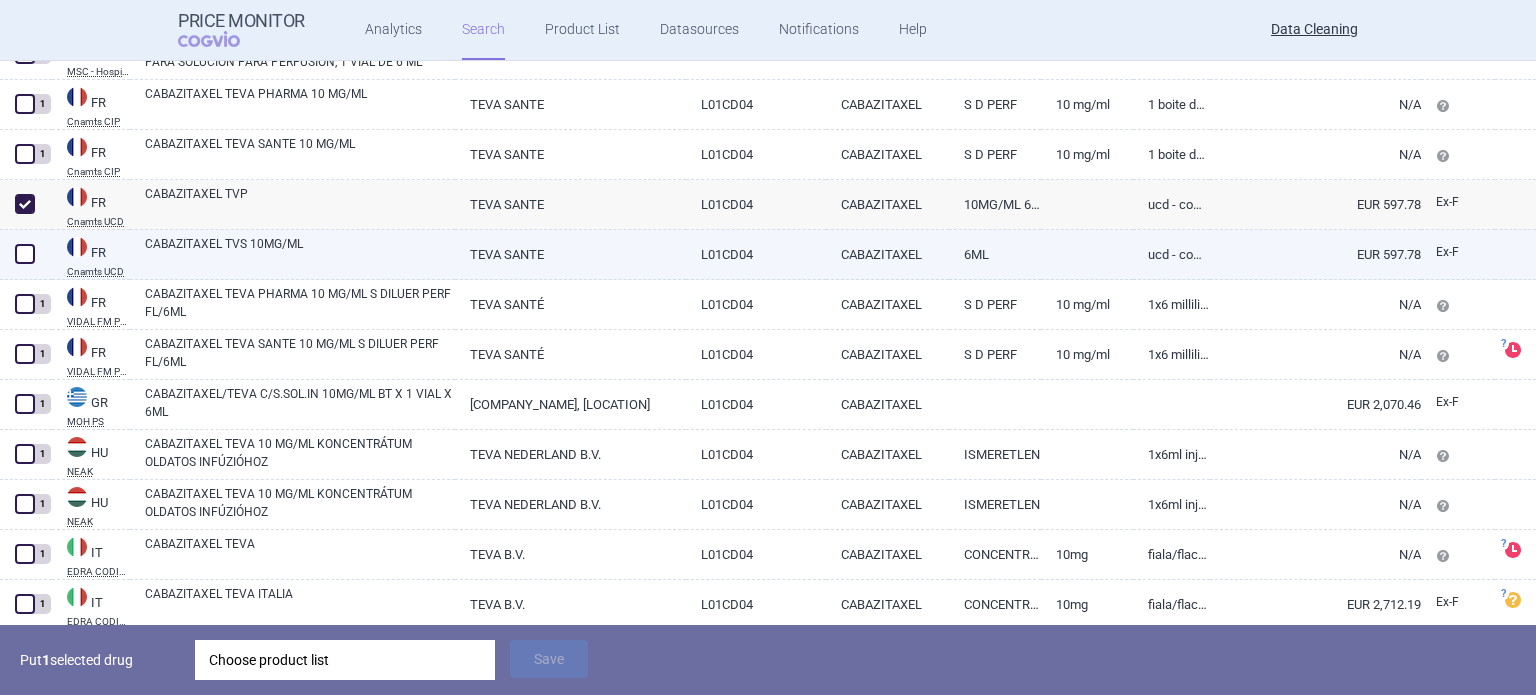 click at bounding box center [25, 254] 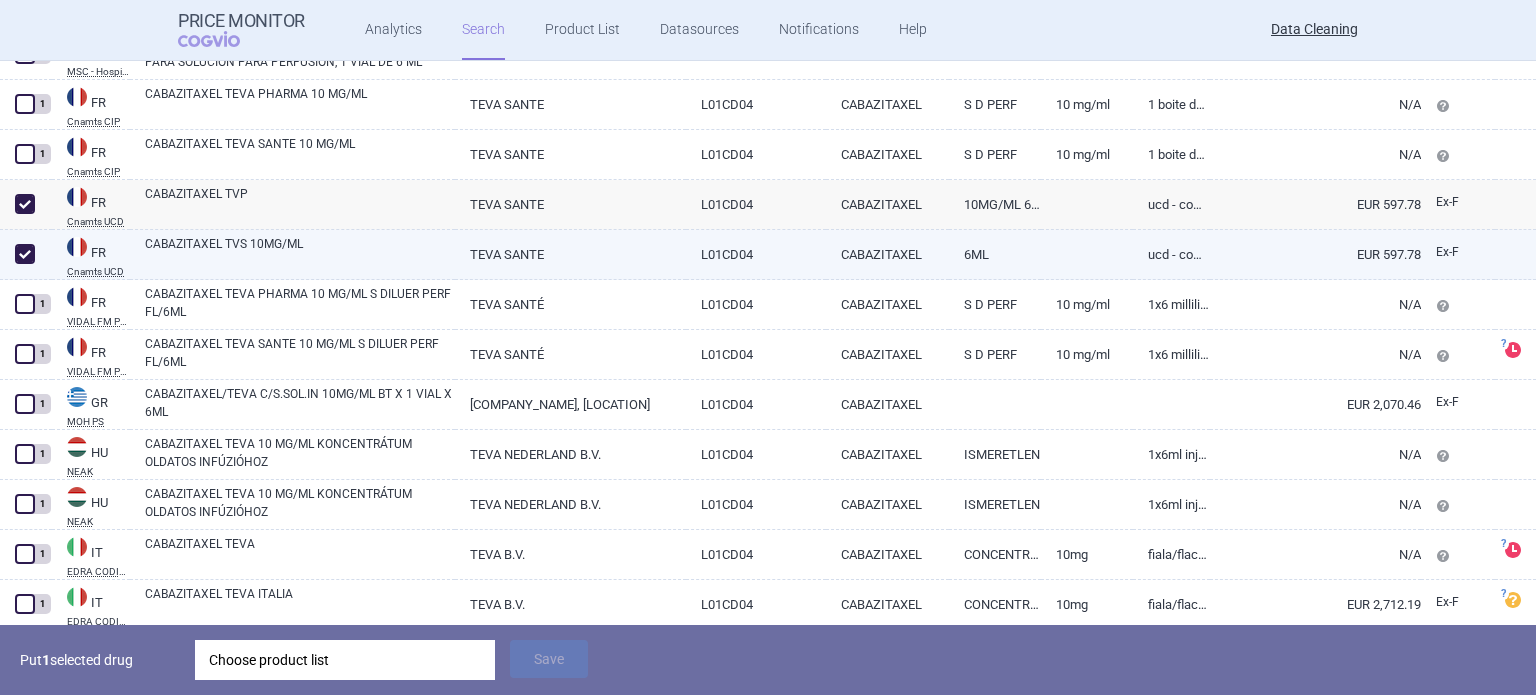 checkbox on "true" 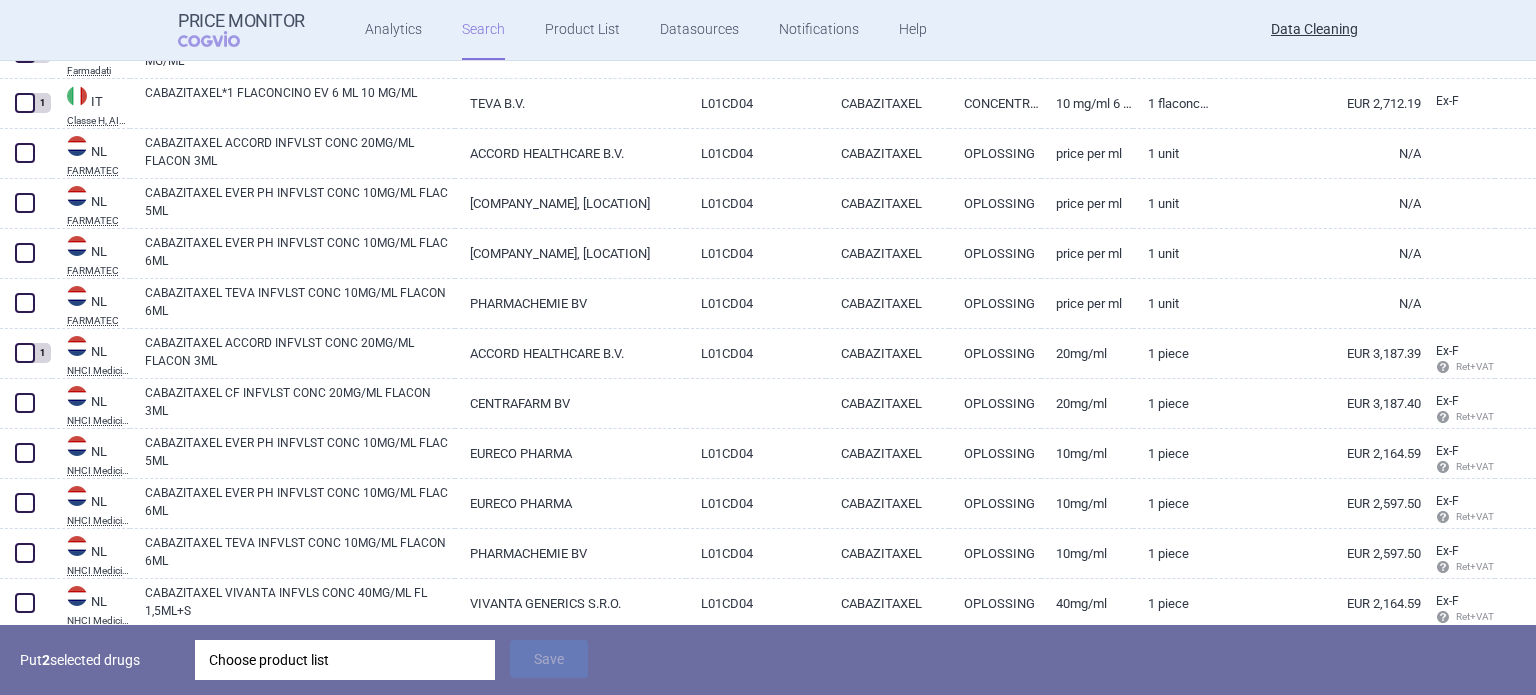 scroll, scrollTop: 1300, scrollLeft: 0, axis: vertical 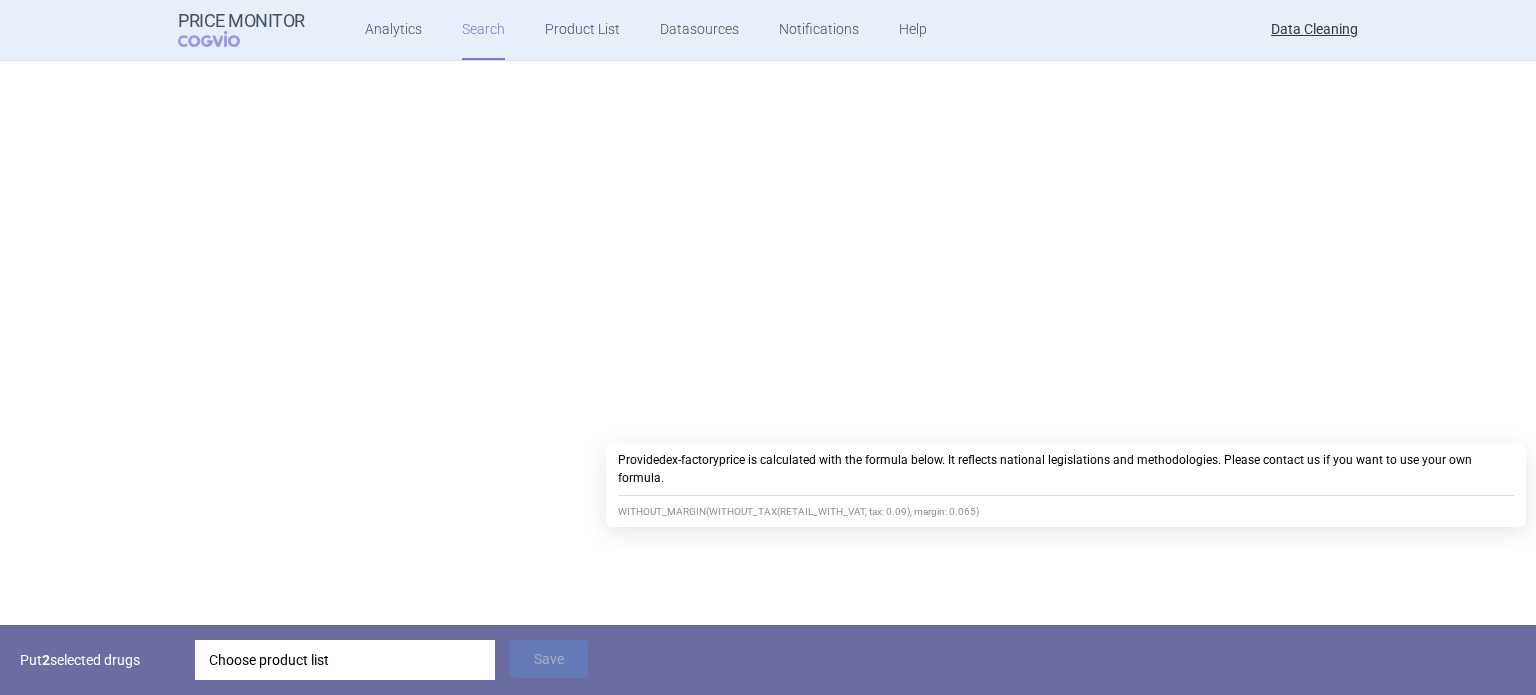 select on "brandName" 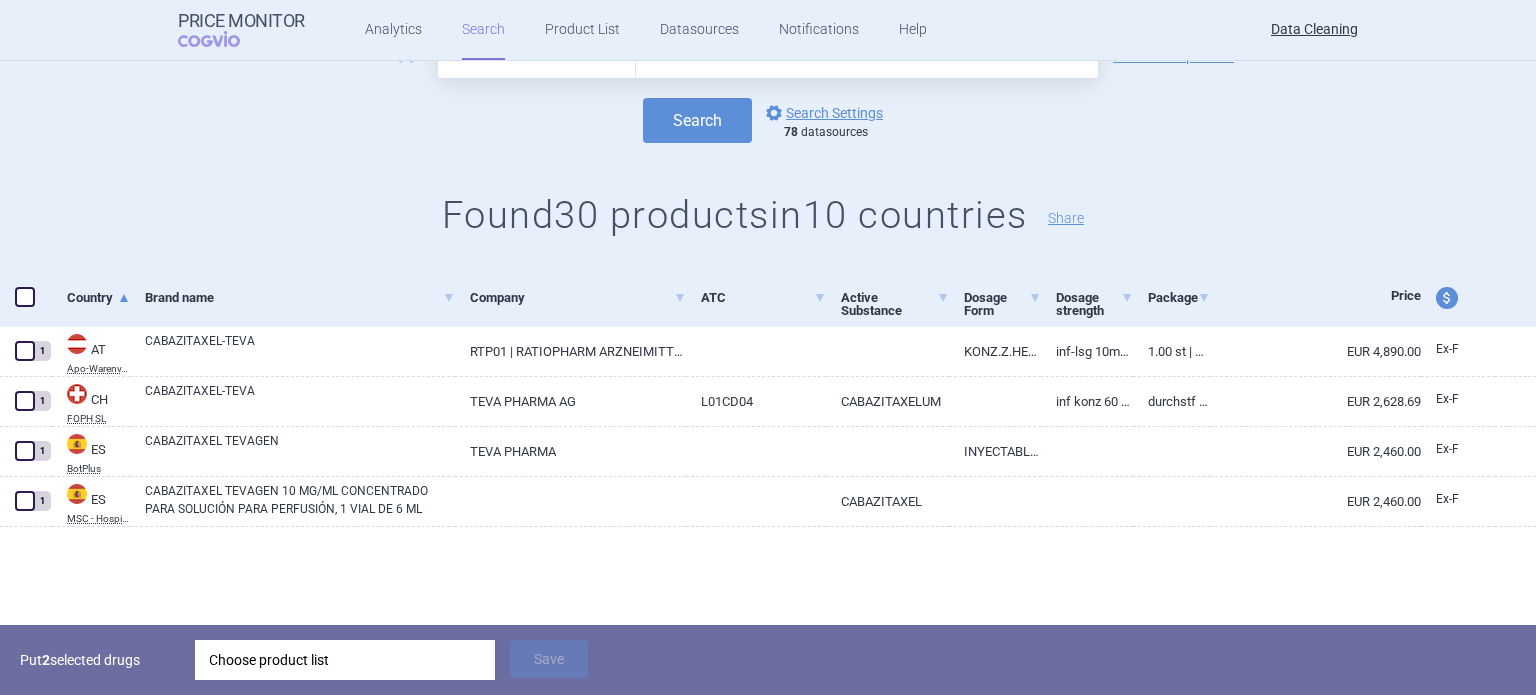 scroll, scrollTop: 0, scrollLeft: 0, axis: both 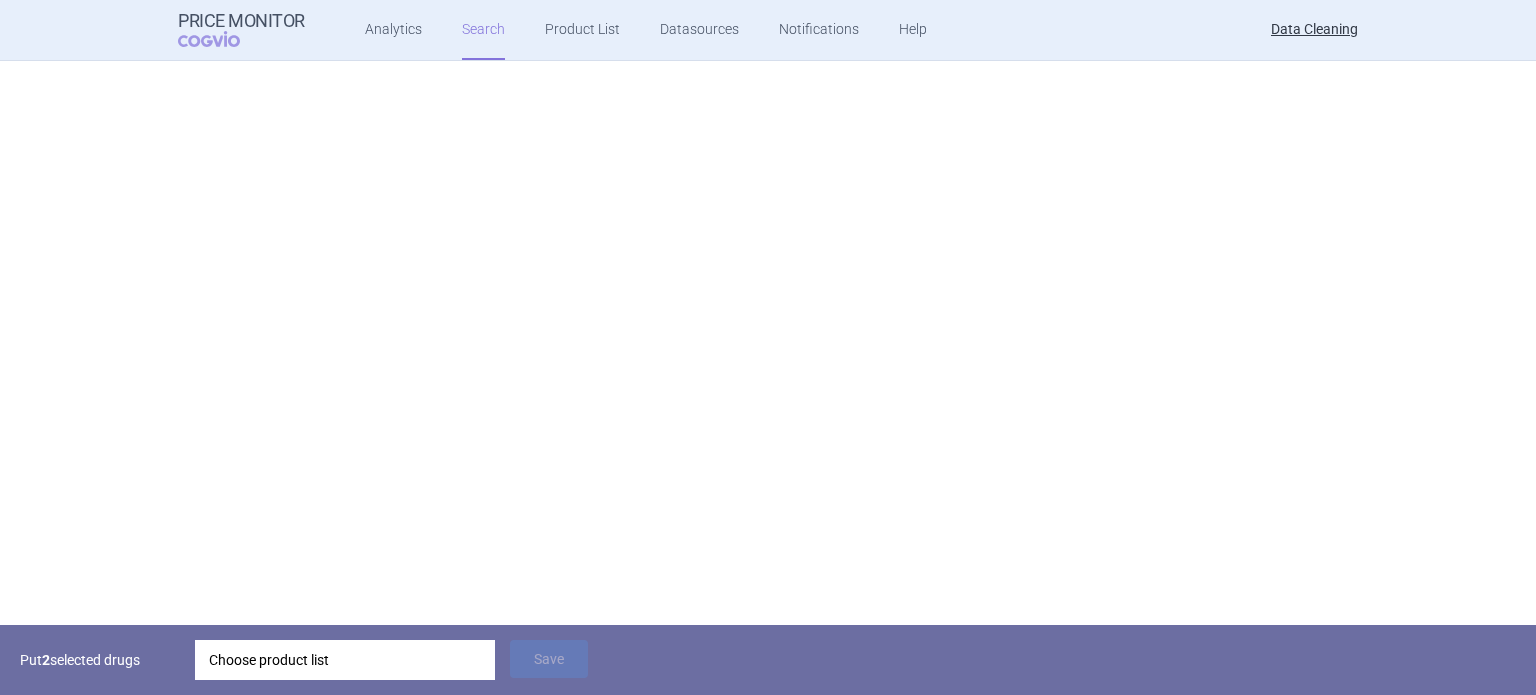 select on "brandName" 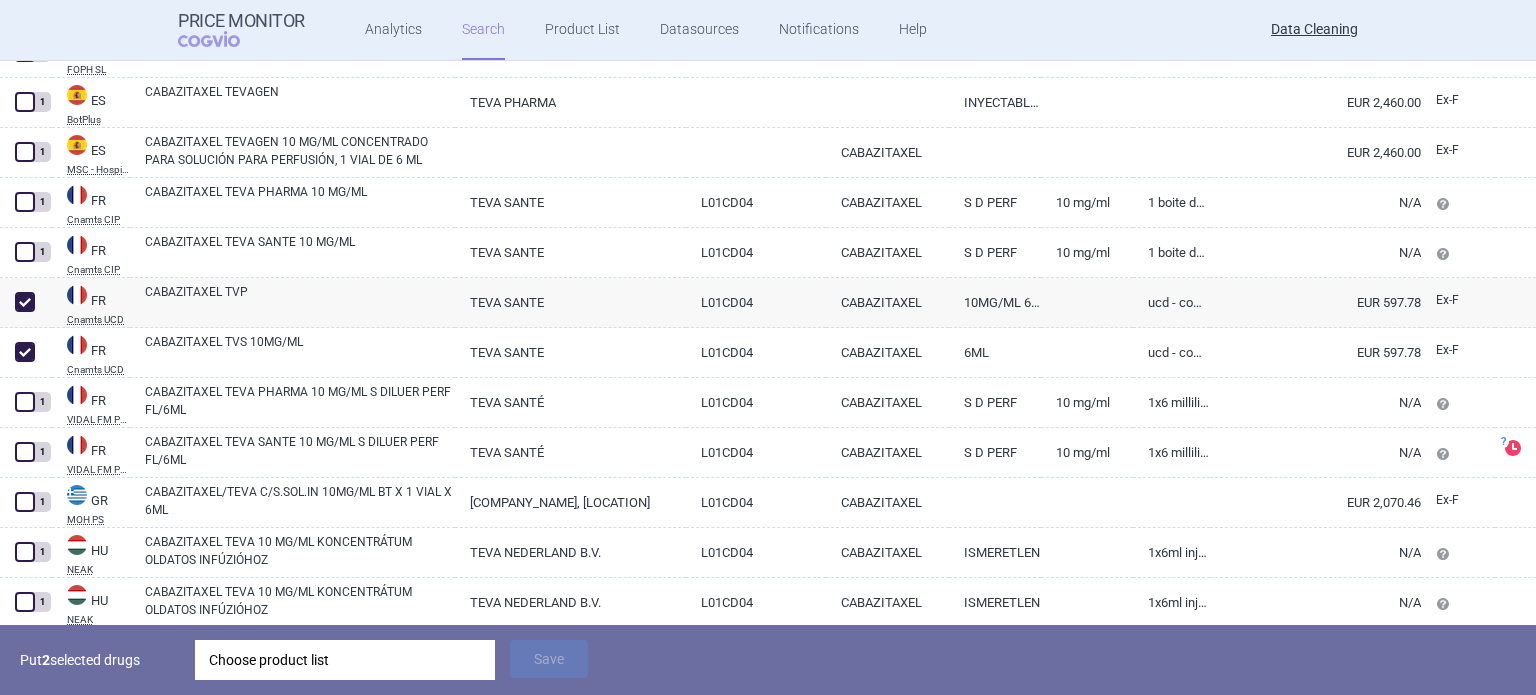 scroll, scrollTop: 566, scrollLeft: 0, axis: vertical 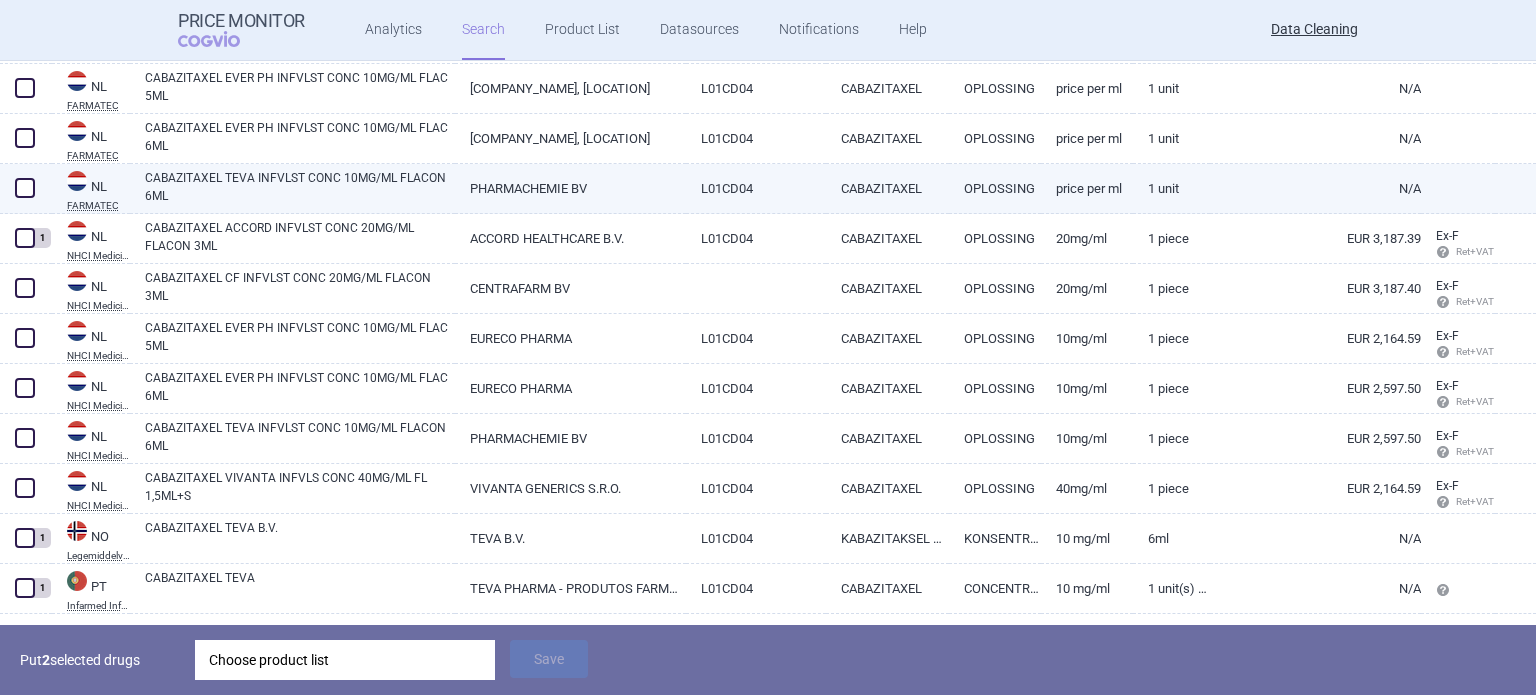 click at bounding box center (25, 188) 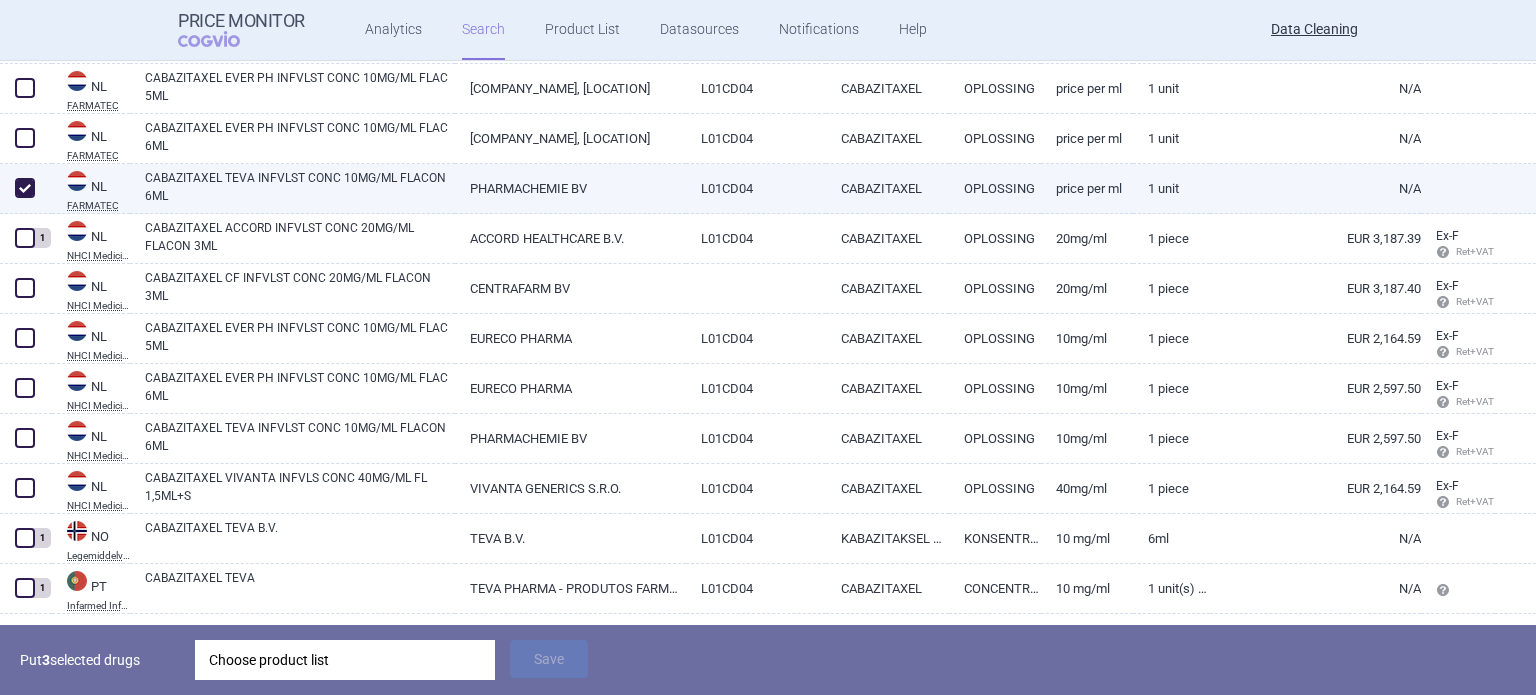 click at bounding box center [25, 188] 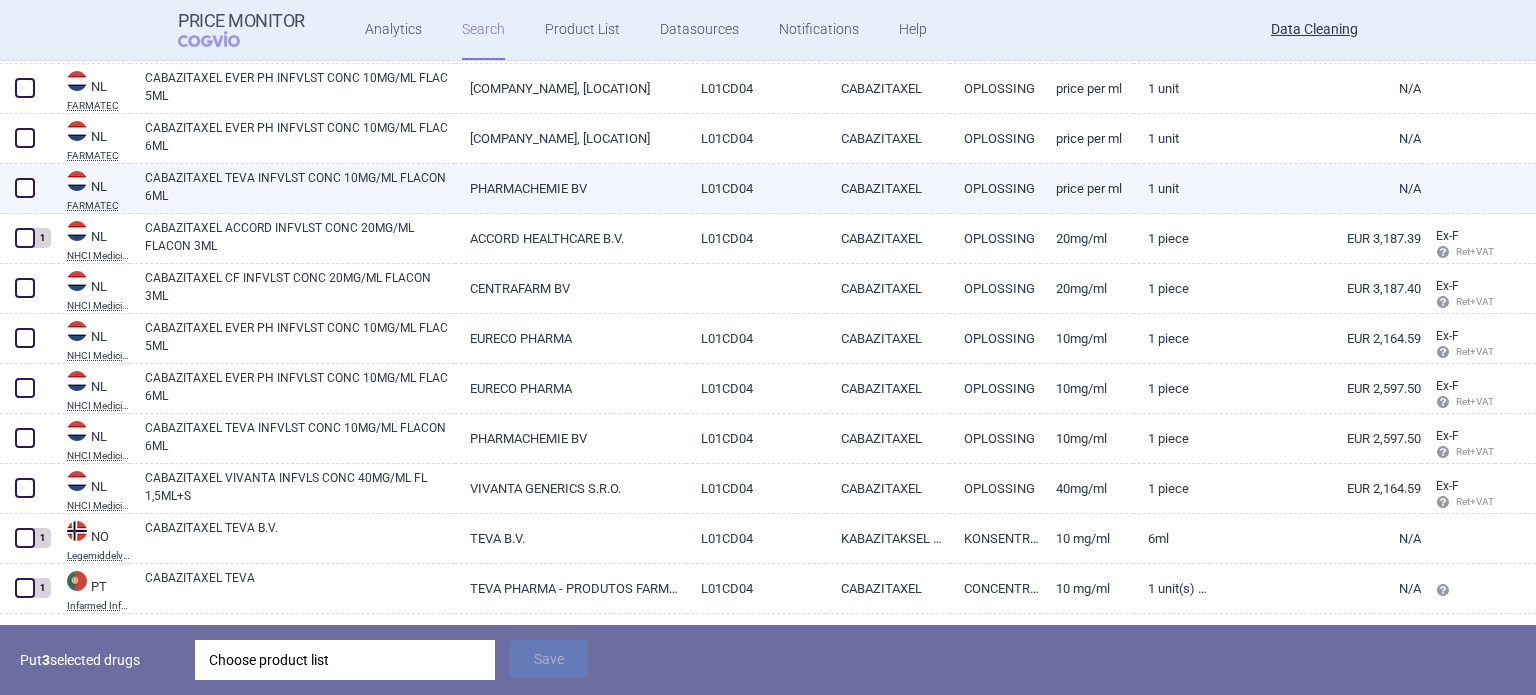 checkbox on "false" 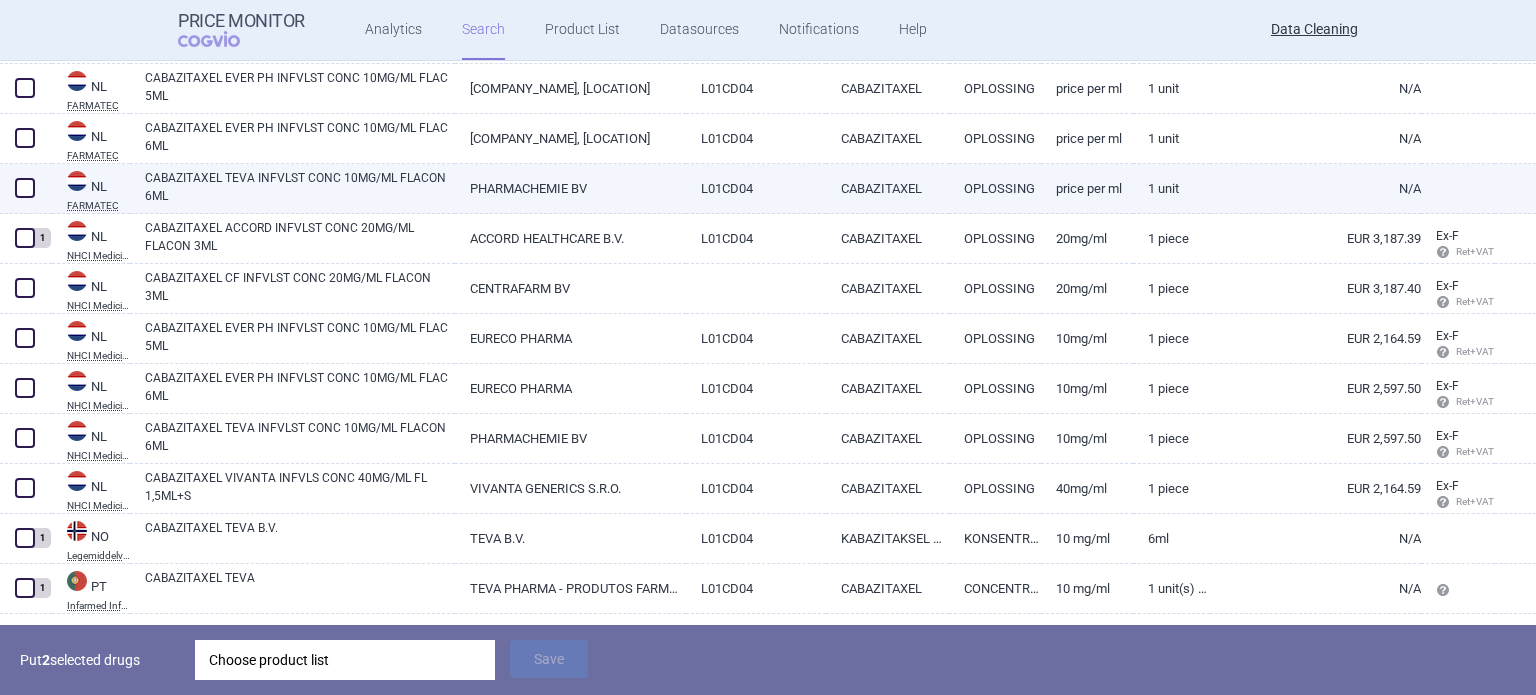 scroll, scrollTop: 1420, scrollLeft: 0, axis: vertical 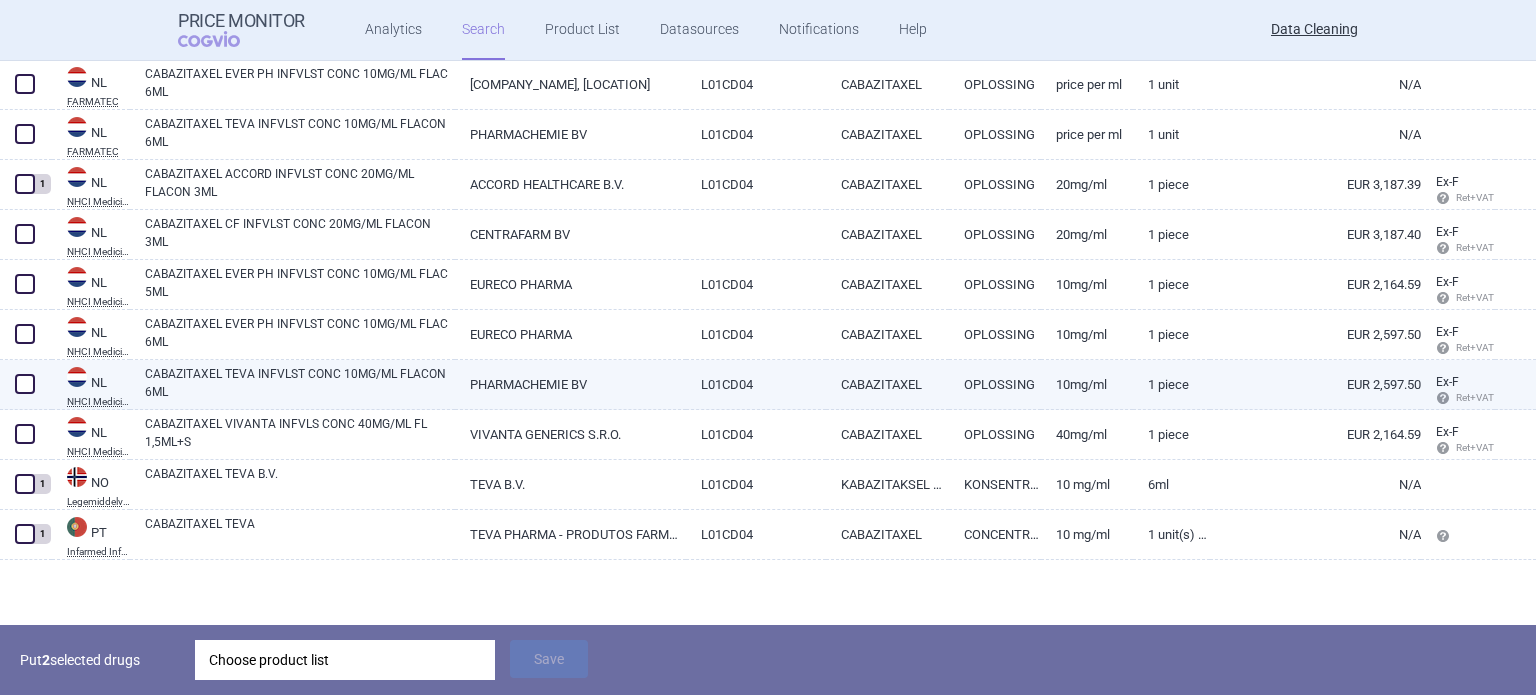 click at bounding box center [25, 384] 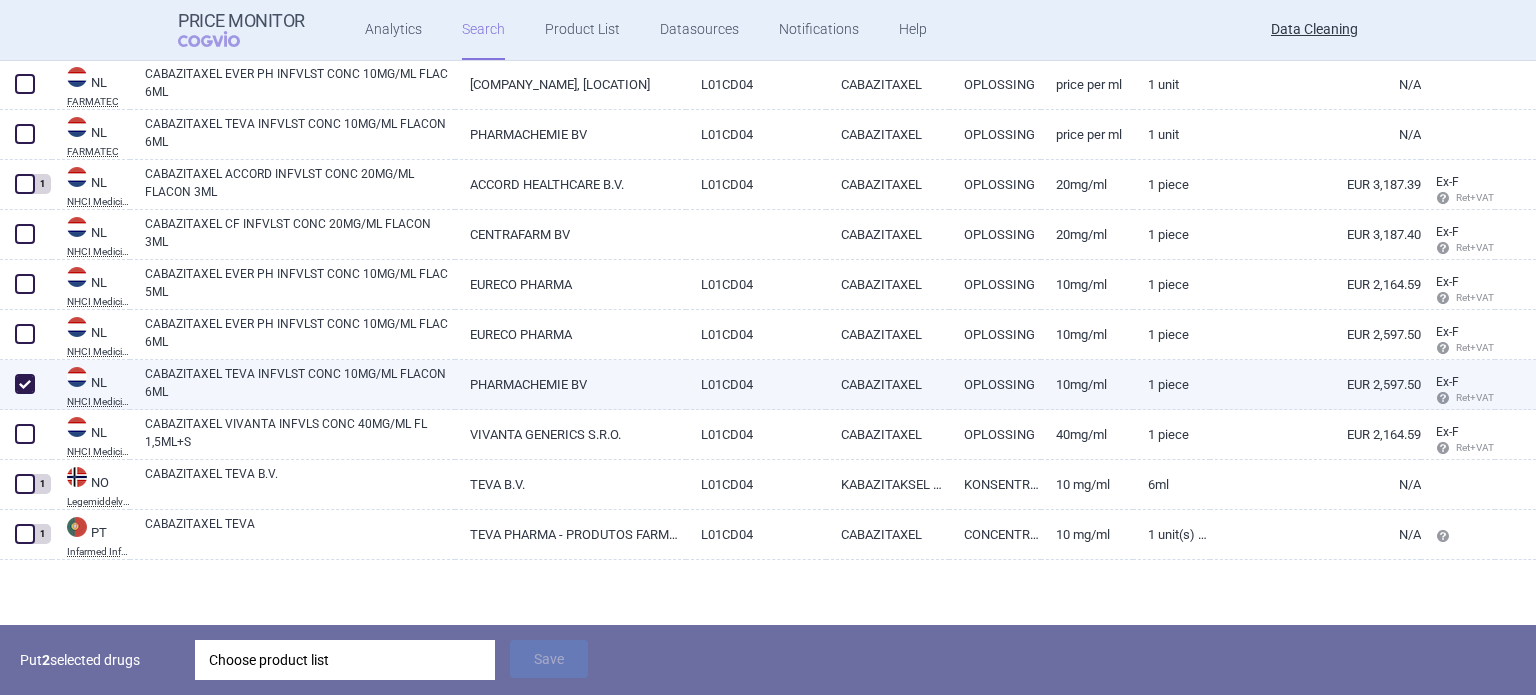 checkbox on "true" 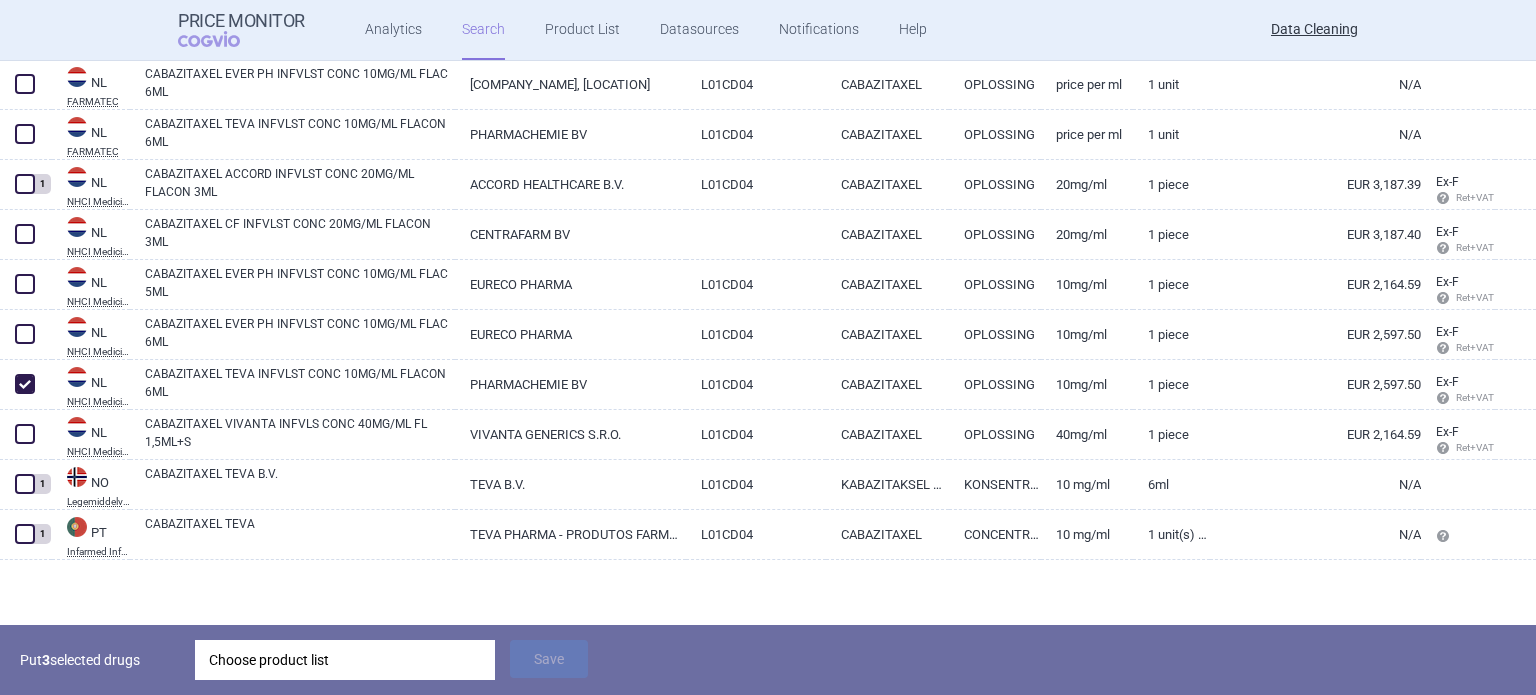 click on "Choose product list" at bounding box center (345, 660) 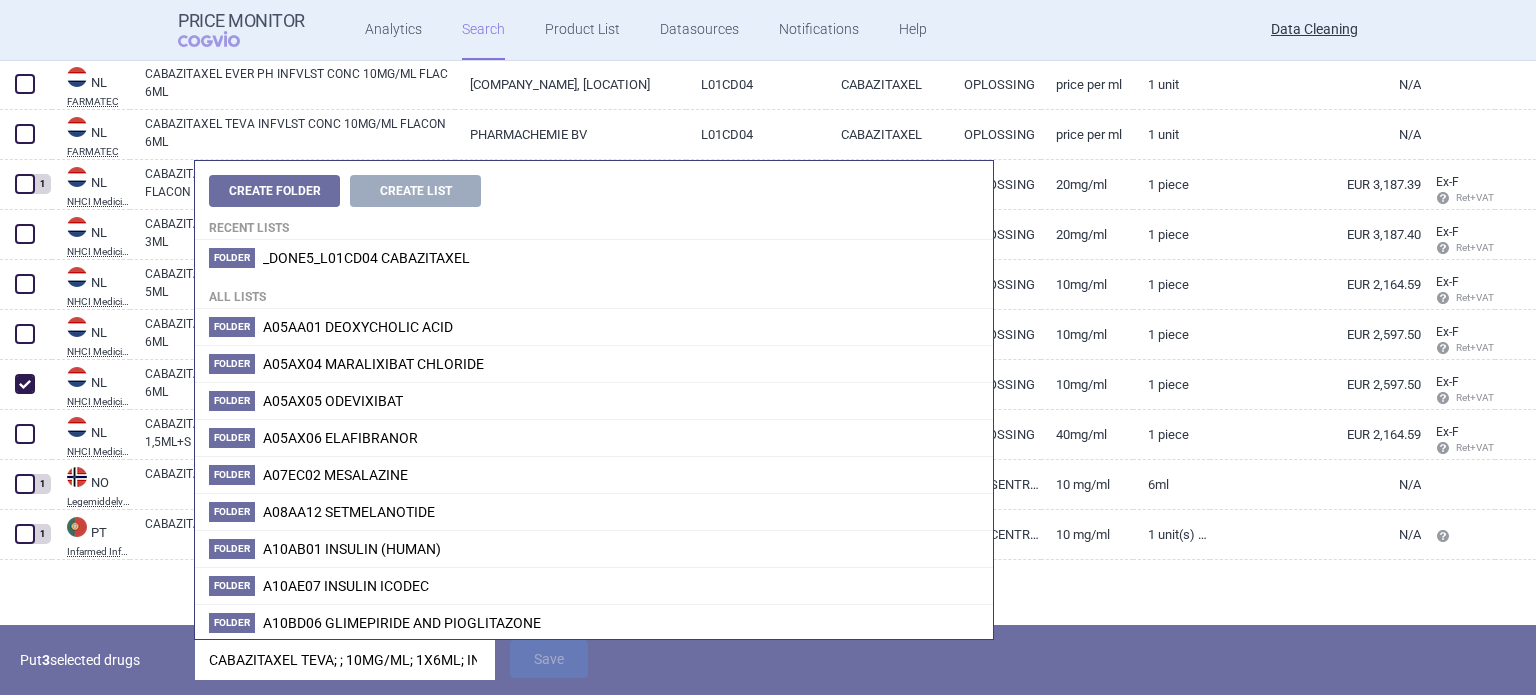 scroll, scrollTop: 0, scrollLeft: 270, axis: horizontal 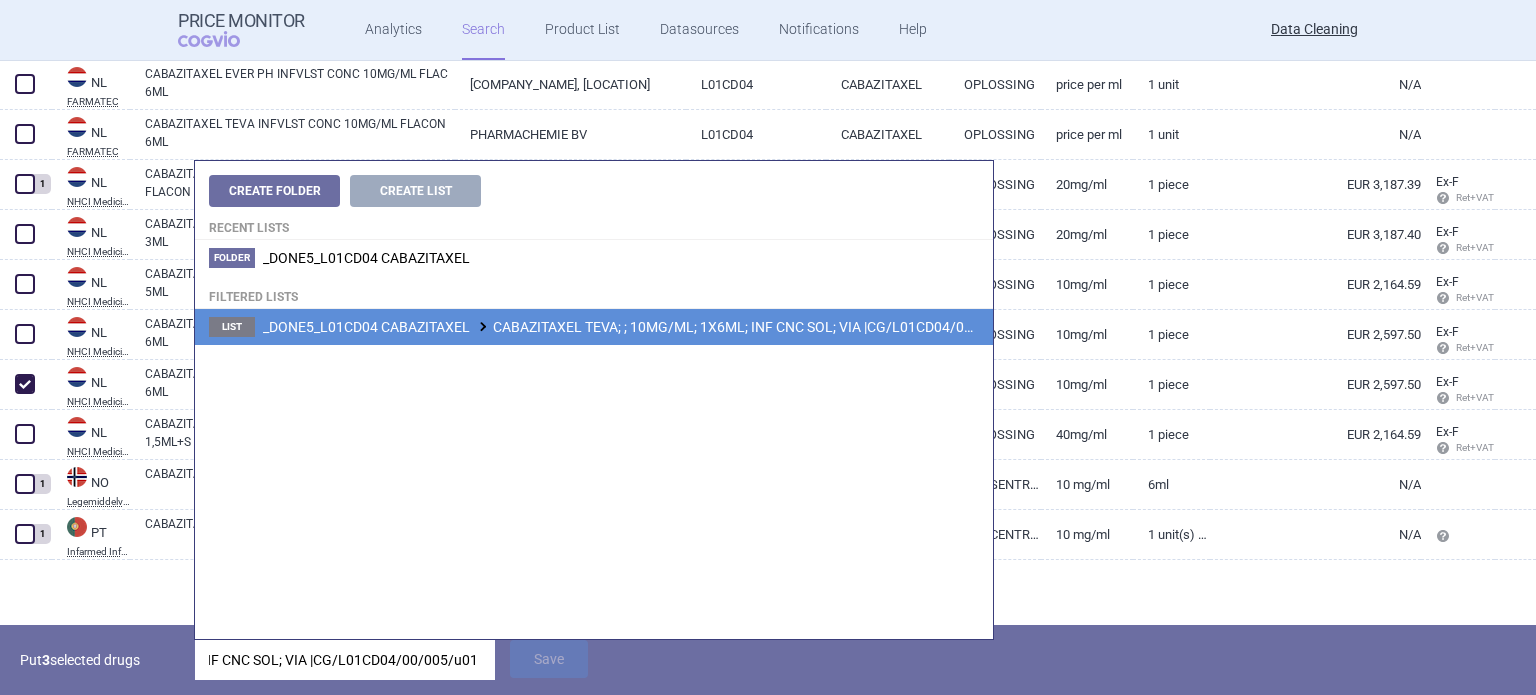 type on "CABAZITAXEL TEVA; ; 10MG/ML; 1X6ML; INF CNC SOL; VIA |CG/L01CD04/00/005/u01" 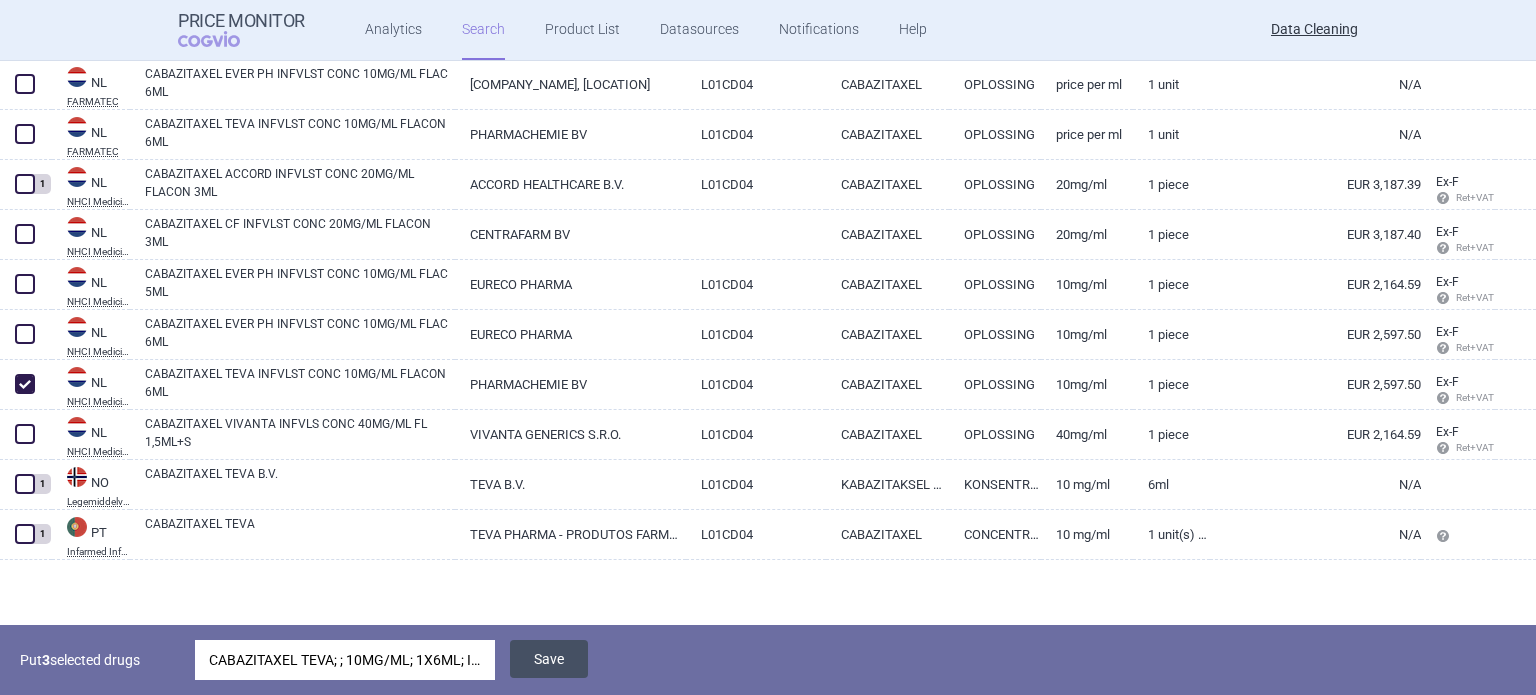 click on "Save" at bounding box center [549, 659] 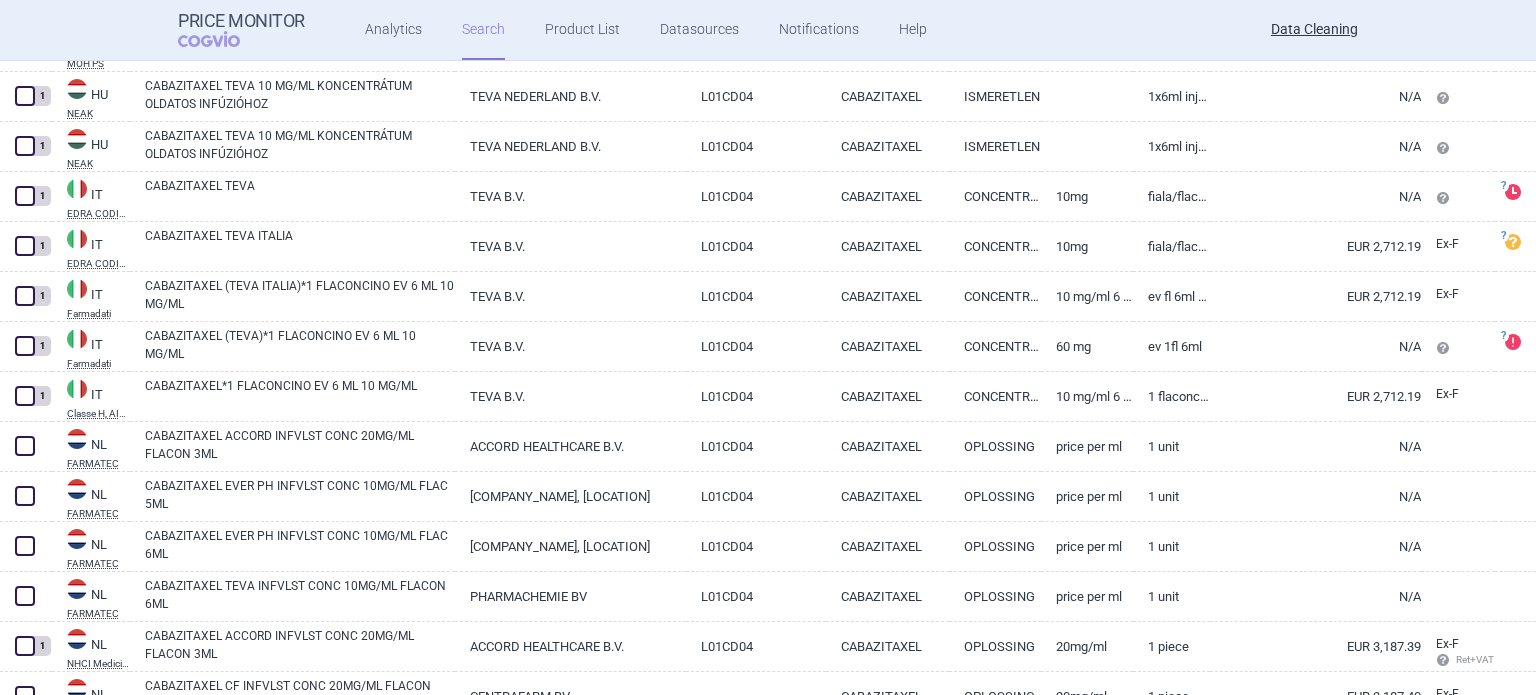 scroll, scrollTop: 1085, scrollLeft: 0, axis: vertical 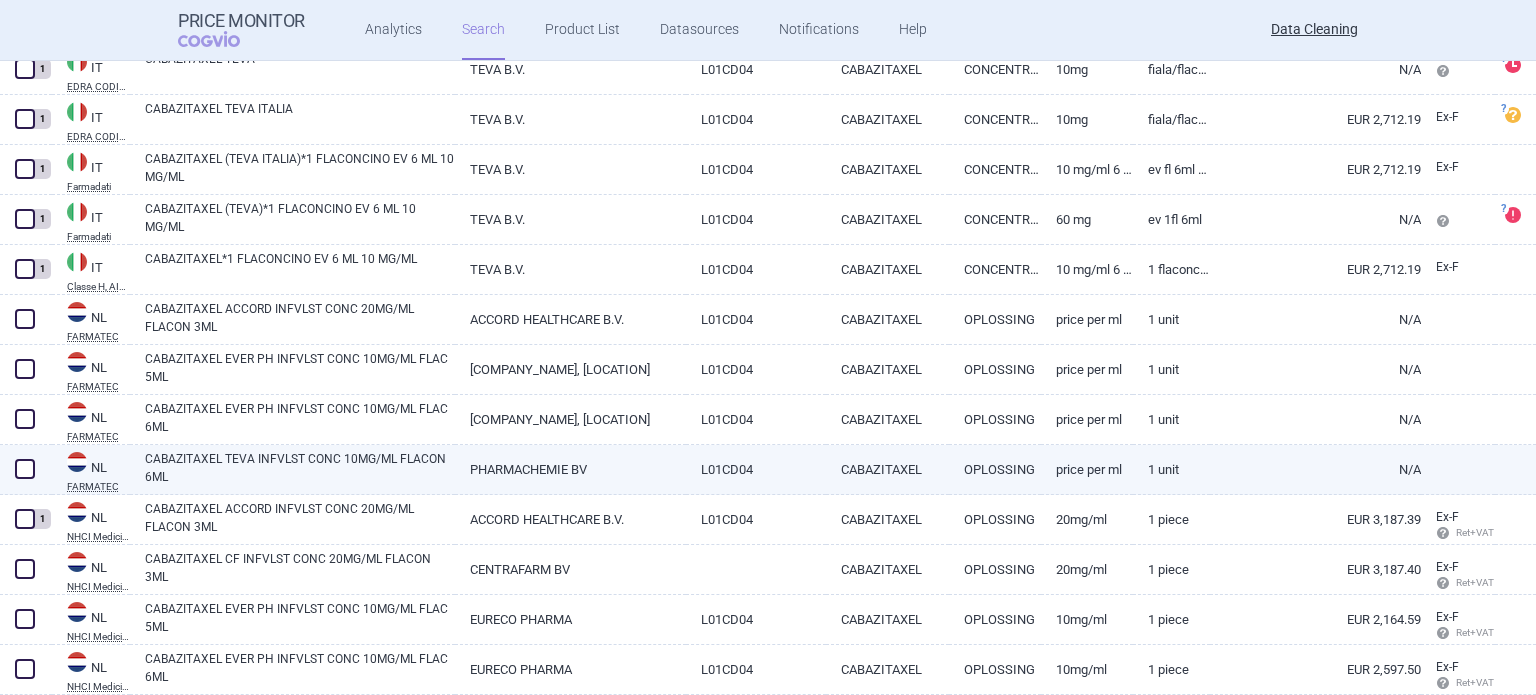click at bounding box center (25, 469) 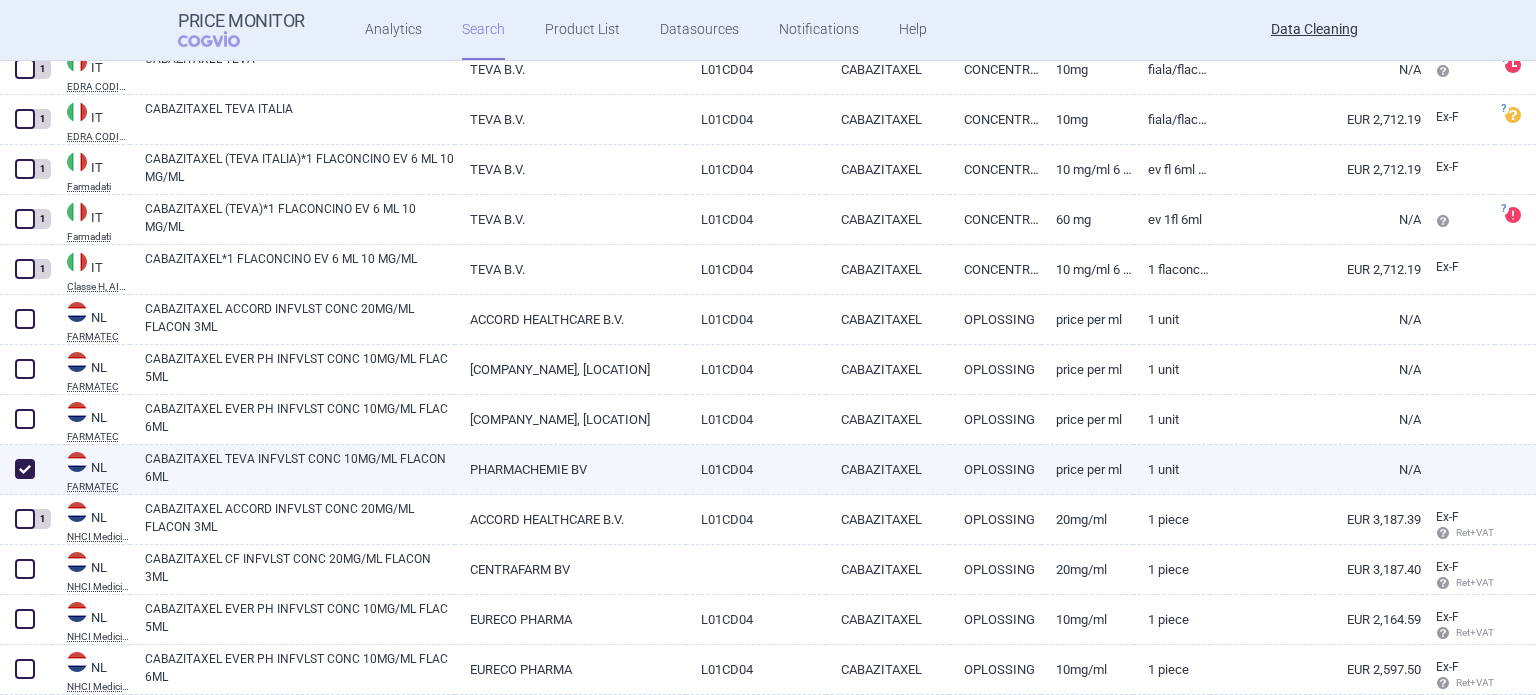 checkbox on "true" 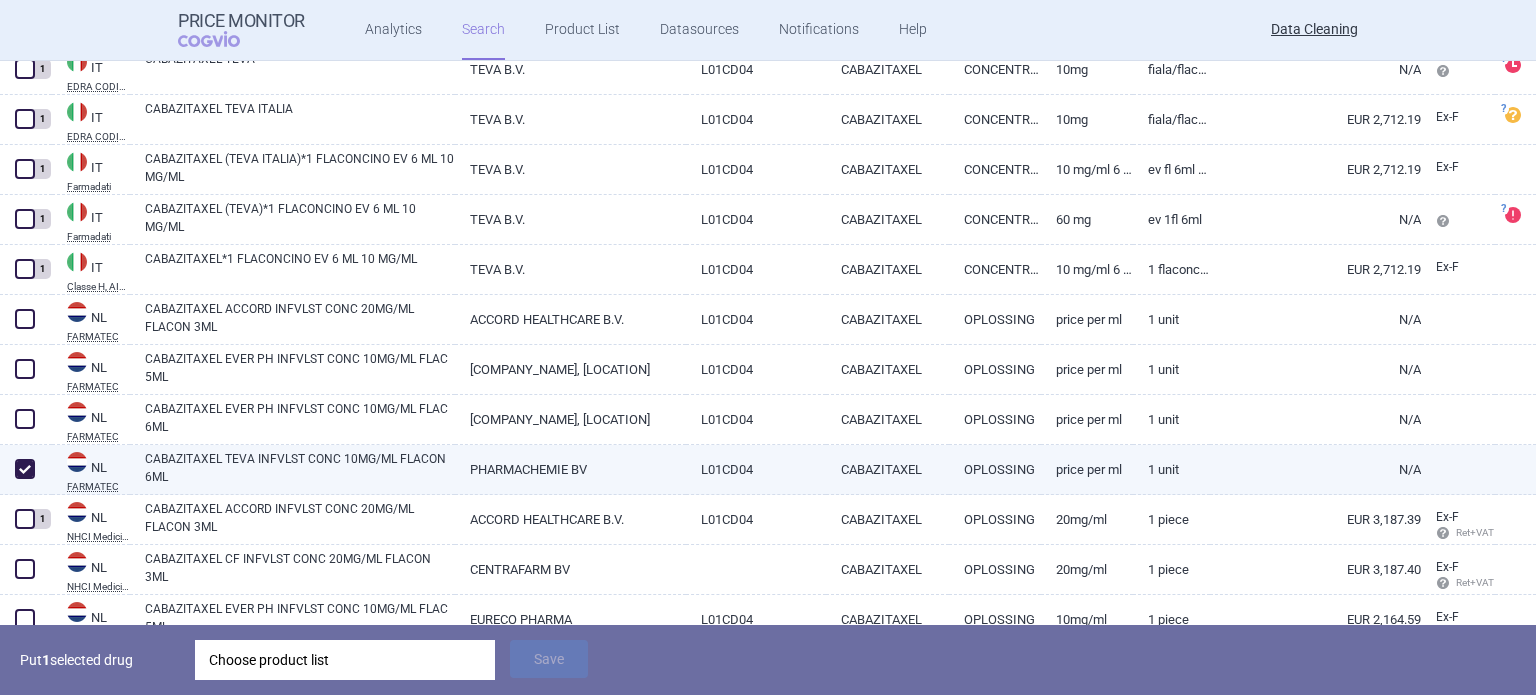 click on "CABAZITAXEL TEVA INFVLST CONC 10MG/ML FLACON 6ML" at bounding box center [300, 468] 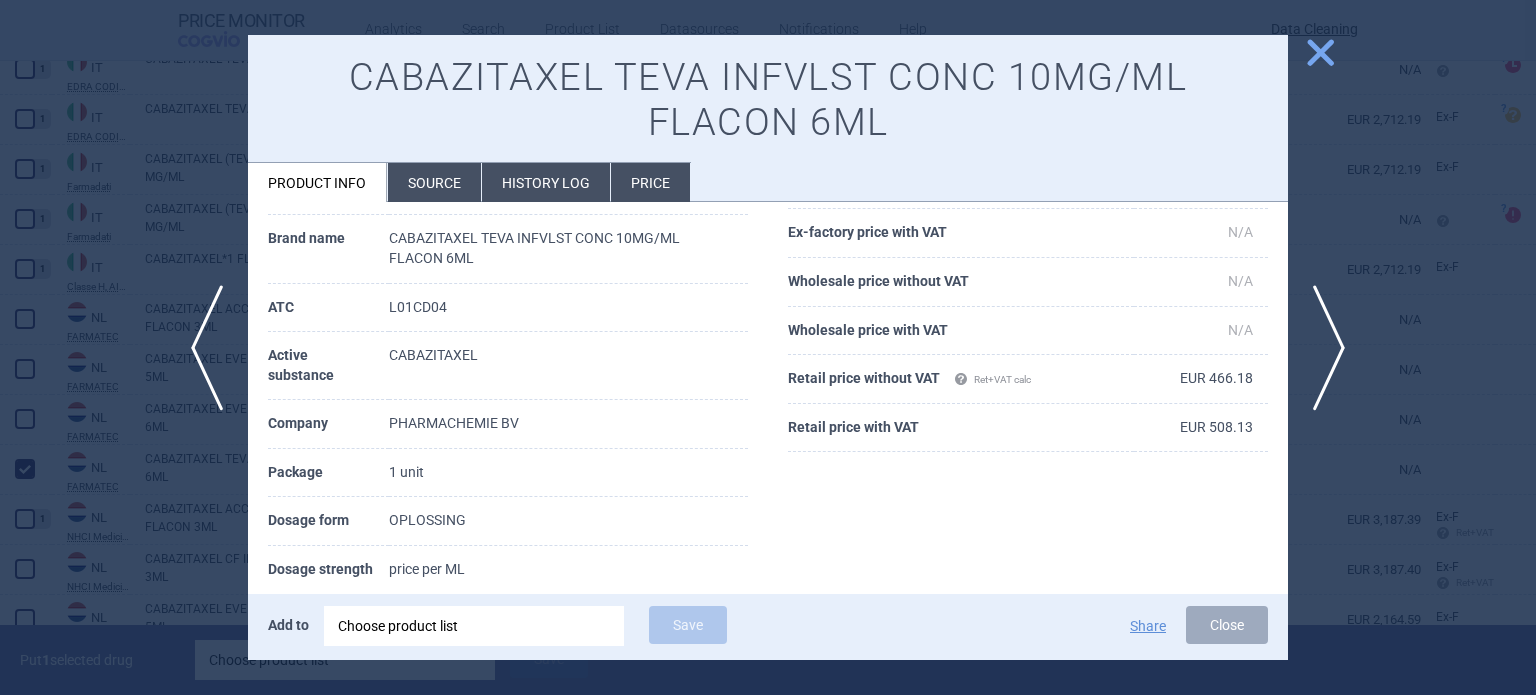 scroll, scrollTop: 122, scrollLeft: 0, axis: vertical 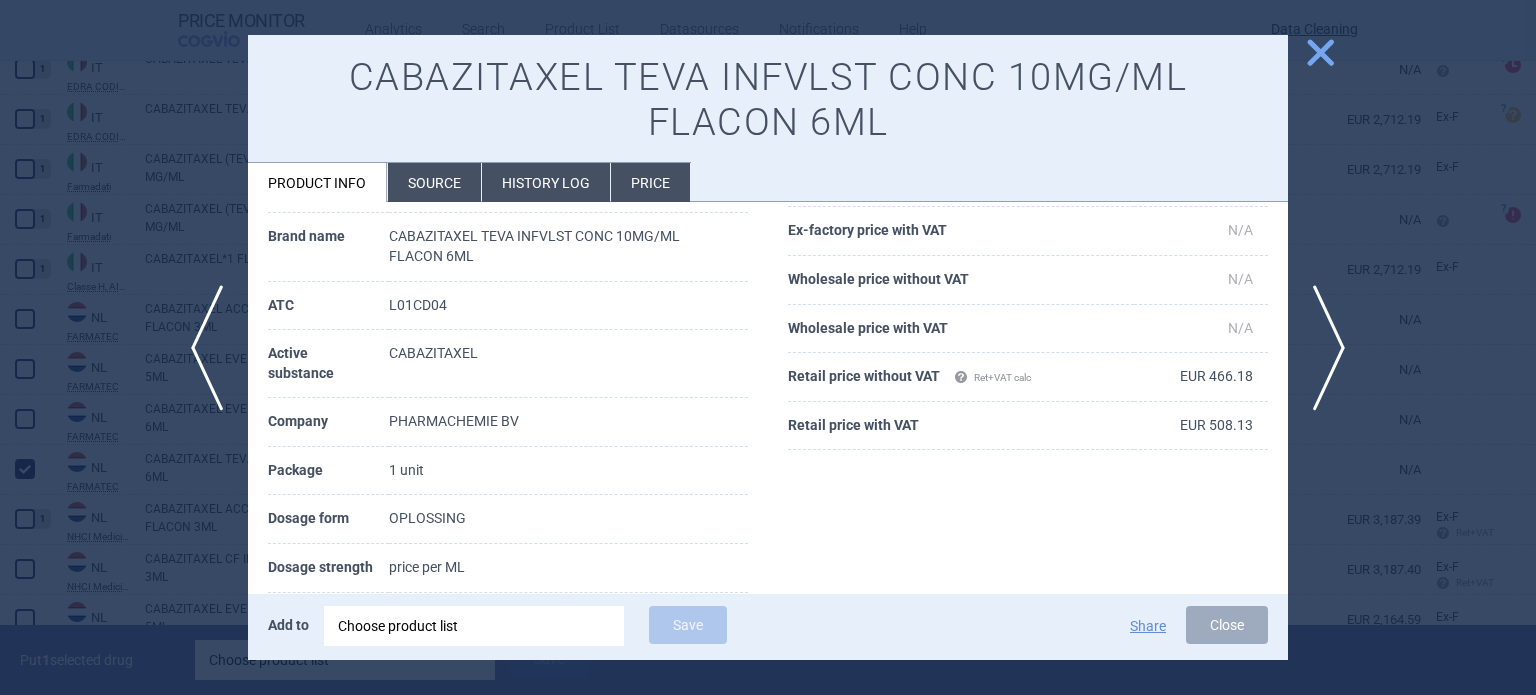 click at bounding box center [768, 347] 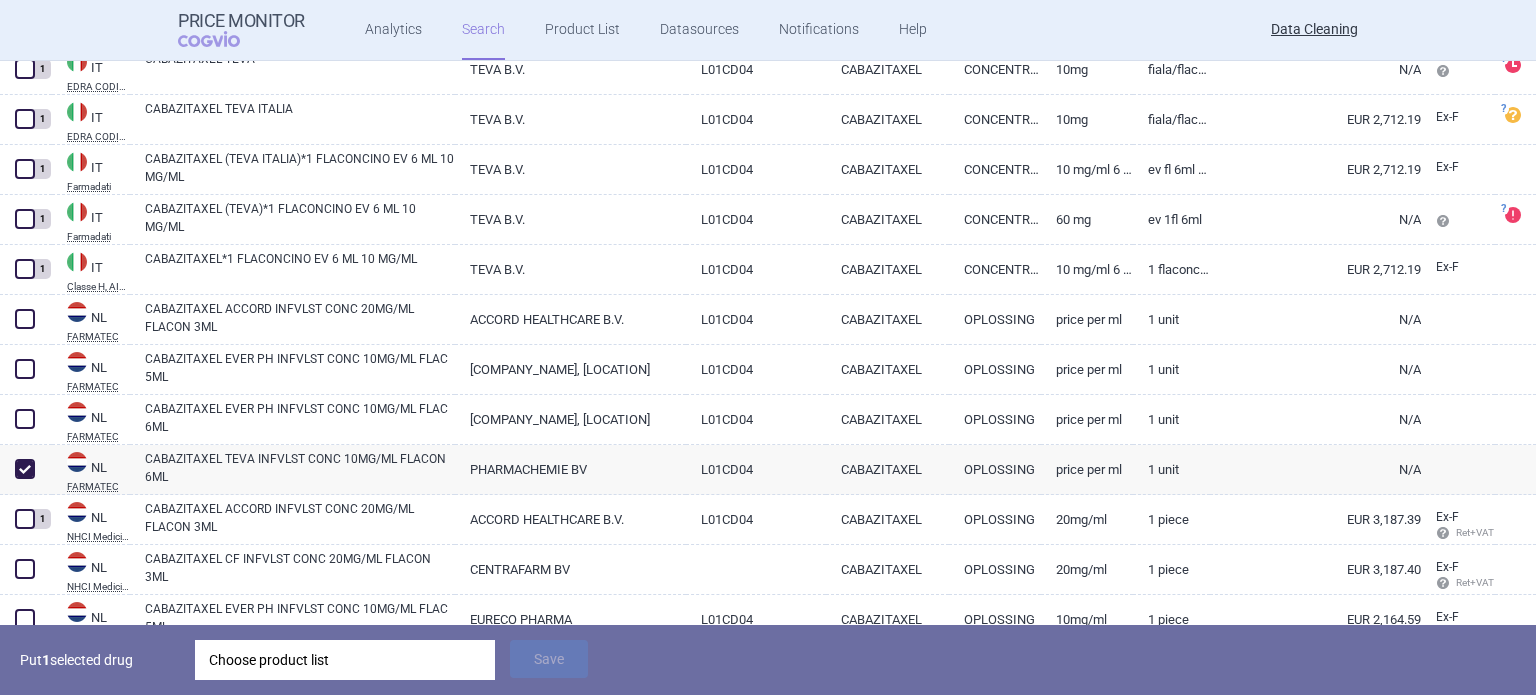 click on "Choose product list" at bounding box center [345, 660] 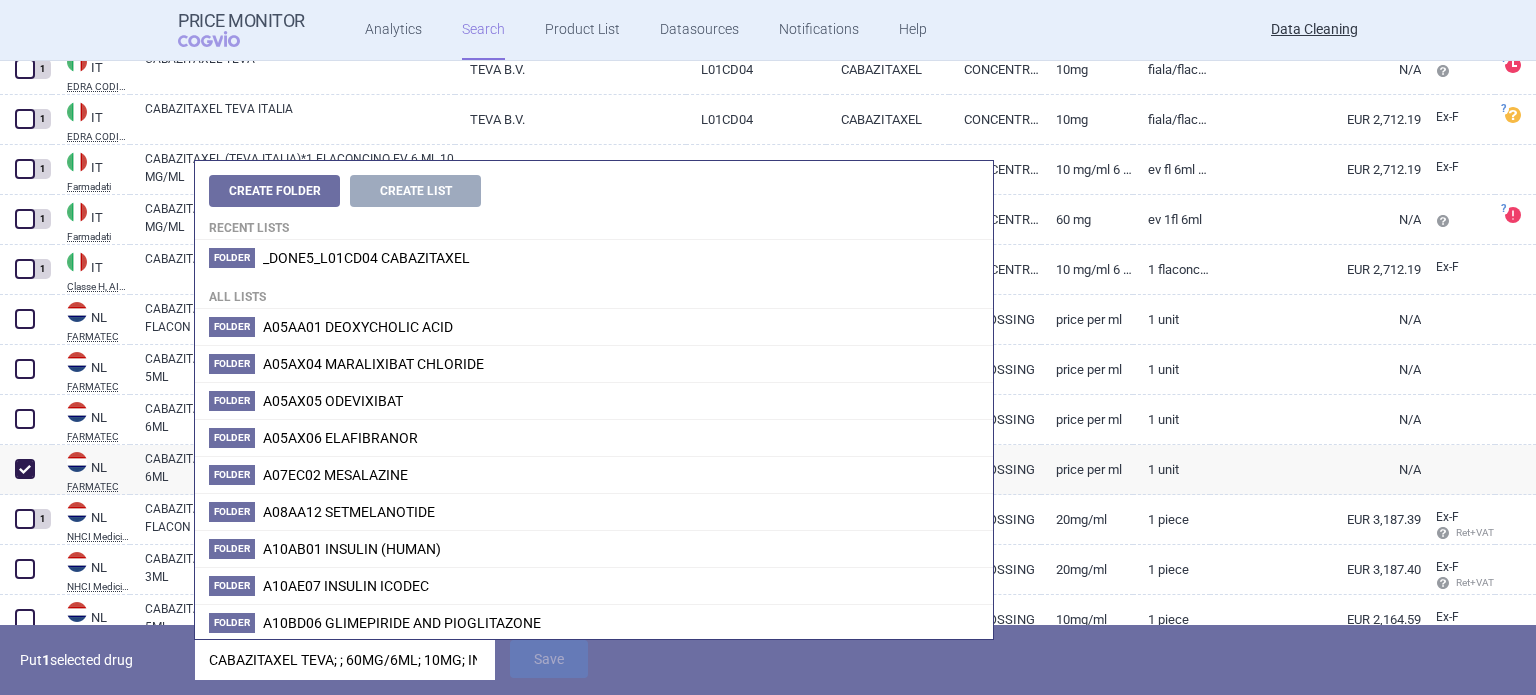 scroll, scrollTop: 0, scrollLeft: 272, axis: horizontal 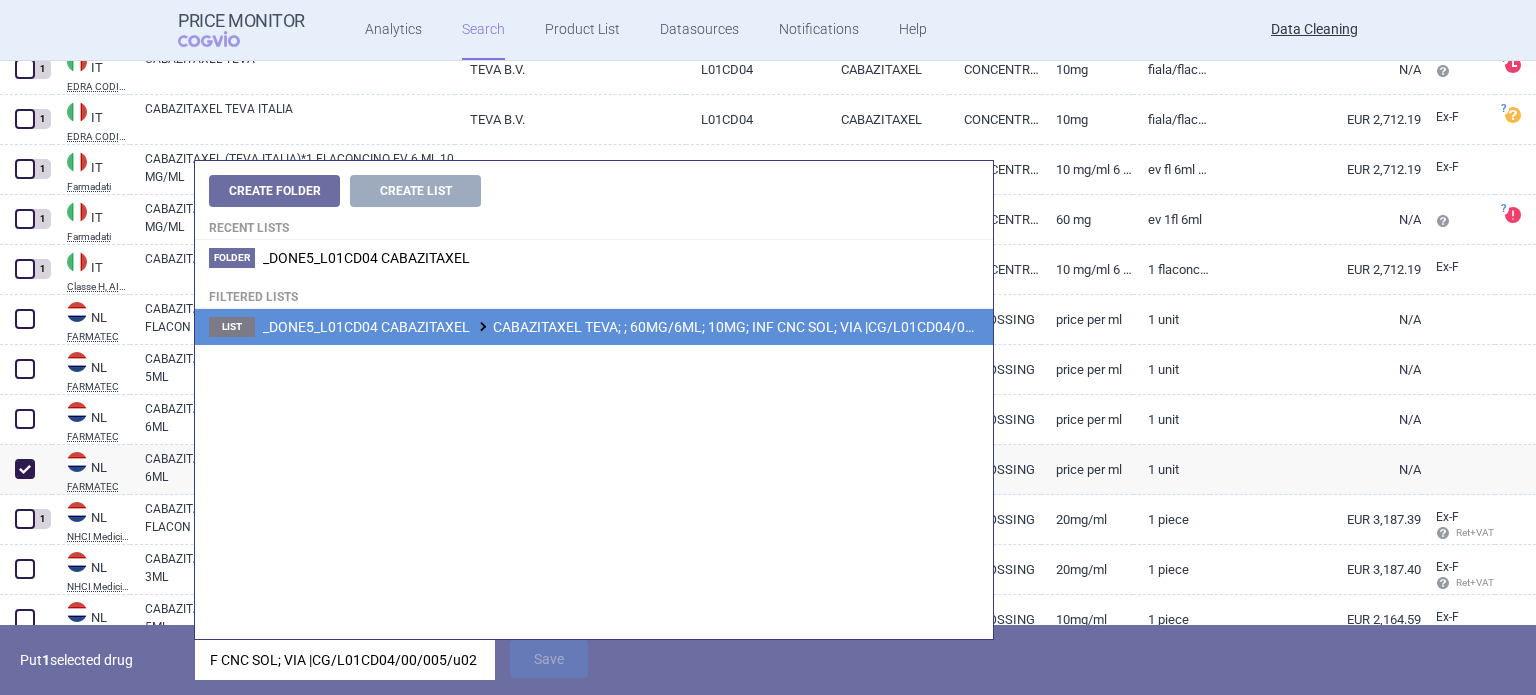 type on "CABAZITAXEL TEVA; ; 60MG/6ML; 10MG; INF CNC SOL; VIA |CG/L01CD04/00/005/u02" 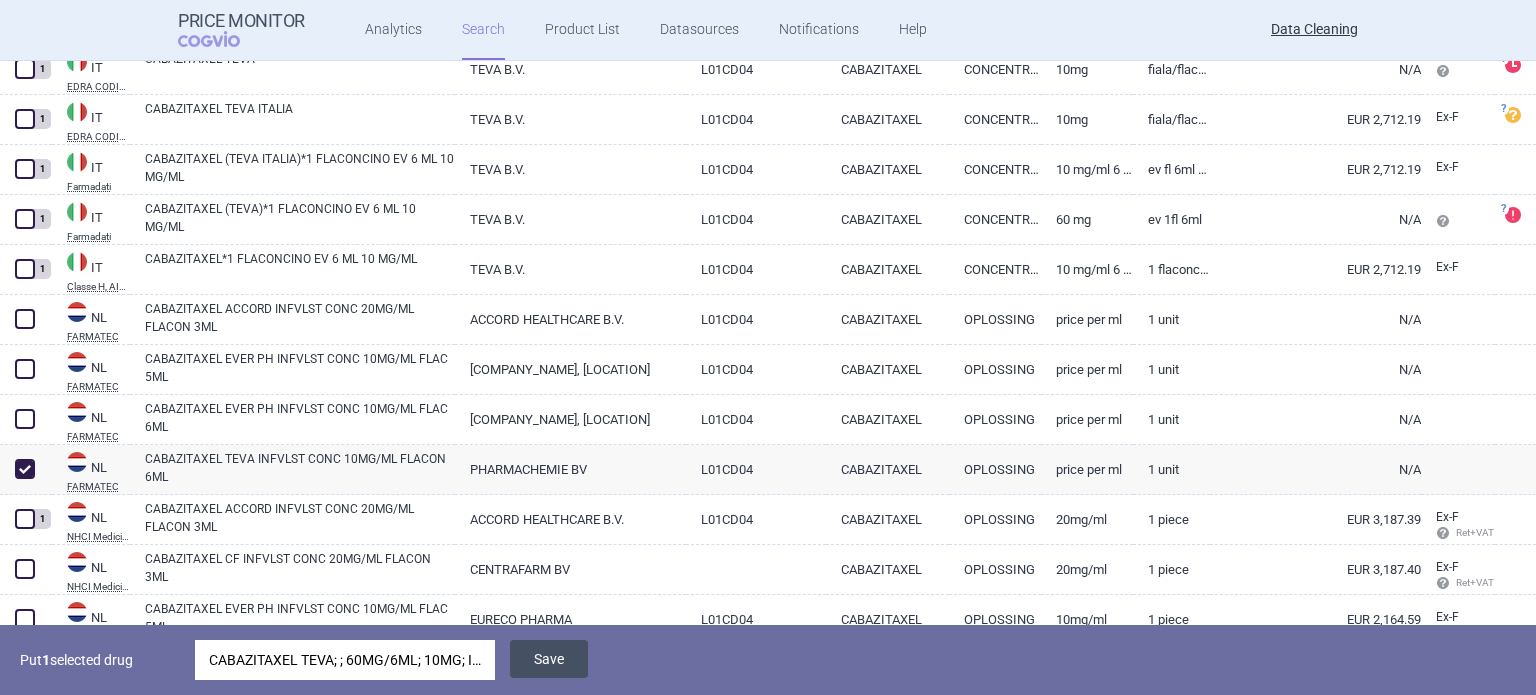 click on "Save" at bounding box center [549, 659] 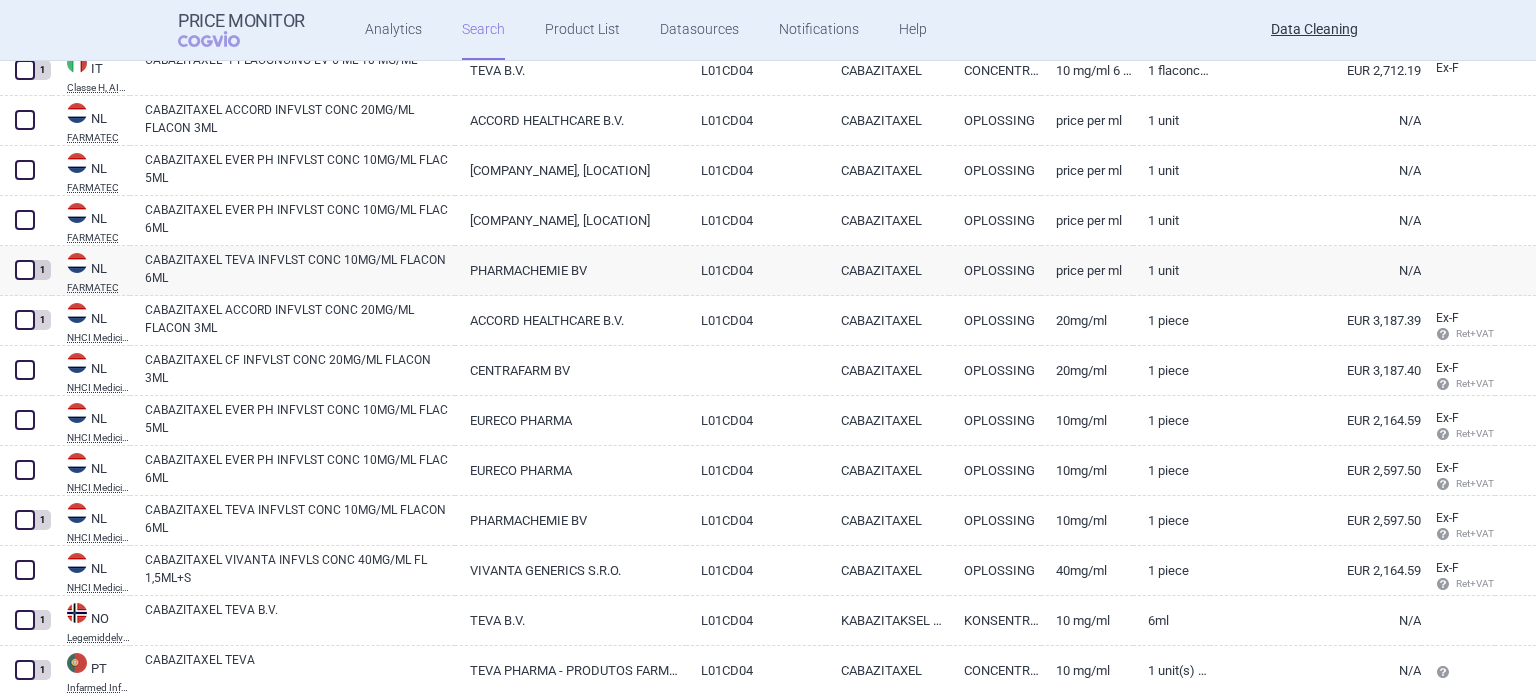 scroll, scrollTop: 1350, scrollLeft: 0, axis: vertical 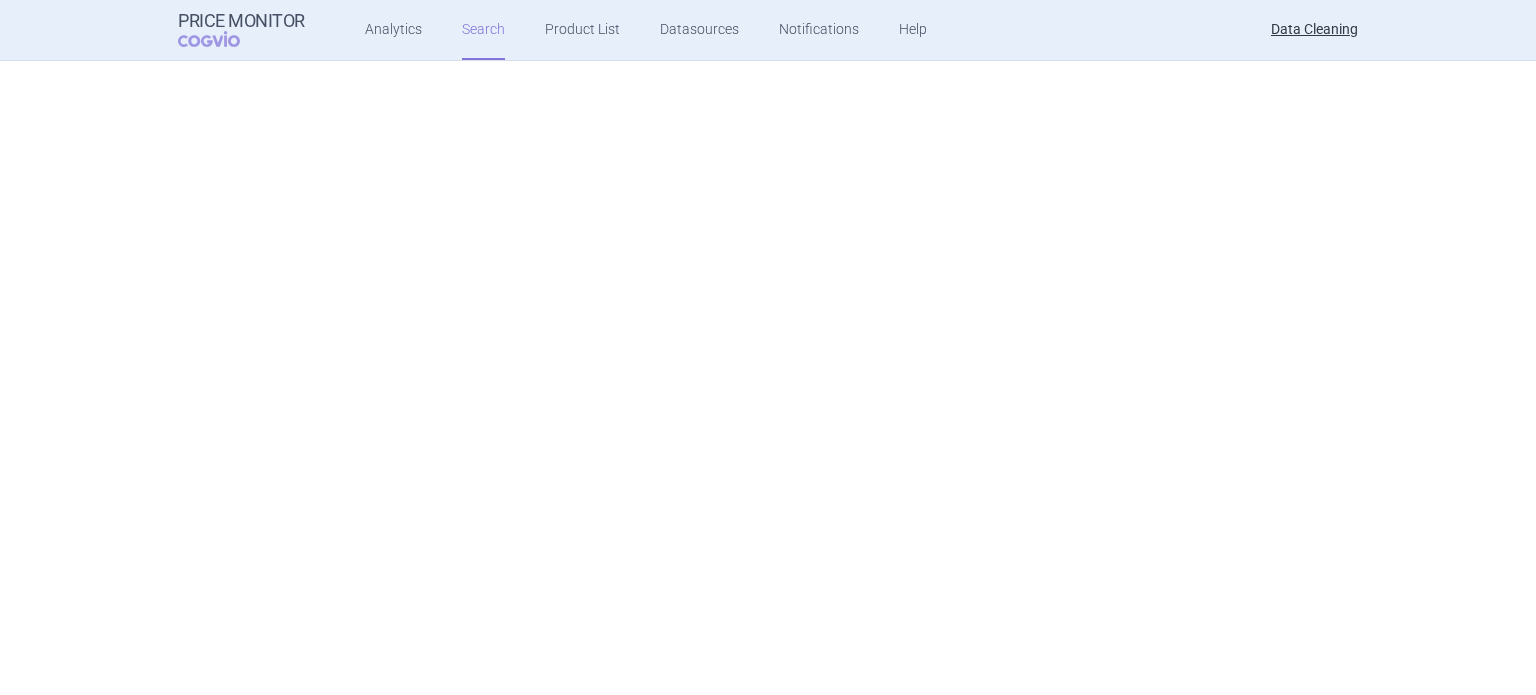 select on "brandName" 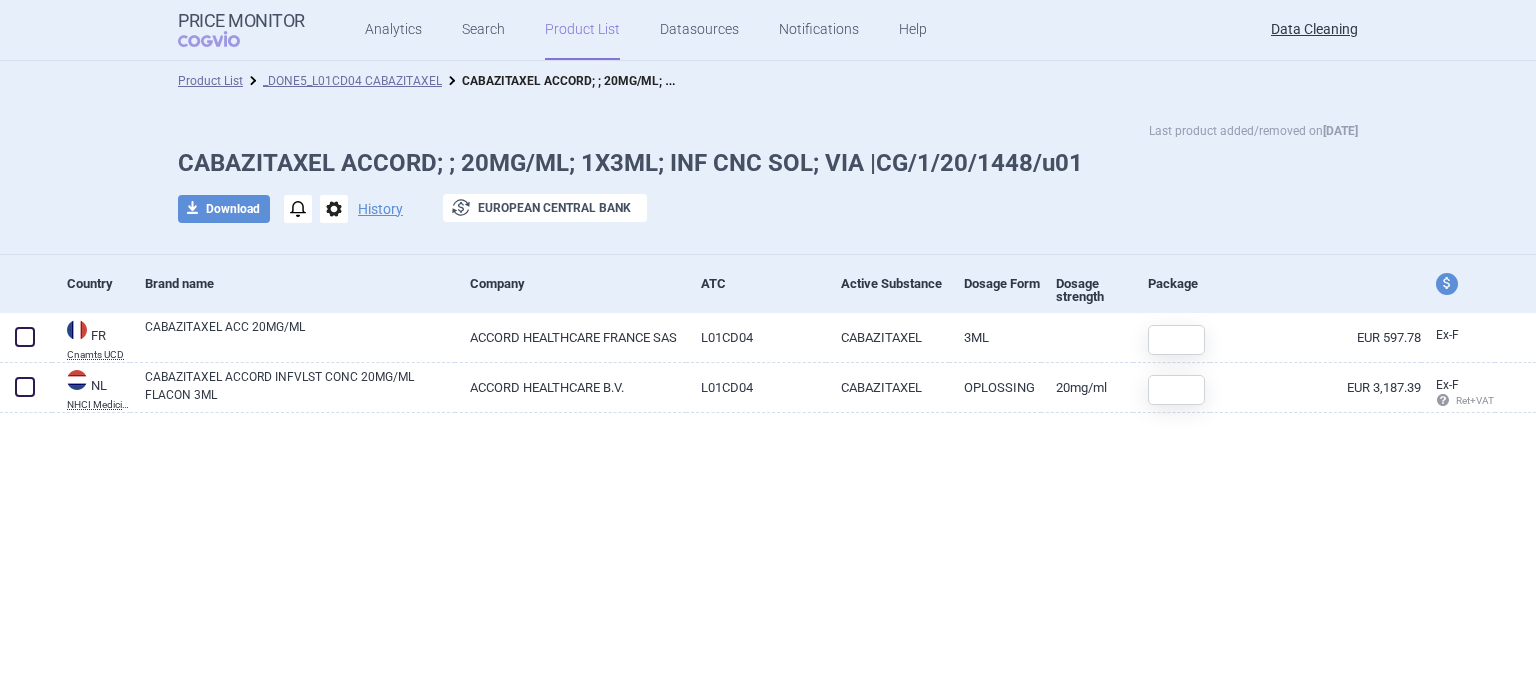 scroll, scrollTop: 0, scrollLeft: 0, axis: both 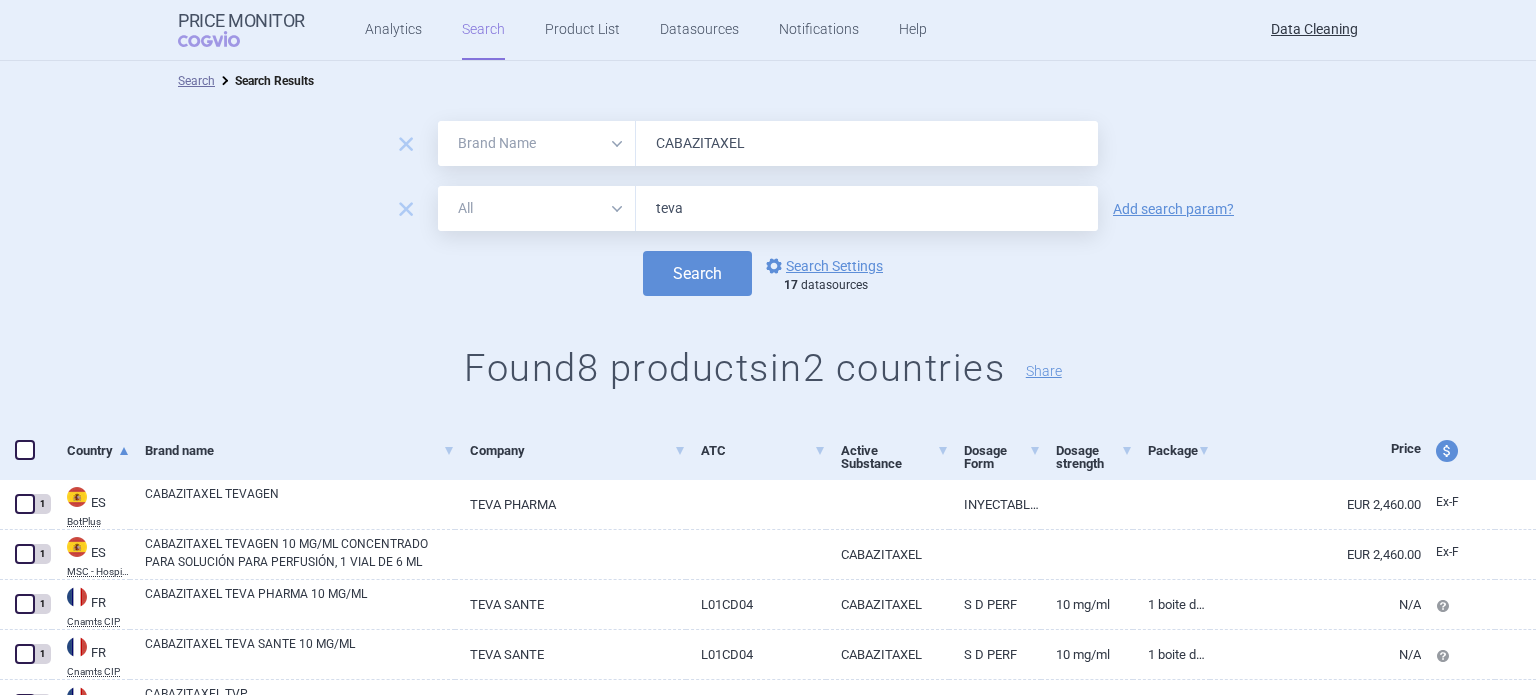 select on "brandName" 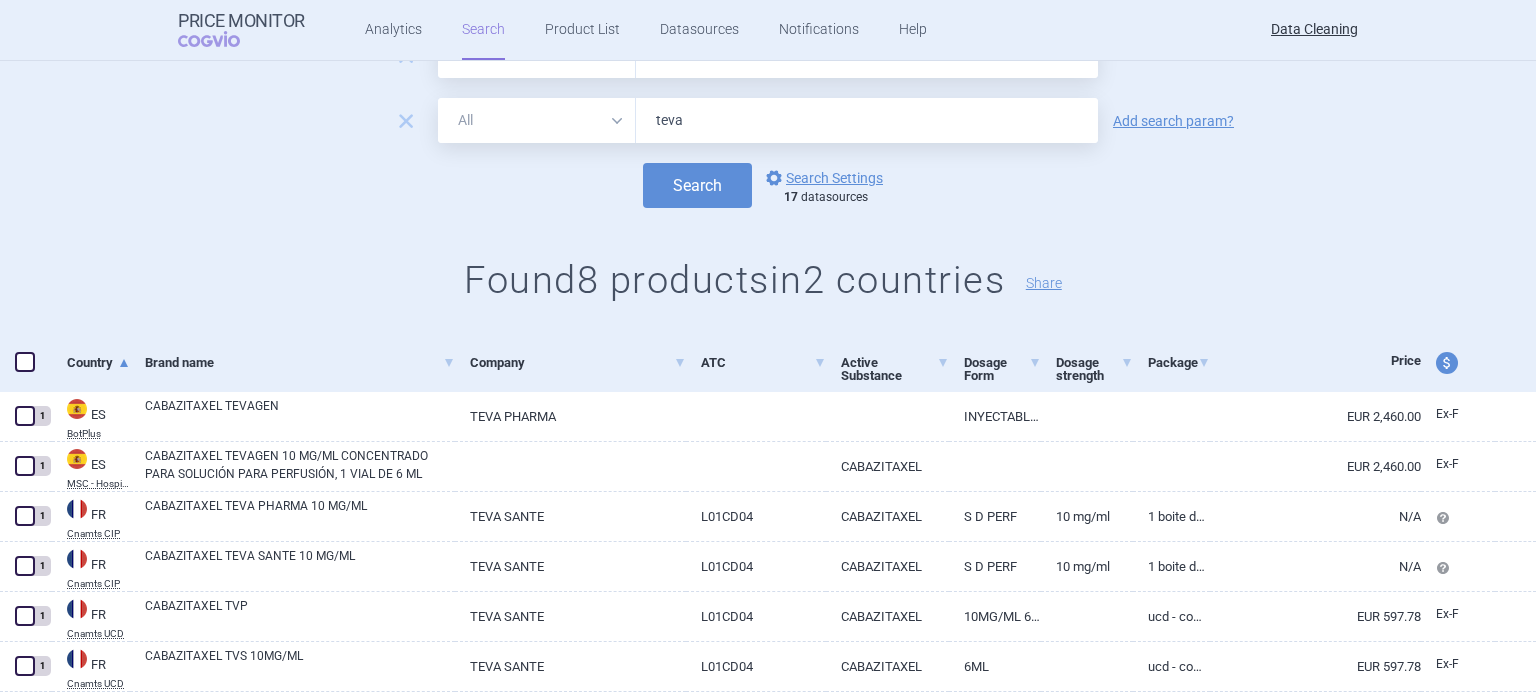 scroll, scrollTop: 0, scrollLeft: 0, axis: both 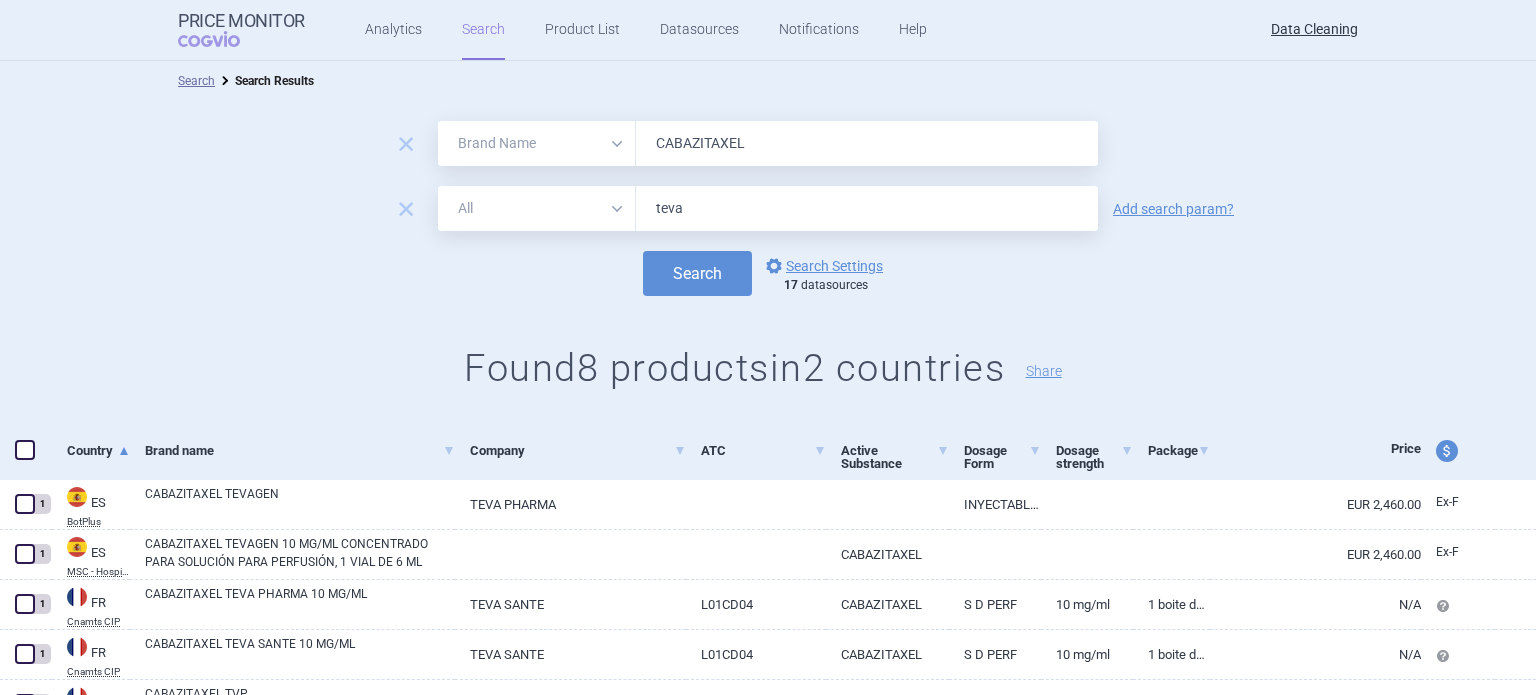 drag, startPoint x: 772, startPoint y: 139, endPoint x: 553, endPoint y: 136, distance: 219.02055 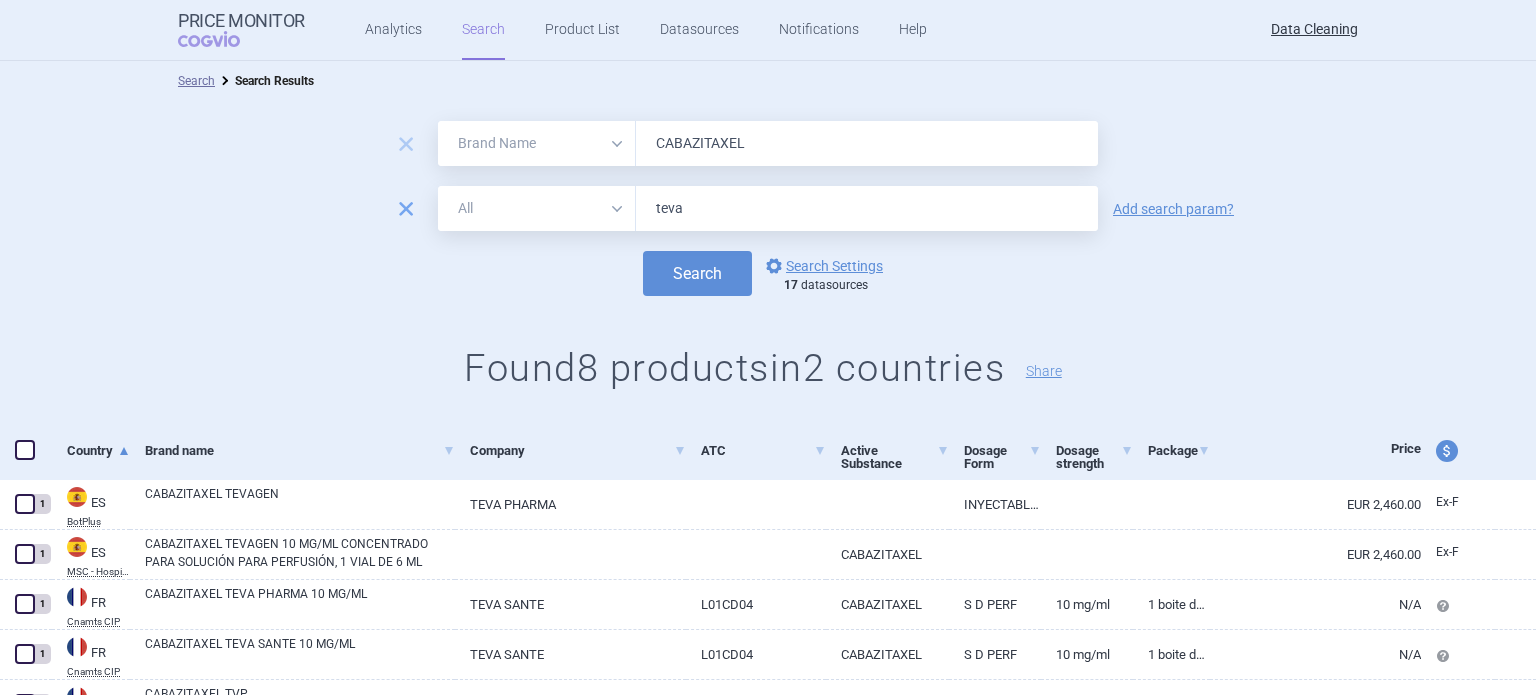 paste on "TREMFYA" 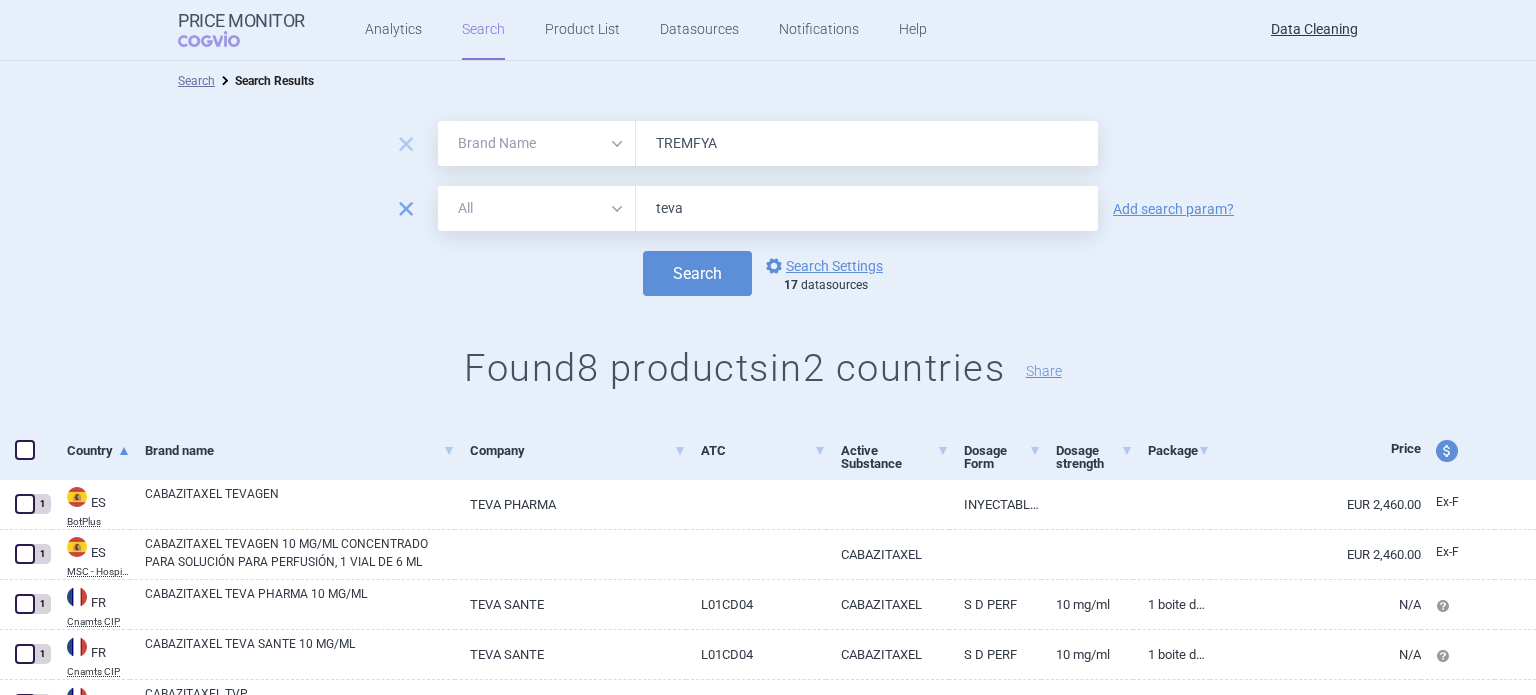 type on "TREMFYA" 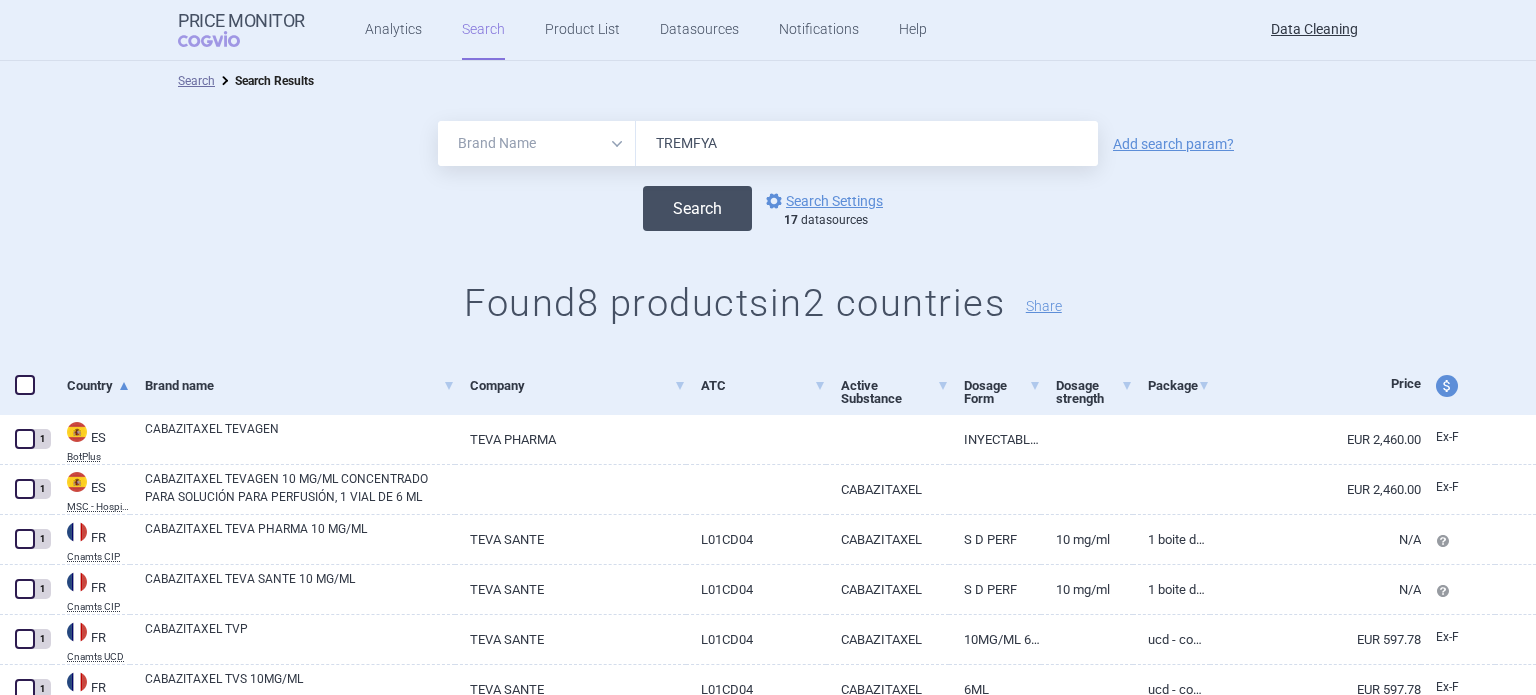 click on "Search" at bounding box center [697, 208] 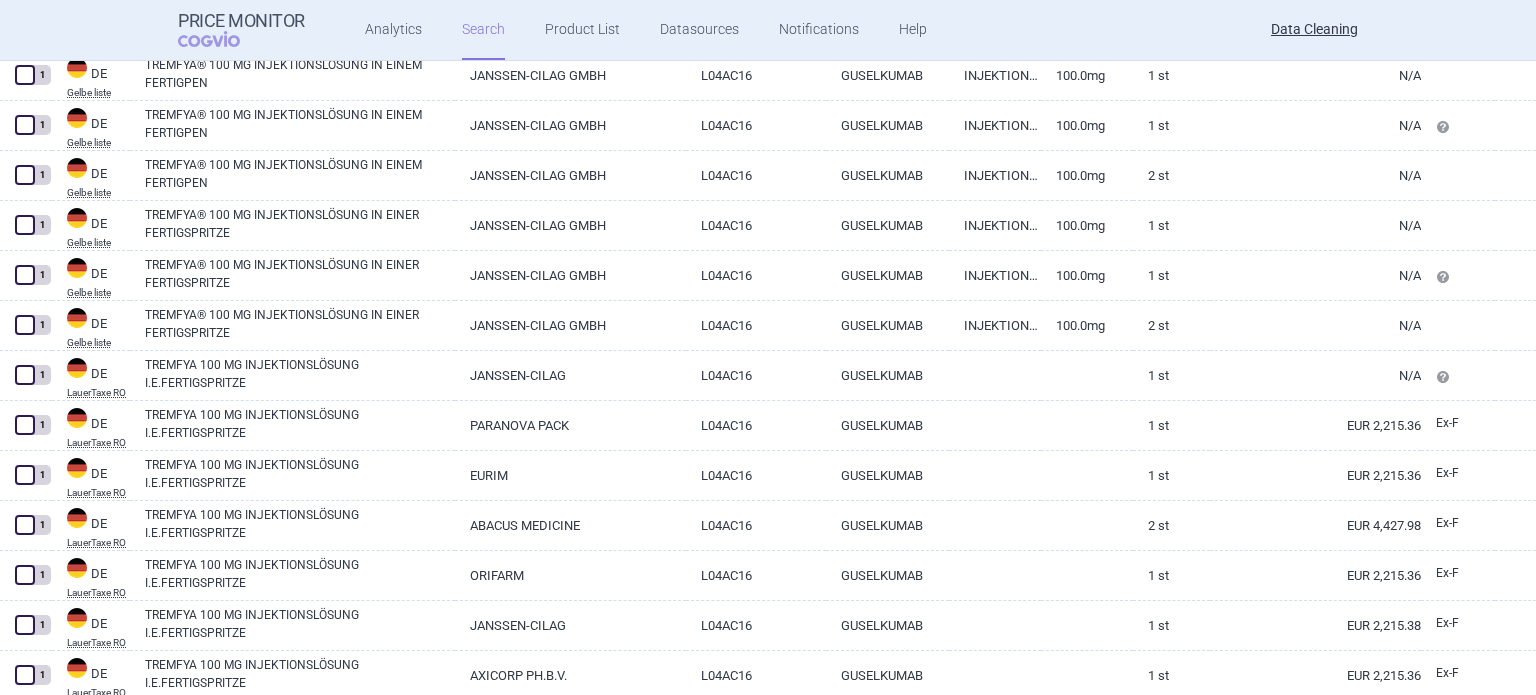 scroll, scrollTop: 4784, scrollLeft: 0, axis: vertical 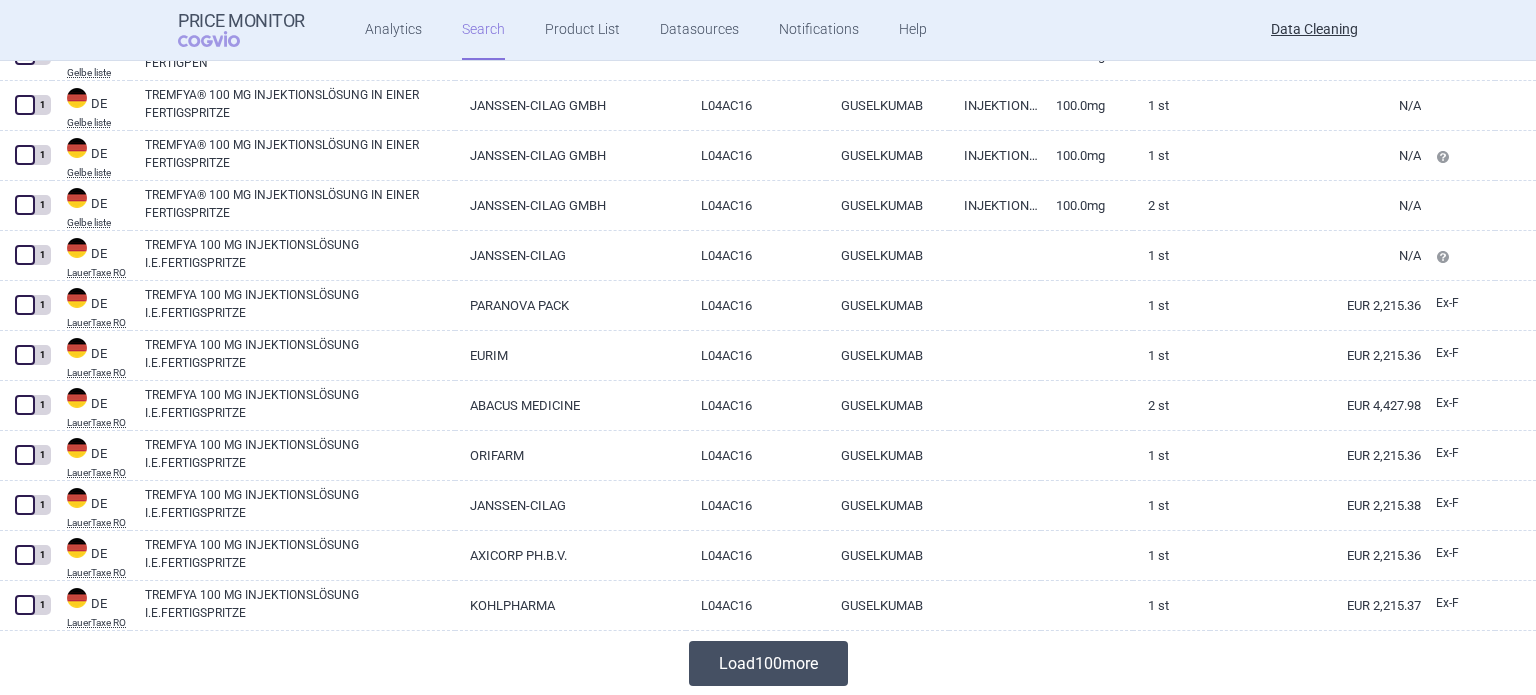click on "Load  100  more" at bounding box center [768, 663] 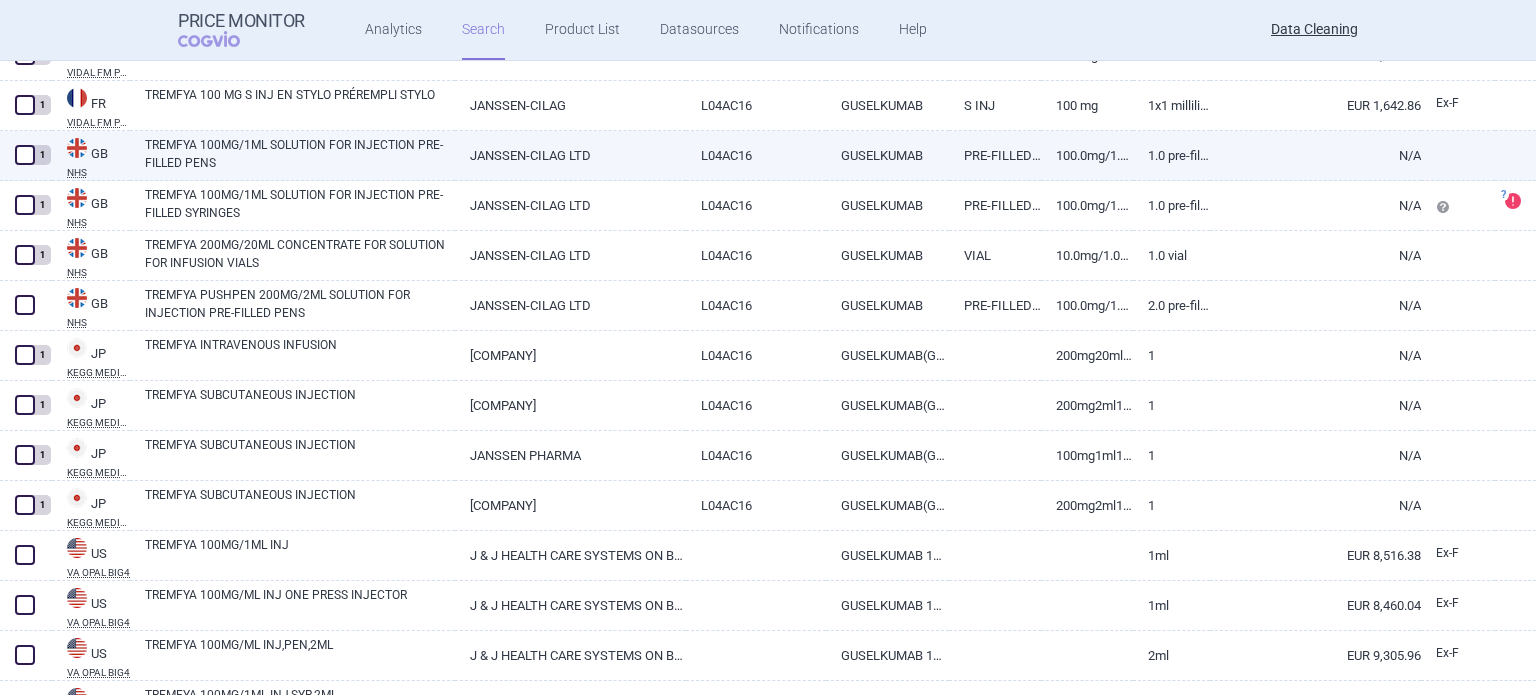 scroll, scrollTop: 7384, scrollLeft: 0, axis: vertical 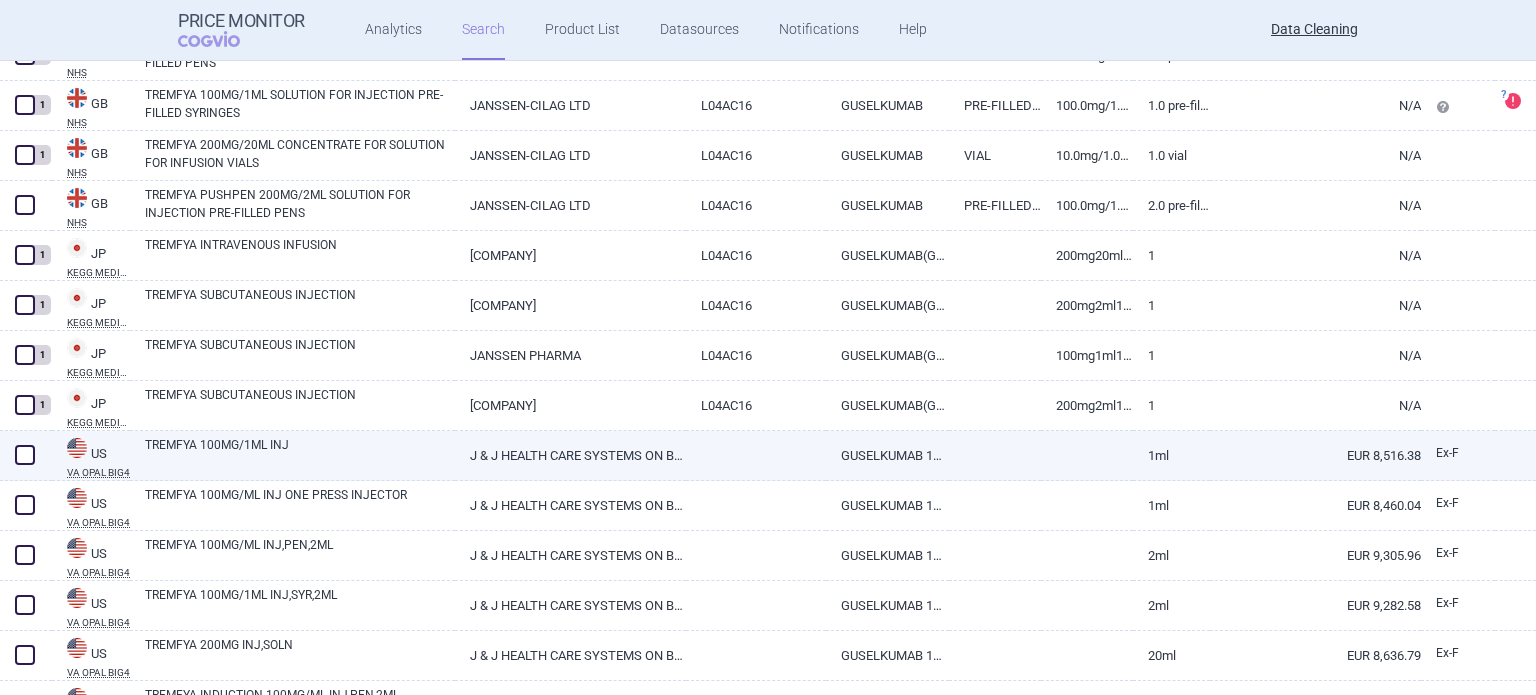 click on "J & J HEALTH CARE SYSTEMS ON BEHALF OF JANSSEN BIOTECH INC." at bounding box center [570, 455] 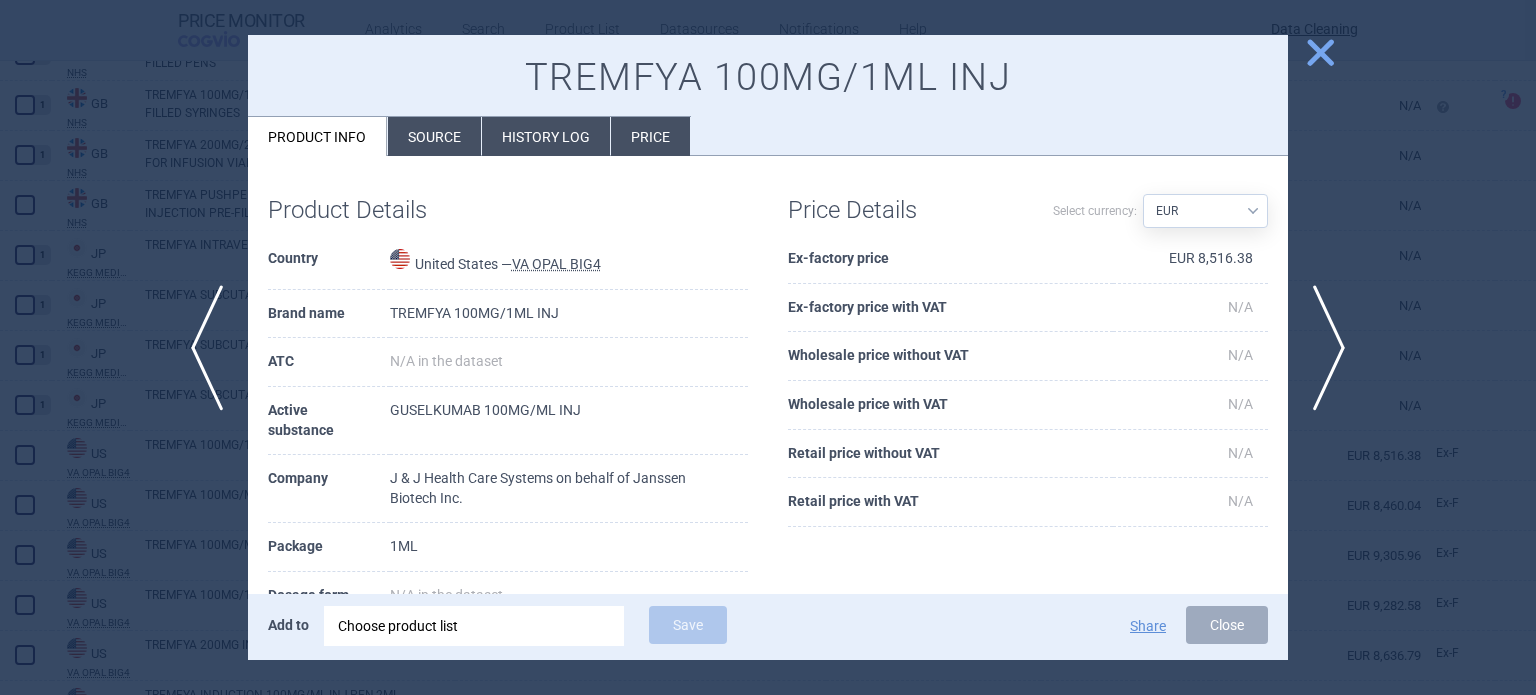 click on "Source" at bounding box center [434, 136] 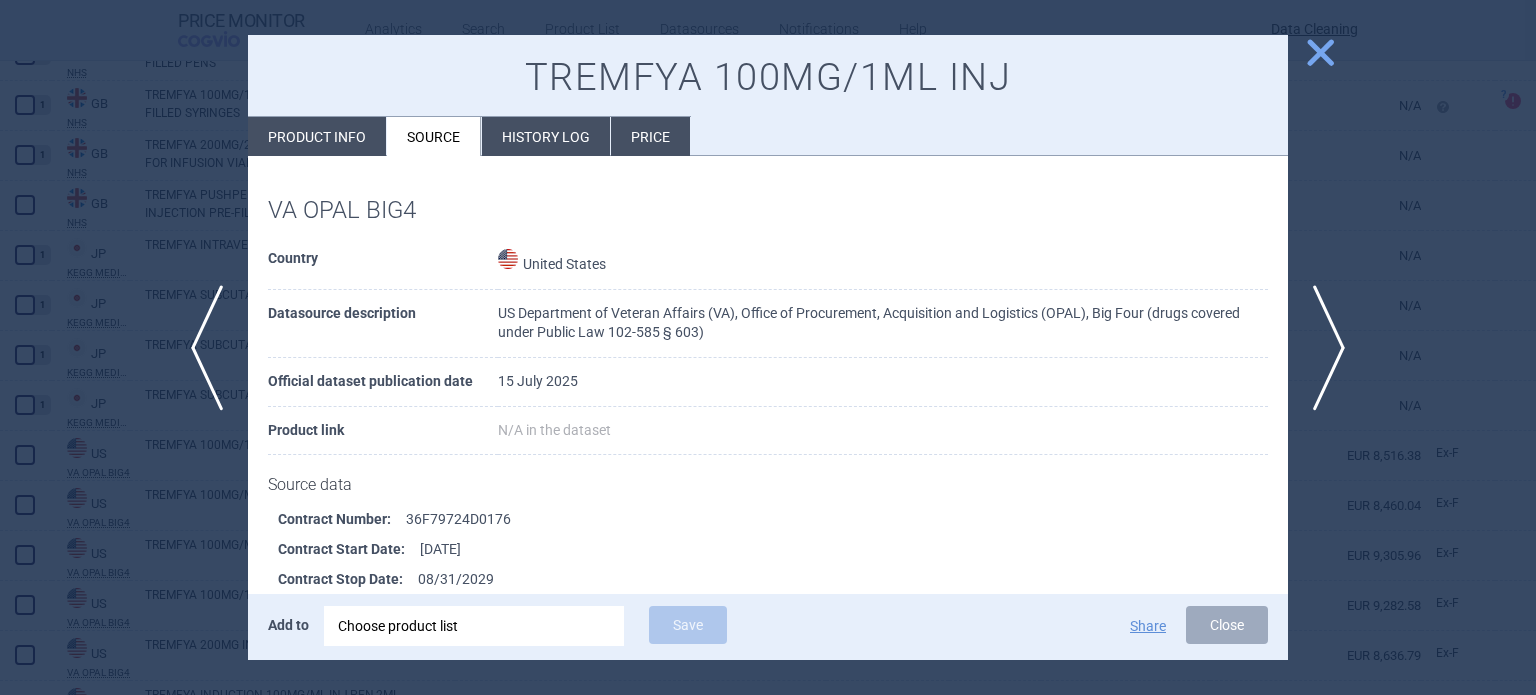 scroll, scrollTop: 200, scrollLeft: 0, axis: vertical 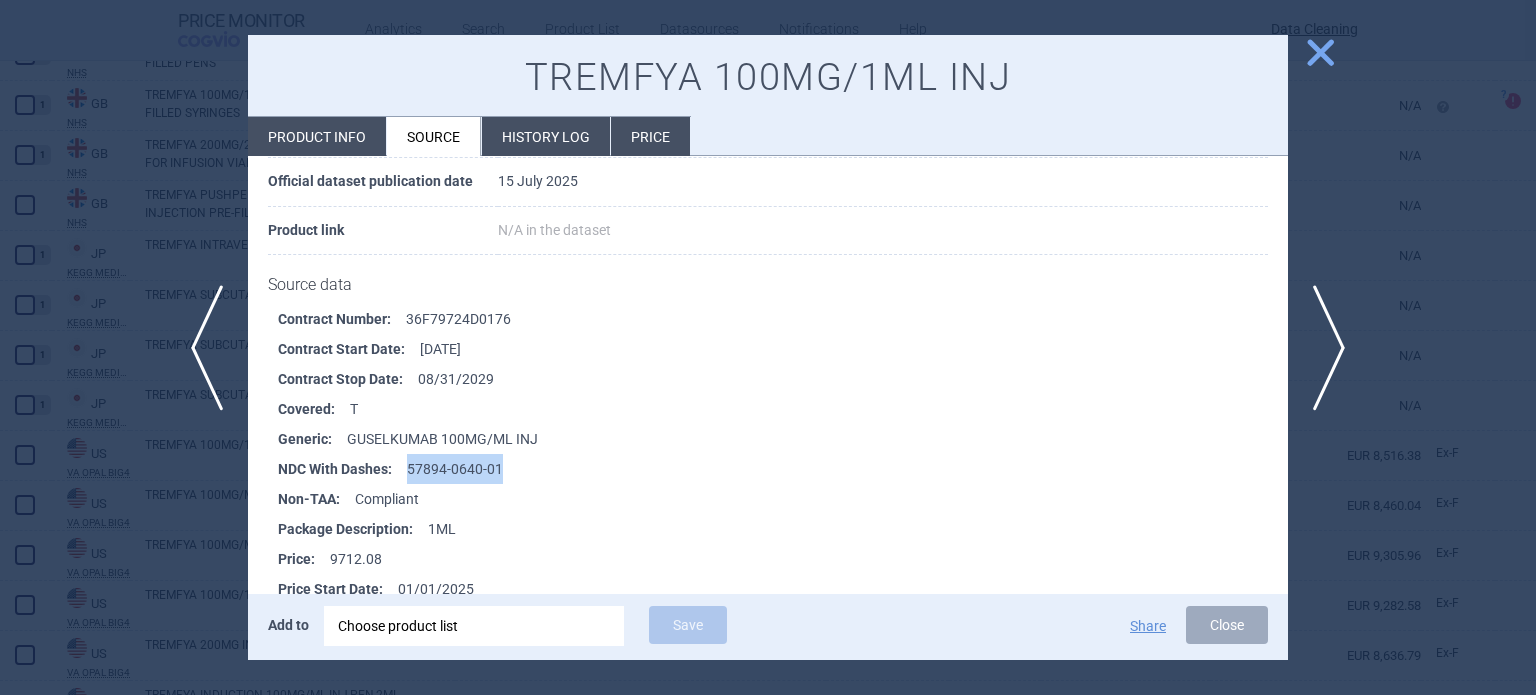 drag, startPoint x: 498, startPoint y: 470, endPoint x: 409, endPoint y: 467, distance: 89.050545 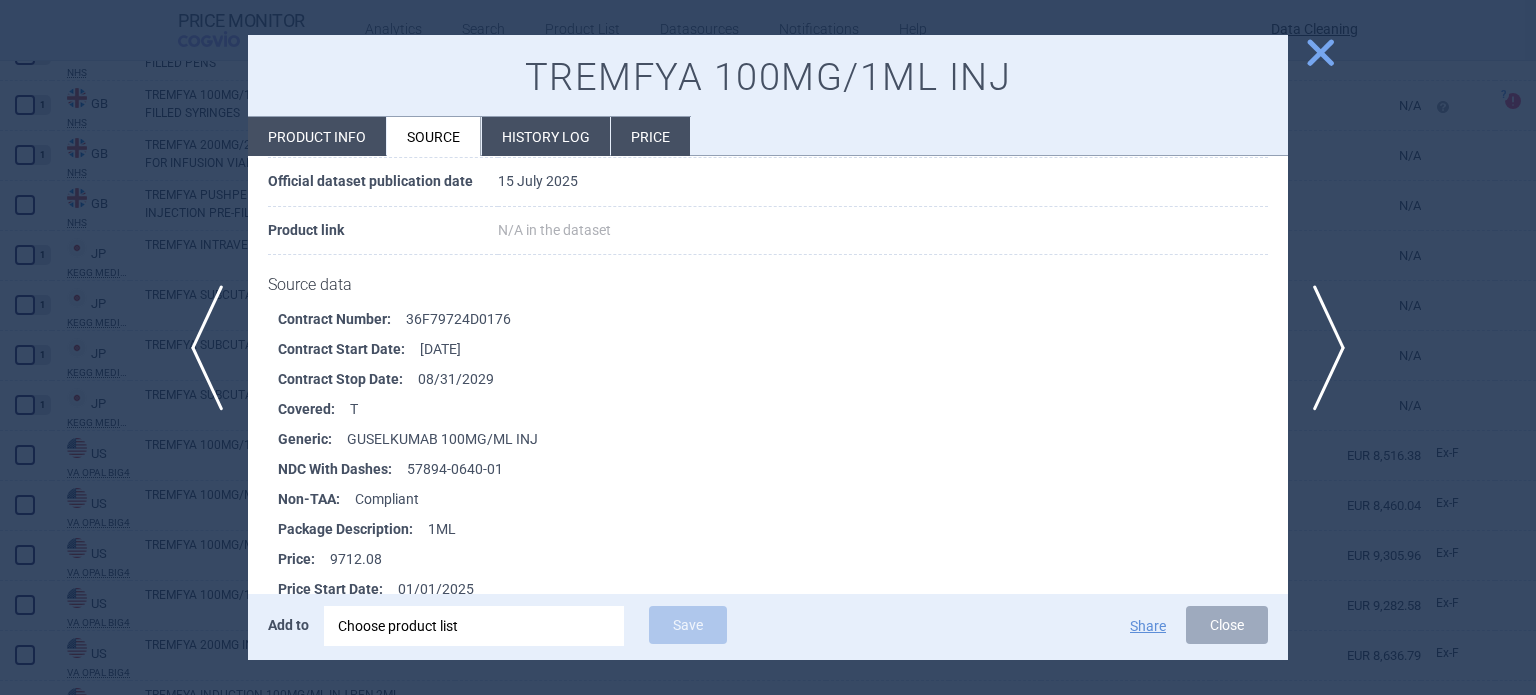 click at bounding box center (768, 347) 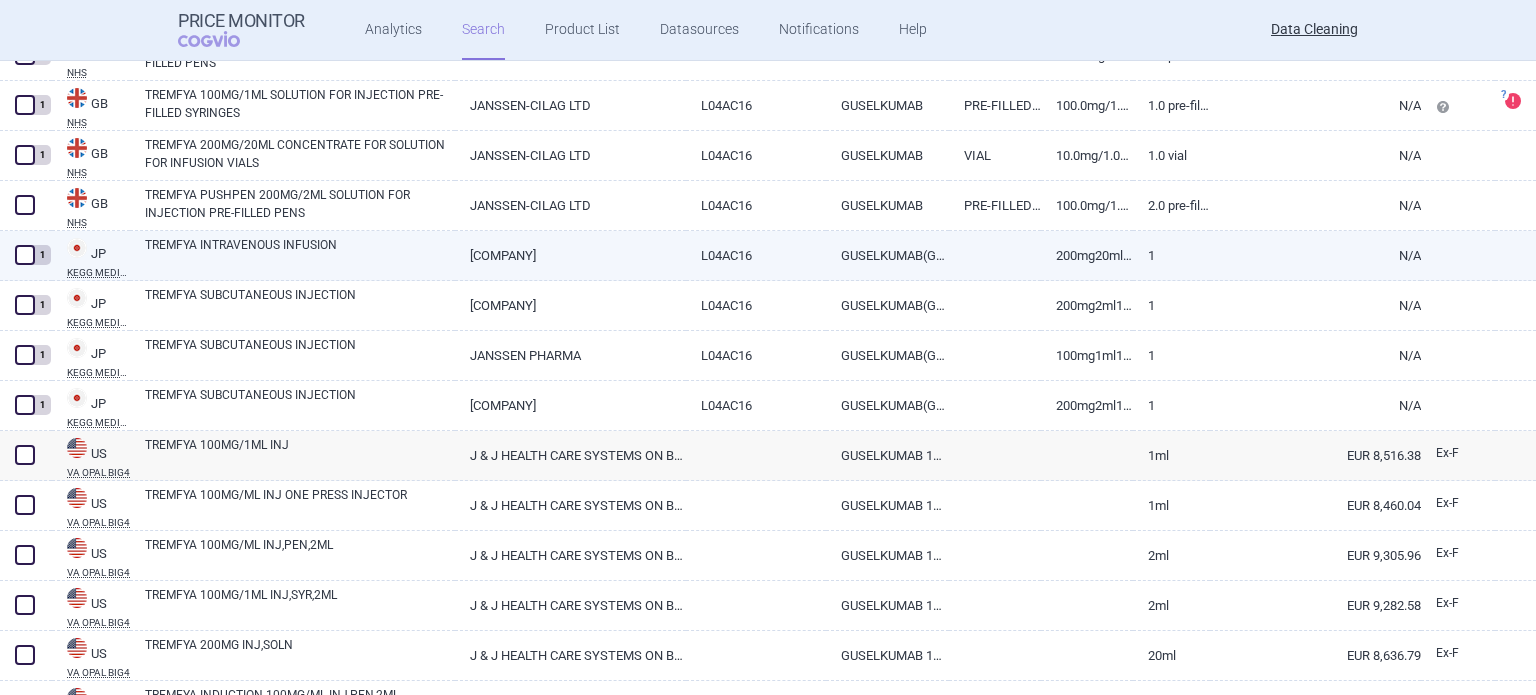 scroll, scrollTop: 7584, scrollLeft: 0, axis: vertical 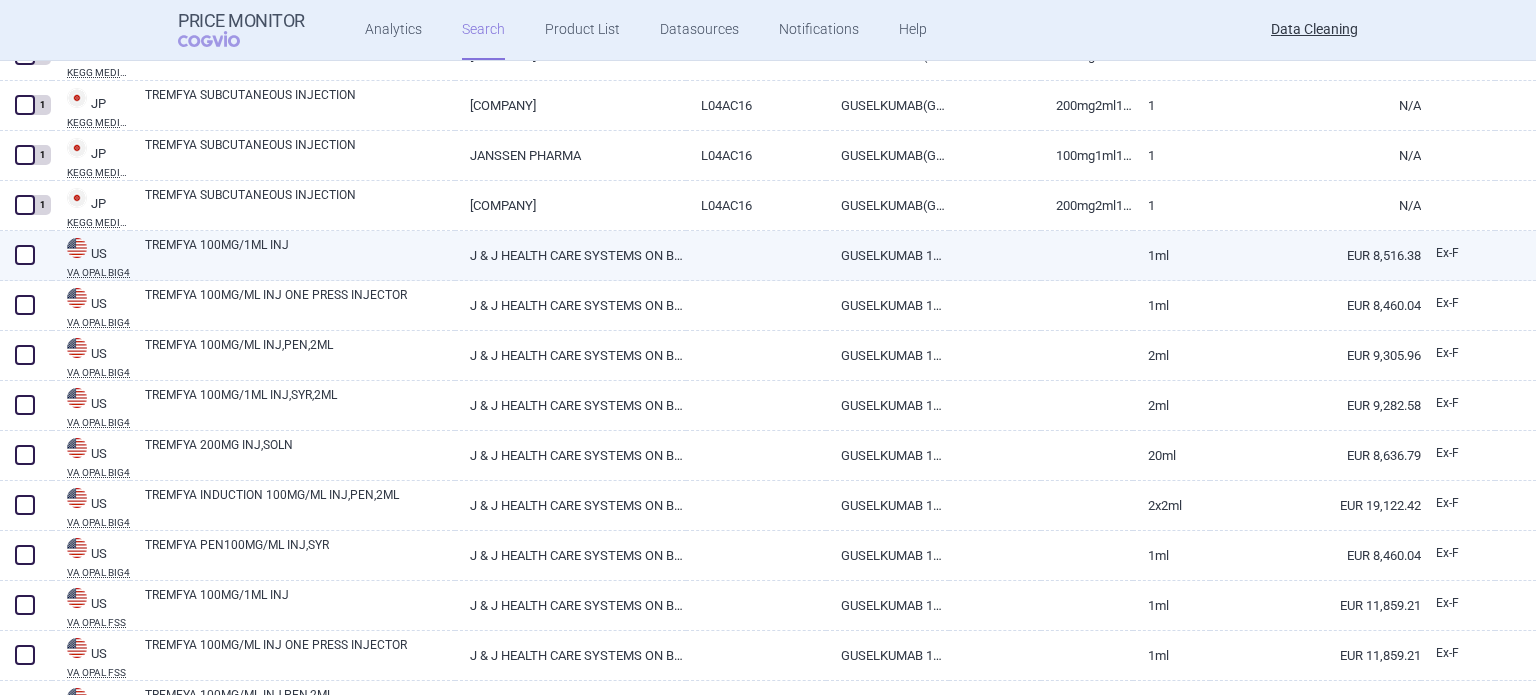 click at bounding box center (26, 256) 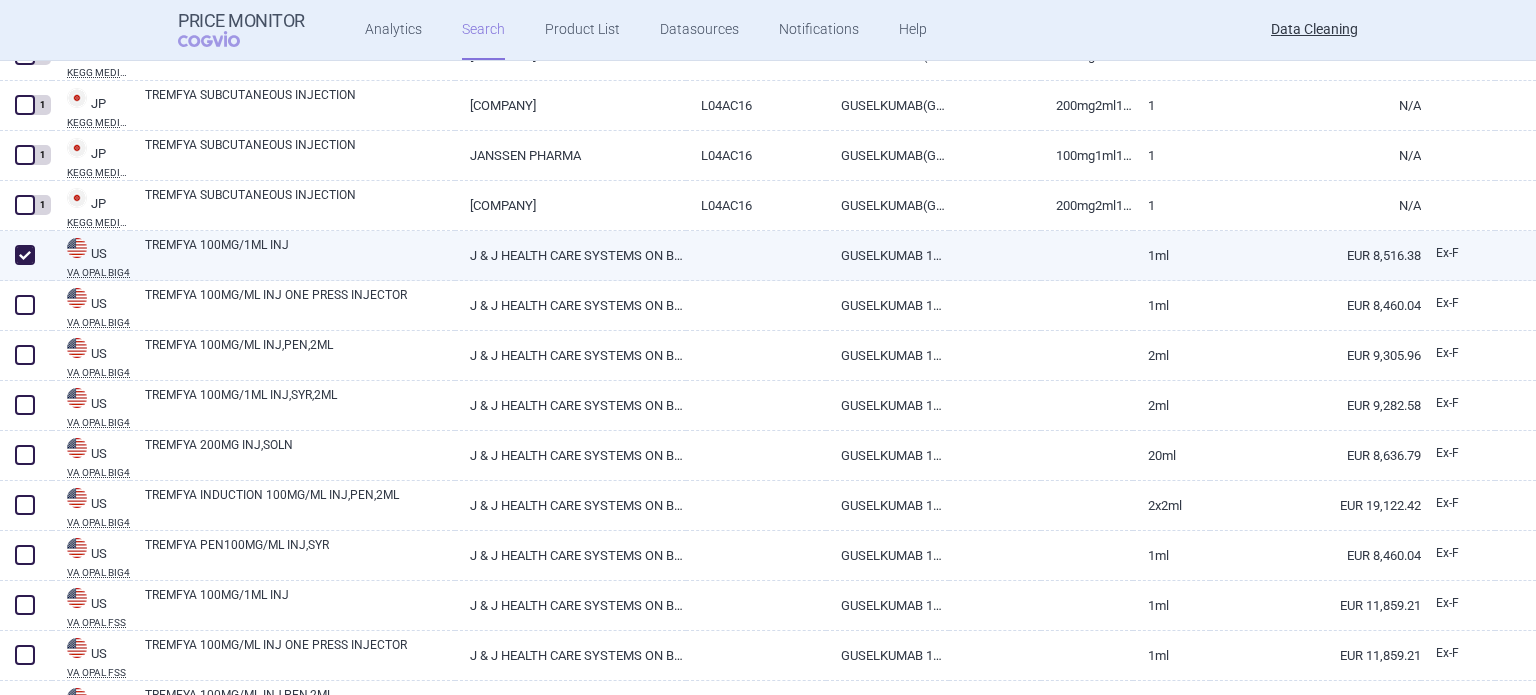 checkbox on "true" 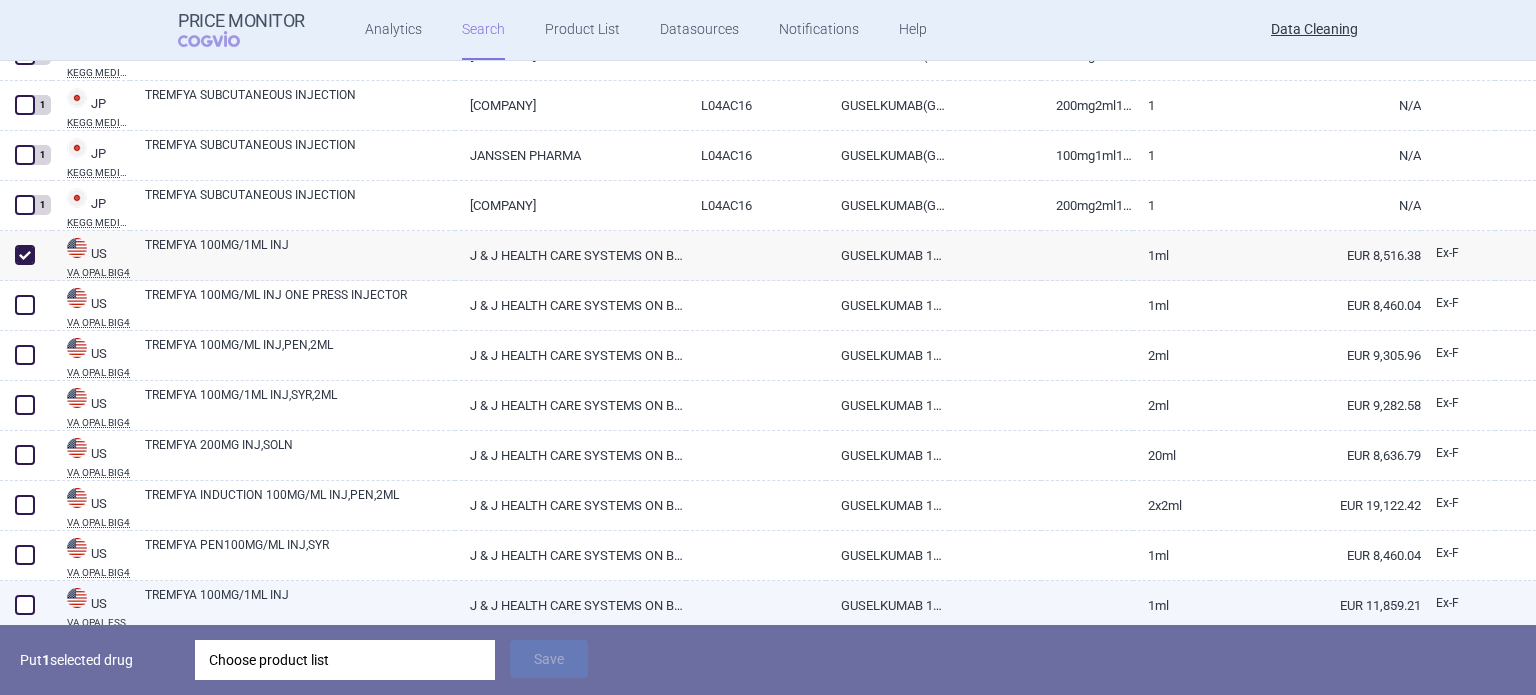 click at bounding box center [25, 605] 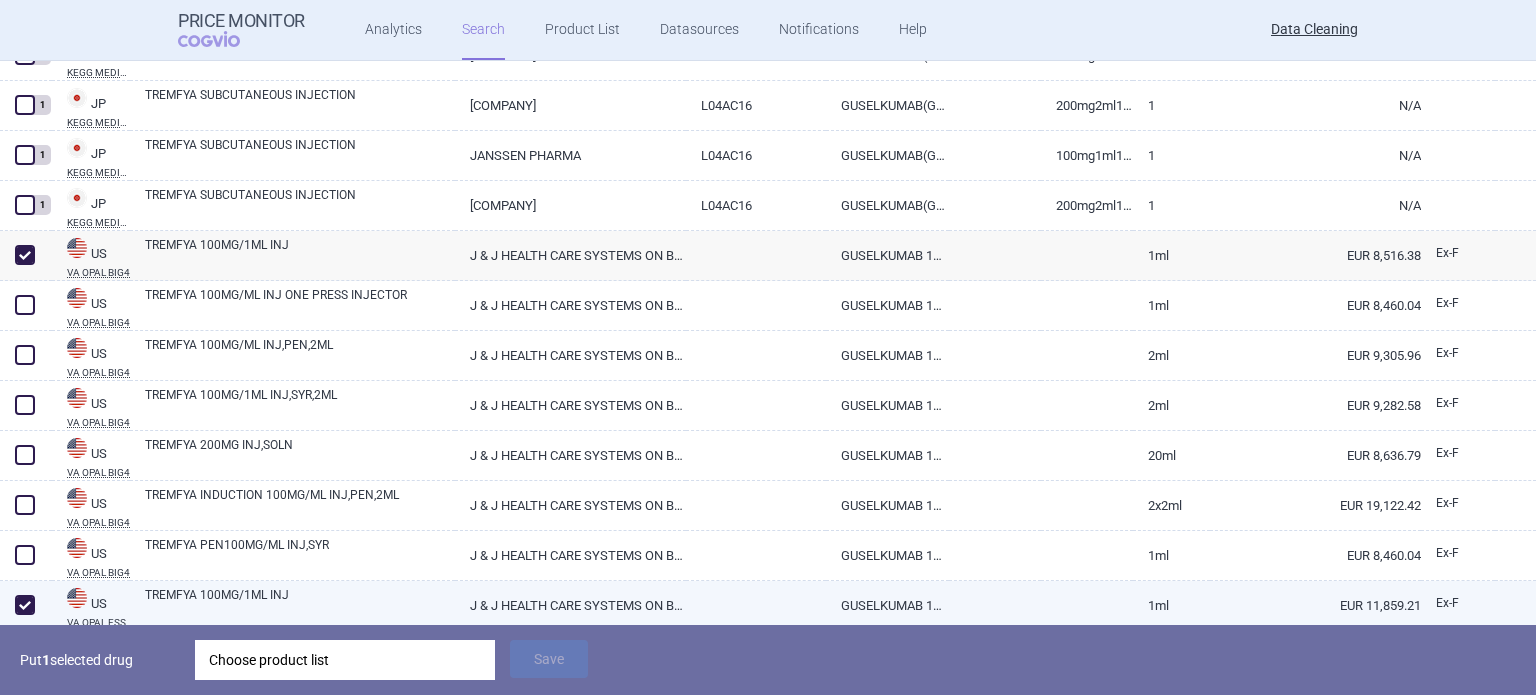 checkbox on "true" 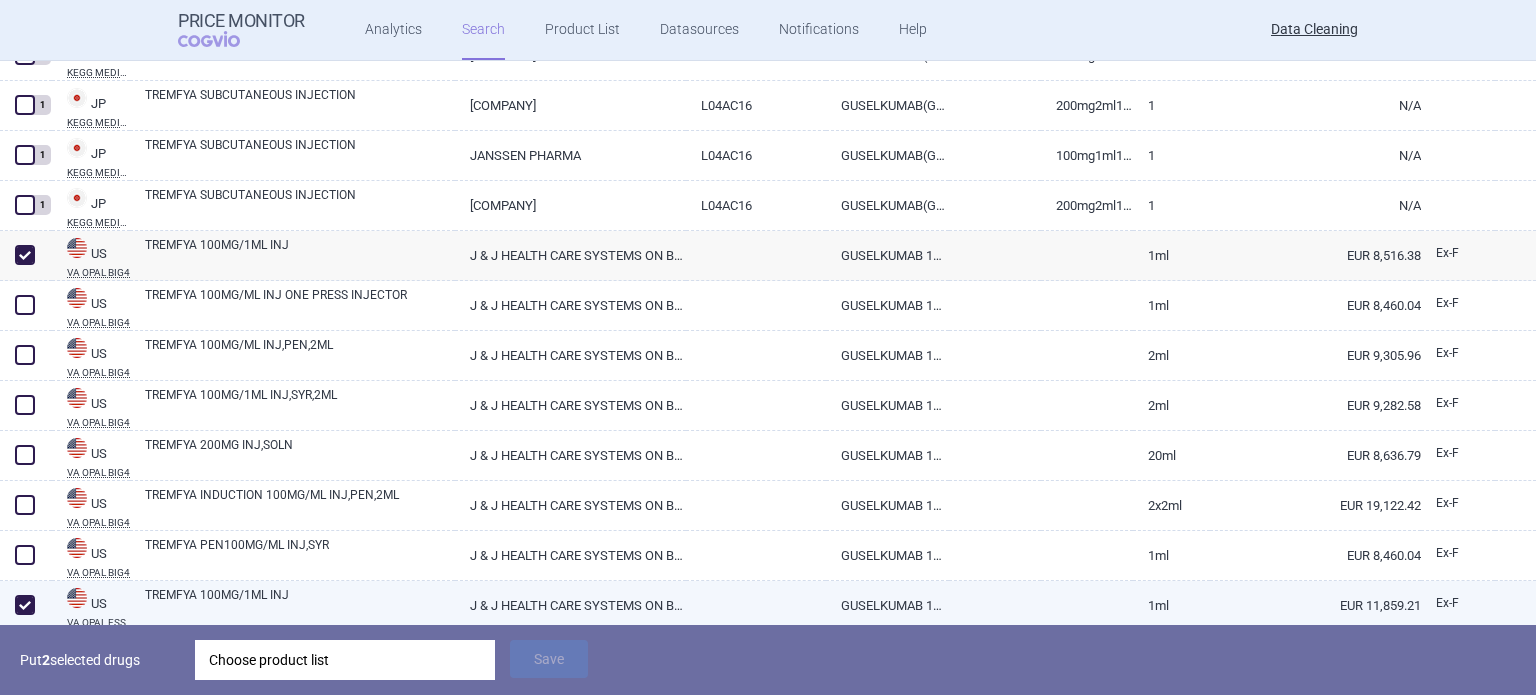 click on "TREMFYA 100MG/ML INJ" at bounding box center [300, 604] 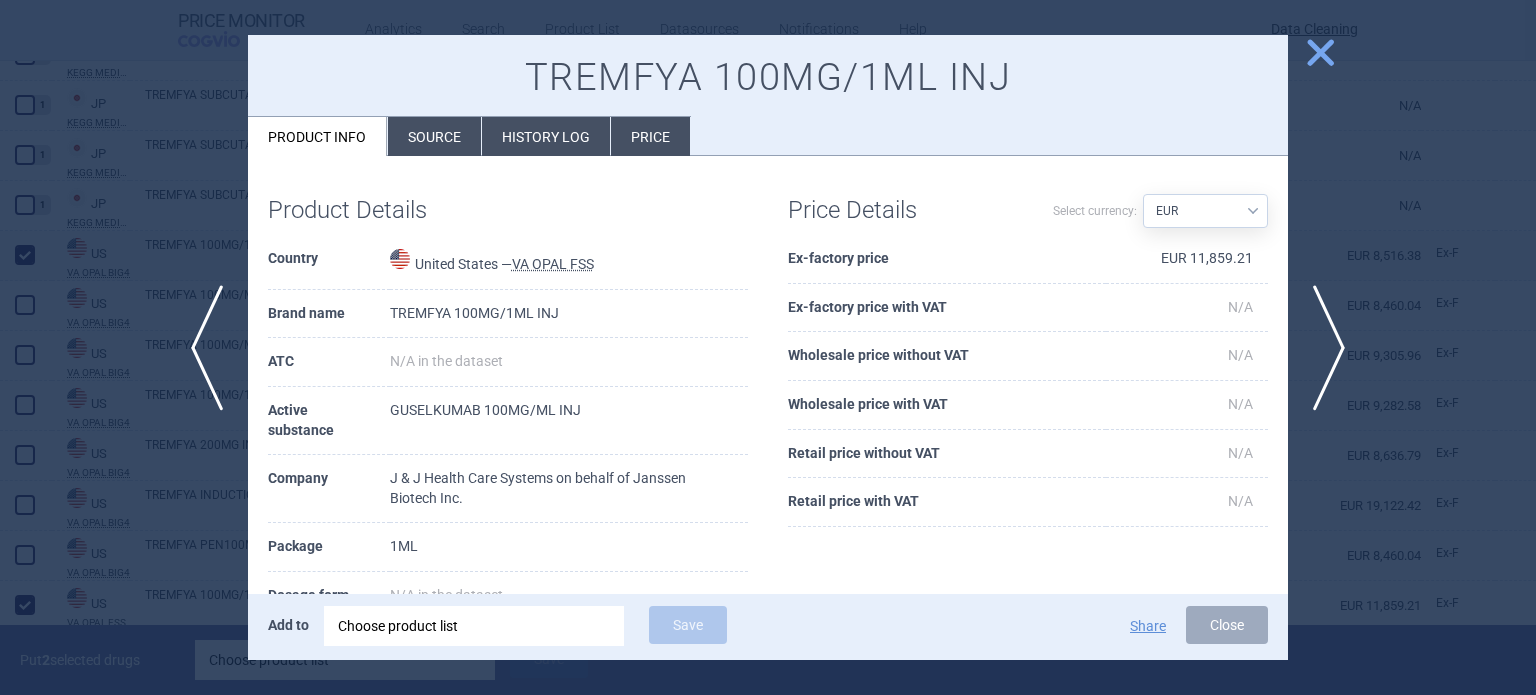 click on "Source" at bounding box center [434, 136] 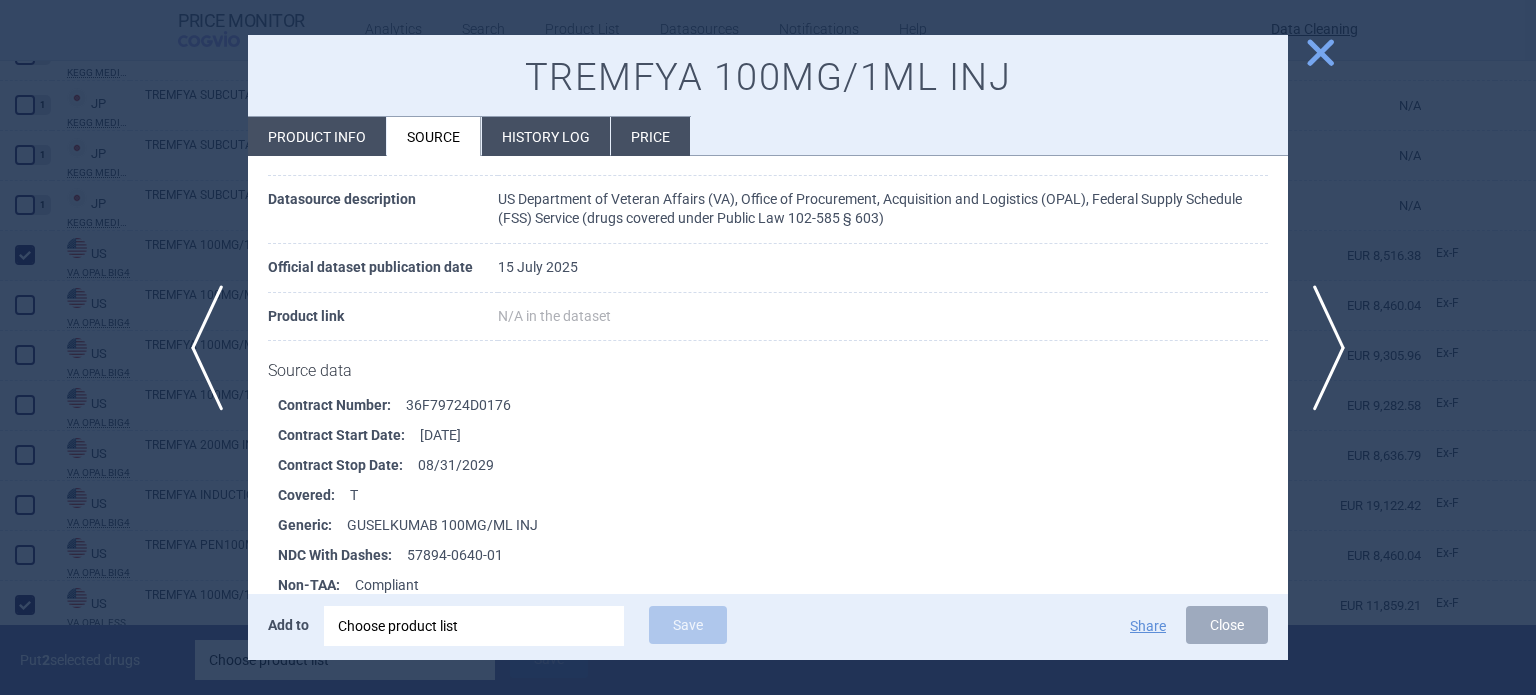 scroll, scrollTop: 200, scrollLeft: 0, axis: vertical 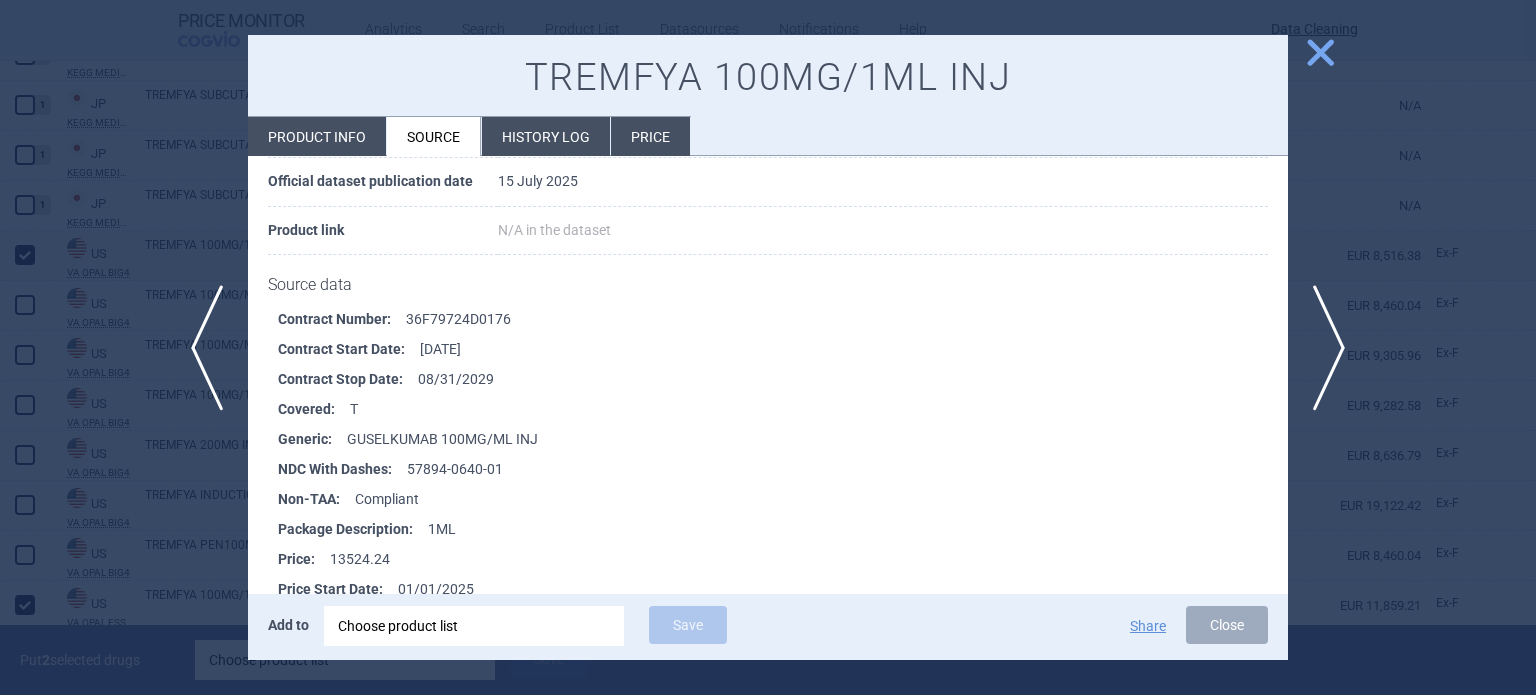 click at bounding box center (768, 347) 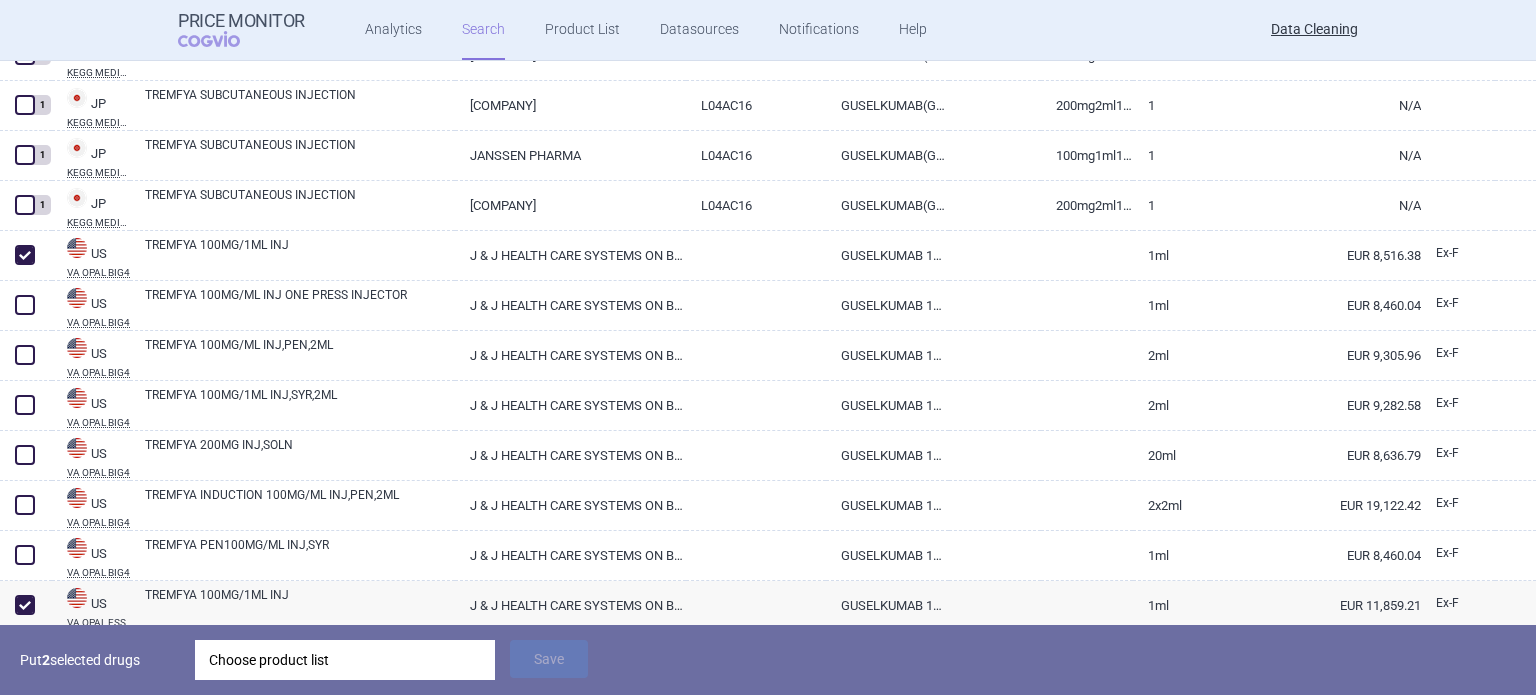 click on "Put  2  selected   drugs Choose product list Save" at bounding box center [768, 660] 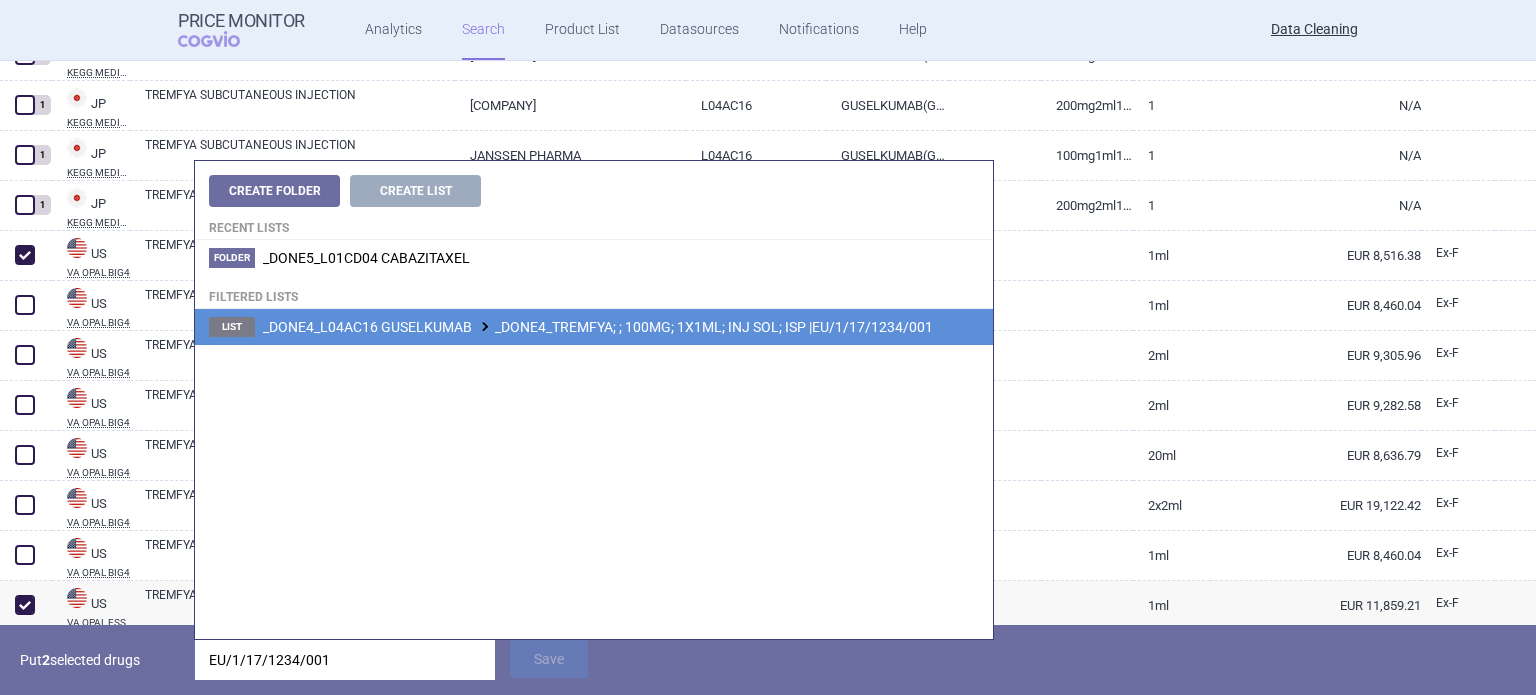 type on "EU/1/17/1234/001" 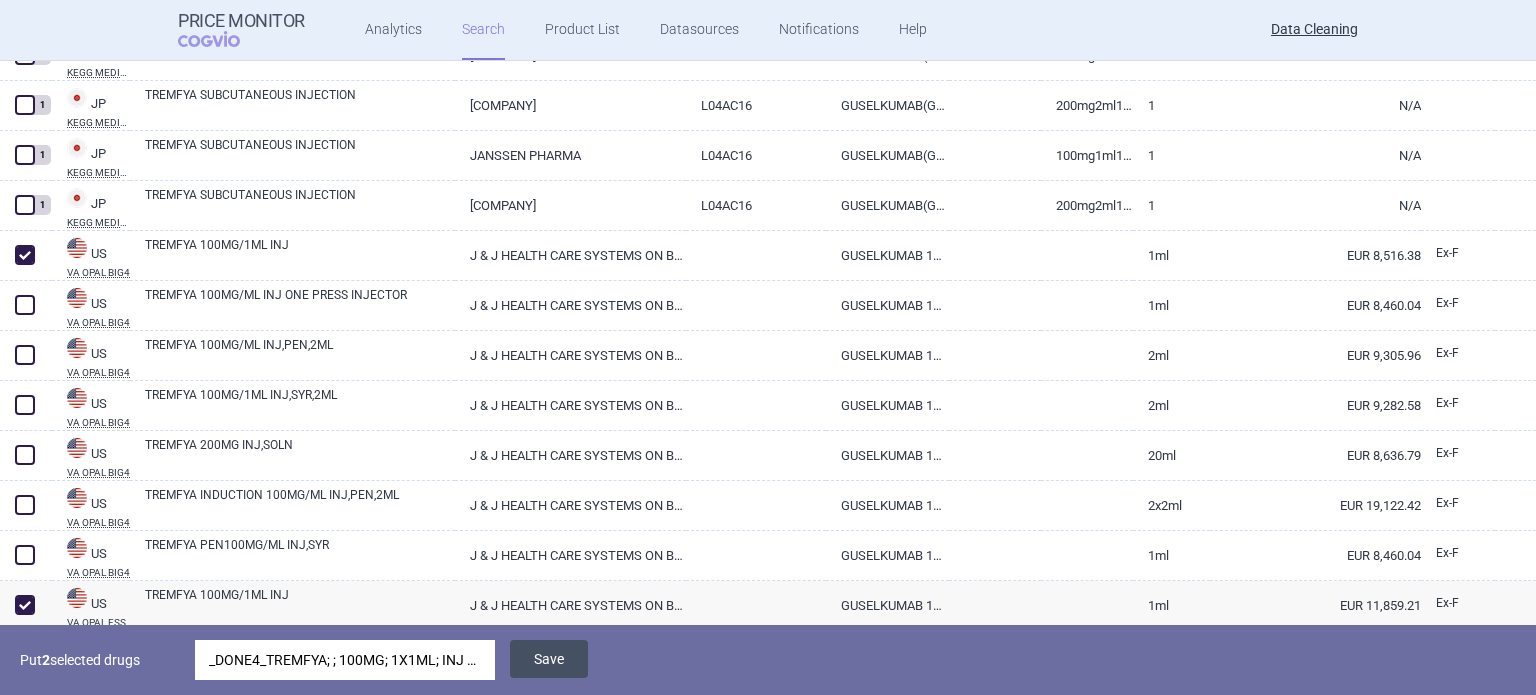 click on "Save" at bounding box center (549, 659) 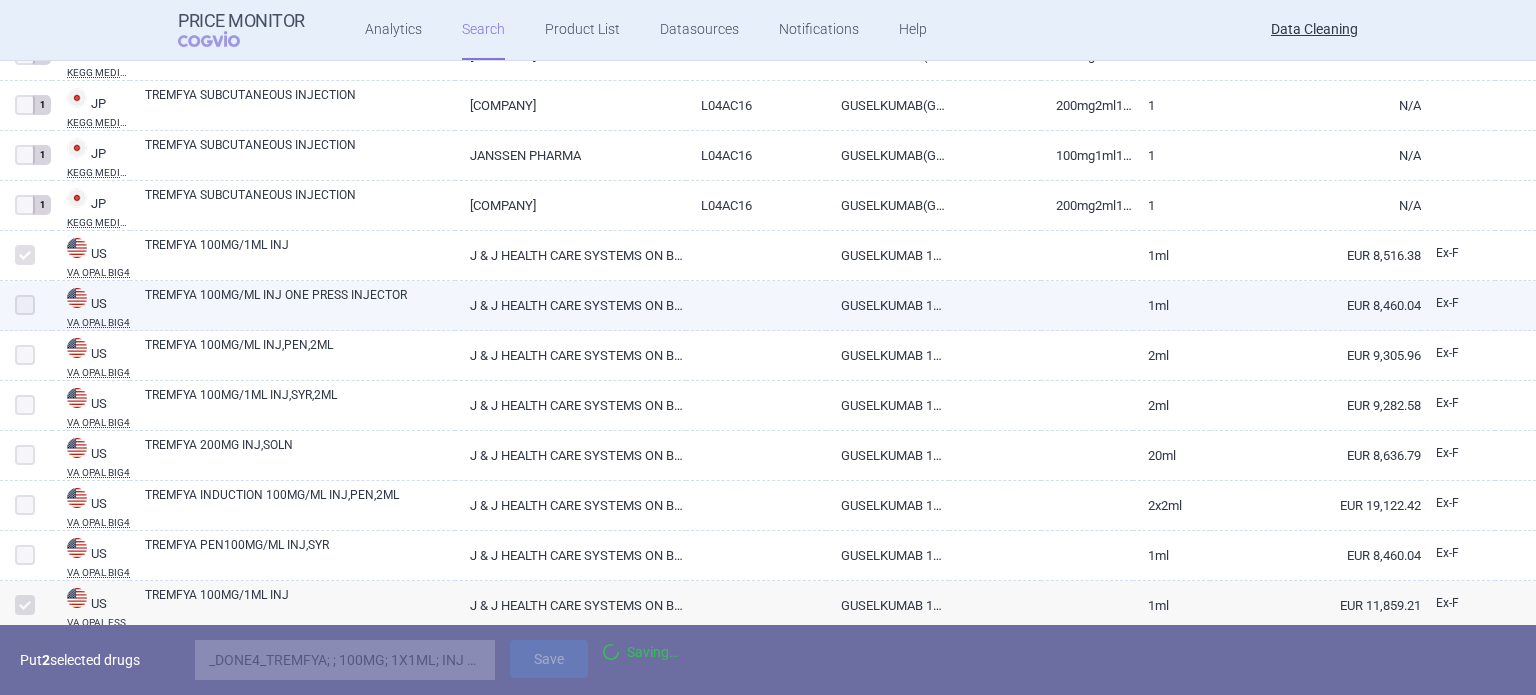 click on "TREMFYA 100MG/ML INJ ONE PRESS INJECTOR" at bounding box center [300, 304] 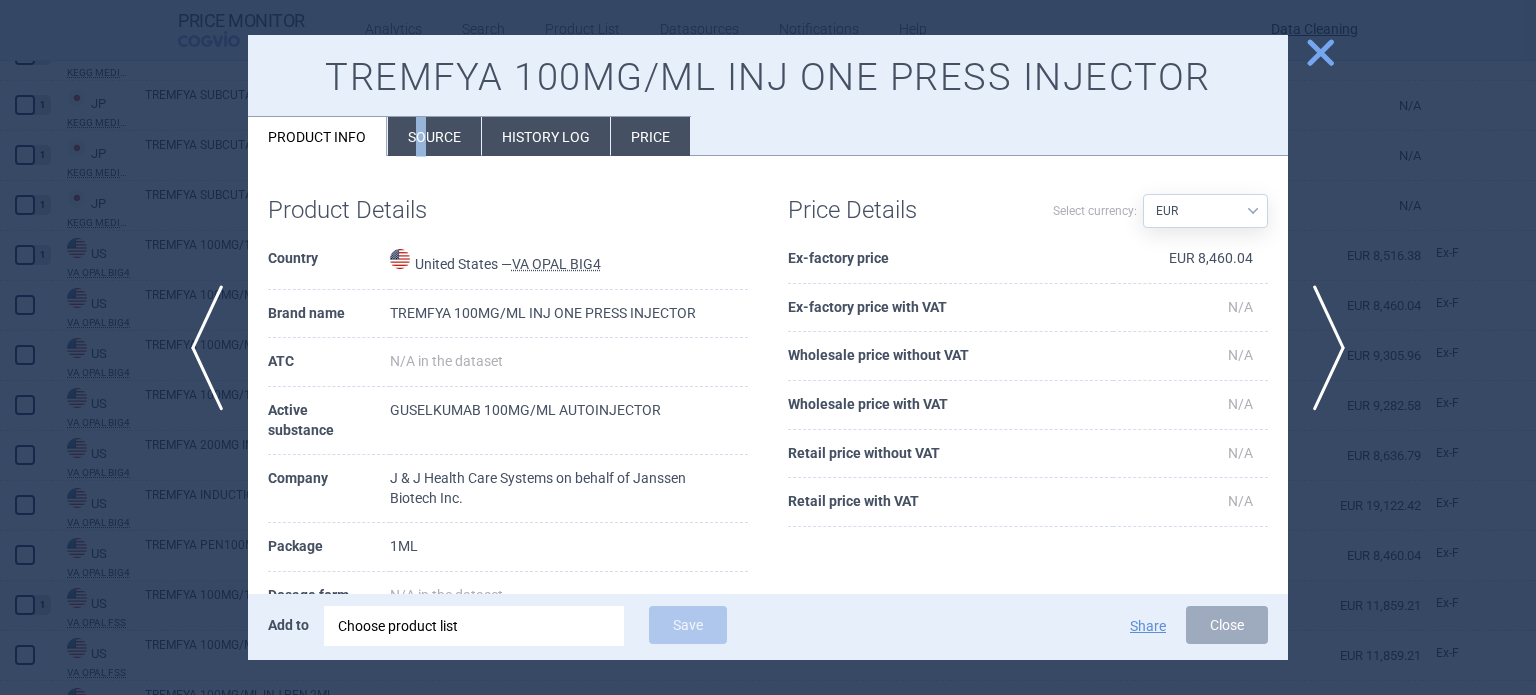 click on "Source" at bounding box center (434, 136) 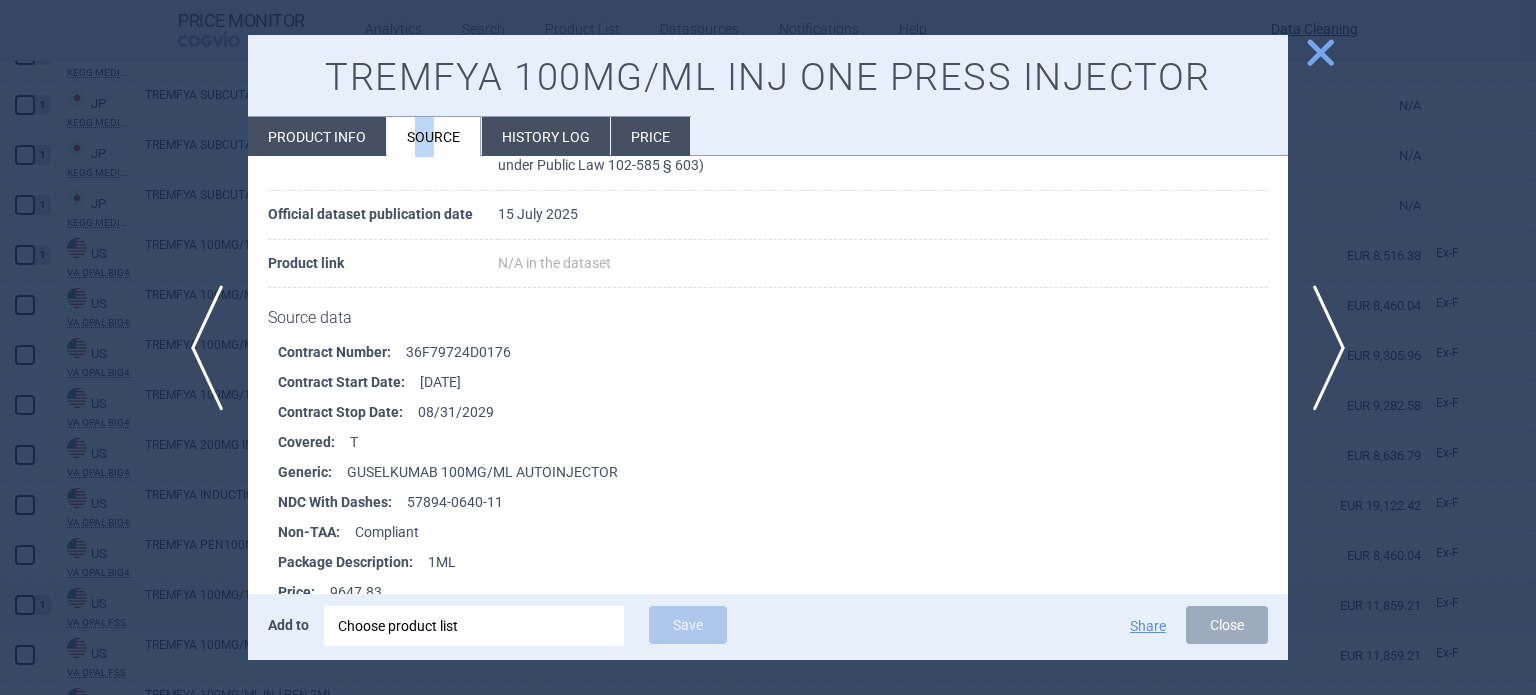 scroll, scrollTop: 200, scrollLeft: 0, axis: vertical 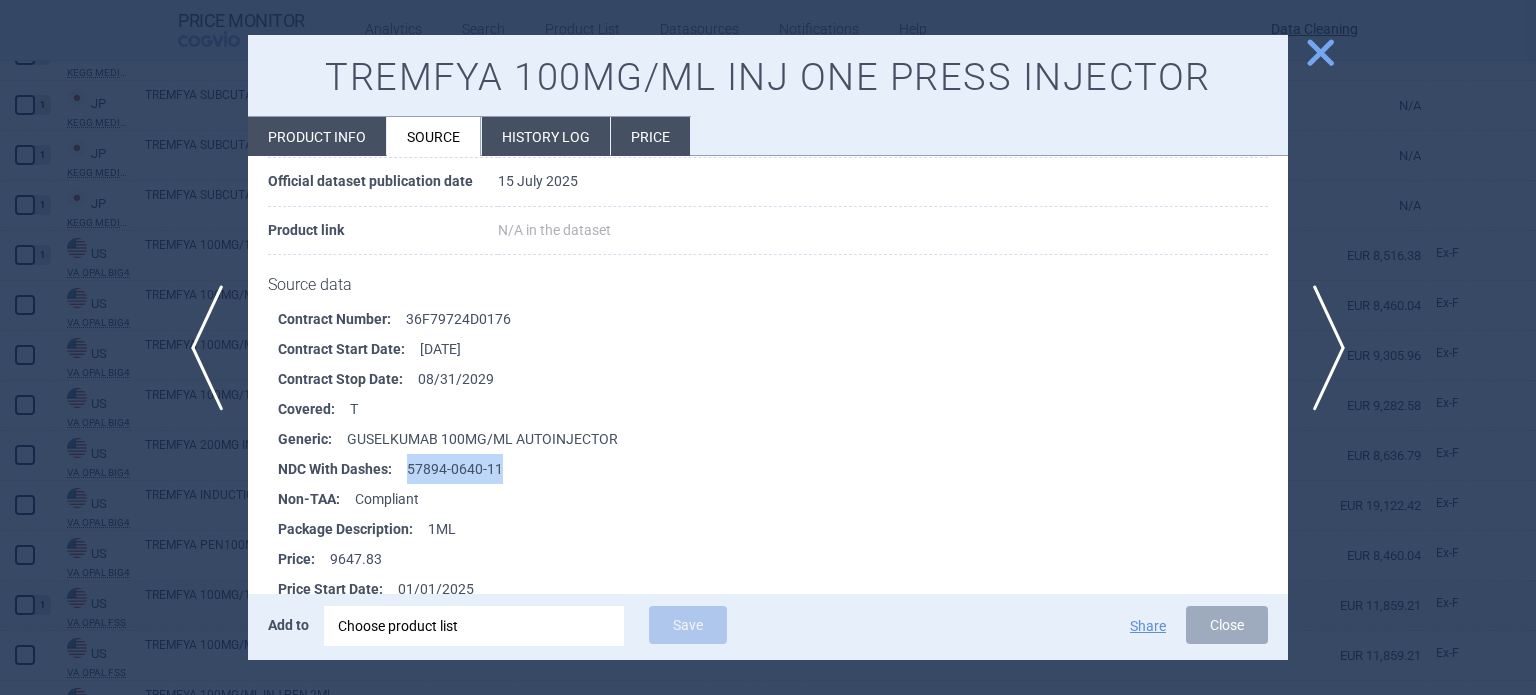 drag, startPoint x: 515, startPoint y: 465, endPoint x: 406, endPoint y: 469, distance: 109.07337 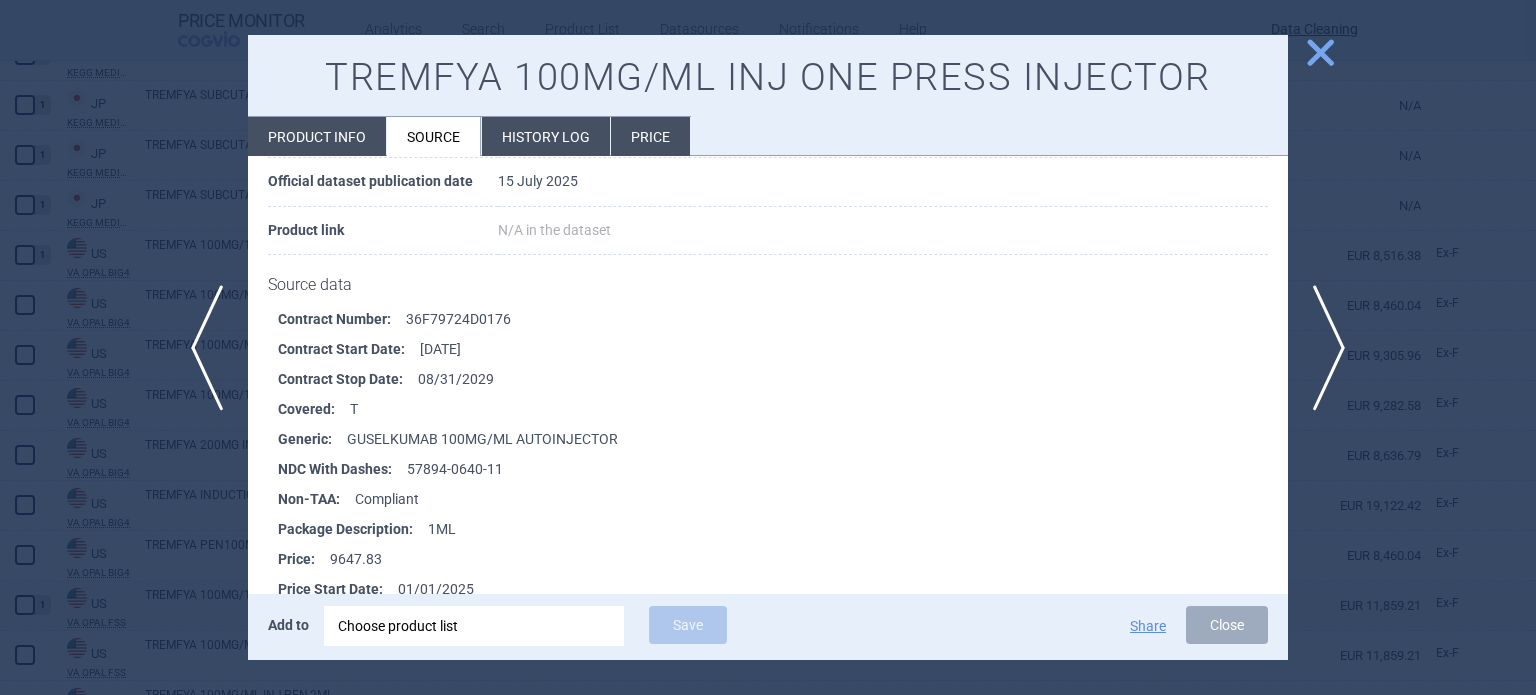 click at bounding box center [768, 347] 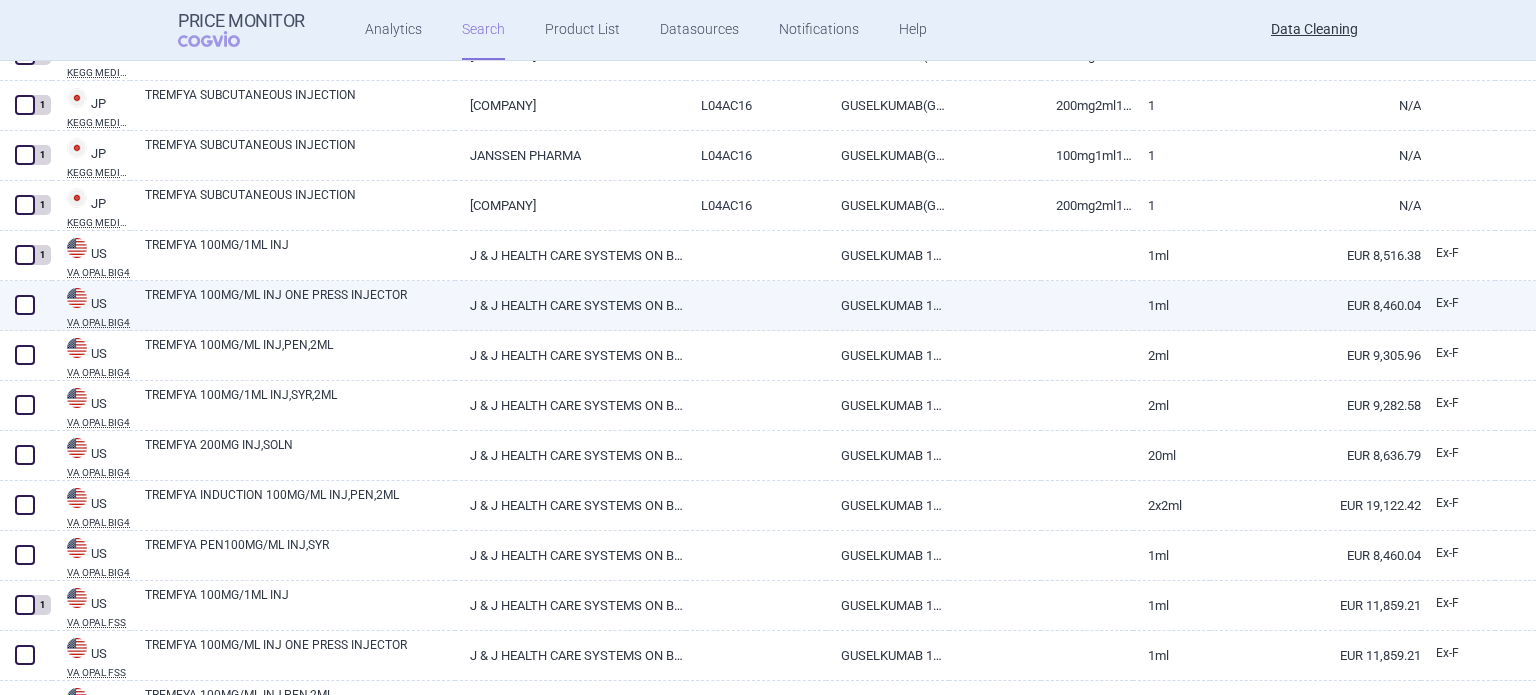 click at bounding box center (25, 305) 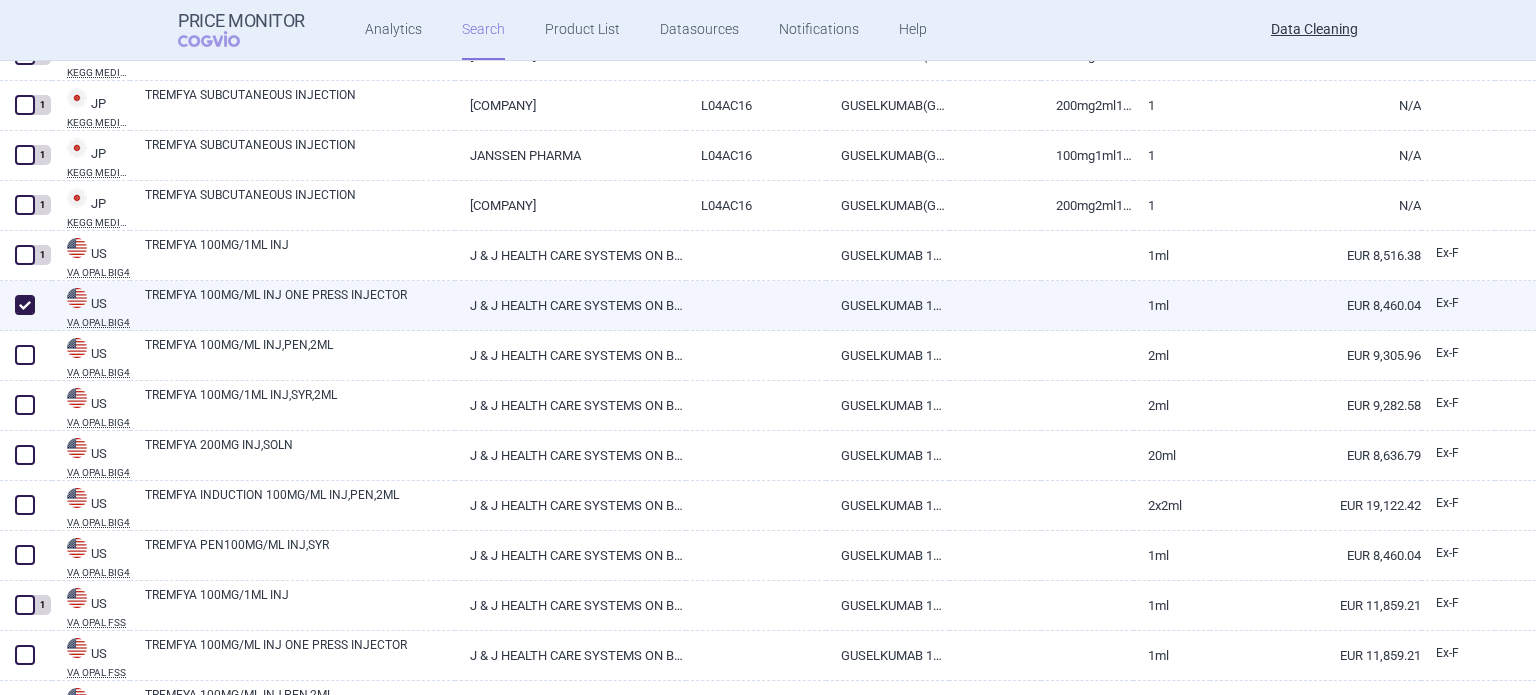 checkbox on "true" 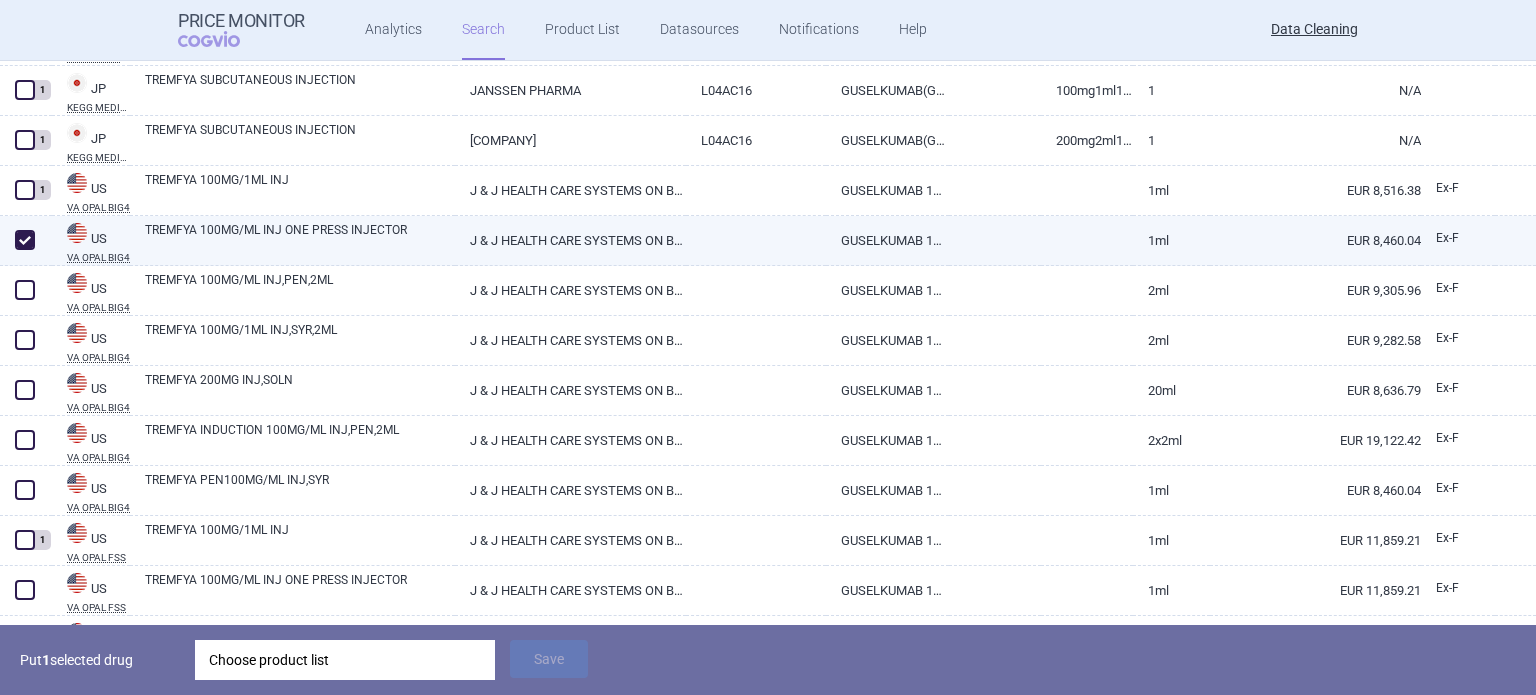 scroll, scrollTop: 7684, scrollLeft: 0, axis: vertical 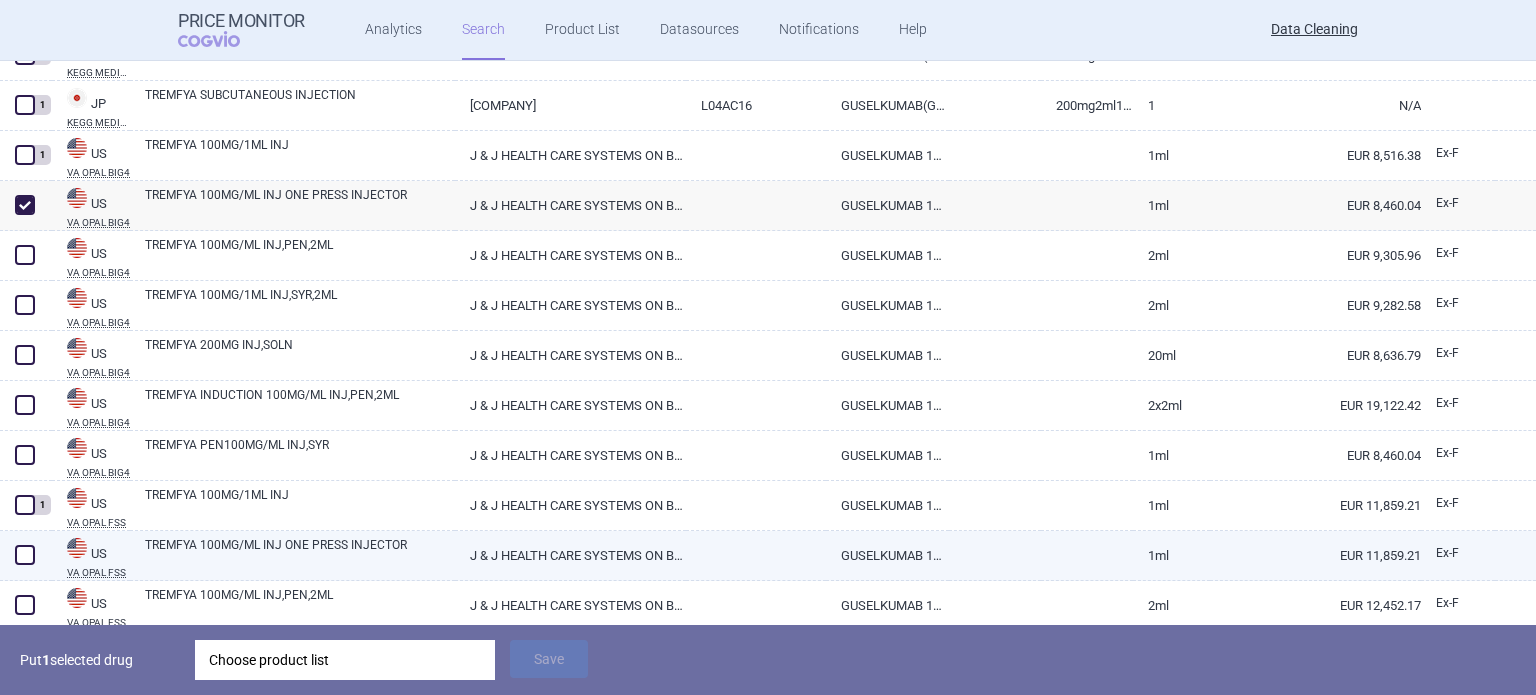 click at bounding box center (25, 555) 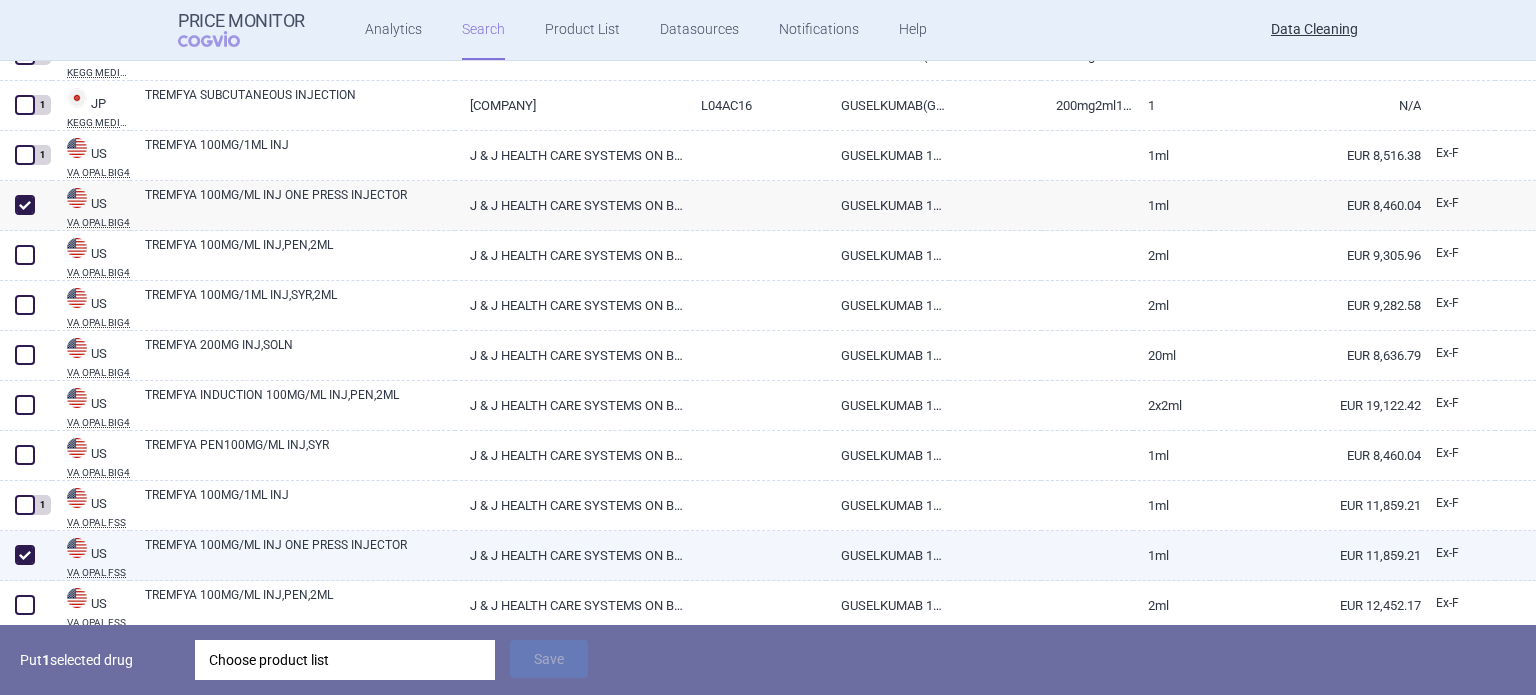 checkbox on "true" 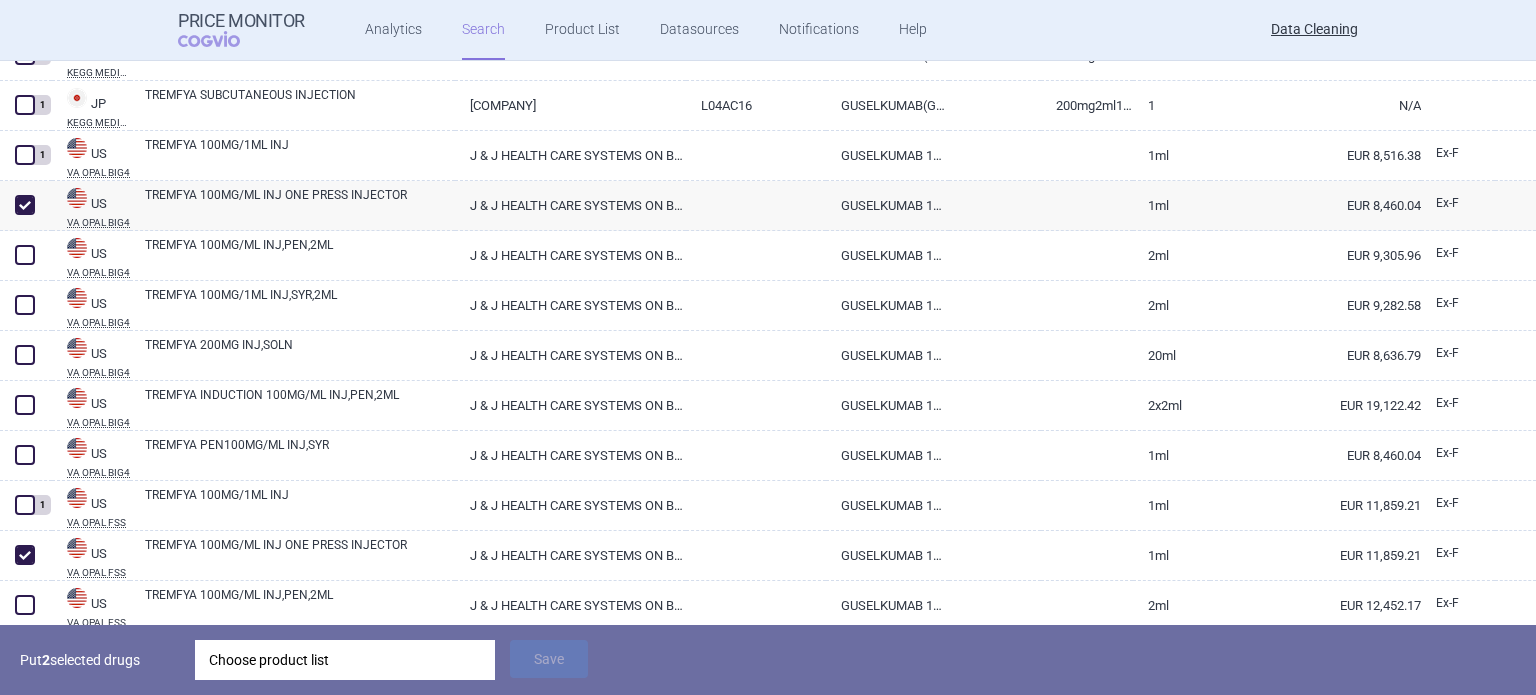click on "Choose product list" at bounding box center (345, 660) 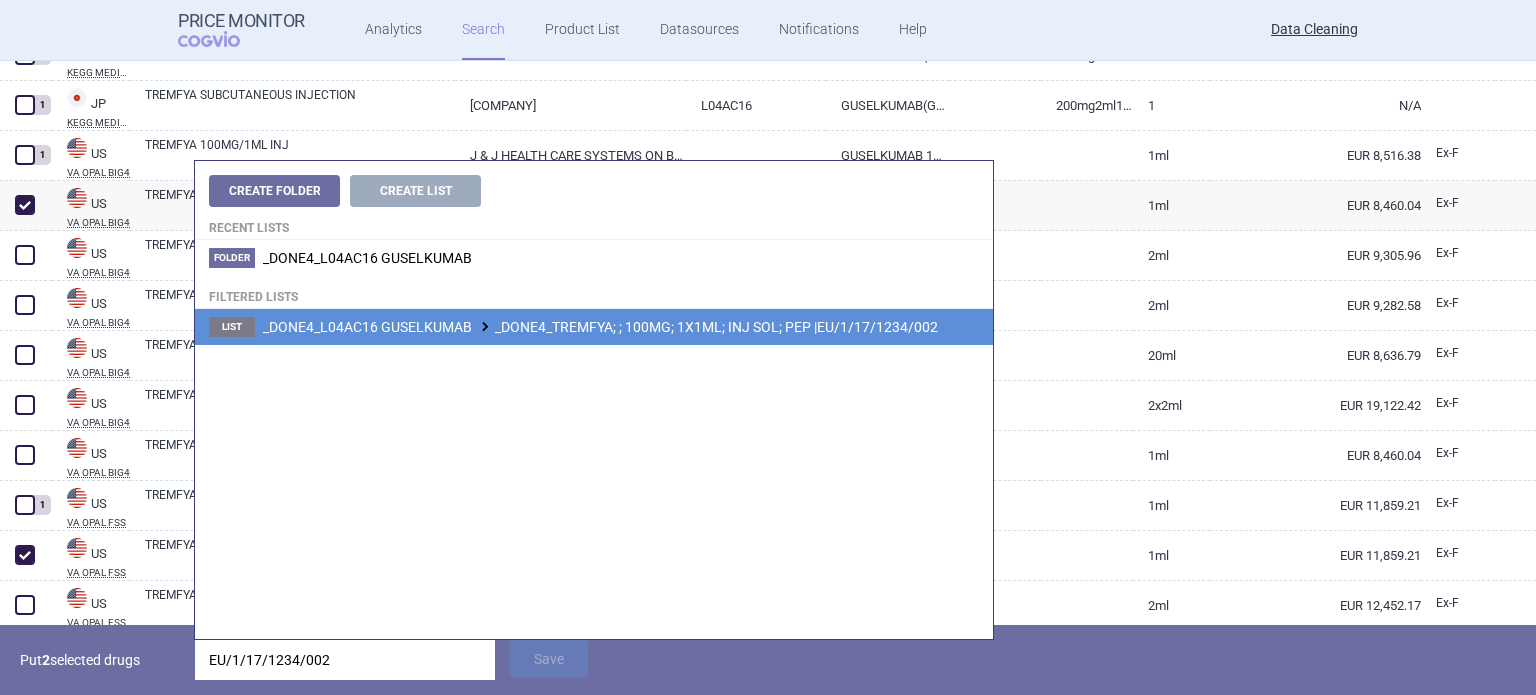 type on "EU/1/17/1234/002" 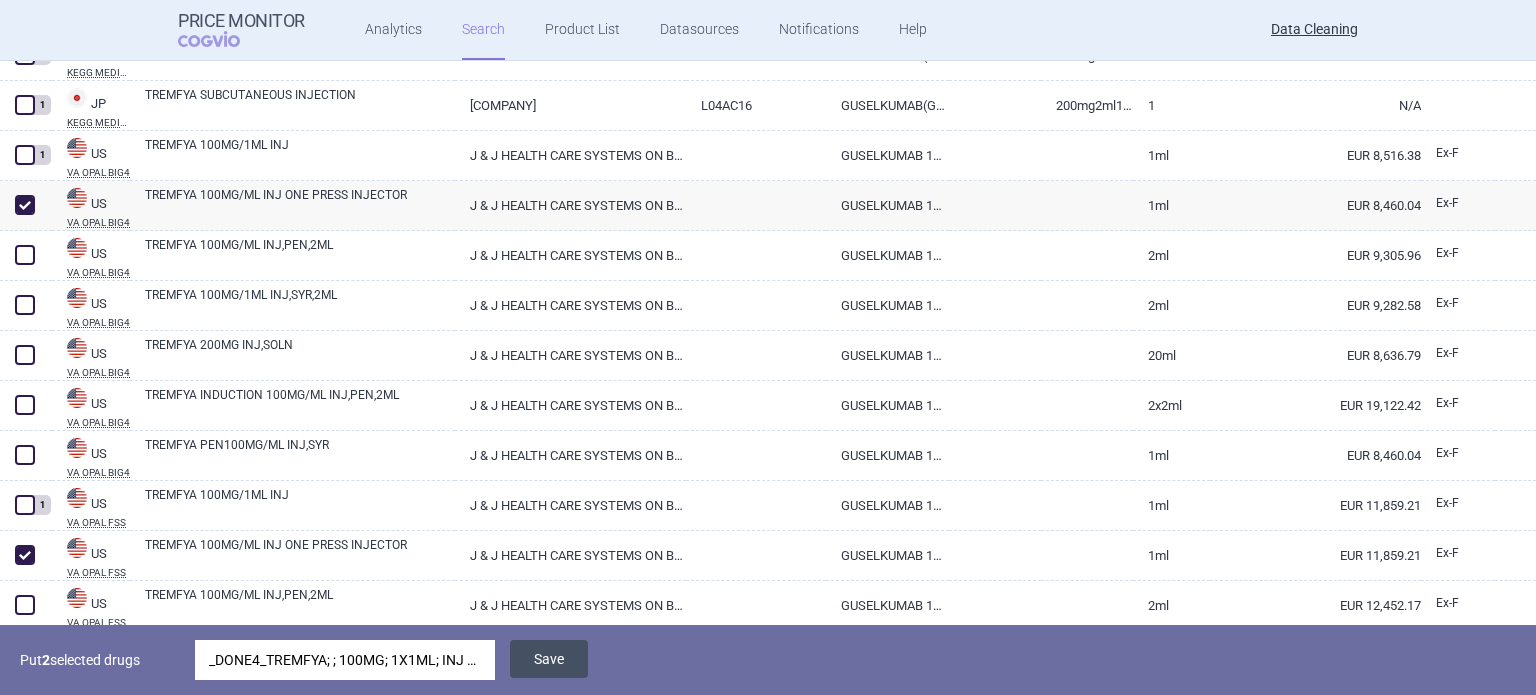 click on "Save" at bounding box center [549, 659] 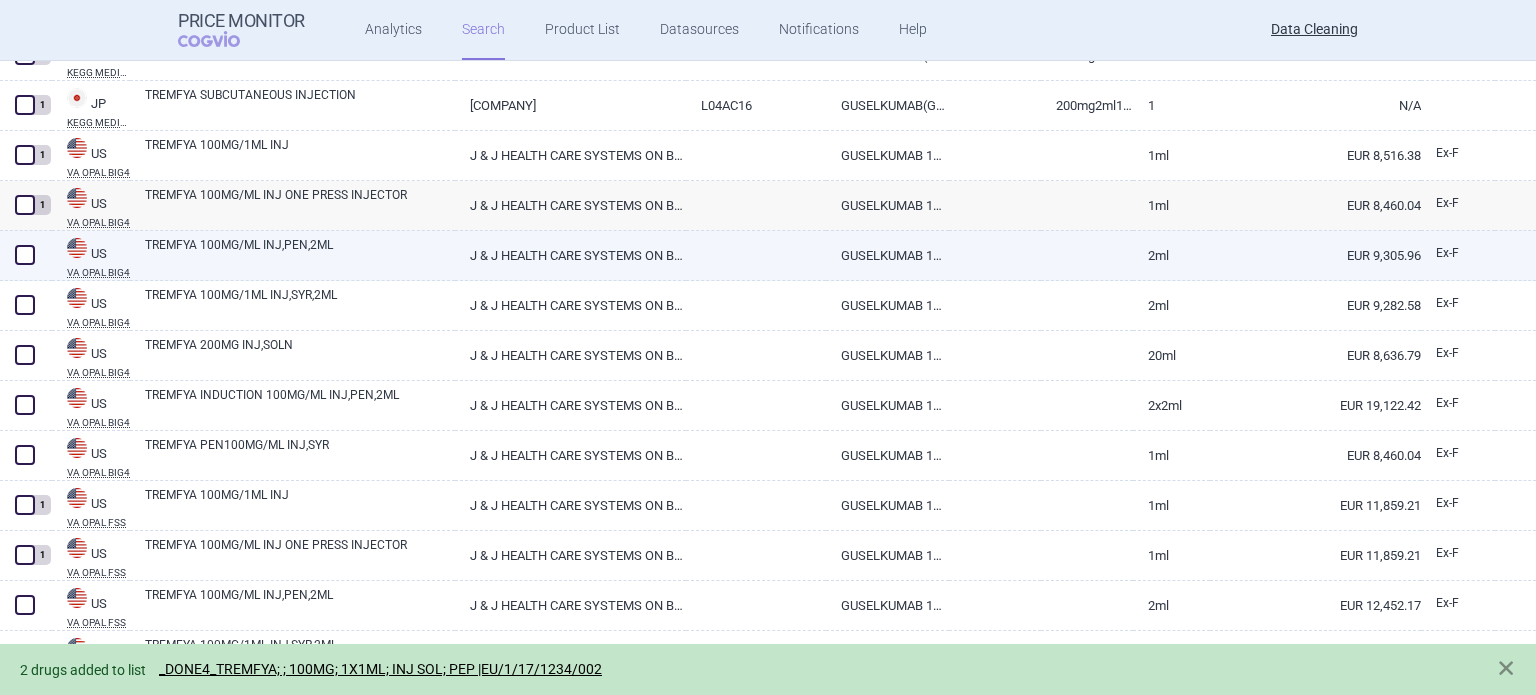 click on "TREMFYA 100MG/ML INJ,PEN,2ML" at bounding box center [300, 254] 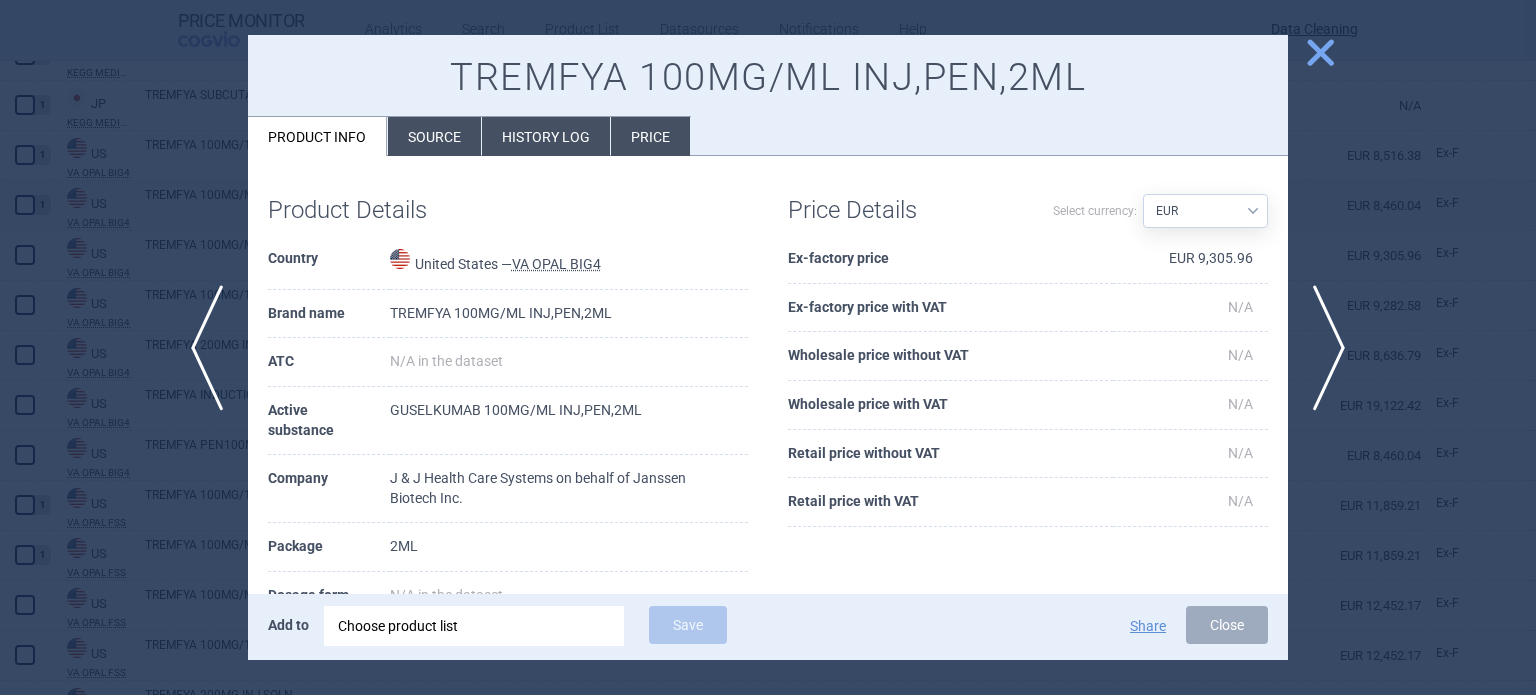 click on "Source" at bounding box center (434, 136) 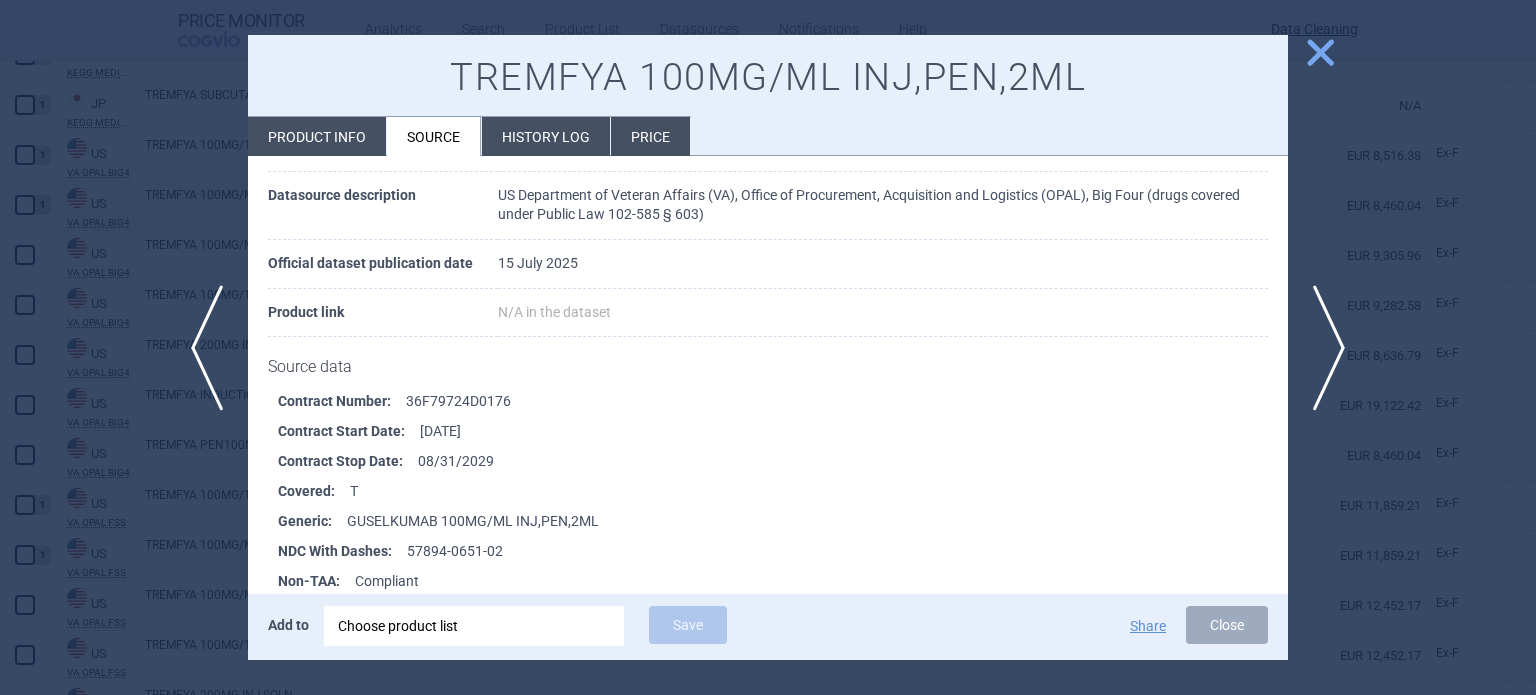 scroll, scrollTop: 200, scrollLeft: 0, axis: vertical 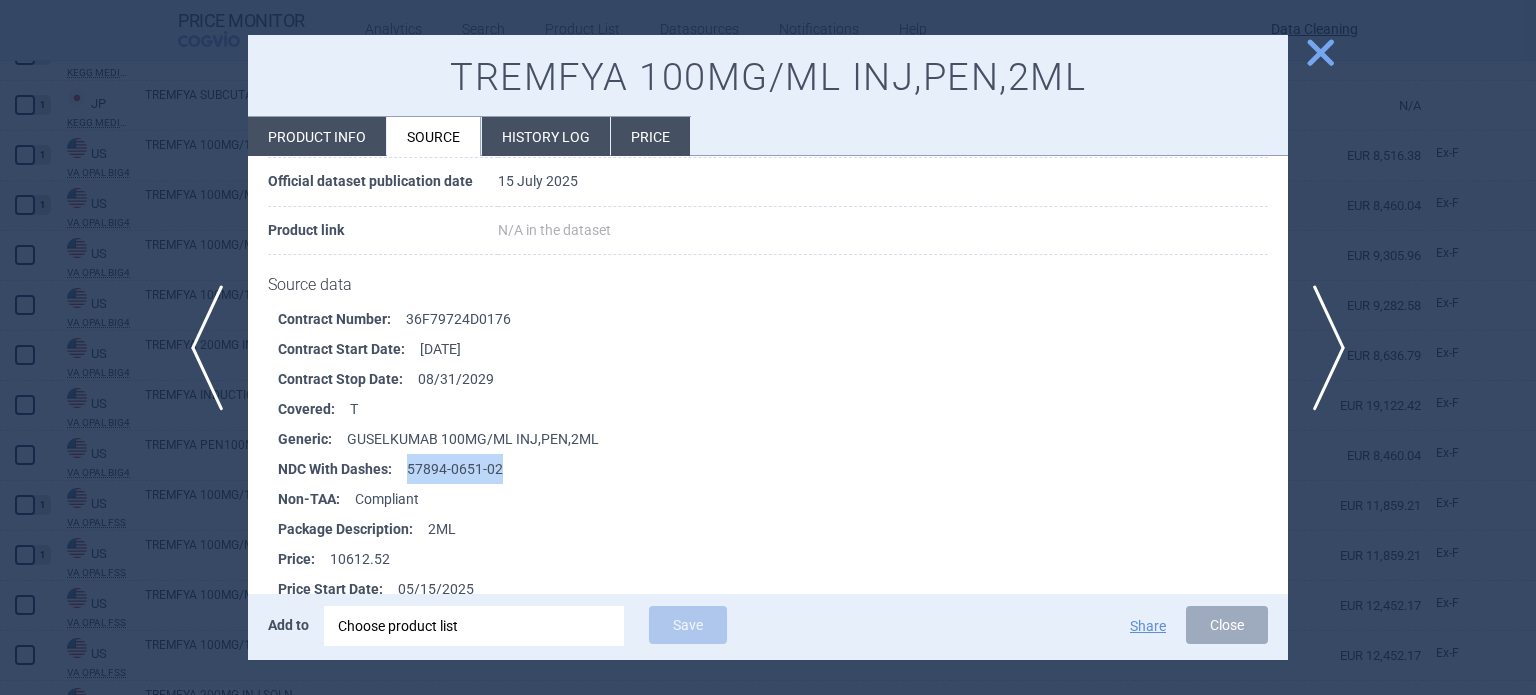 drag, startPoint x: 403, startPoint y: 469, endPoint x: 501, endPoint y: 468, distance: 98.005104 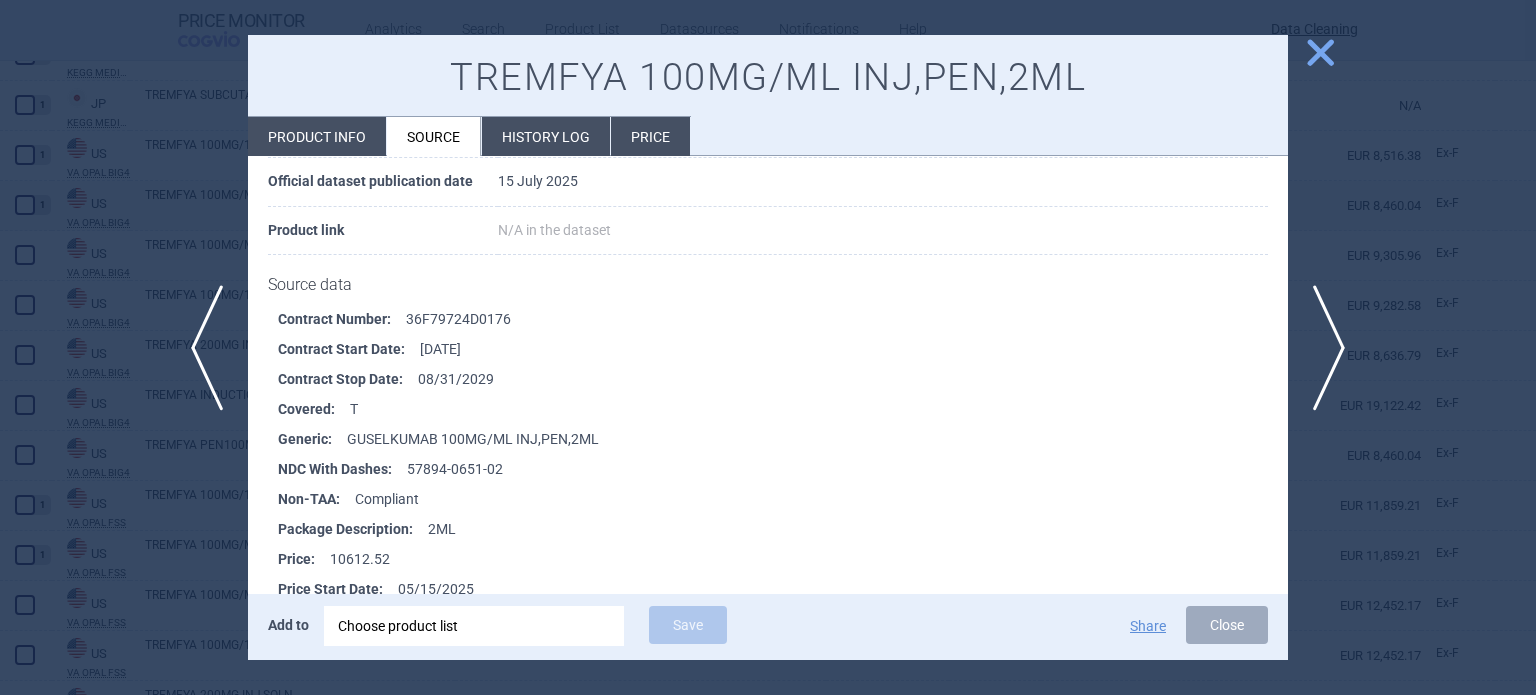 click at bounding box center [768, 347] 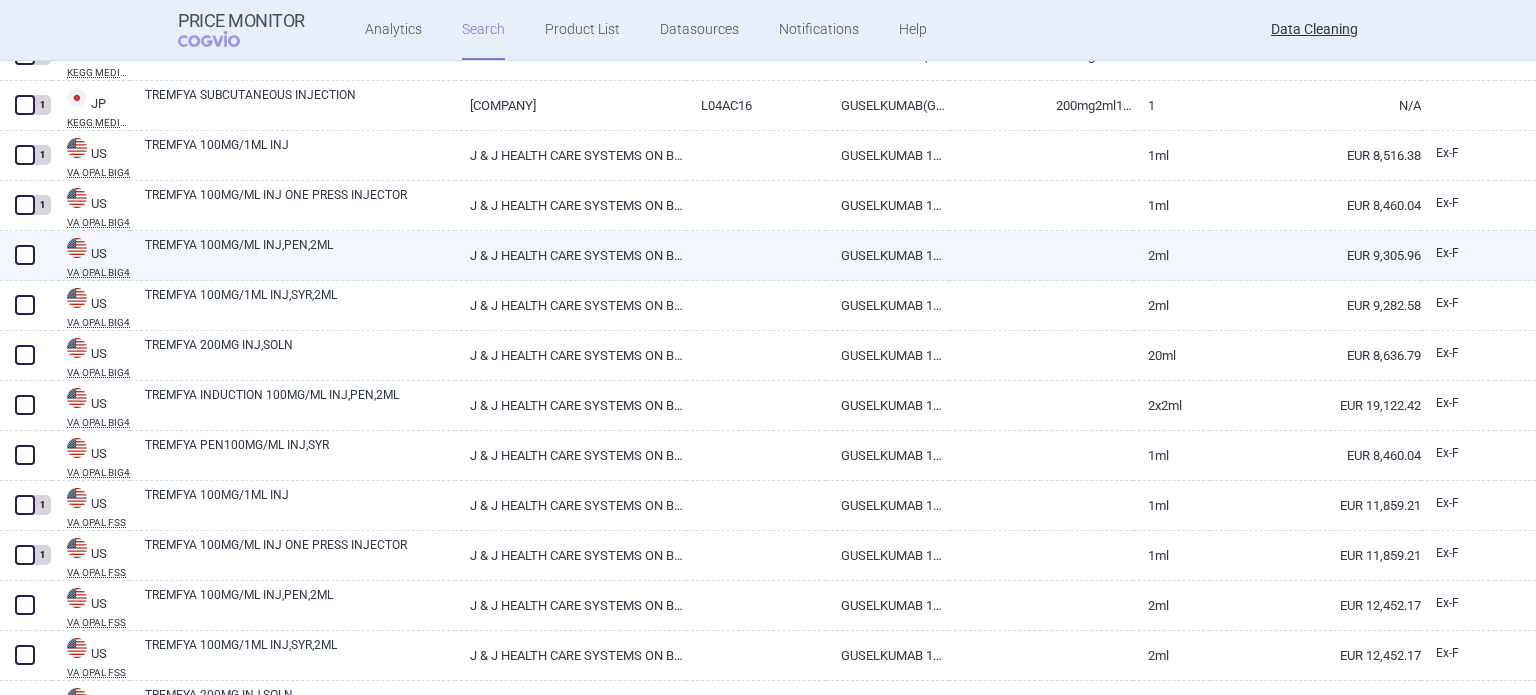 click at bounding box center [25, 255] 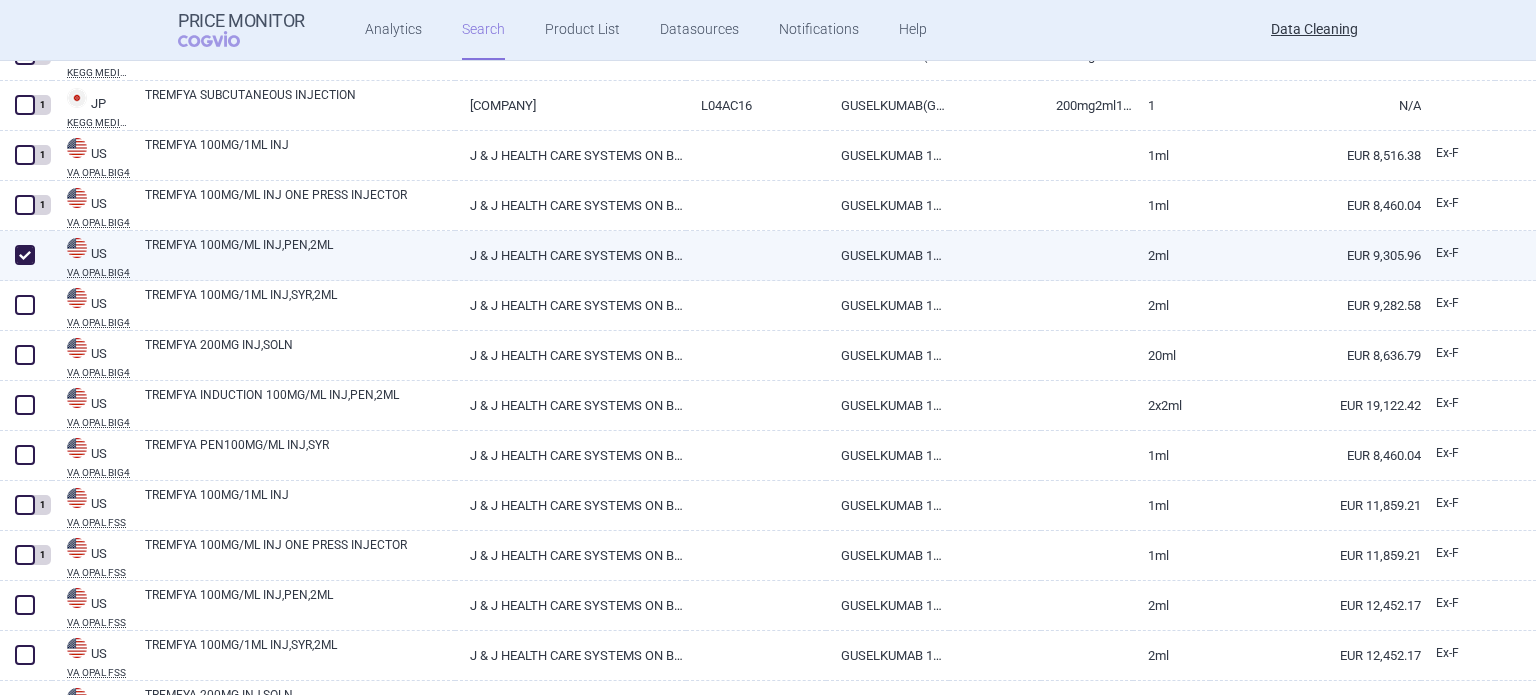 checkbox on "true" 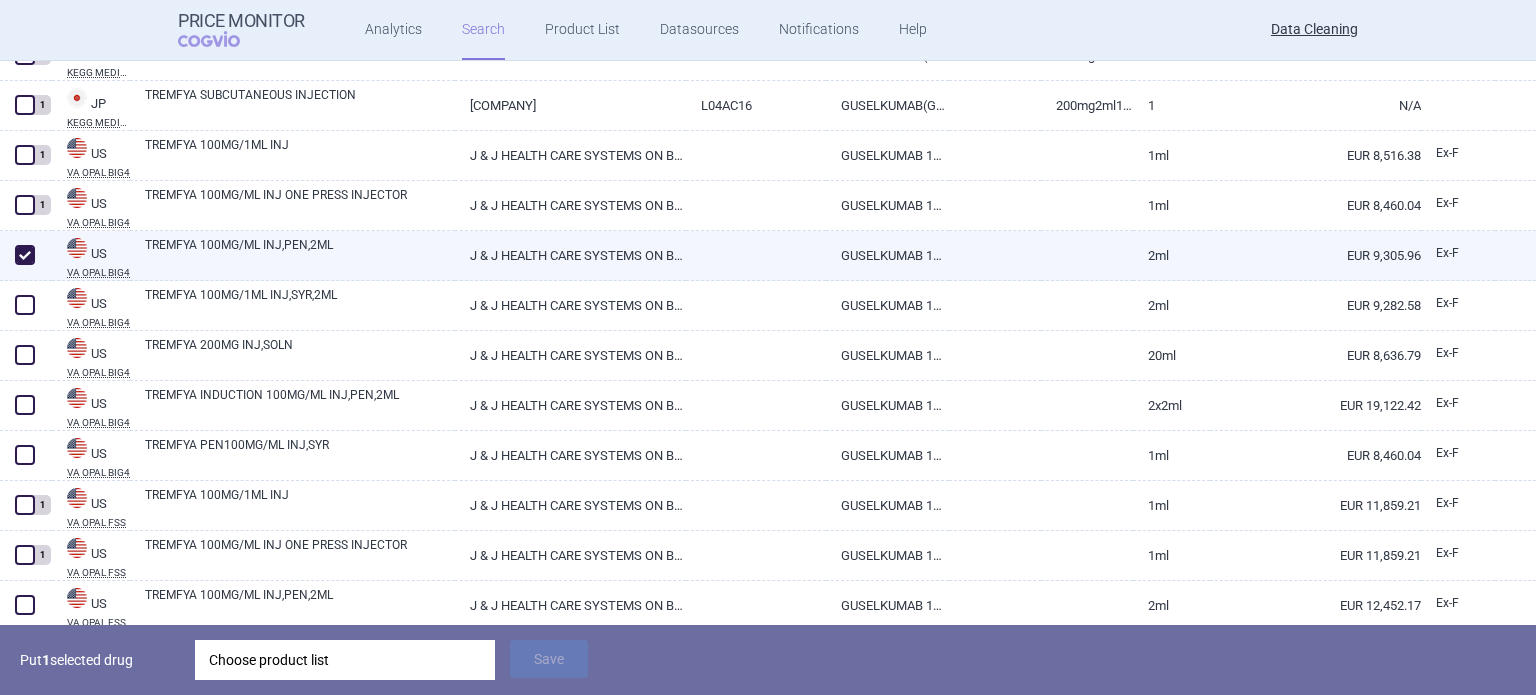 scroll, scrollTop: 7784, scrollLeft: 0, axis: vertical 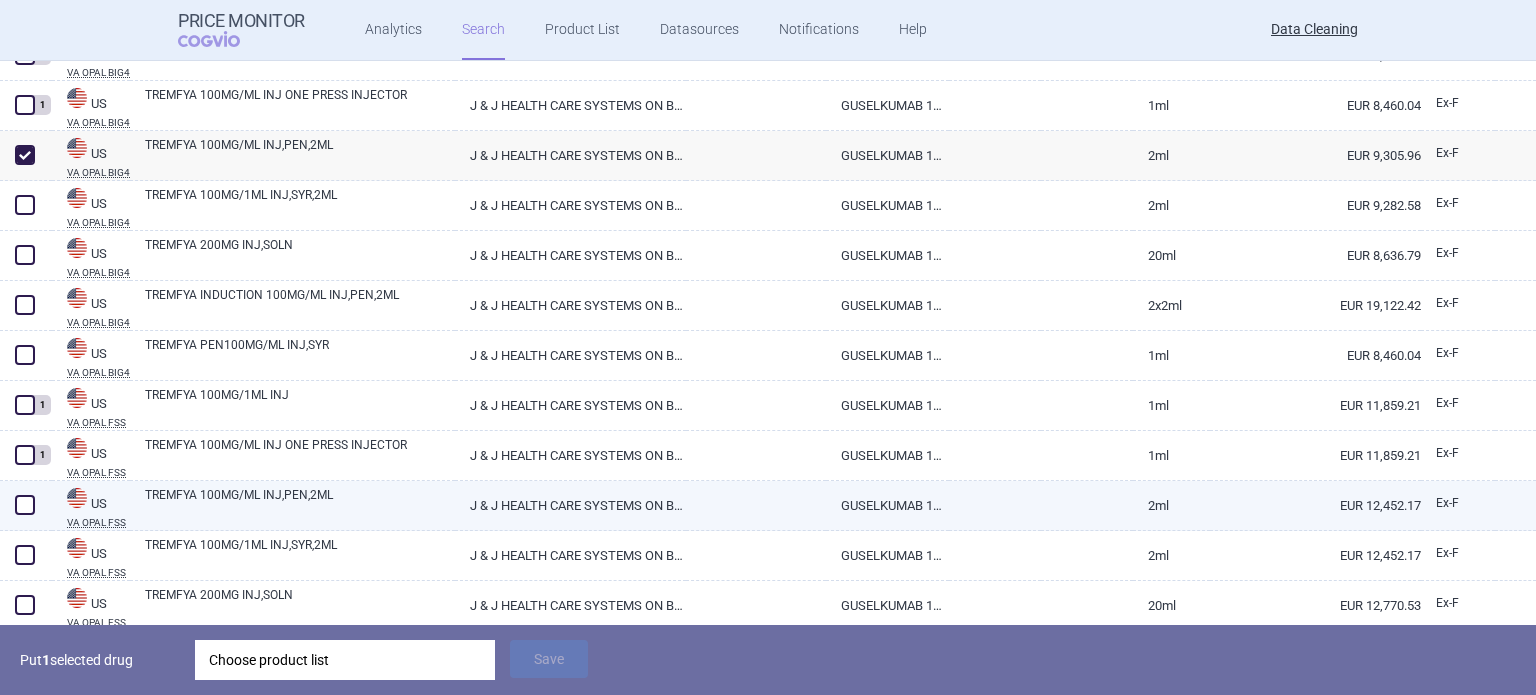 click at bounding box center (25, 505) 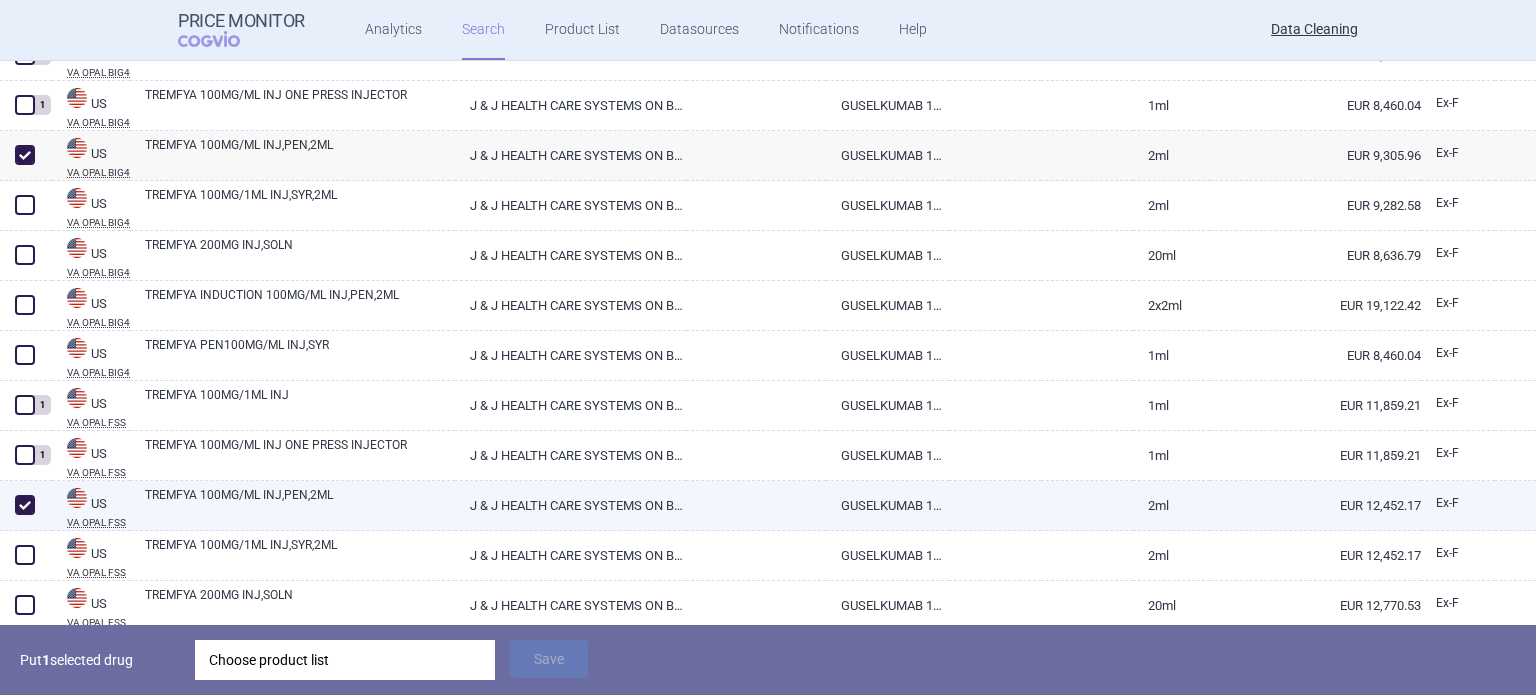 checkbox on "true" 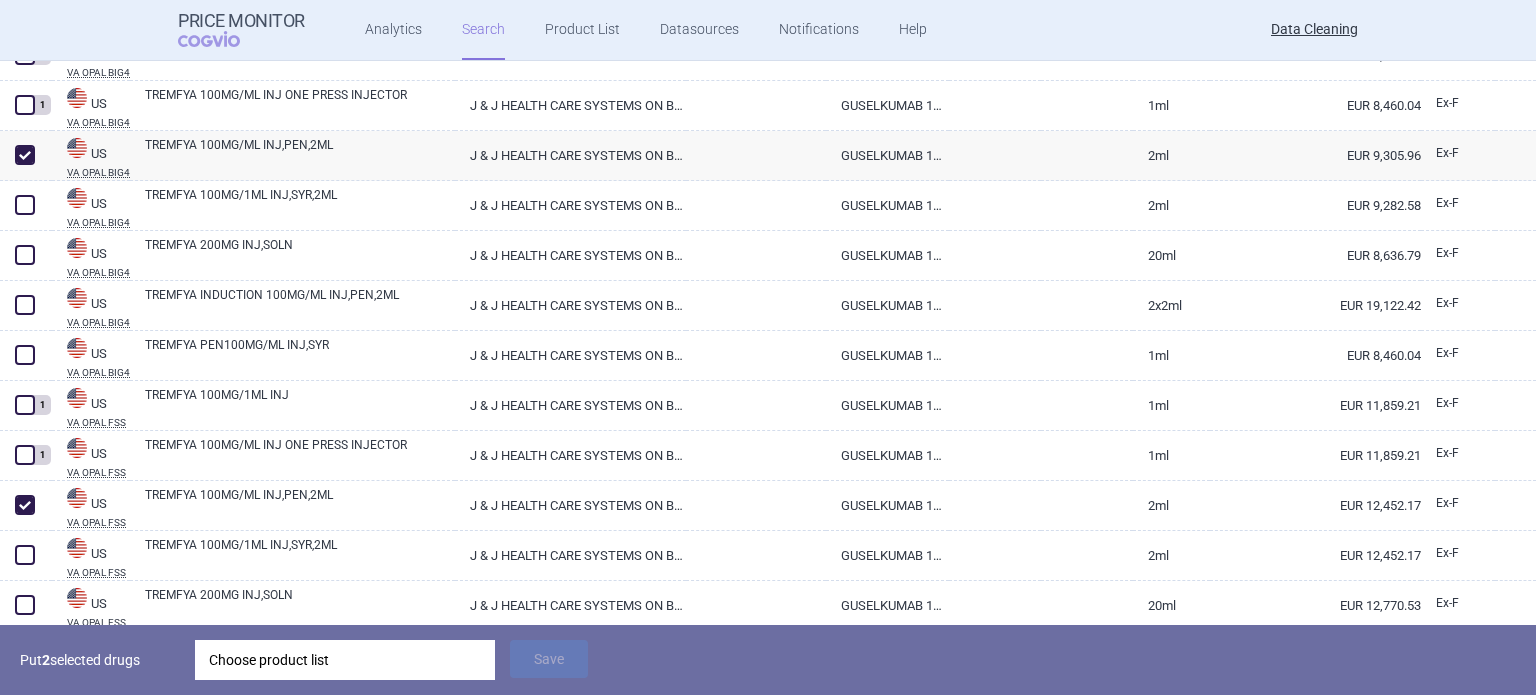 click on "Choose product list" at bounding box center [345, 660] 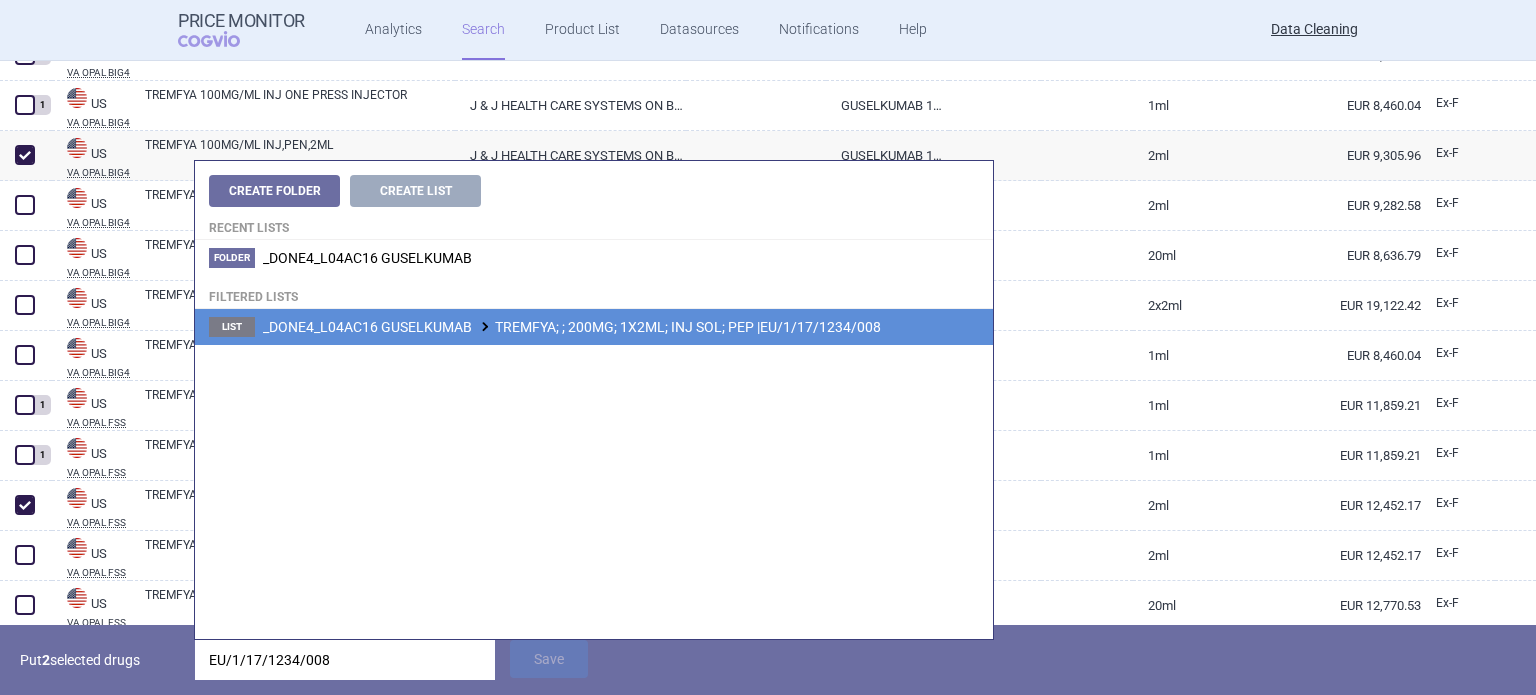 type on "EU/1/17/1234/008" 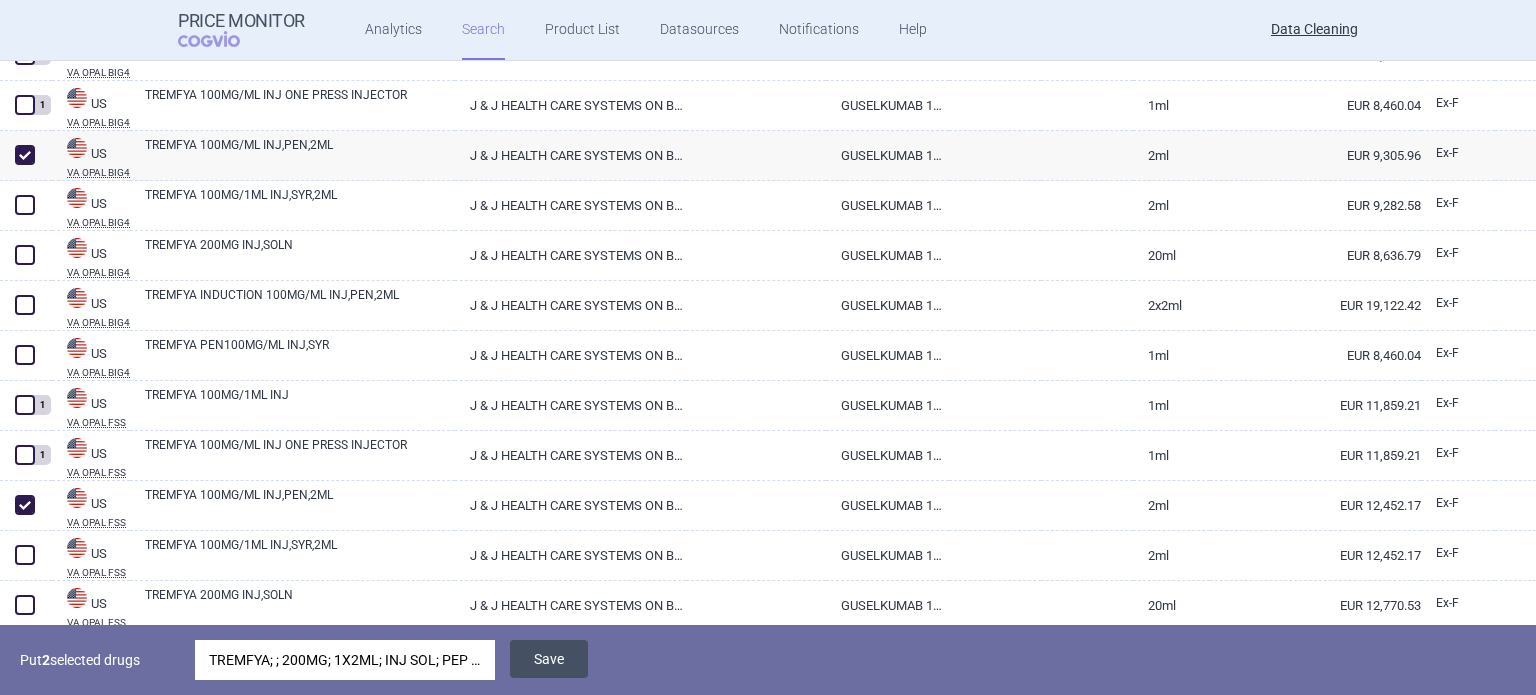 click on "Save" at bounding box center [549, 659] 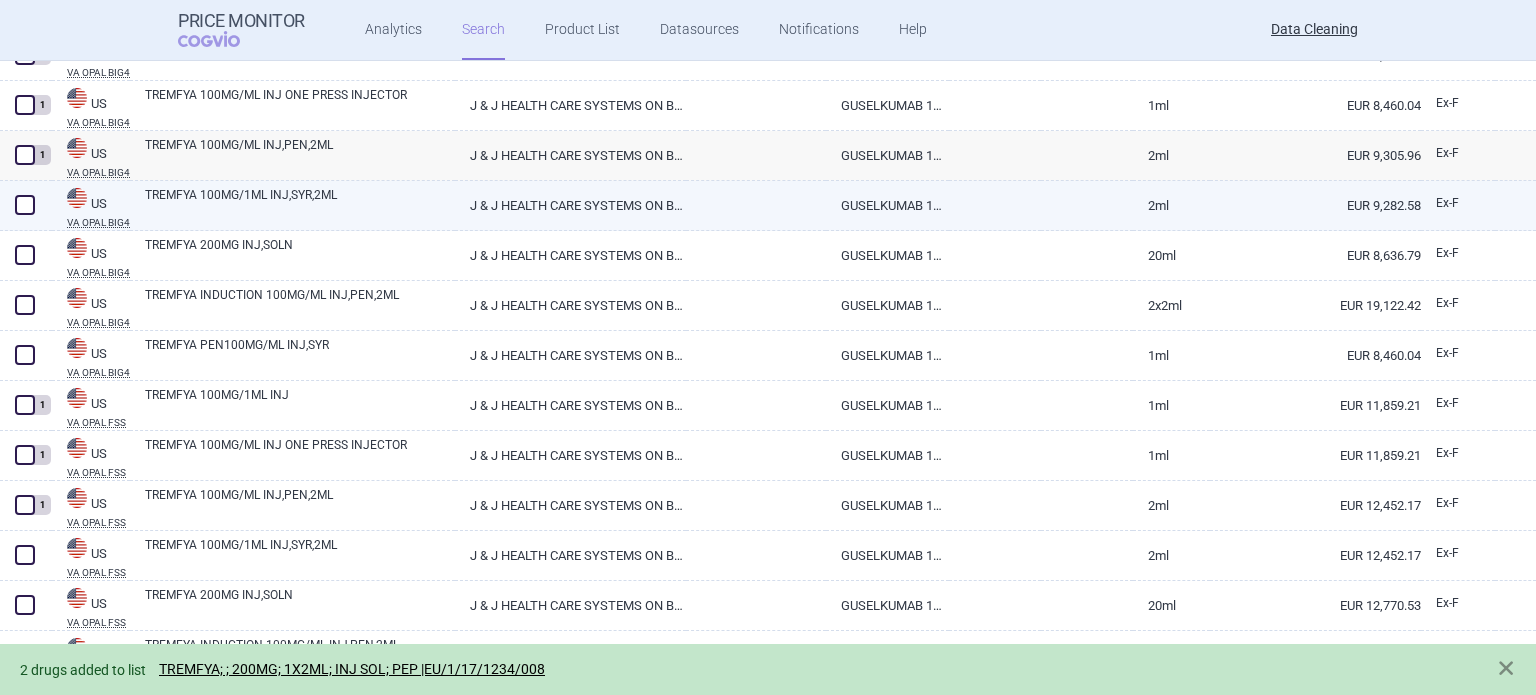 click on "TREMFYA 100MG/ML INJ,SYR,2ML" at bounding box center (300, 204) 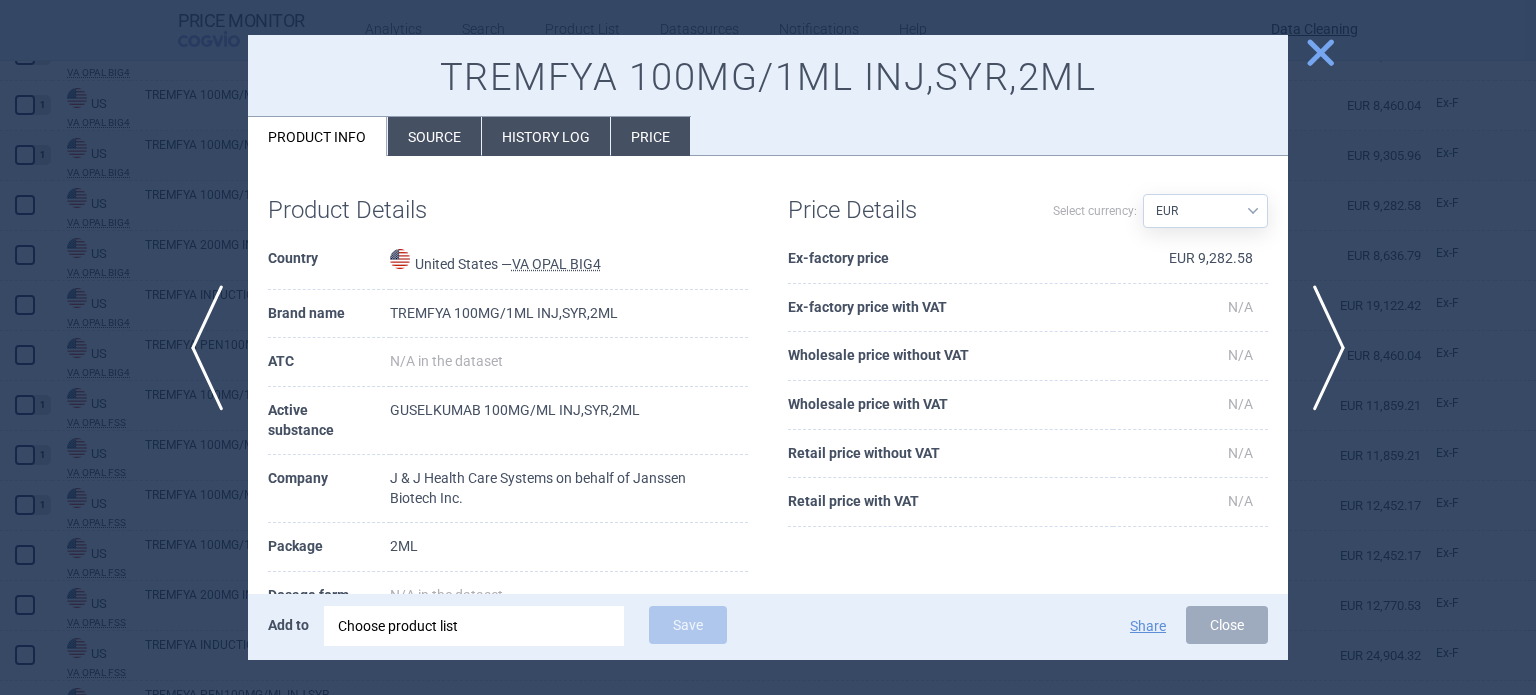 click on "Source" at bounding box center (434, 136) 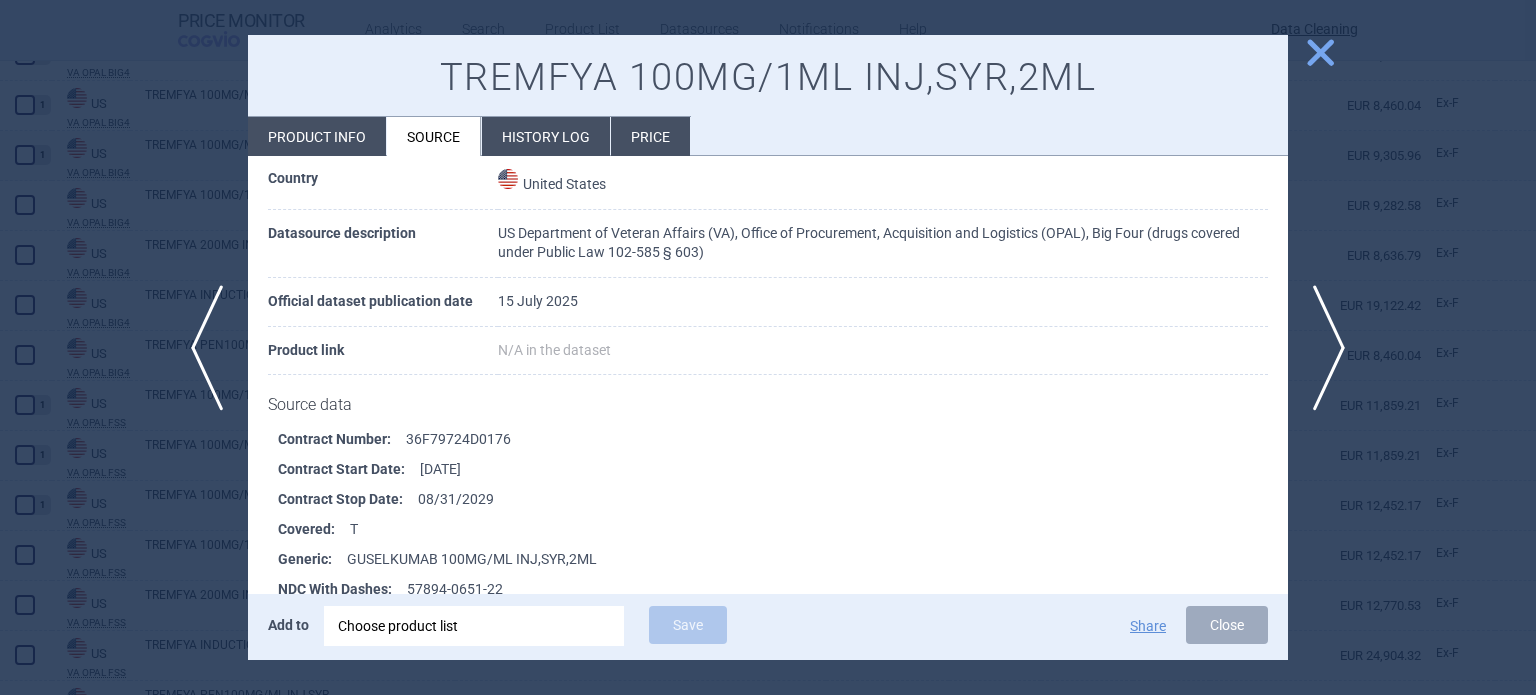 scroll, scrollTop: 200, scrollLeft: 0, axis: vertical 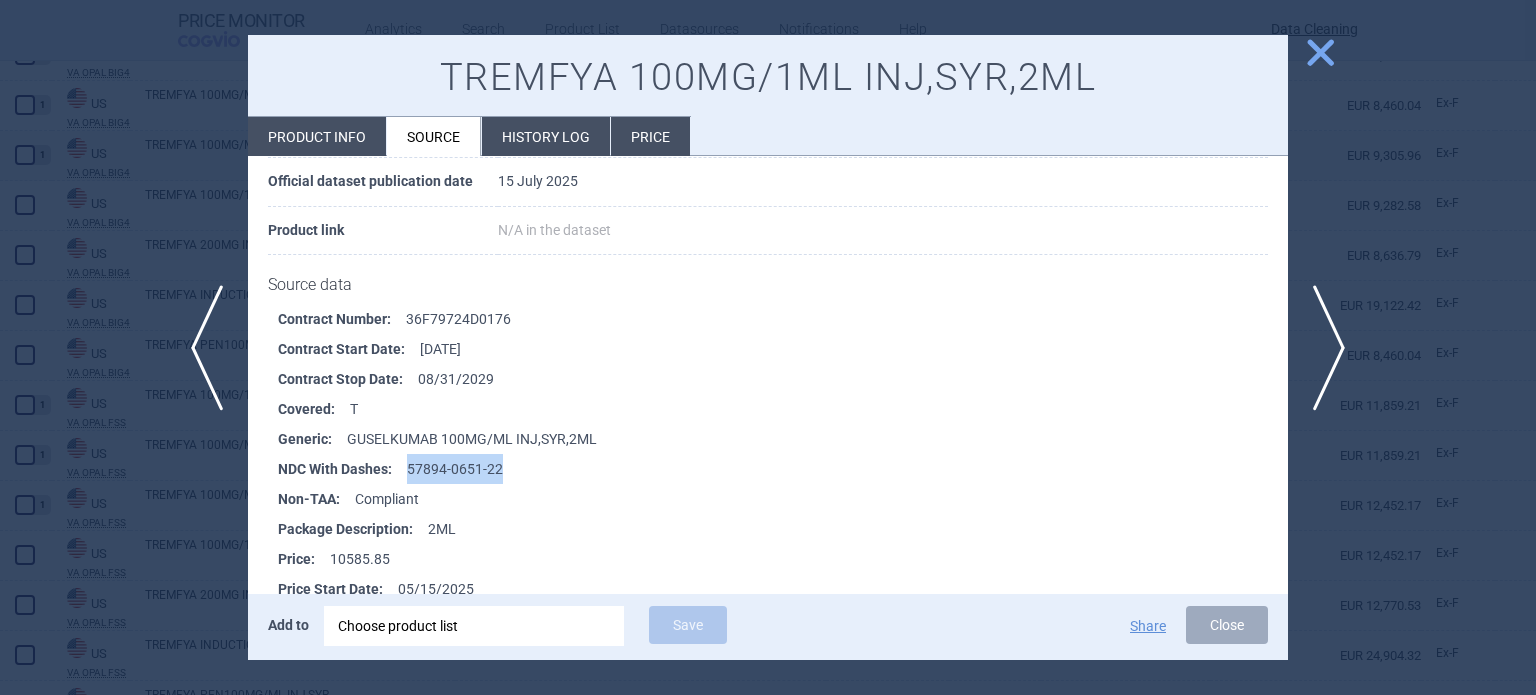 drag, startPoint x: 476, startPoint y: 471, endPoint x: 403, endPoint y: 471, distance: 73 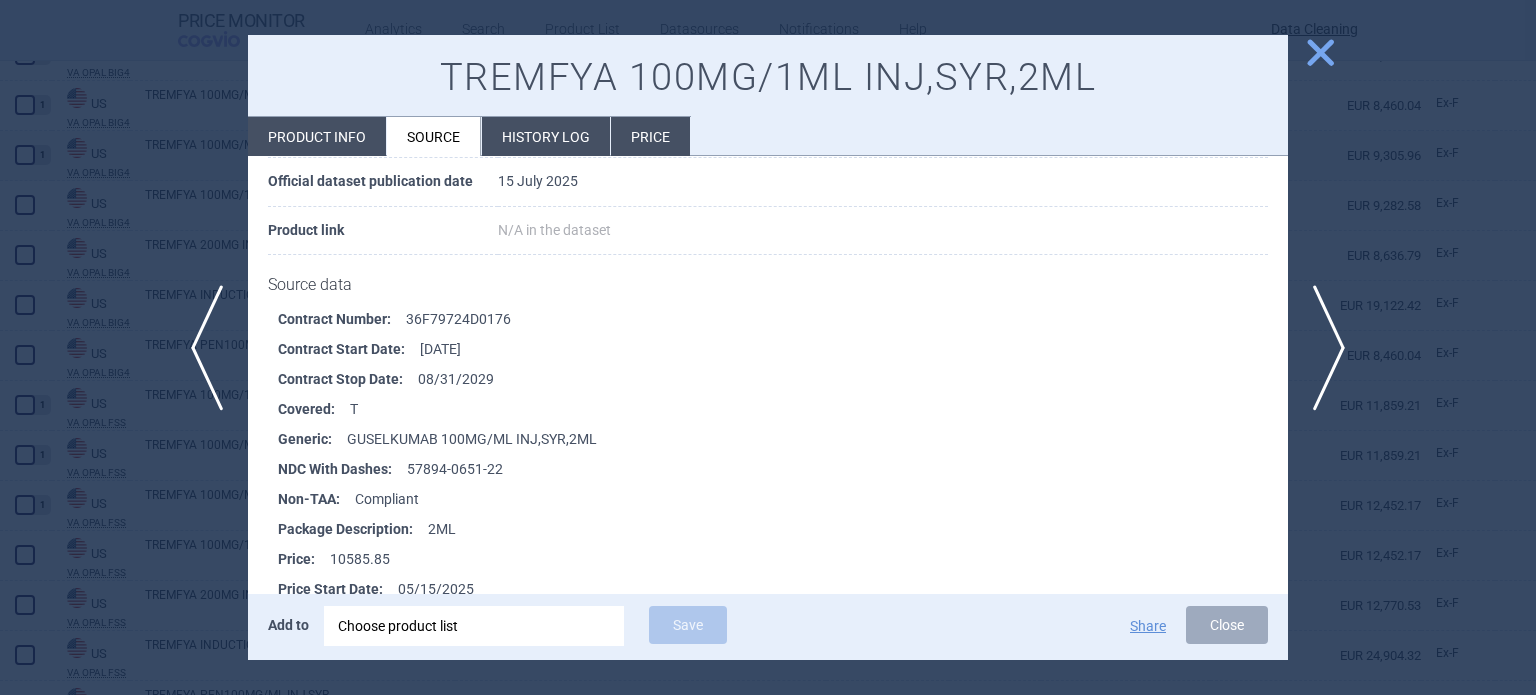 click at bounding box center (768, 347) 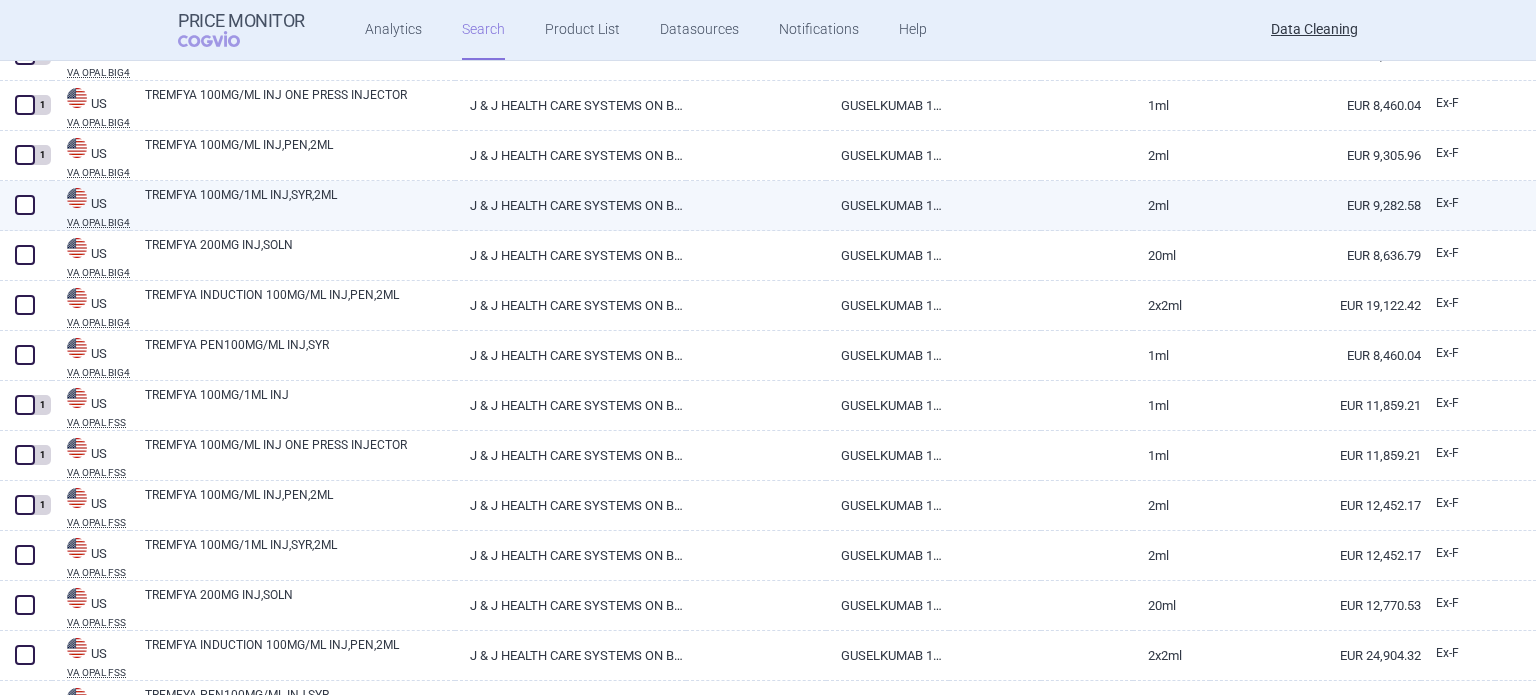 click at bounding box center [25, 205] 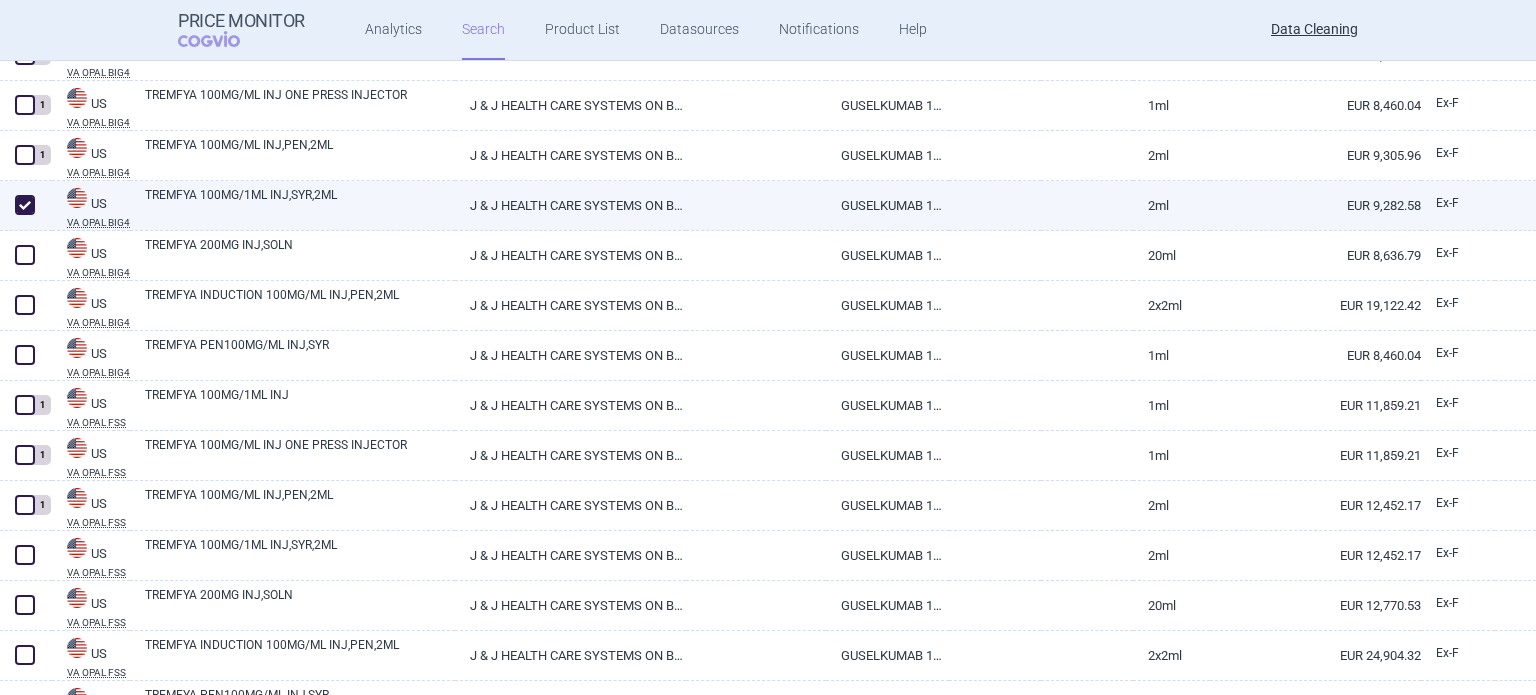 checkbox on "true" 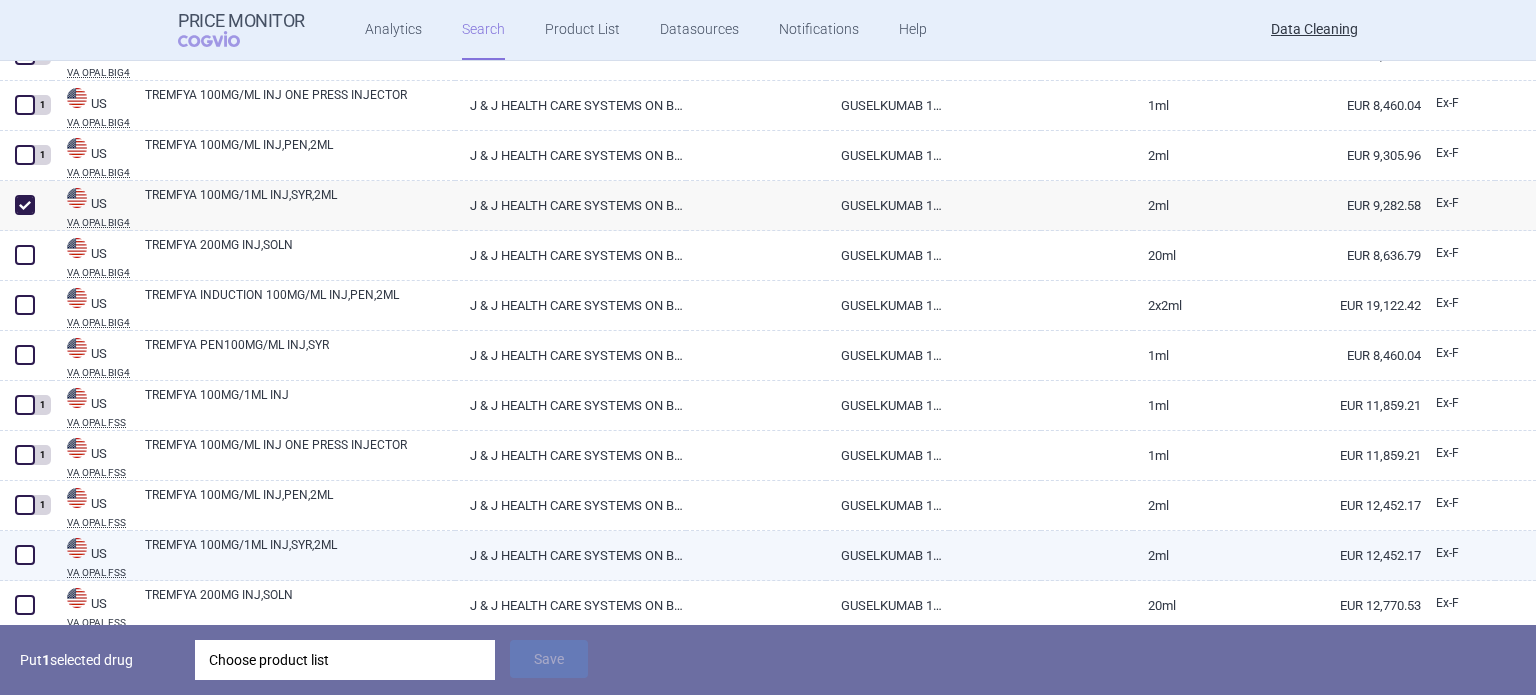 click at bounding box center [25, 555] 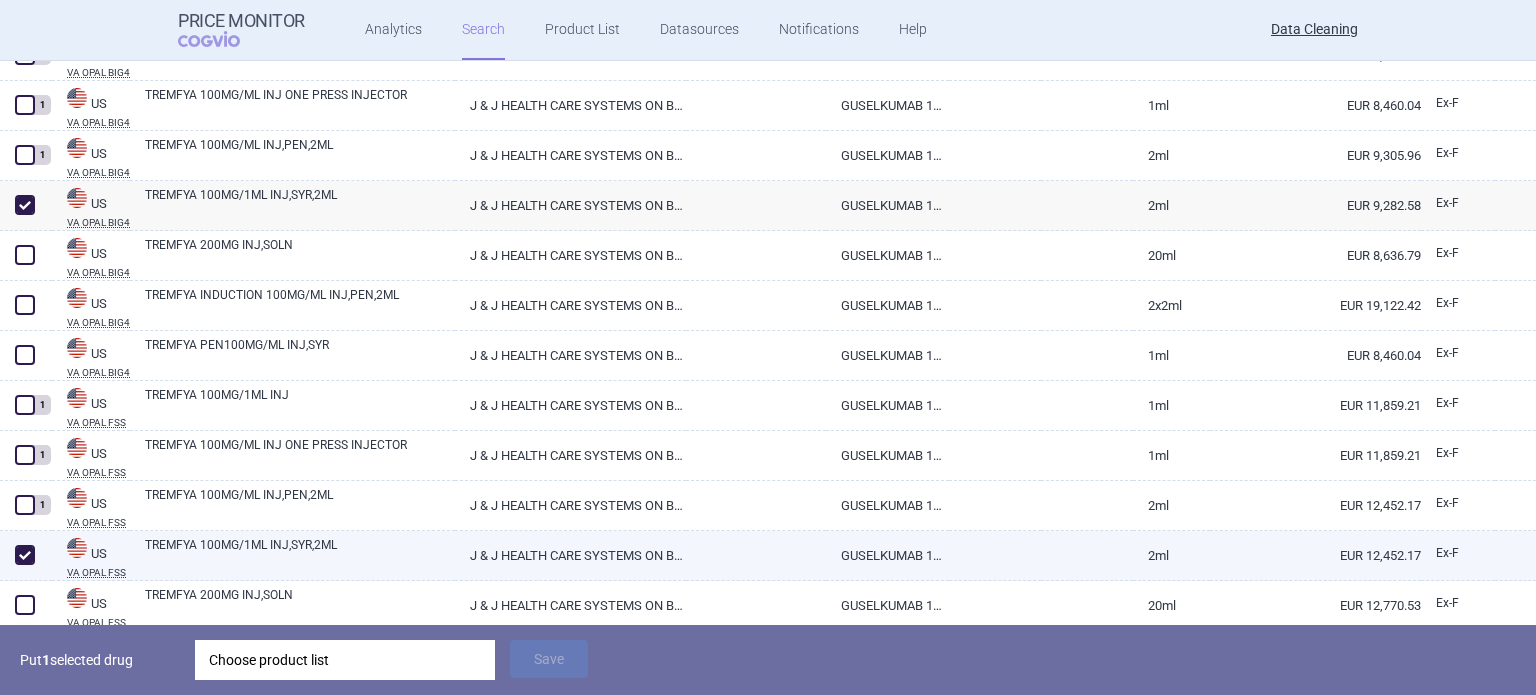 checkbox on "true" 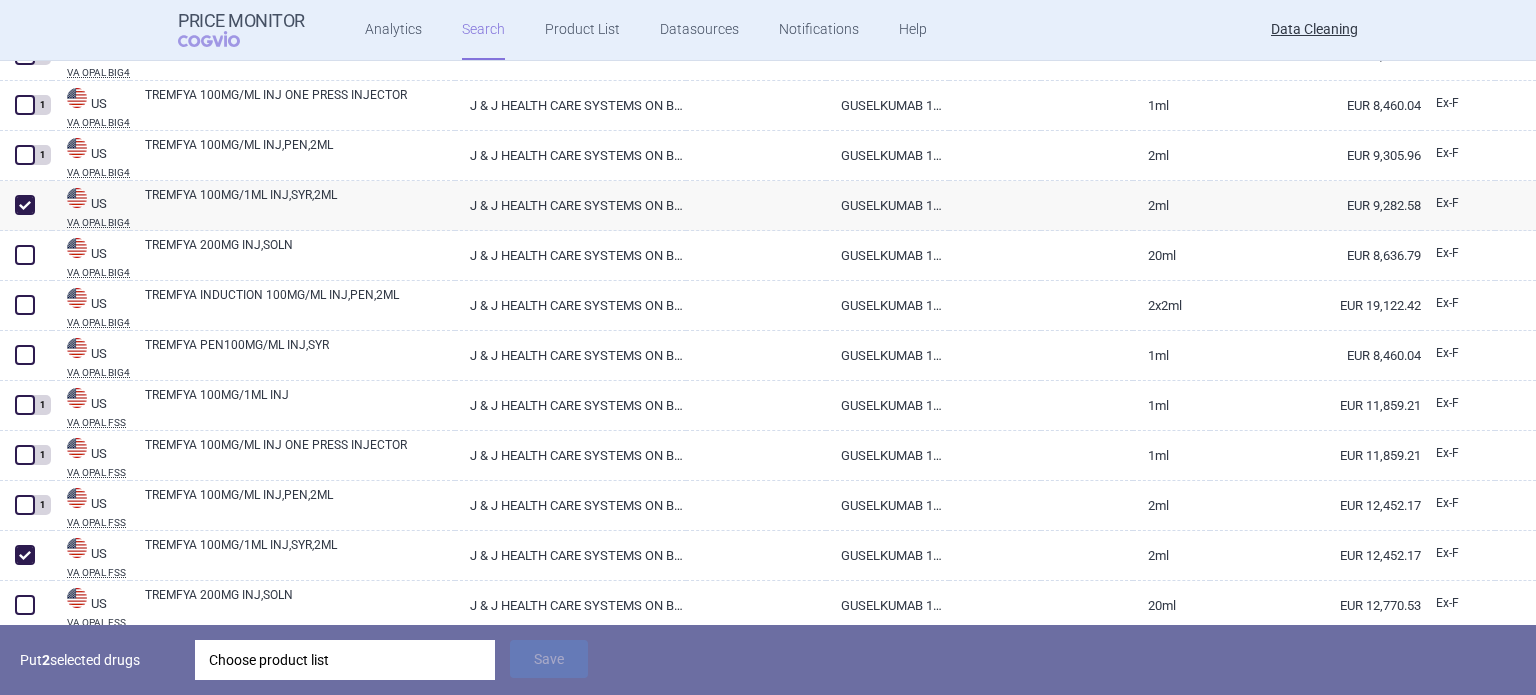 click on "Choose product list" at bounding box center (345, 660) 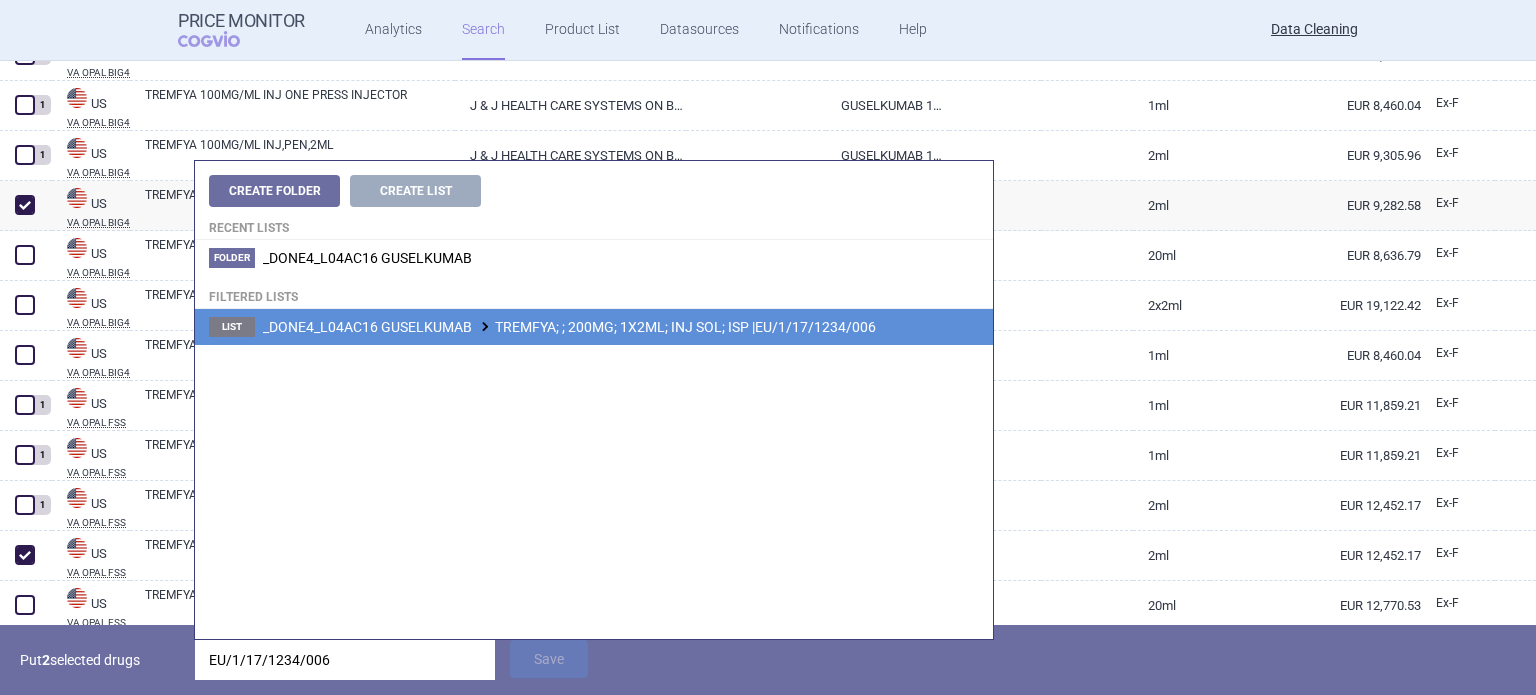 type on "EU/1/17/1234/006" 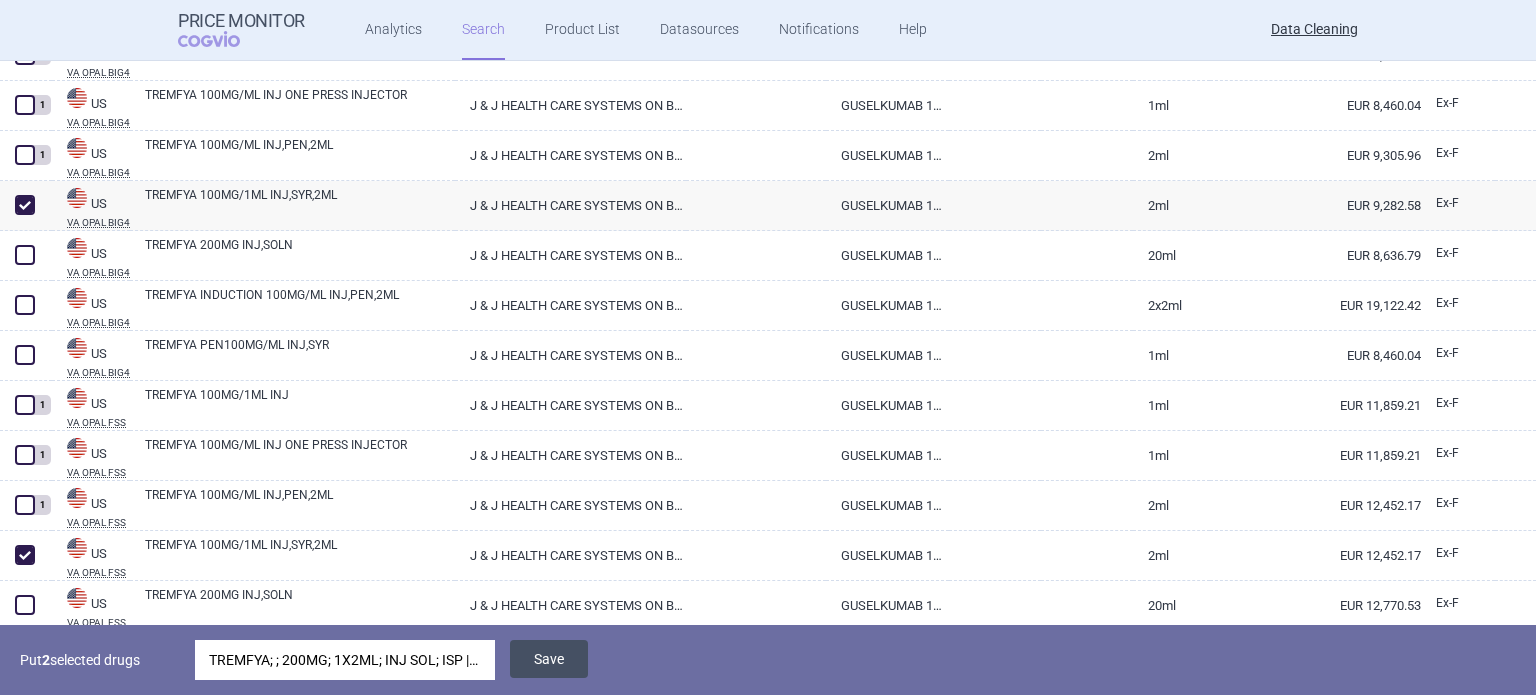 click on "Save" at bounding box center [549, 659] 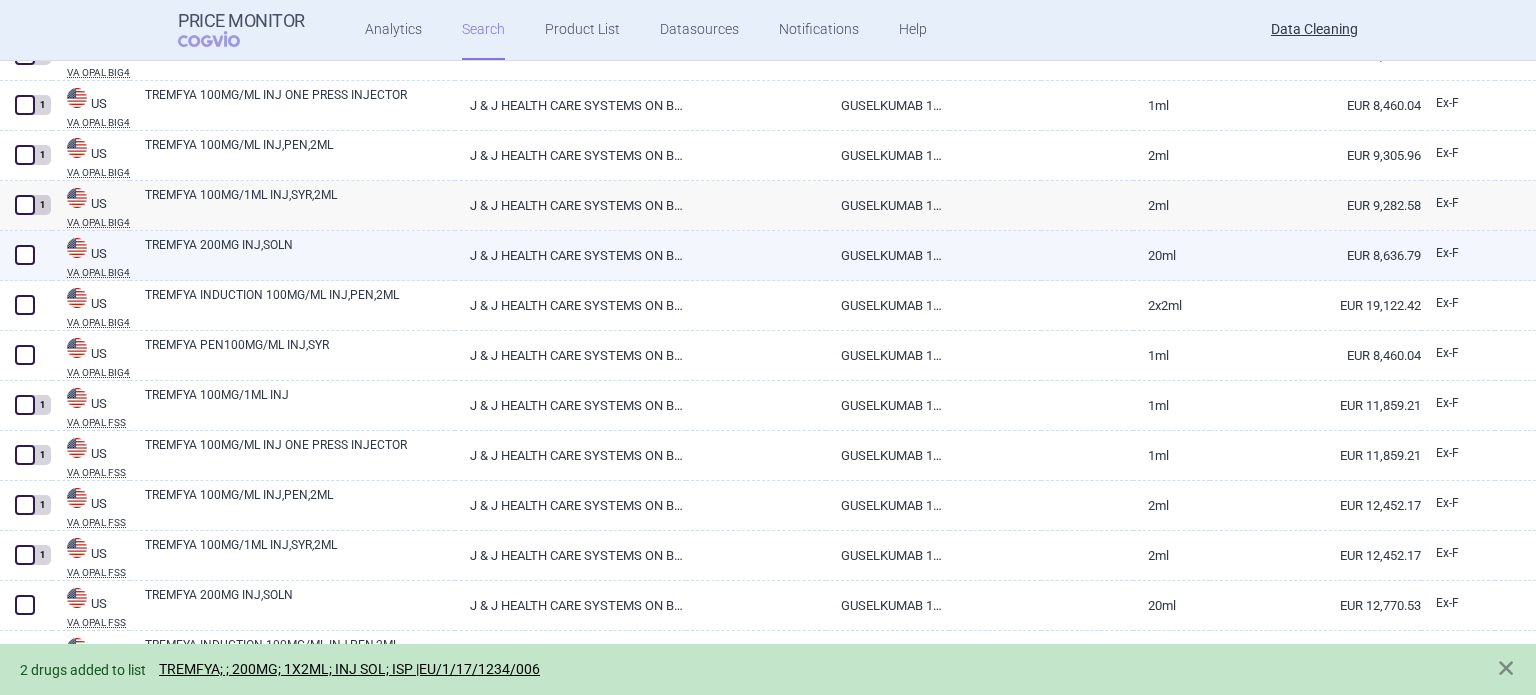 click at bounding box center (25, 255) 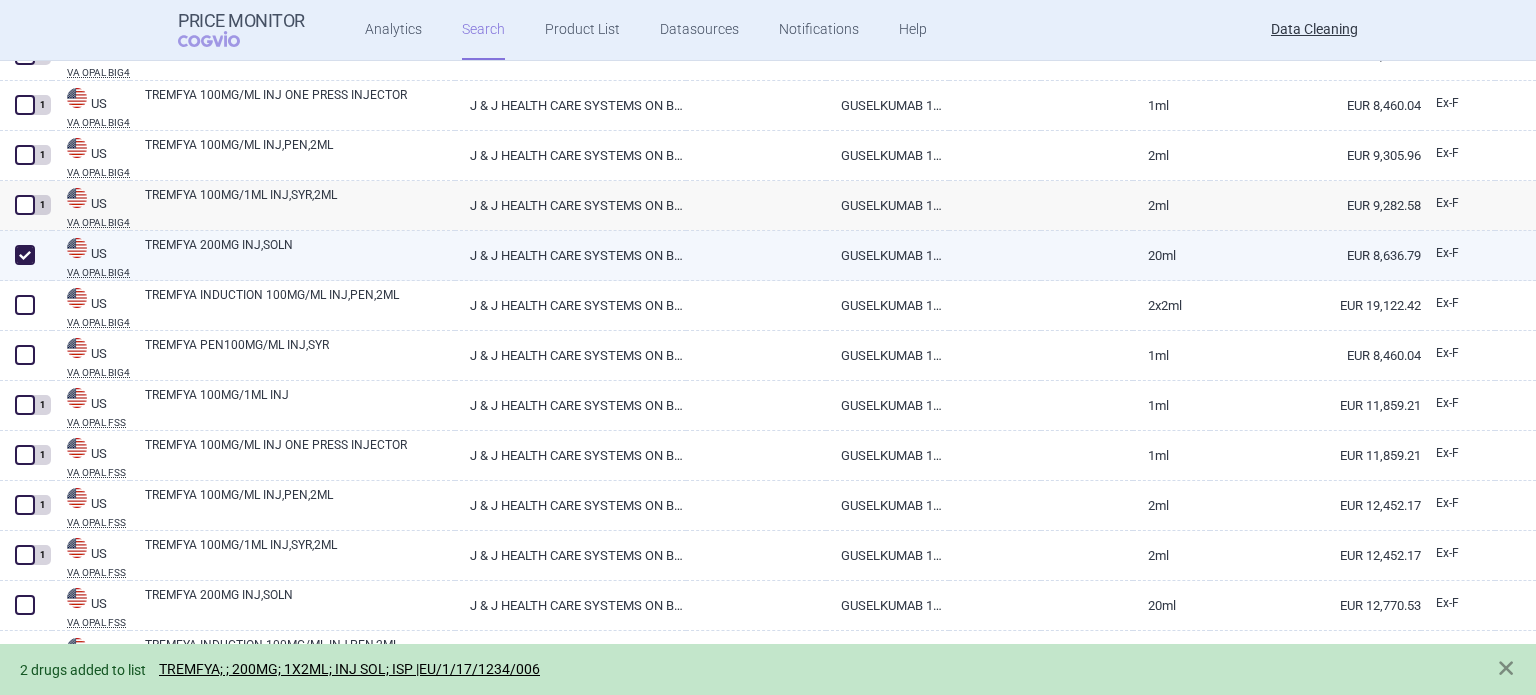 checkbox on "true" 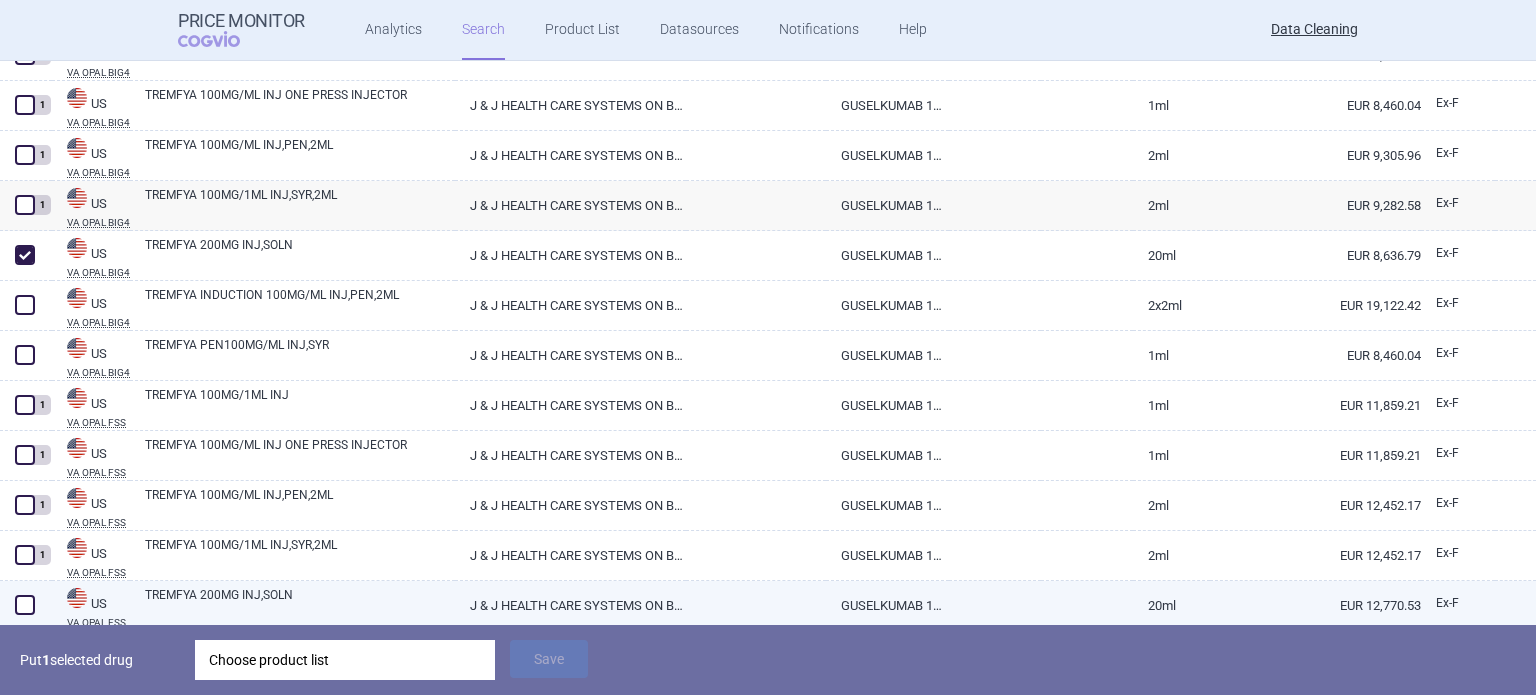 click at bounding box center [25, 605] 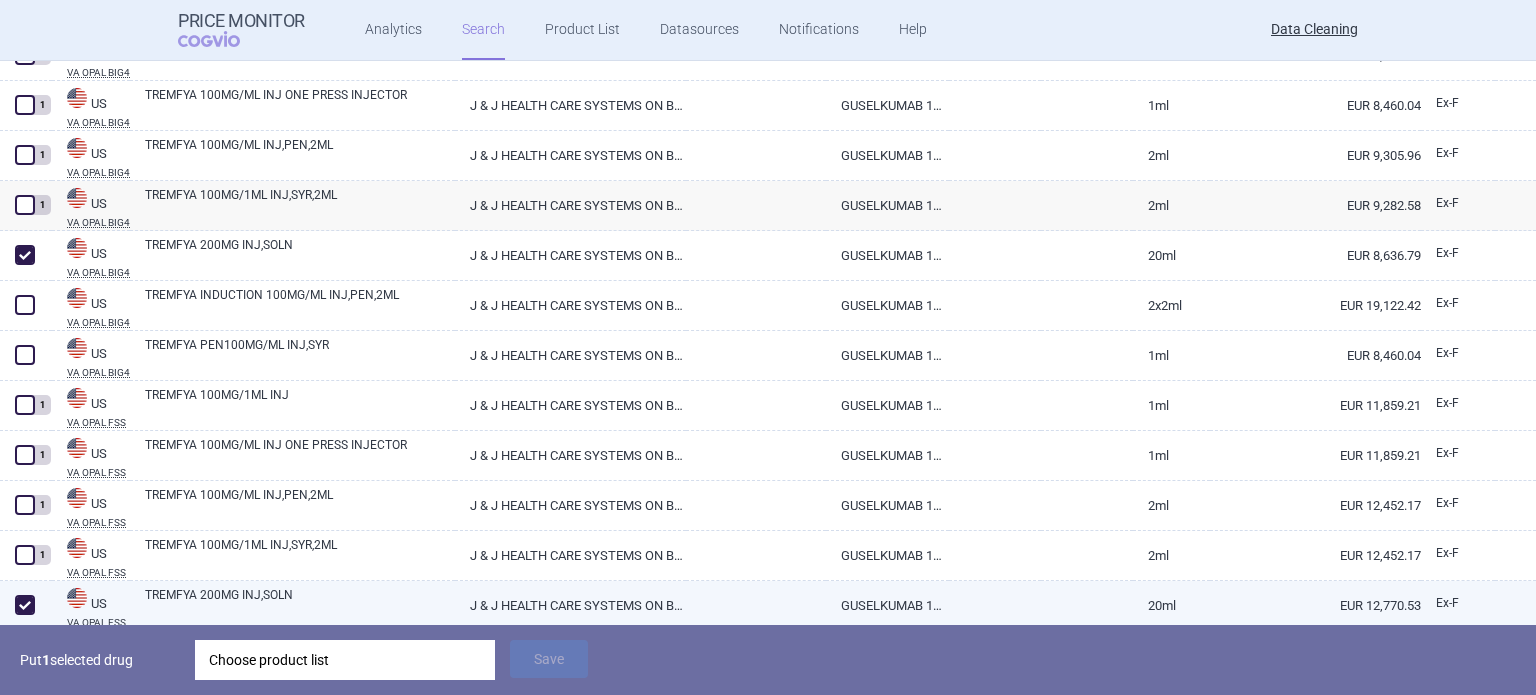 checkbox on "true" 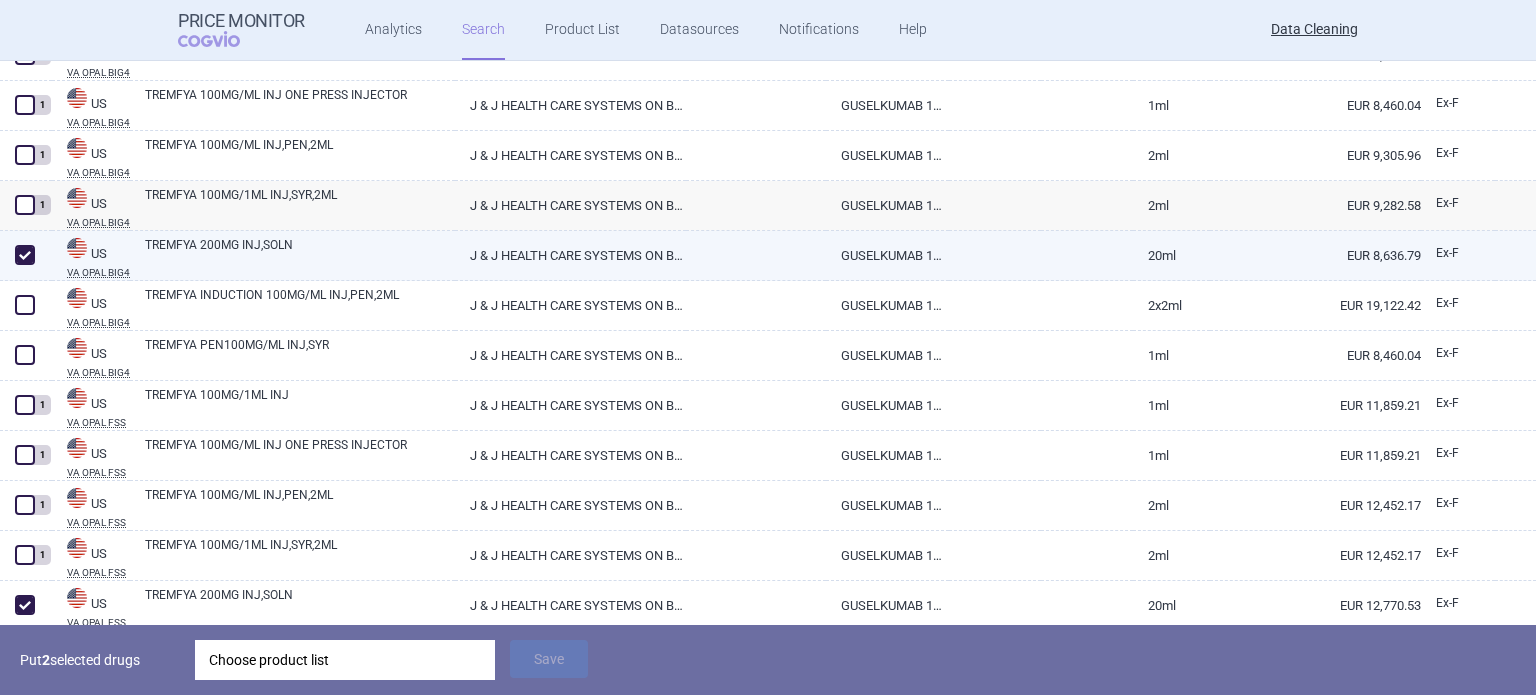 click on "TREMFYA 200MG INJ,SOLN" at bounding box center [300, 254] 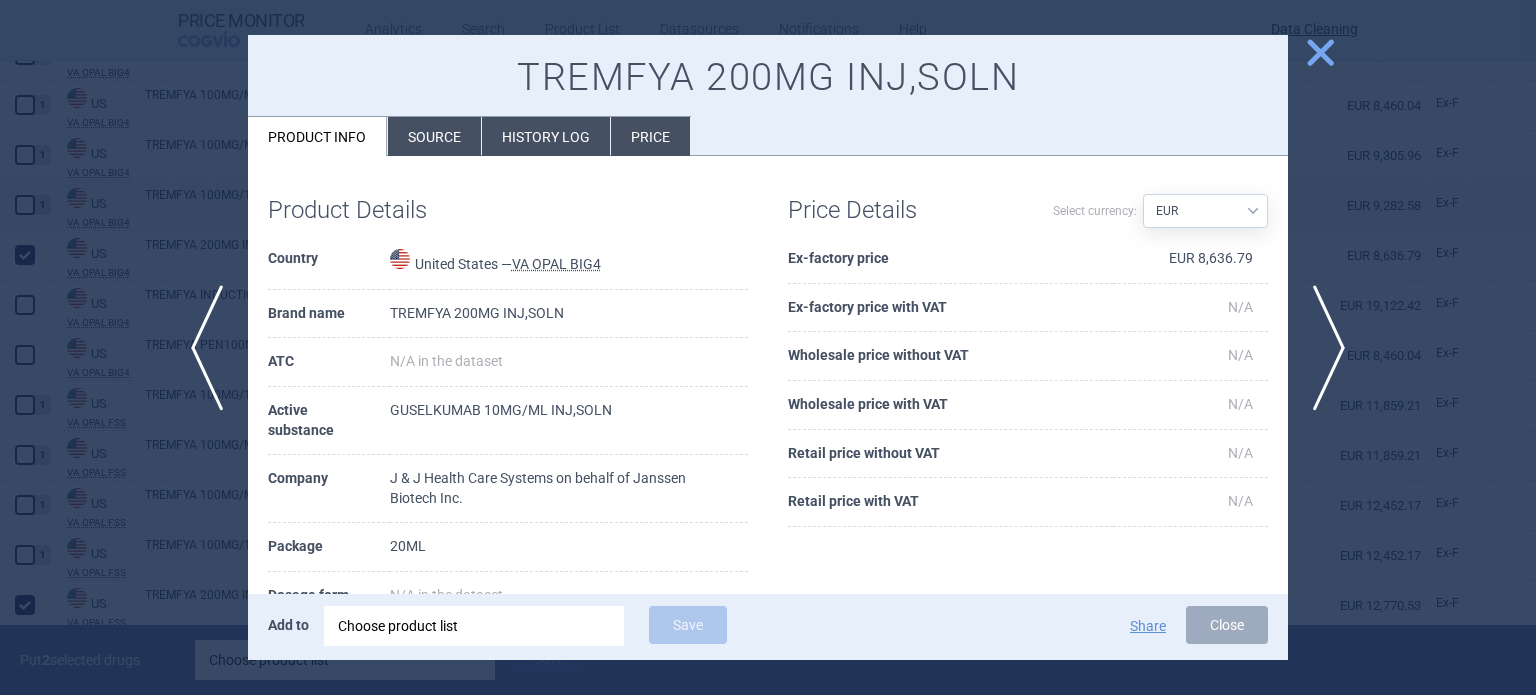 click on "Source" at bounding box center (434, 136) 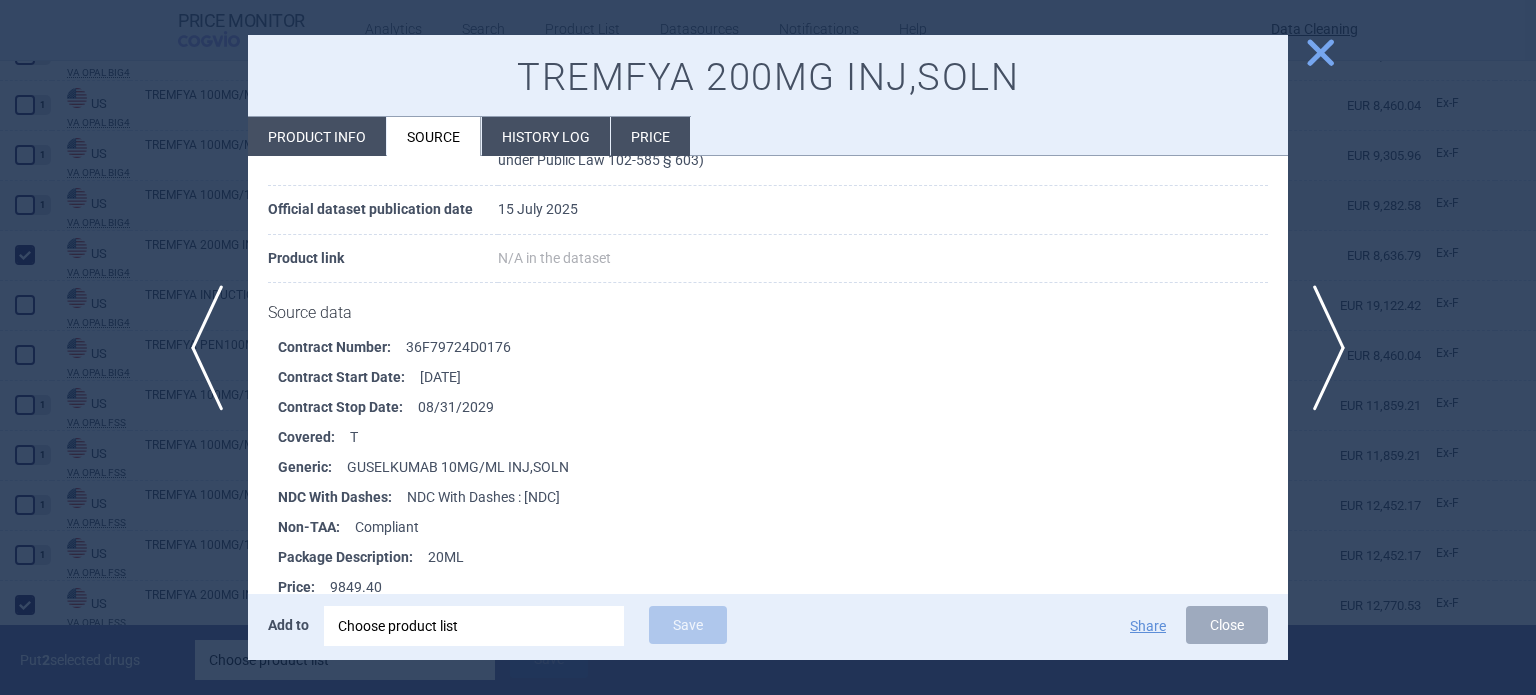 scroll, scrollTop: 200, scrollLeft: 0, axis: vertical 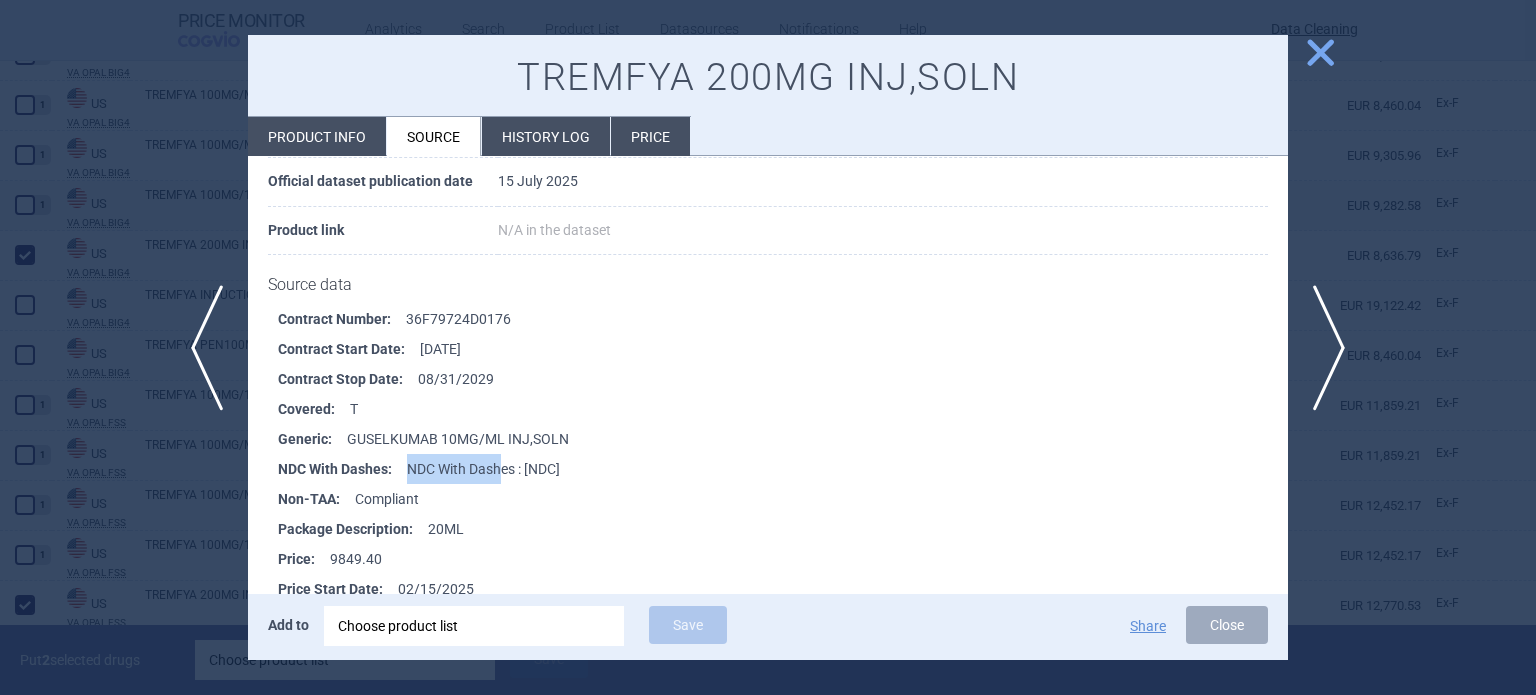 drag, startPoint x: 524, startPoint y: 455, endPoint x: 404, endPoint y: 469, distance: 120.8139 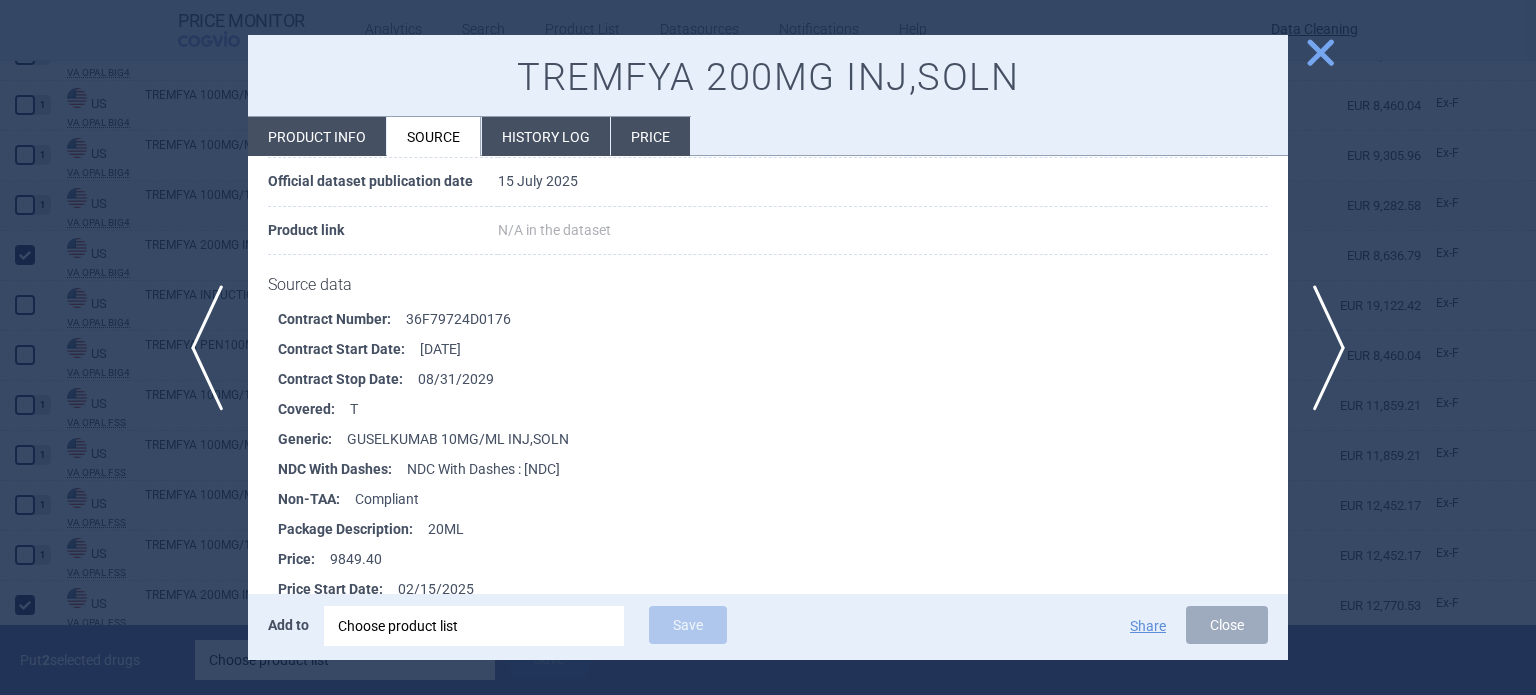 click at bounding box center [768, 347] 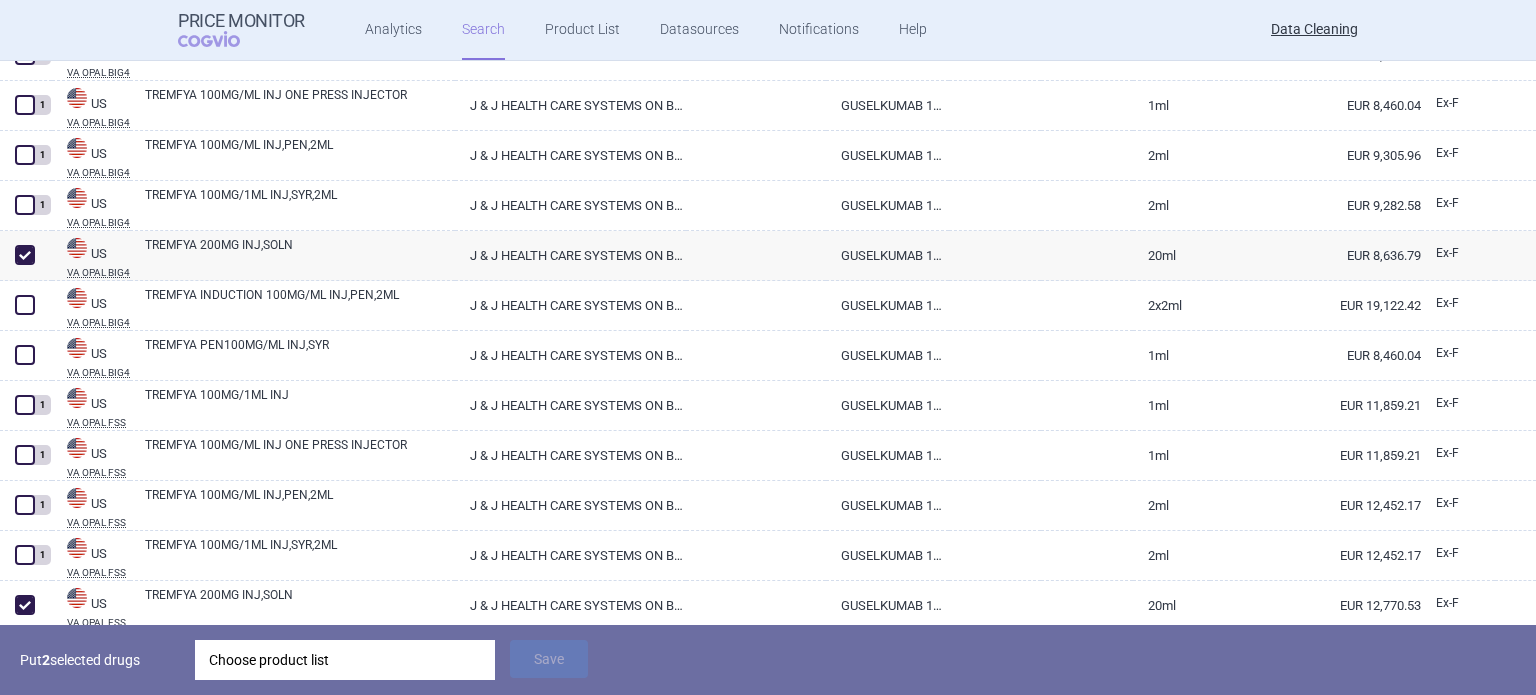 click on "Choose product list" at bounding box center (345, 660) 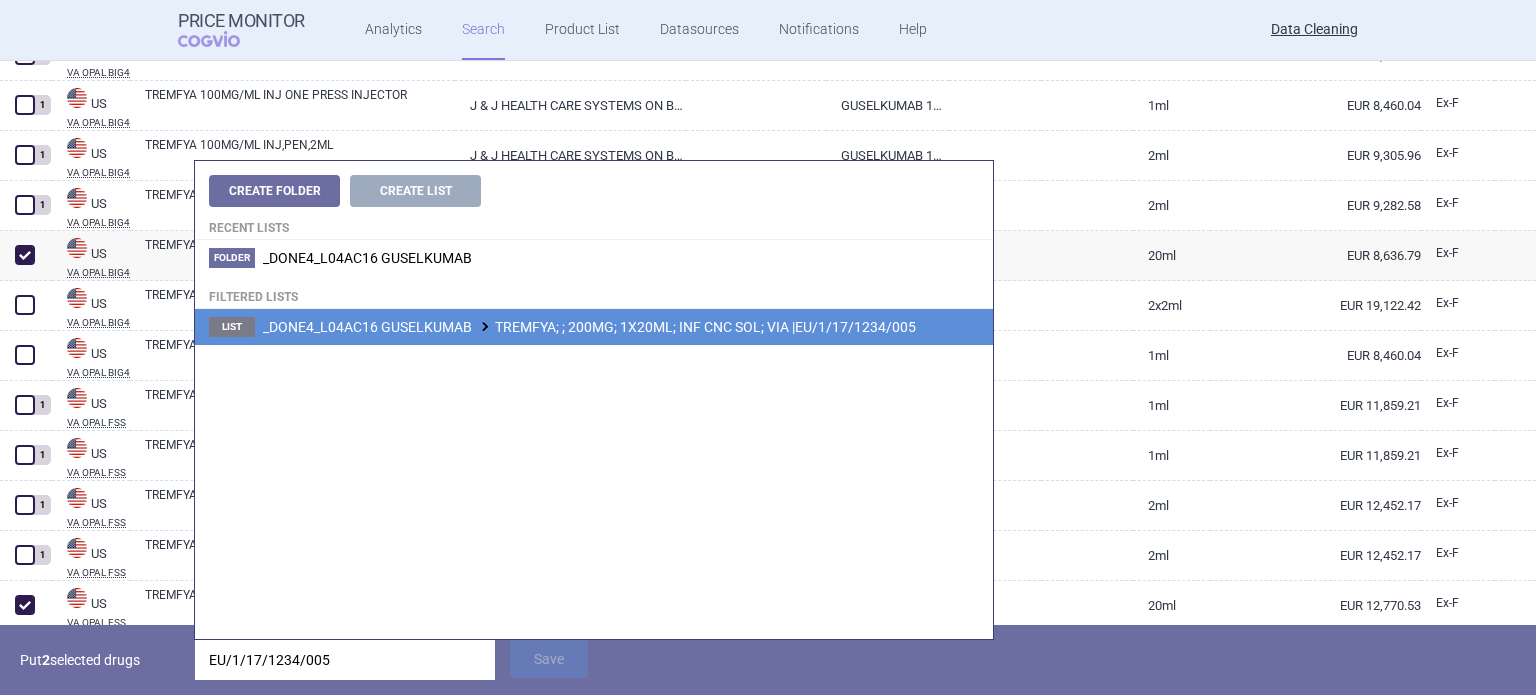 type on "EU/1/17/1234/005" 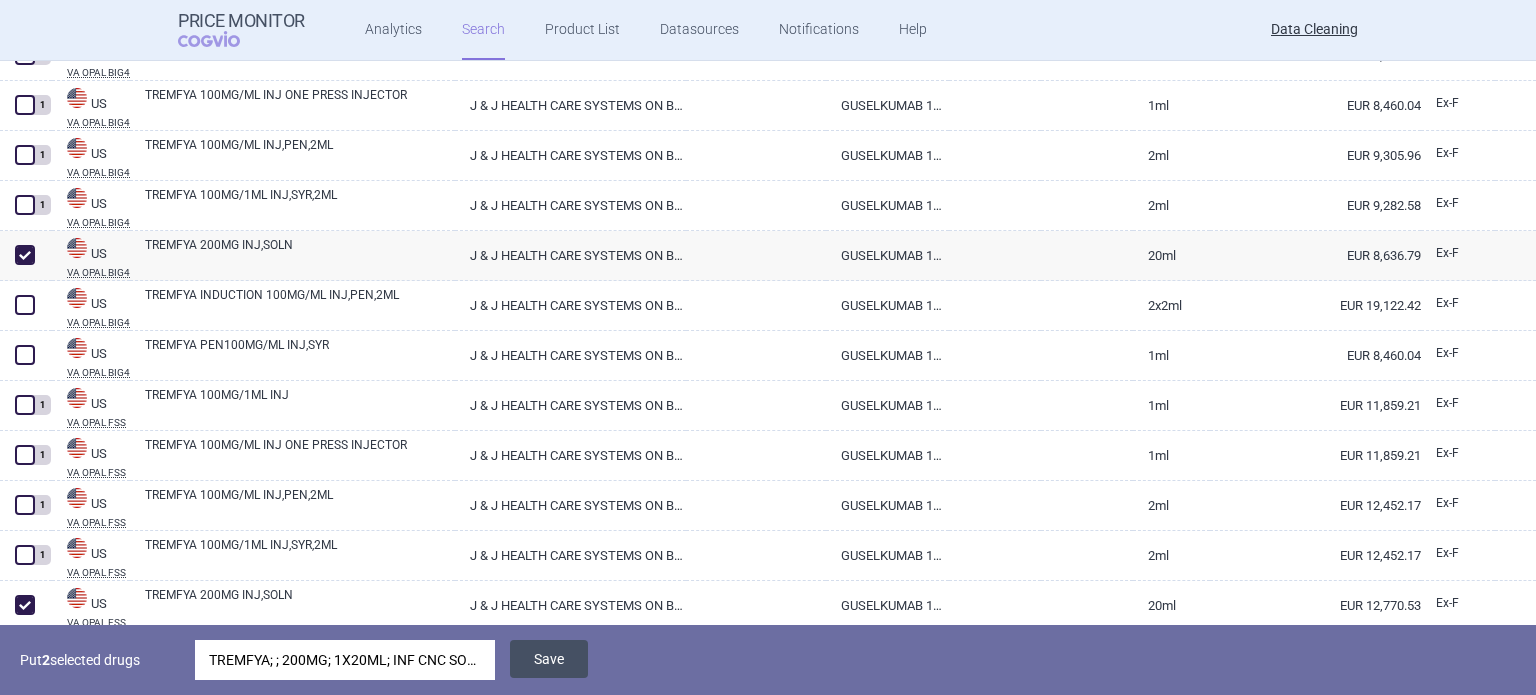click on "Save" at bounding box center (549, 659) 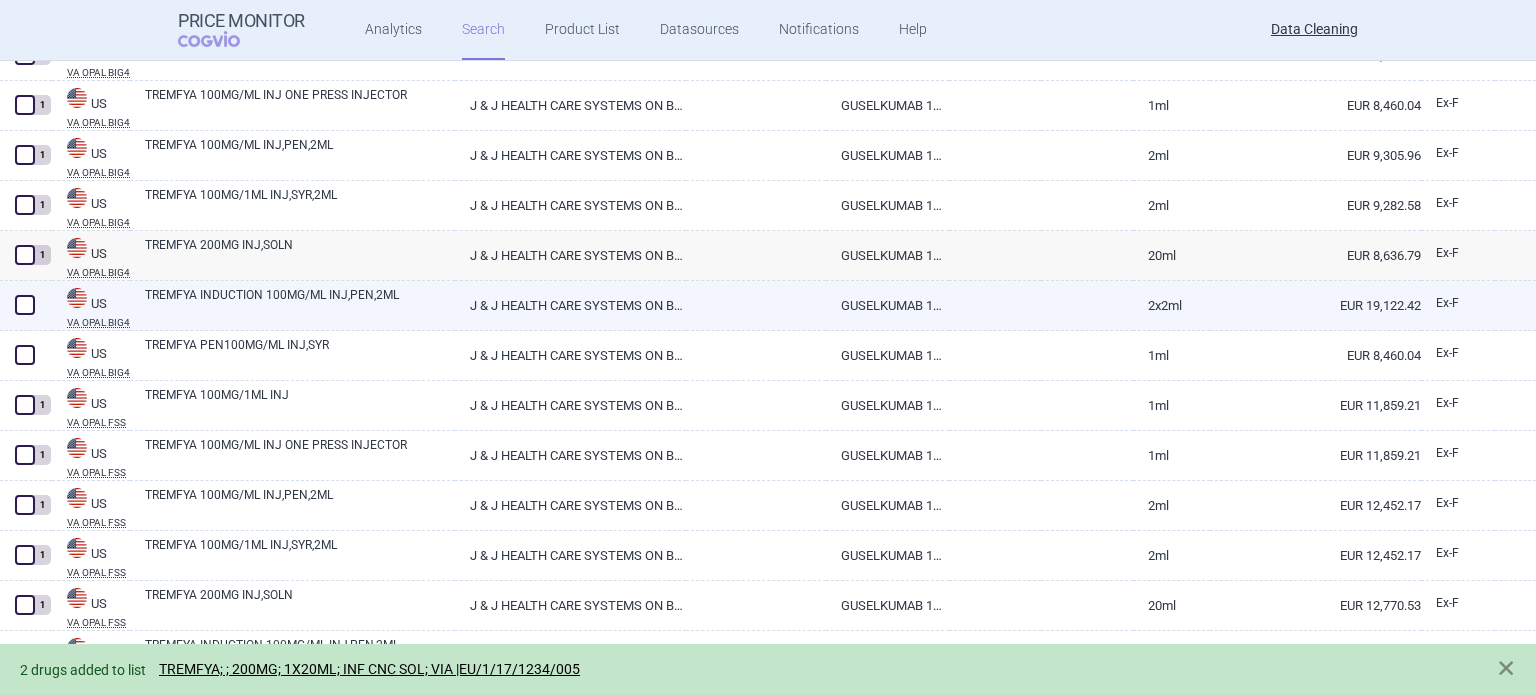 click at bounding box center [26, 306] 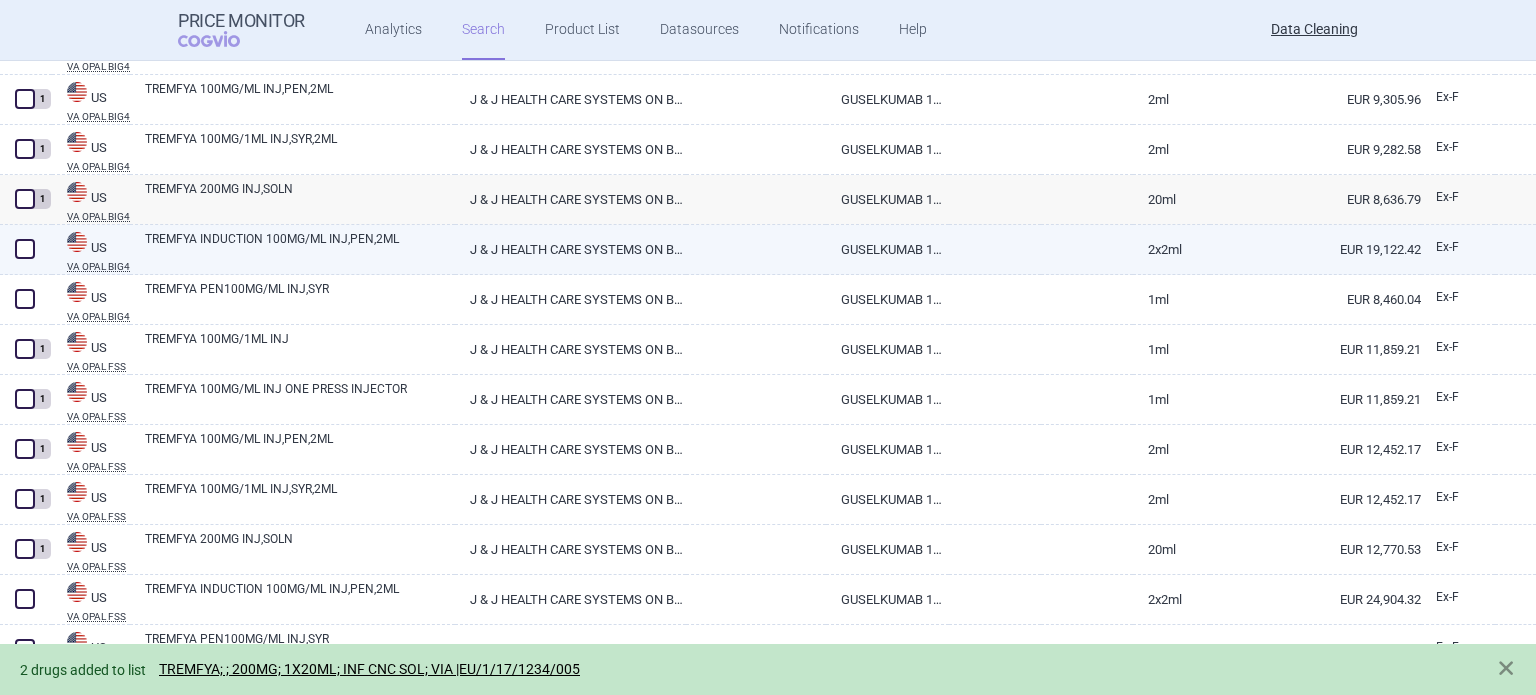 scroll, scrollTop: 7884, scrollLeft: 0, axis: vertical 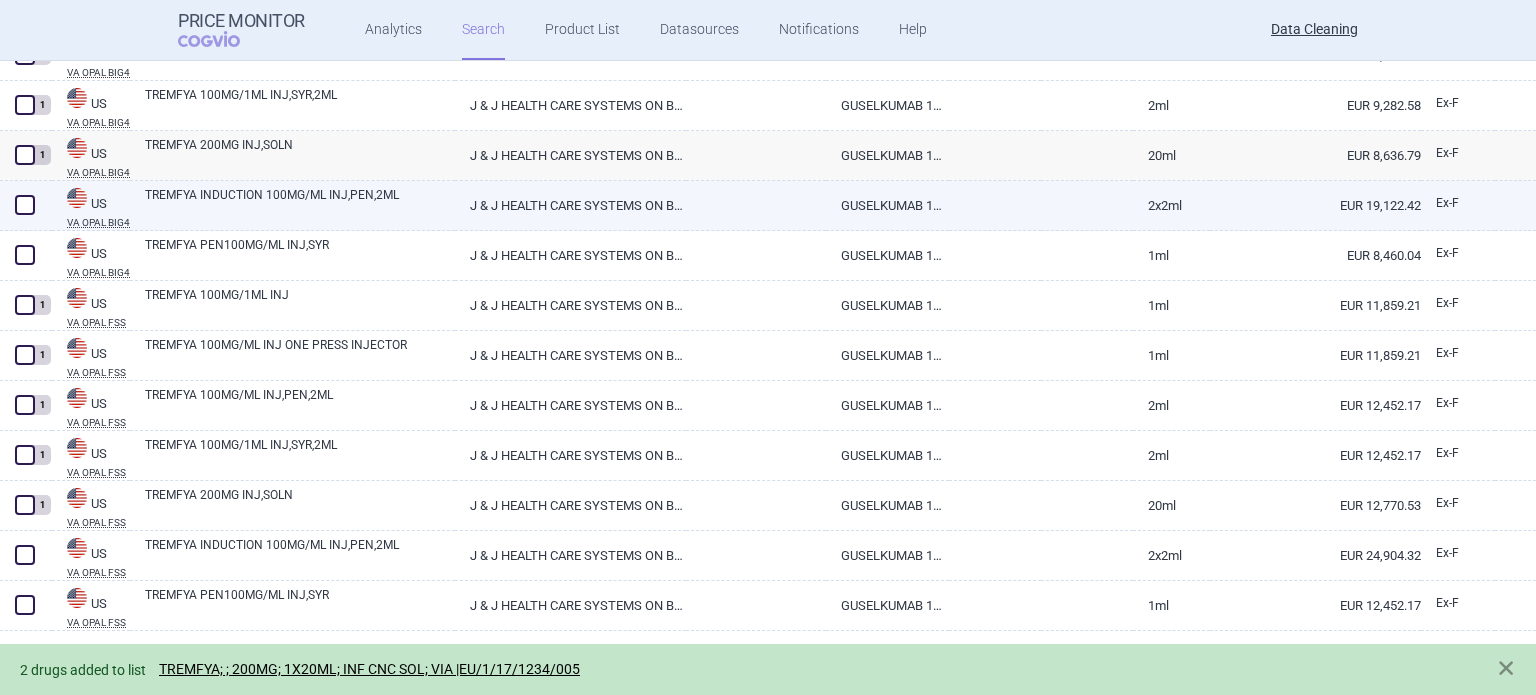 click at bounding box center [25, 205] 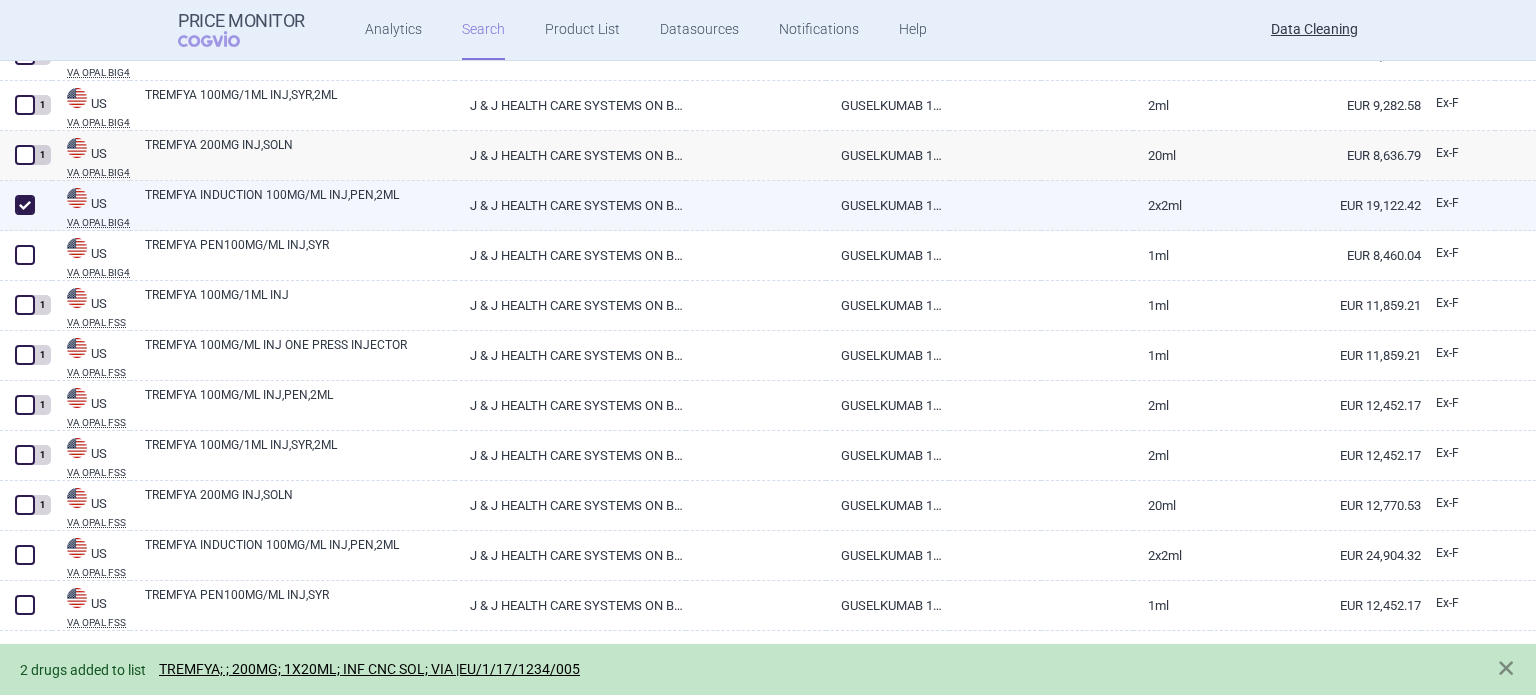 checkbox on "true" 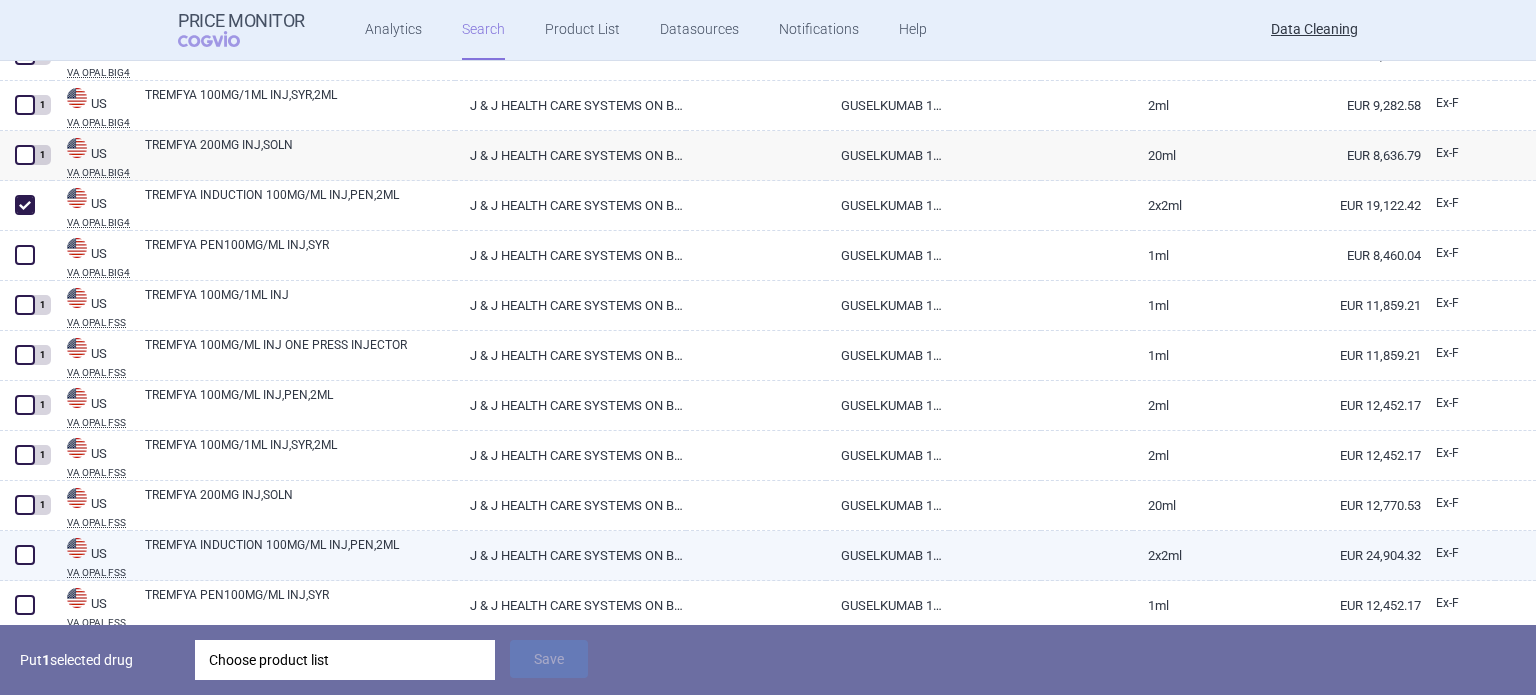 click at bounding box center [25, 555] 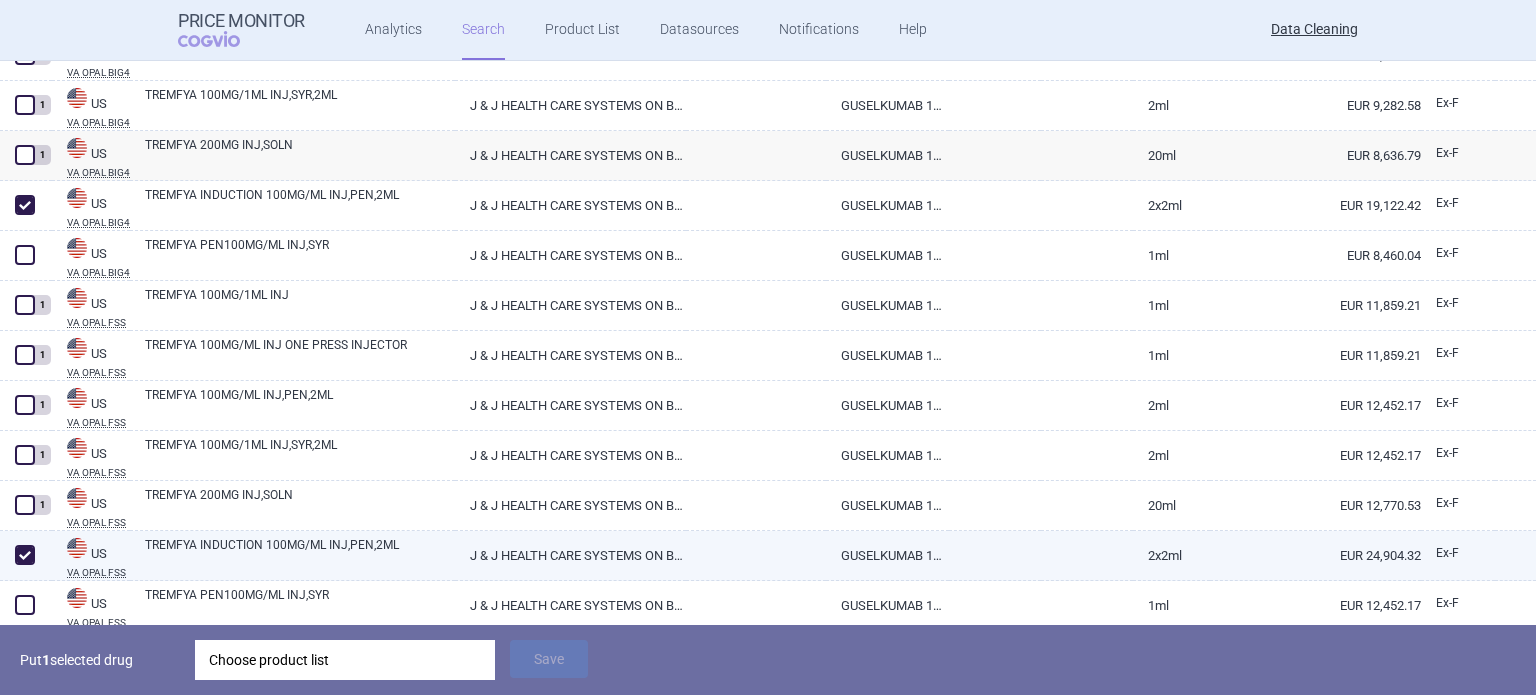checkbox on "true" 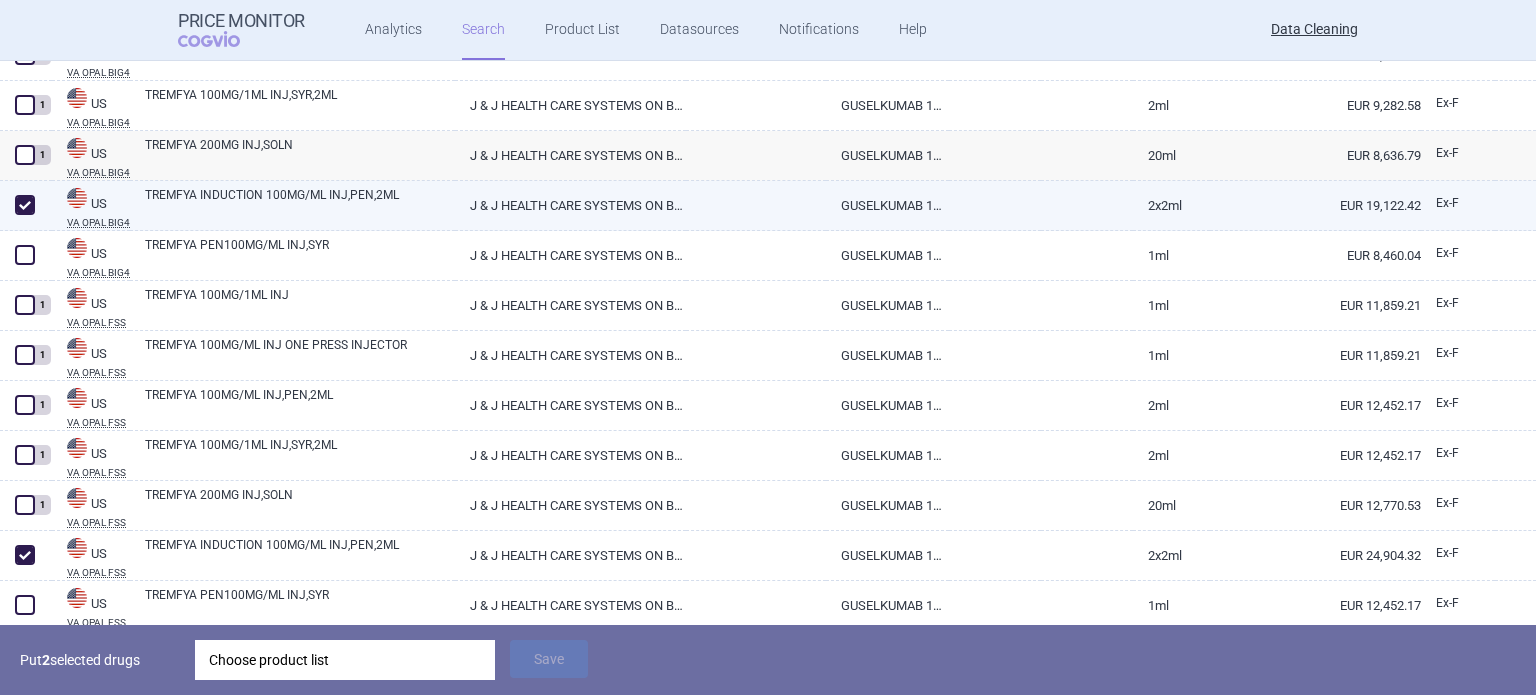 click on "TREMFYA INDUCTION 100MG/ML INJ,PEN,2ML" at bounding box center (300, 204) 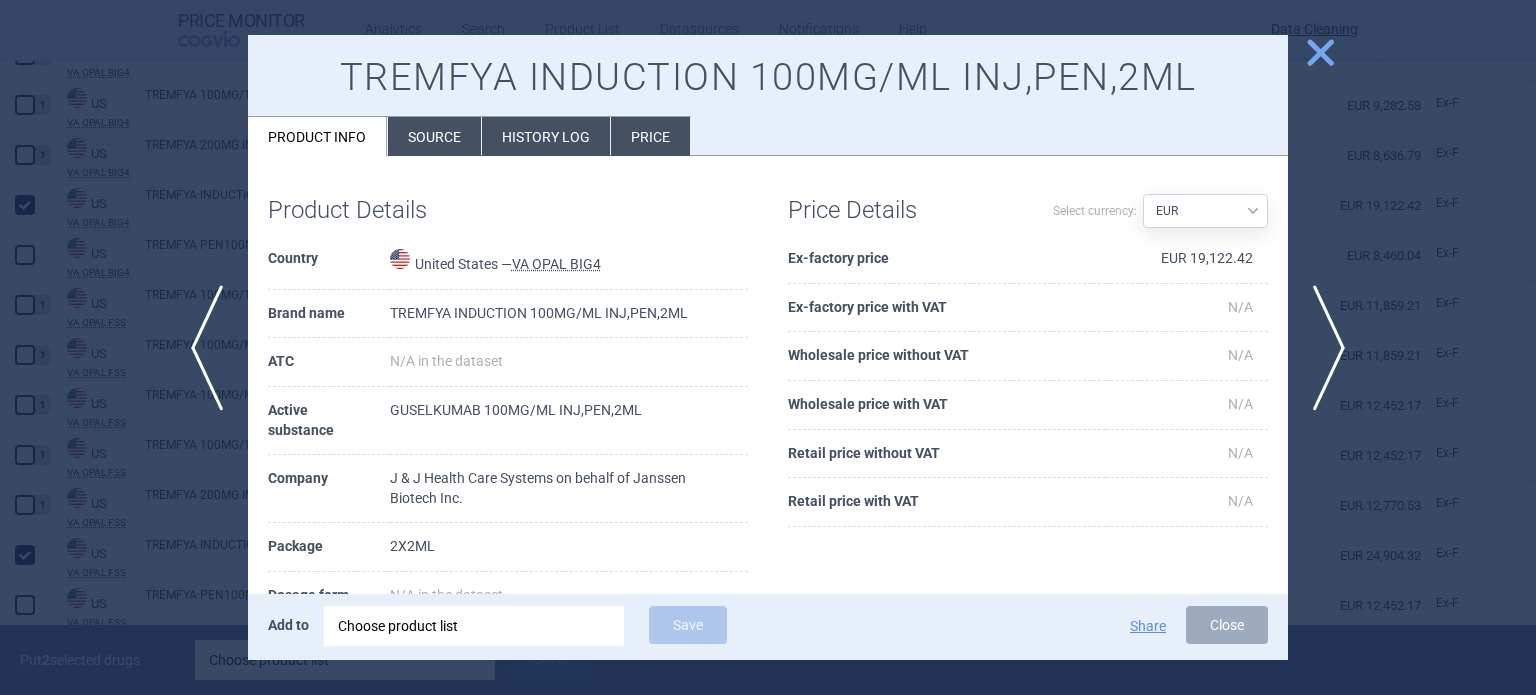 drag, startPoint x: 430, startPoint y: 148, endPoint x: 448, endPoint y: 163, distance: 23.43075 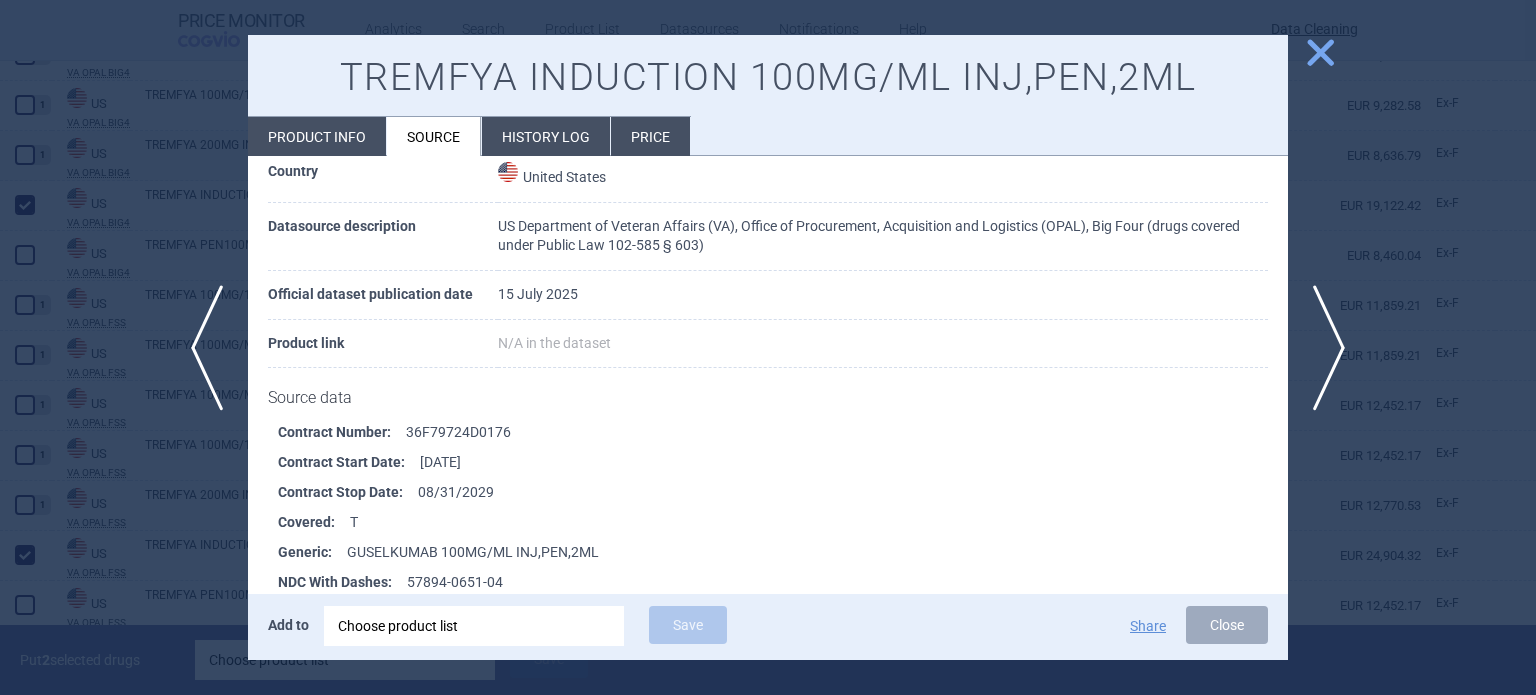 scroll, scrollTop: 300, scrollLeft: 0, axis: vertical 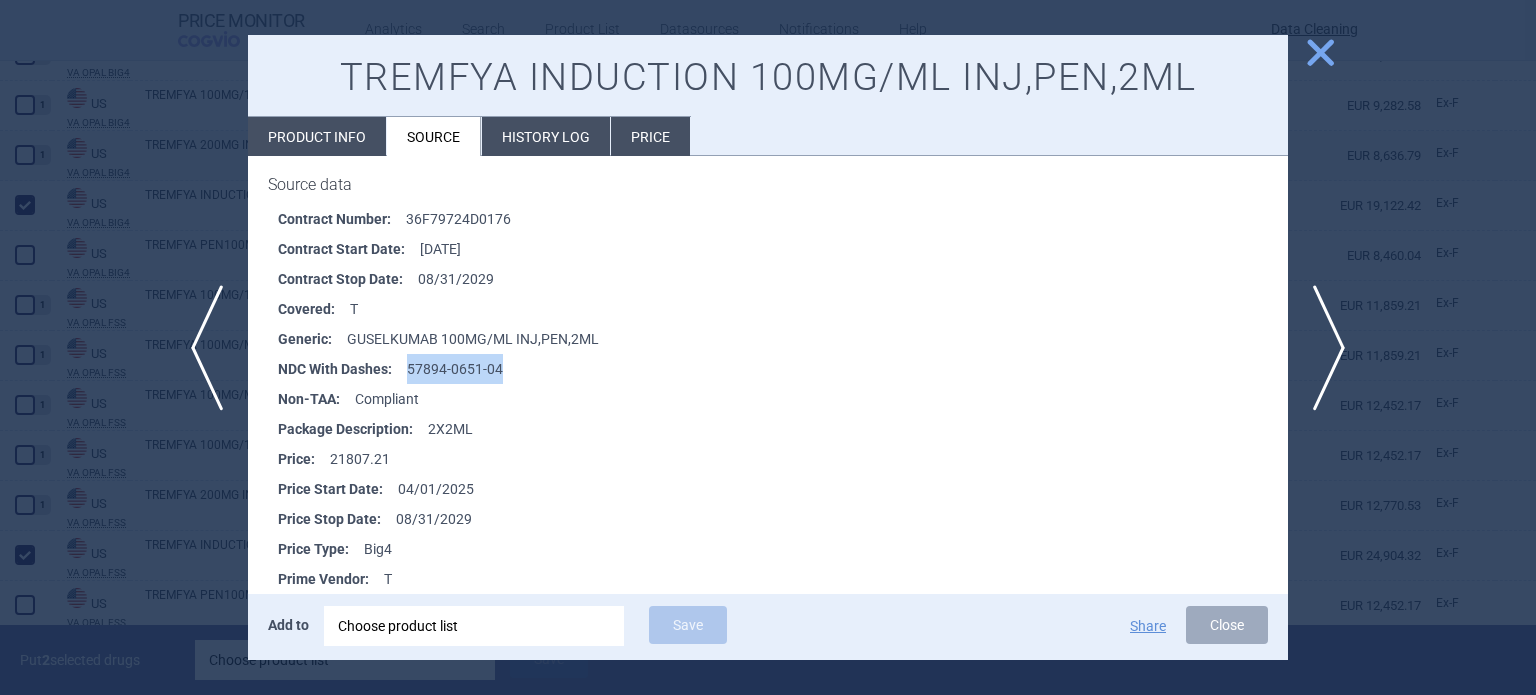 drag, startPoint x: 520, startPoint y: 366, endPoint x: 409, endPoint y: 358, distance: 111.28792 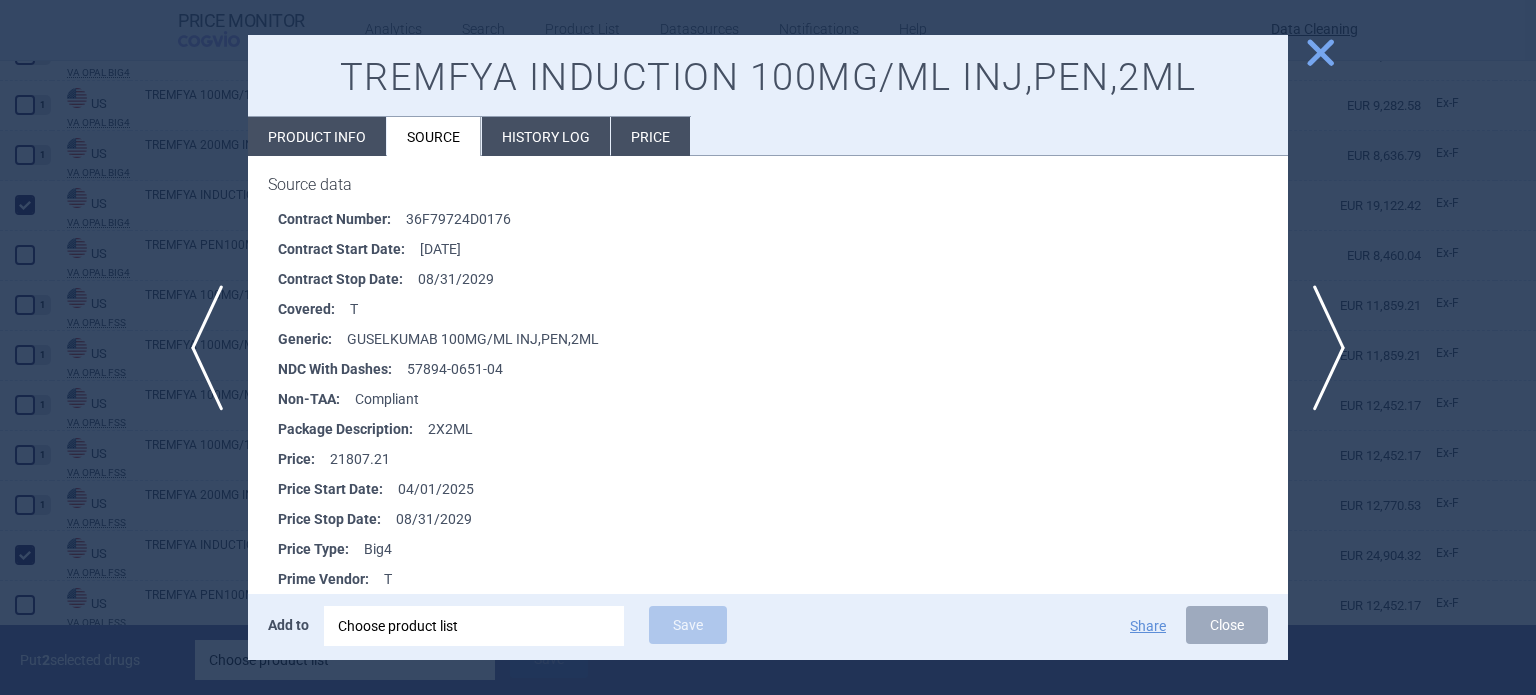 click at bounding box center [768, 347] 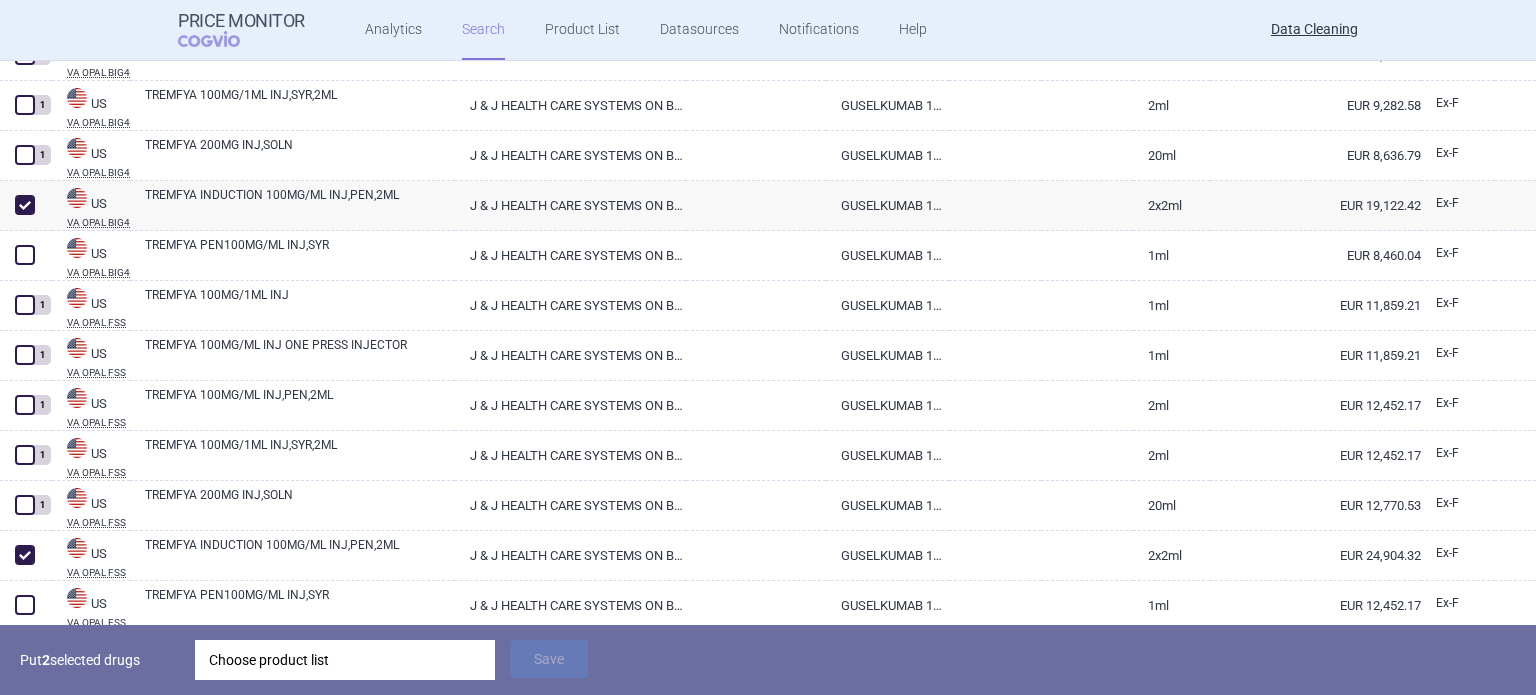 click on "Choose product list" at bounding box center (345, 660) 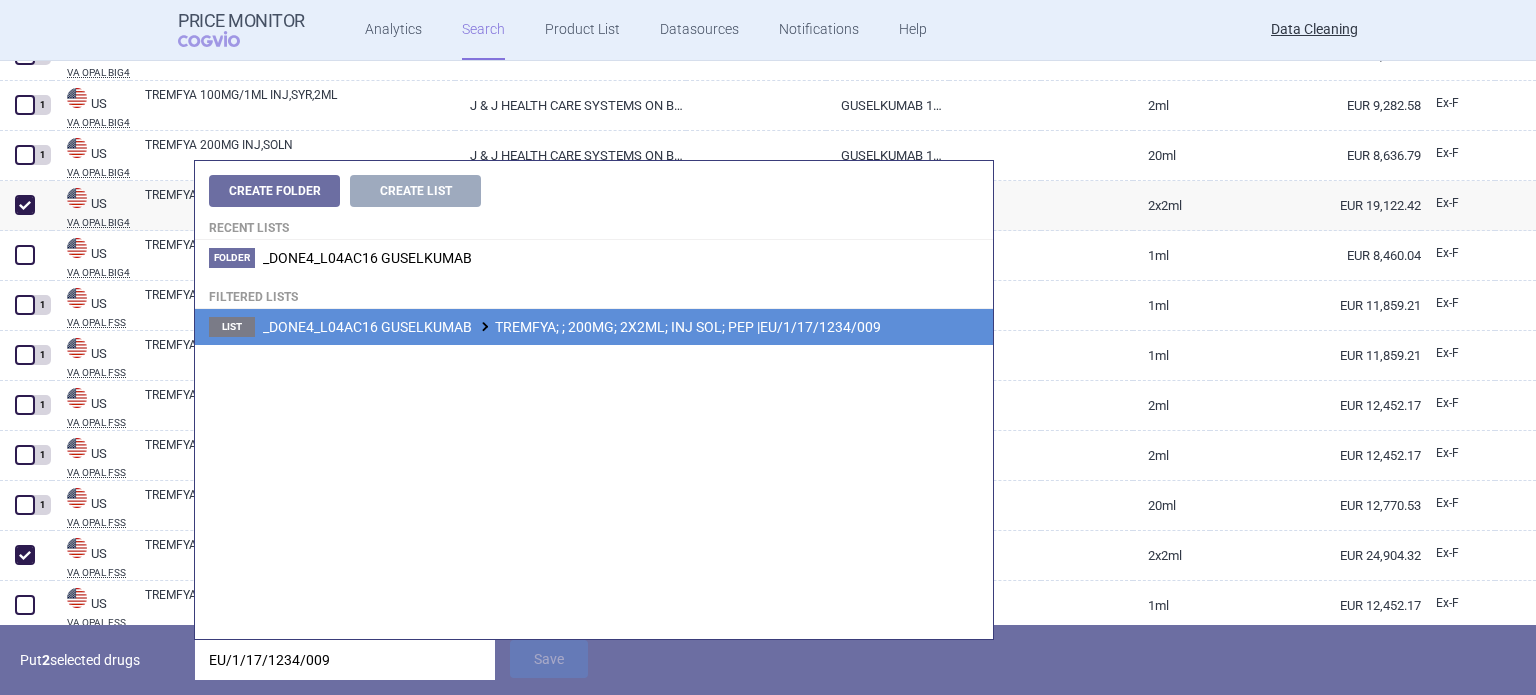 type on "EU/1/17/1234/009" 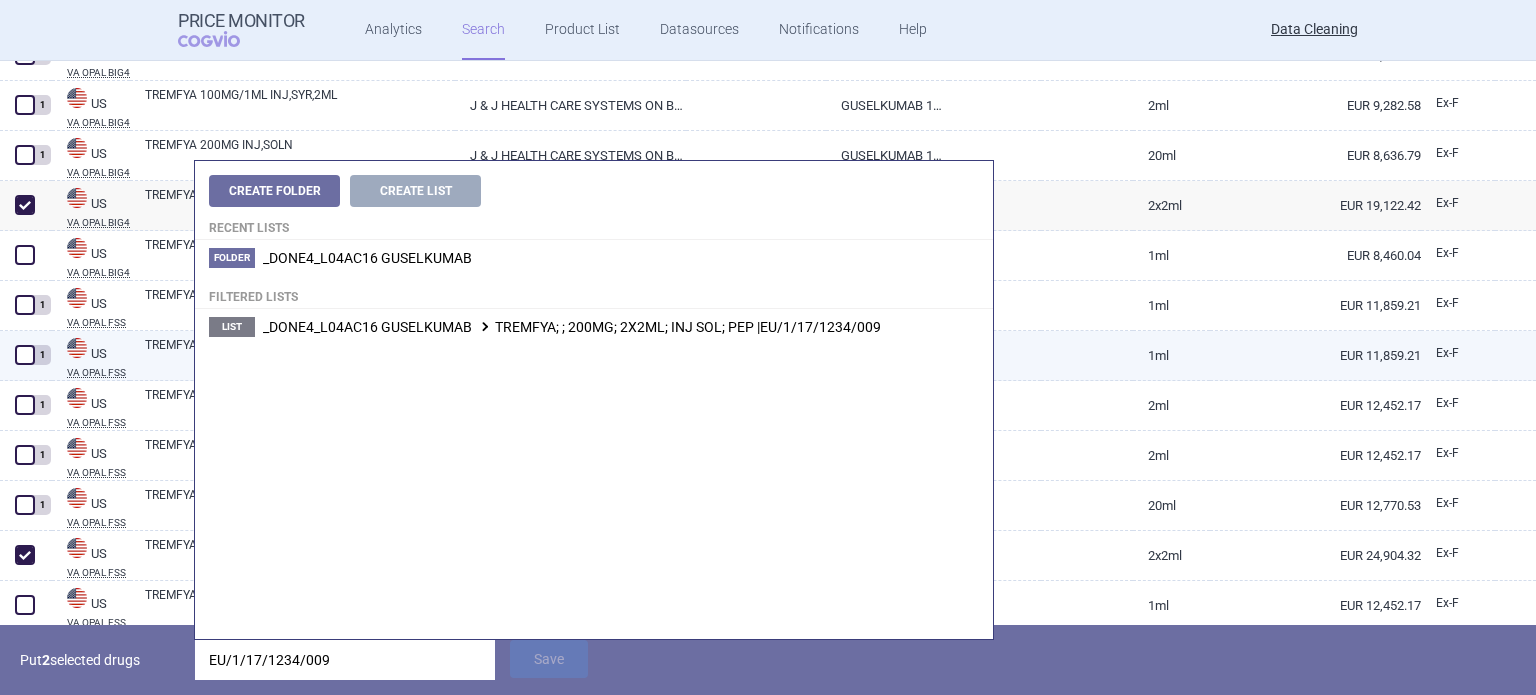 drag, startPoint x: 637, startPoint y: 322, endPoint x: 635, endPoint y: 350, distance: 28.071337 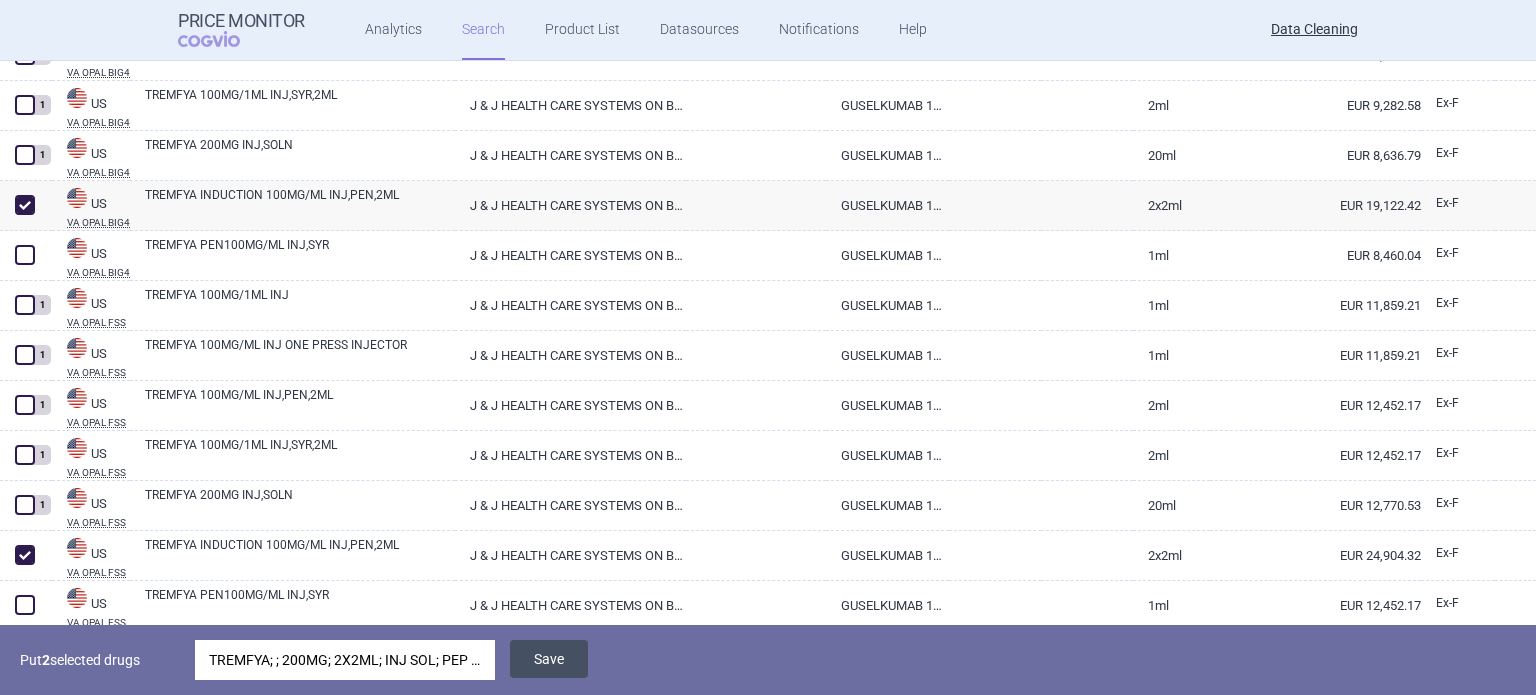 click on "Save" at bounding box center (549, 659) 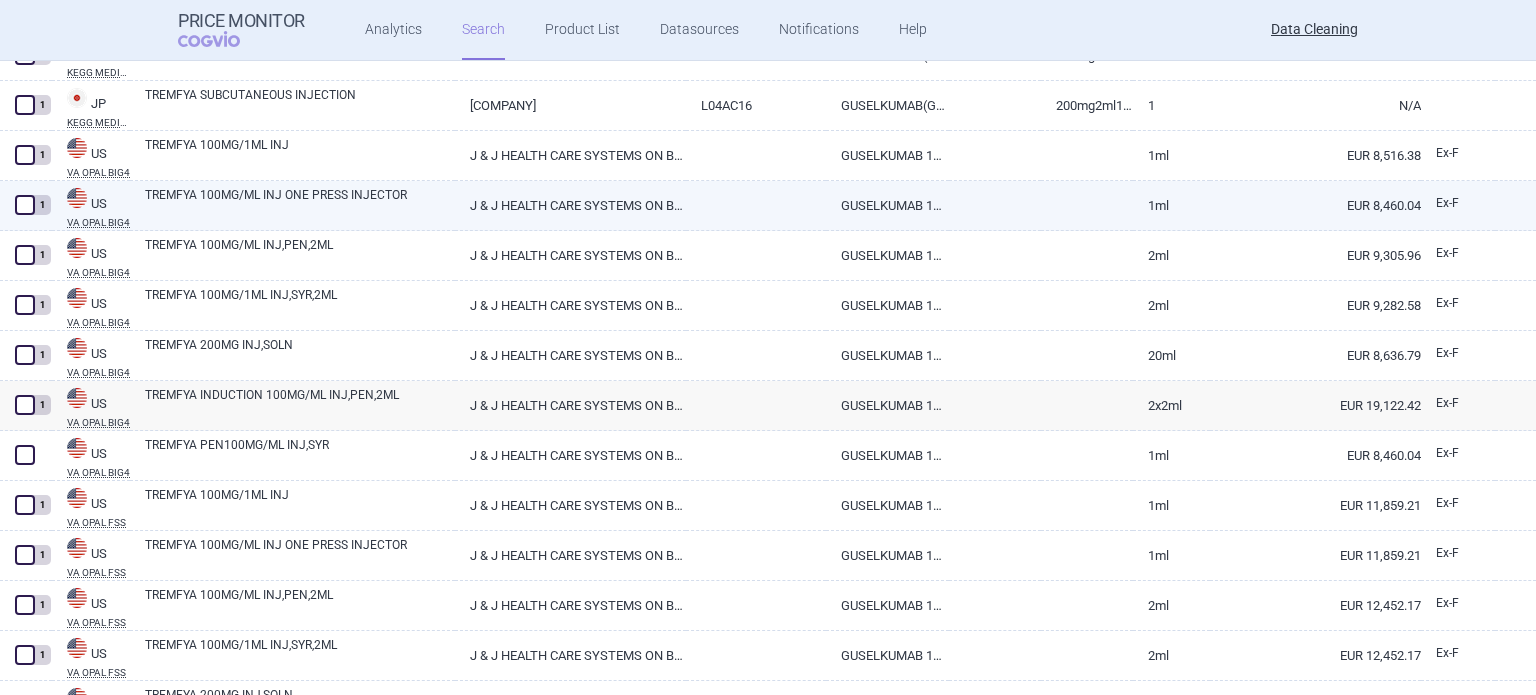 scroll, scrollTop: 7884, scrollLeft: 0, axis: vertical 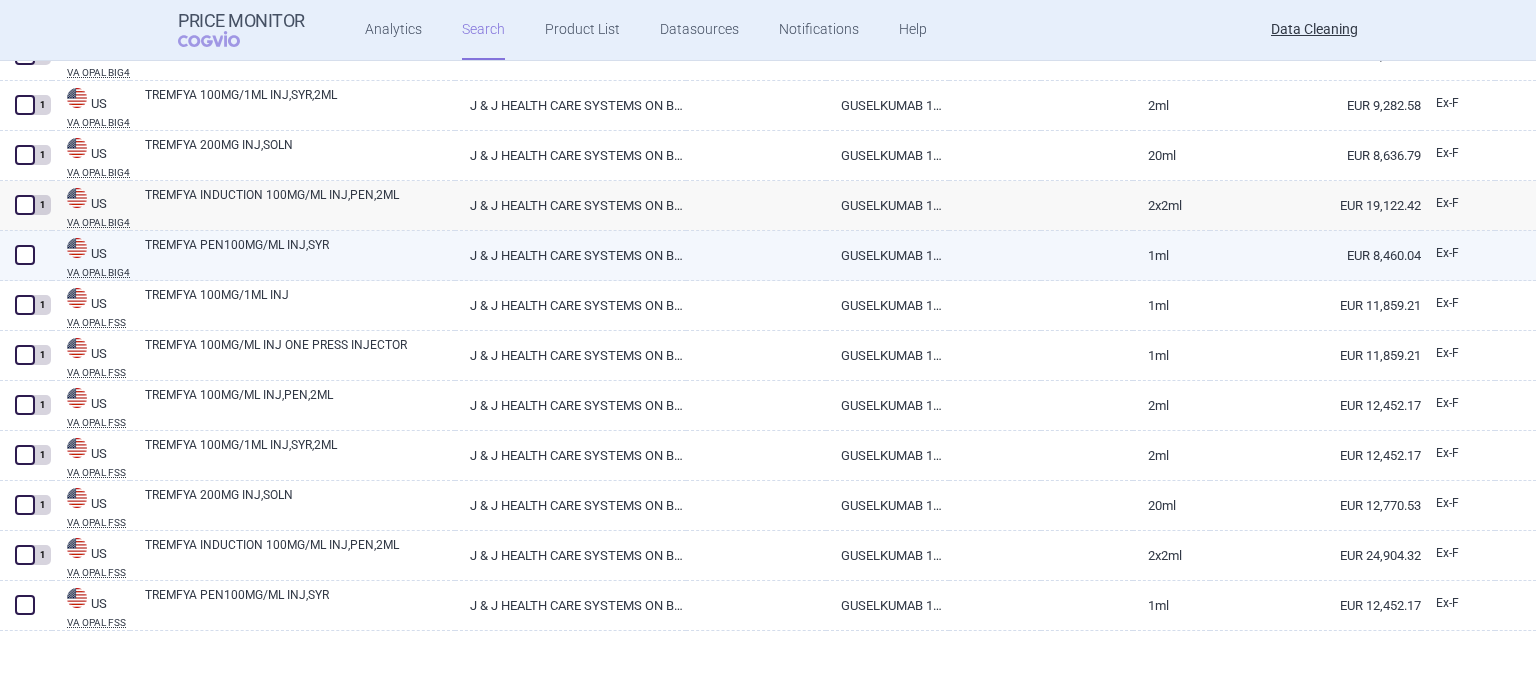 click at bounding box center (25, 255) 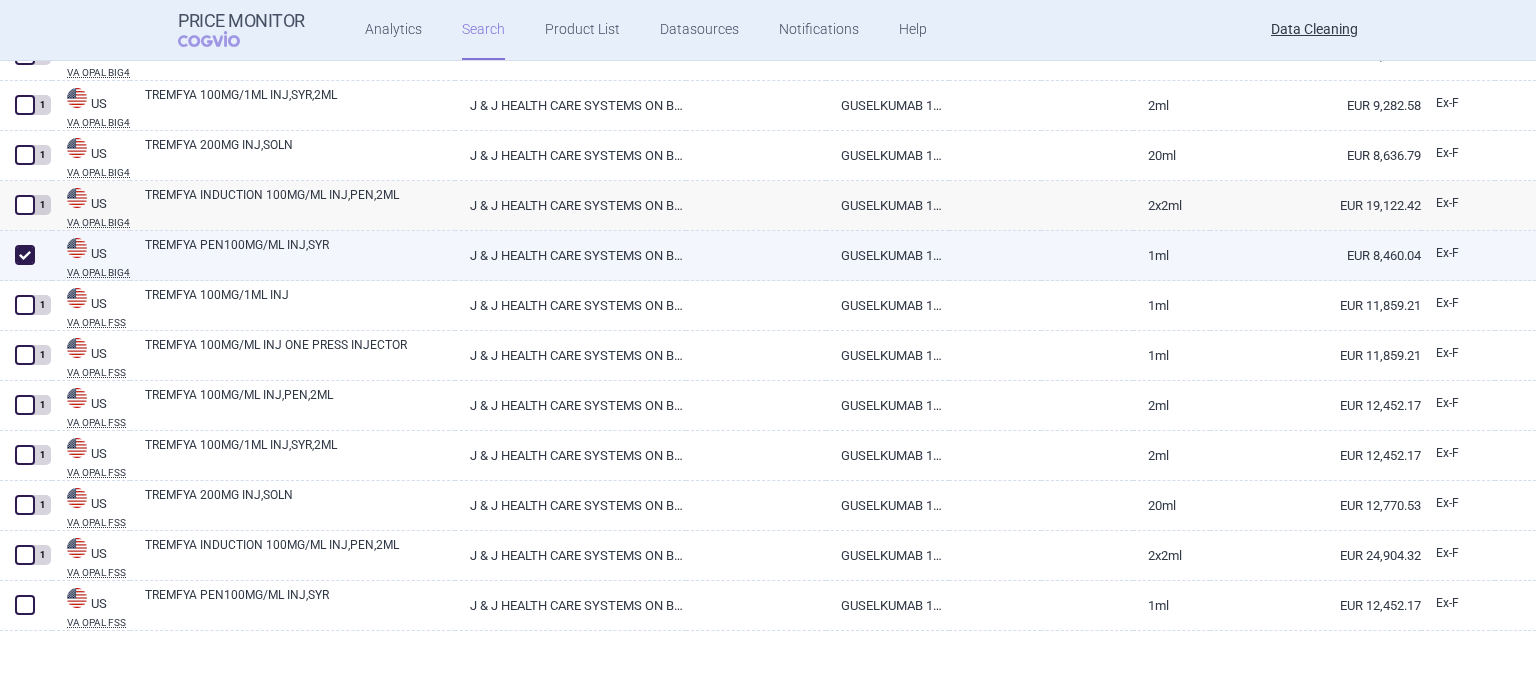checkbox on "true" 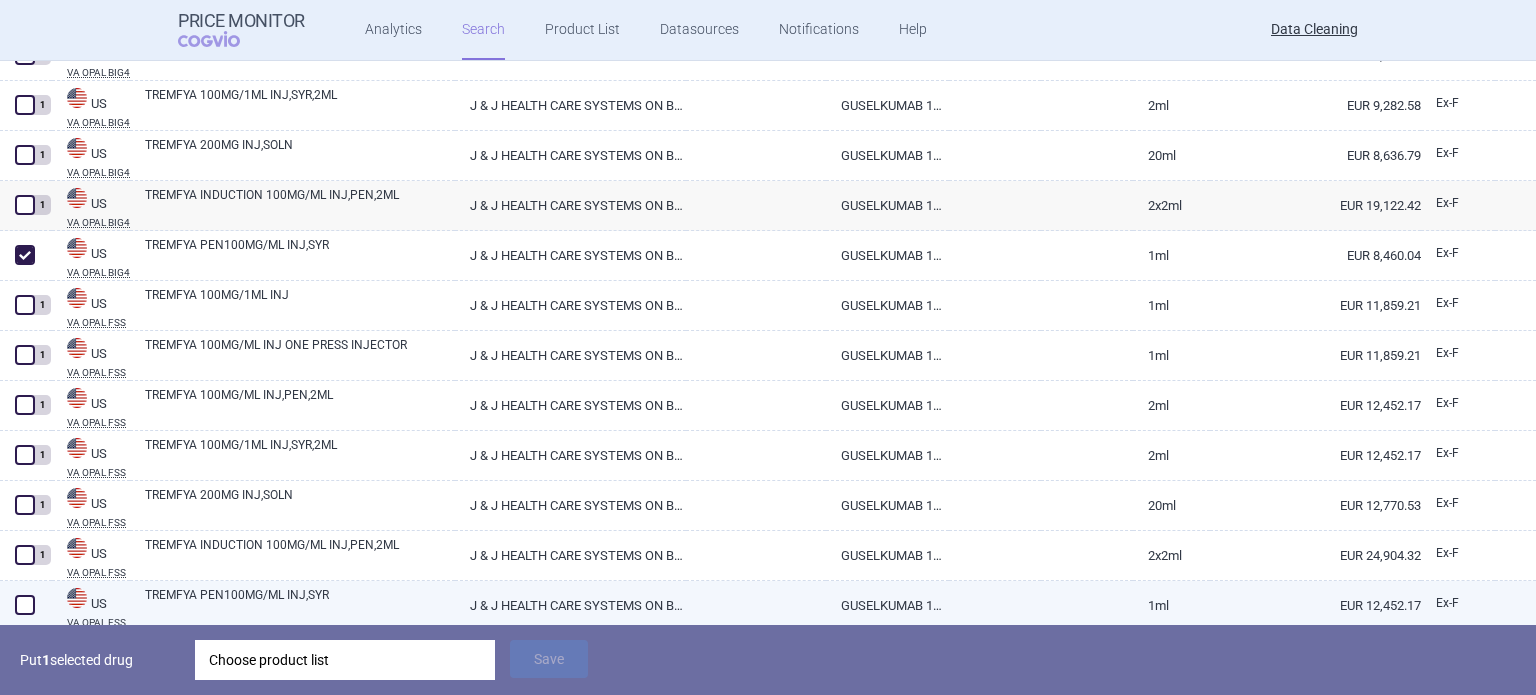 click at bounding box center (25, 605) 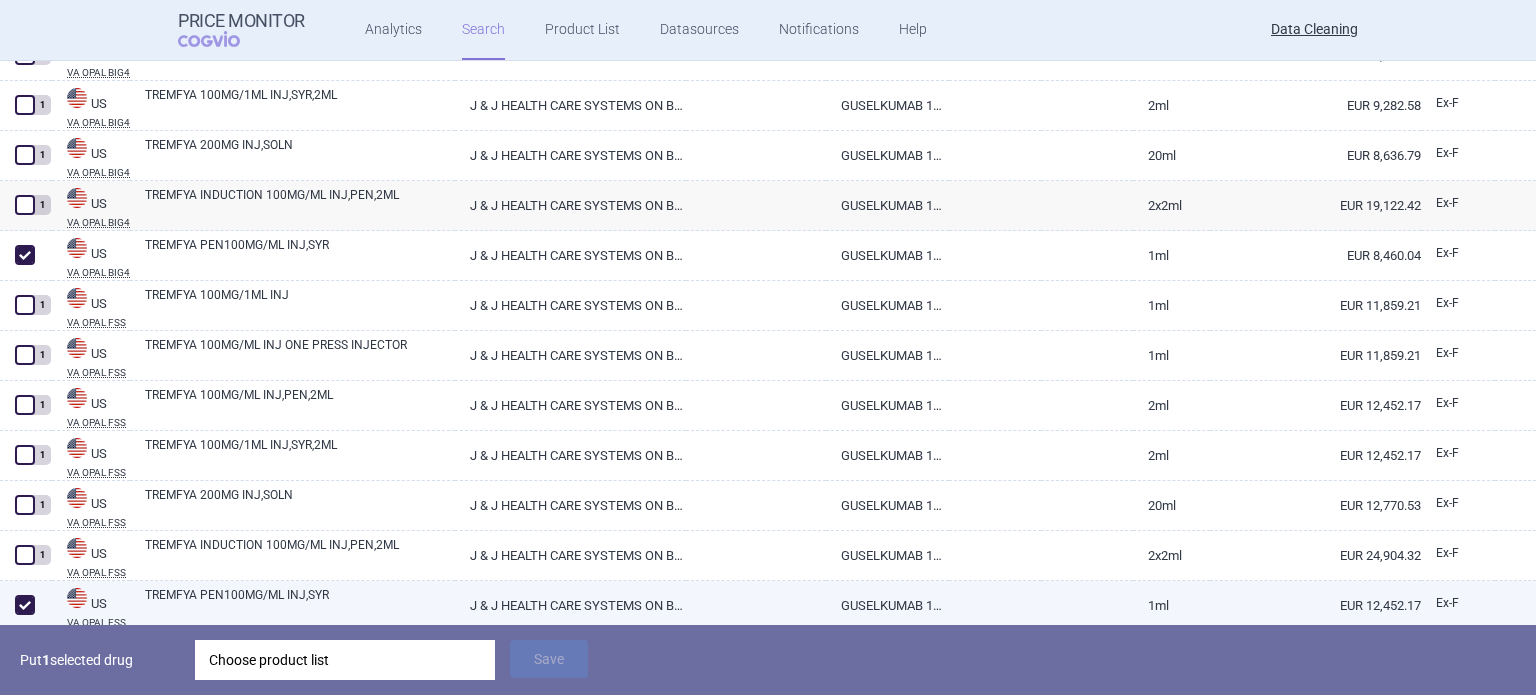 checkbox on "true" 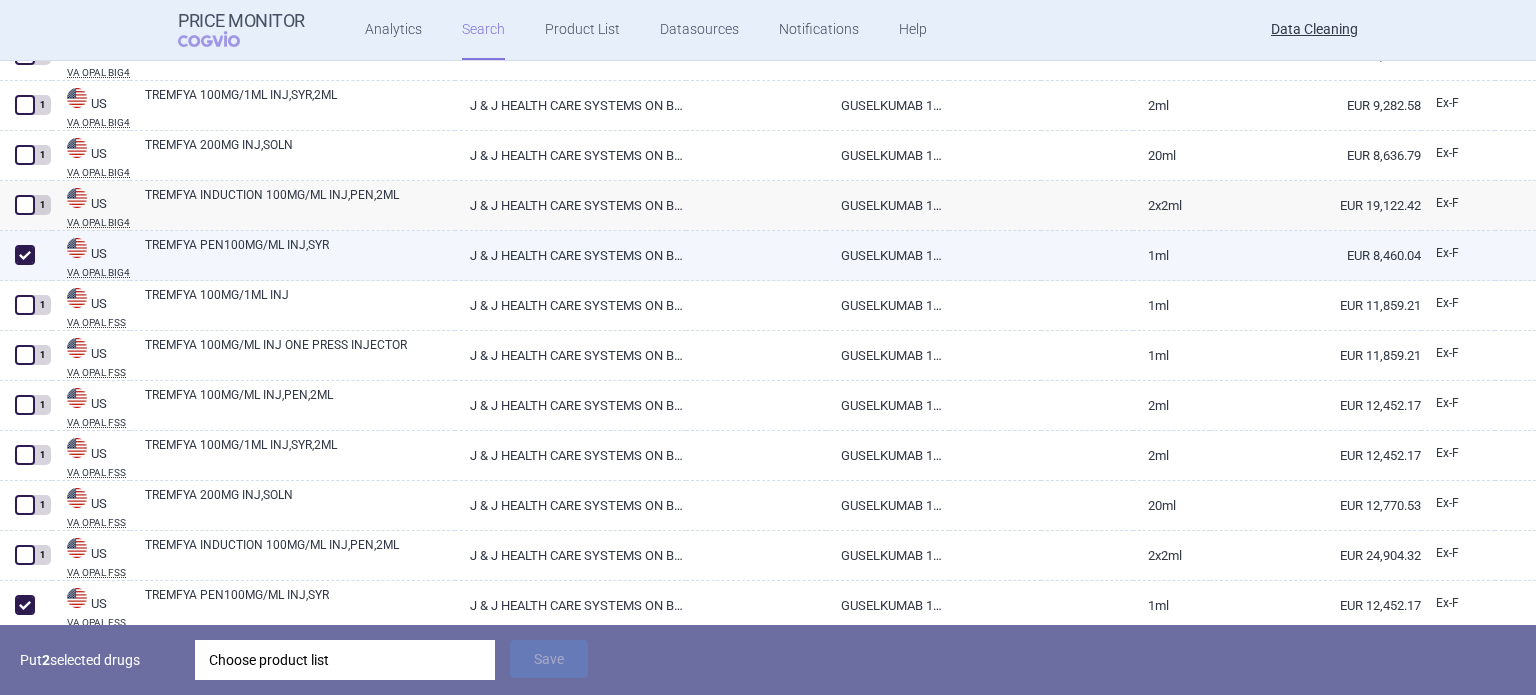 click on "TREMFYA PEN100MG/ML INJ,SYR" at bounding box center [300, 254] 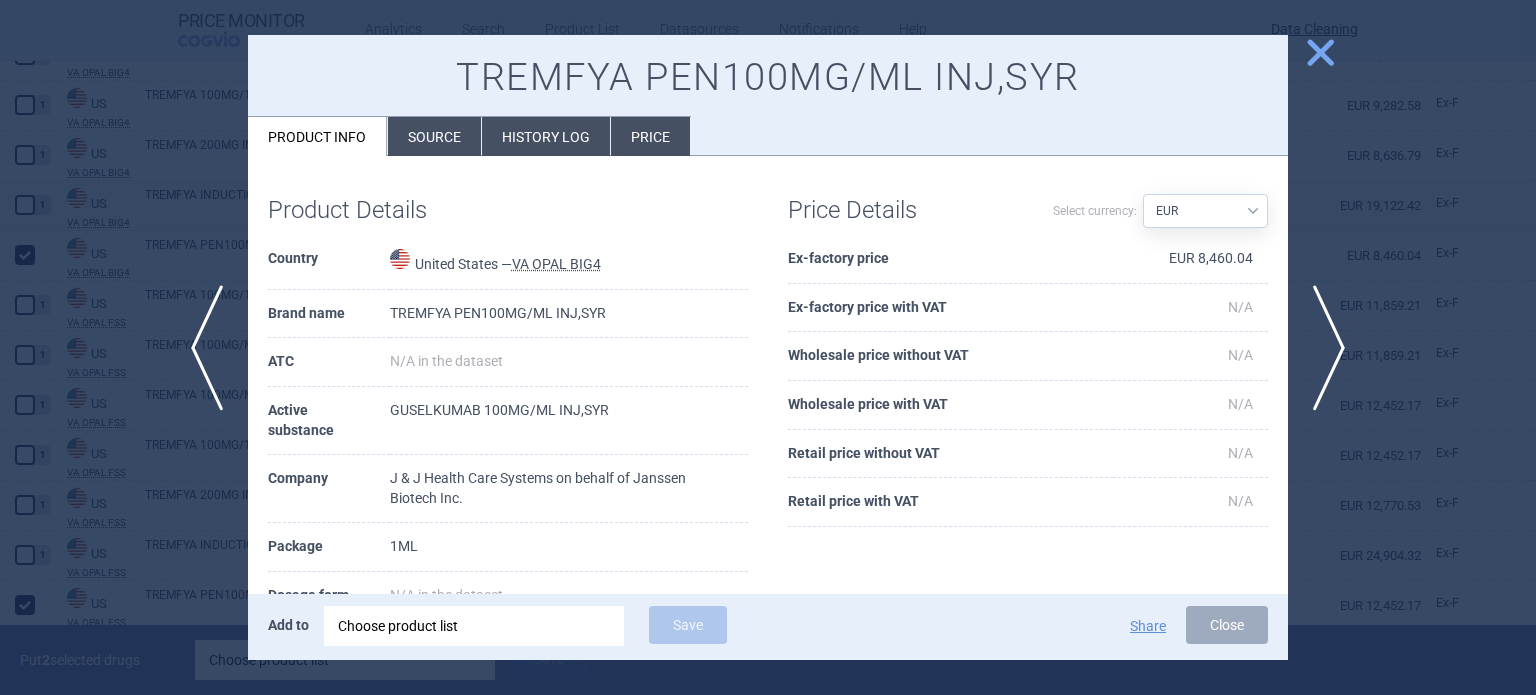 click on "Product Details Country   United States —  VA OPAL BIG4 Brand name TREMFYA PEN100MG/ML INJ,SYR ATC N/A in the dataset Active substance GUSELKUMAB 100MG/ML INJ,SYR Company J & J Health Care Systems on behalf of Janssen Biotech Inc. Package 1ML Dosage form N/A in the dataset Dosage strength N/A in the dataset Valid from - to N/A in the dataset  -  N/A in the dataset Market supply N/A in the dataset Date of update 17 July 2025 at 22:26 Included from 22 April 2025 Price Details Select currency: Source AED AUD BGN BHD BOB BRL CAD CHF CNY COP CZK DKK DZD EUR GBP HUF ILS INR ISK JOD JPY KRW KWD KZT LBP MDL MYR NOK NZD OMR PLN QAR RON RSD RUB SAR SEK USD UZS ZAR Ex-factory price EUR 8,460.04 Ex-factory price with VAT N/A Wholesale price without VAT N/A Wholesale price with VAT N/A Retail price without VAT N/A Retail price with VAT N/A" at bounding box center [768, 529] 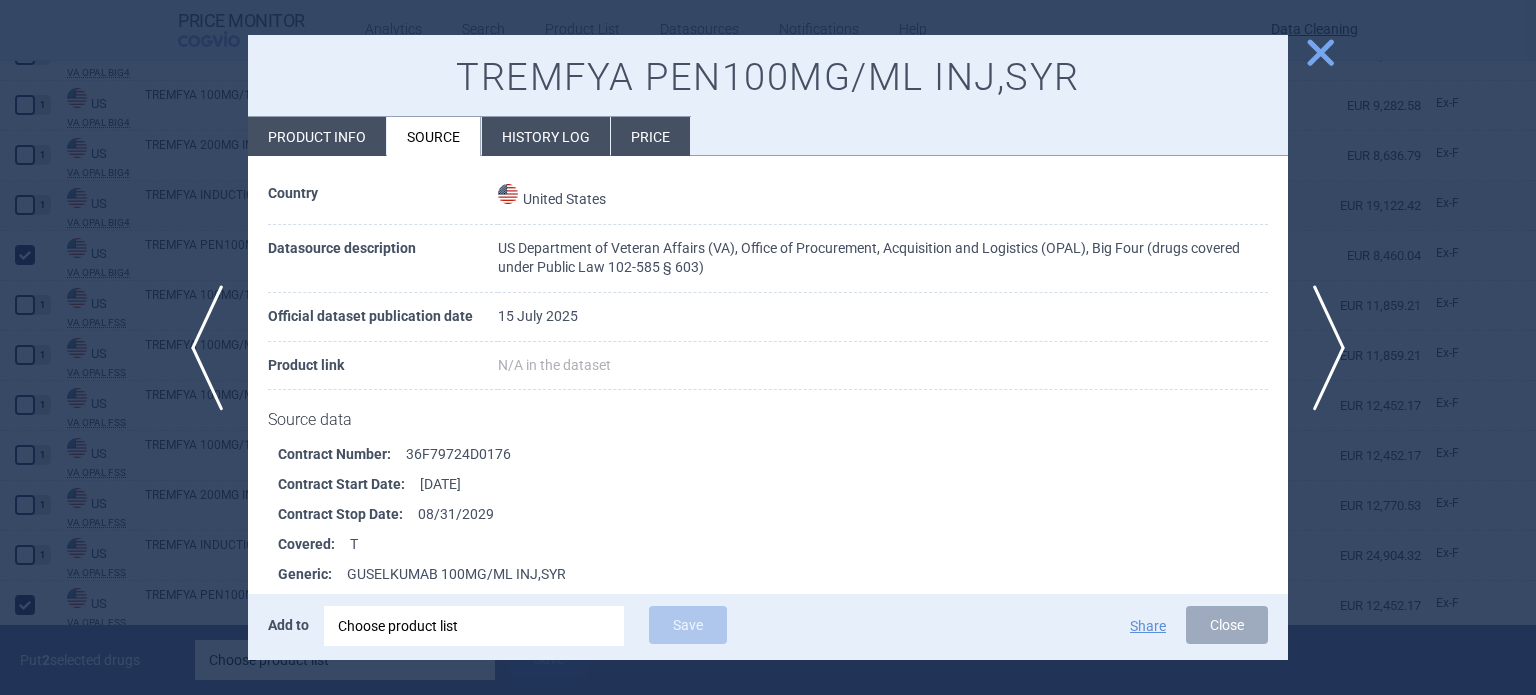 scroll, scrollTop: 100, scrollLeft: 0, axis: vertical 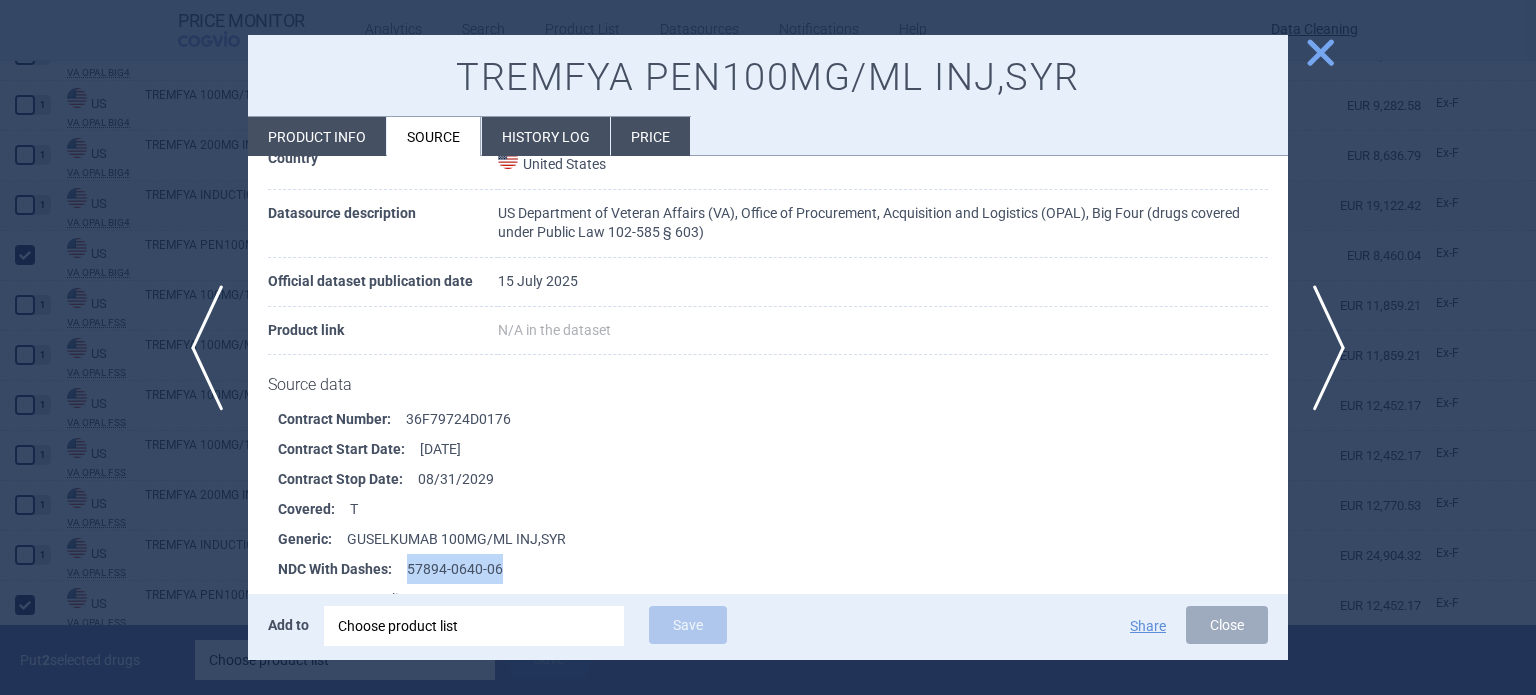 drag, startPoint x: 524, startPoint y: 571, endPoint x: 407, endPoint y: 569, distance: 117.01709 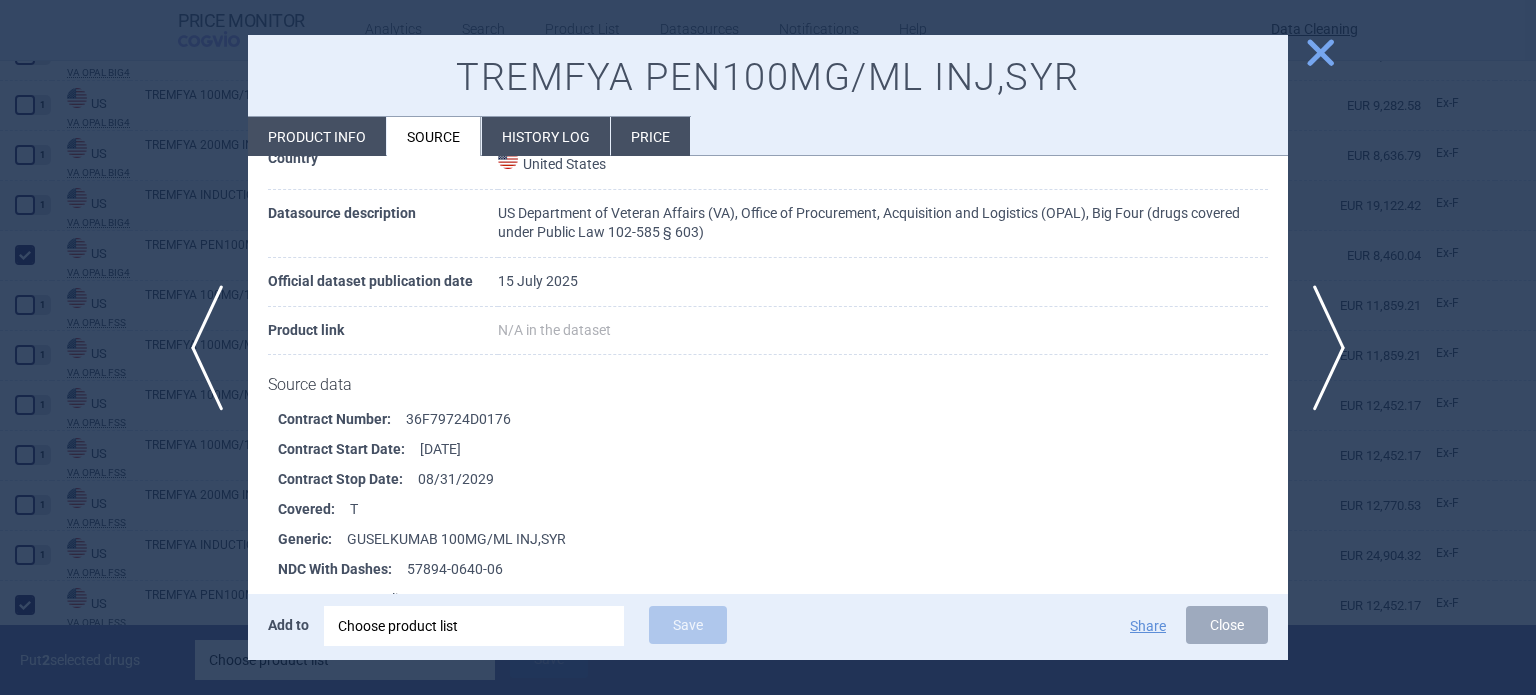 drag, startPoint x: 69, startPoint y: 609, endPoint x: 179, endPoint y: 643, distance: 115.134705 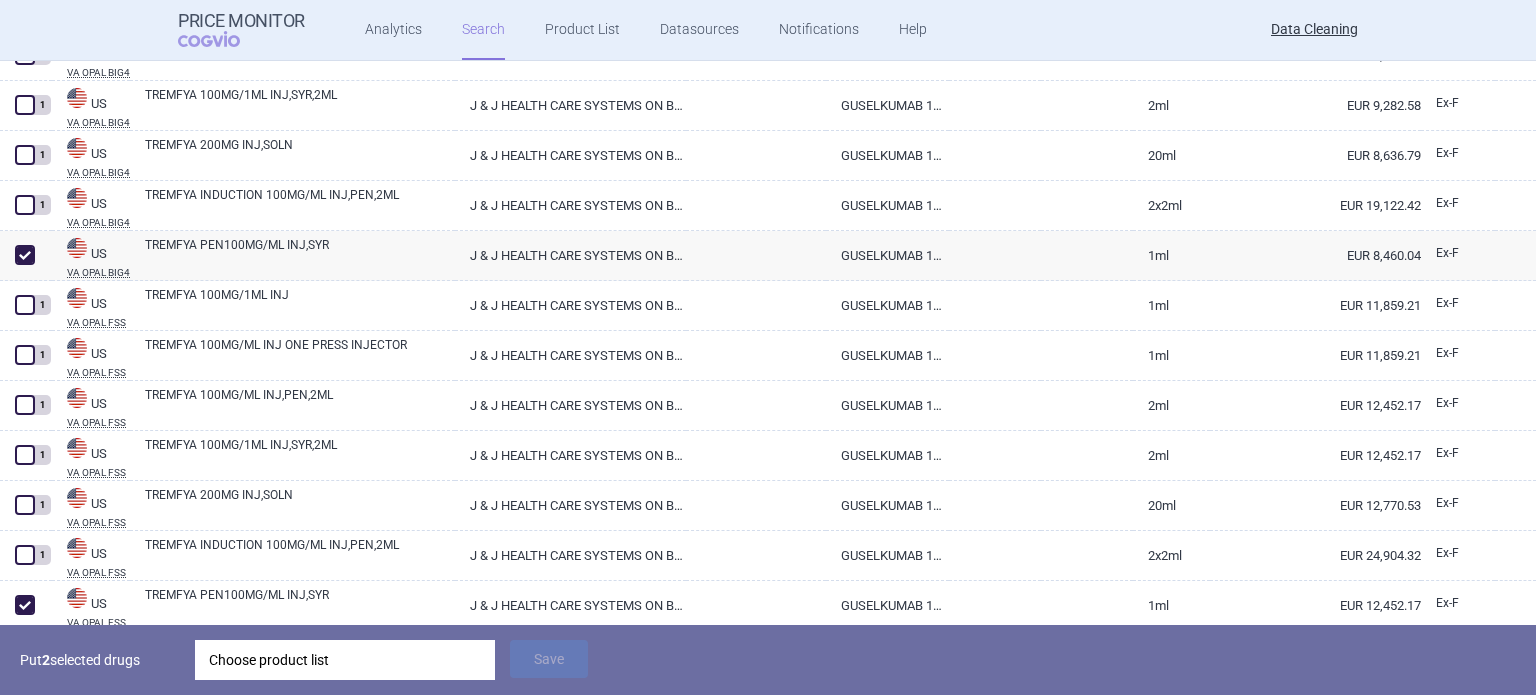click on "Choose product list" at bounding box center [345, 660] 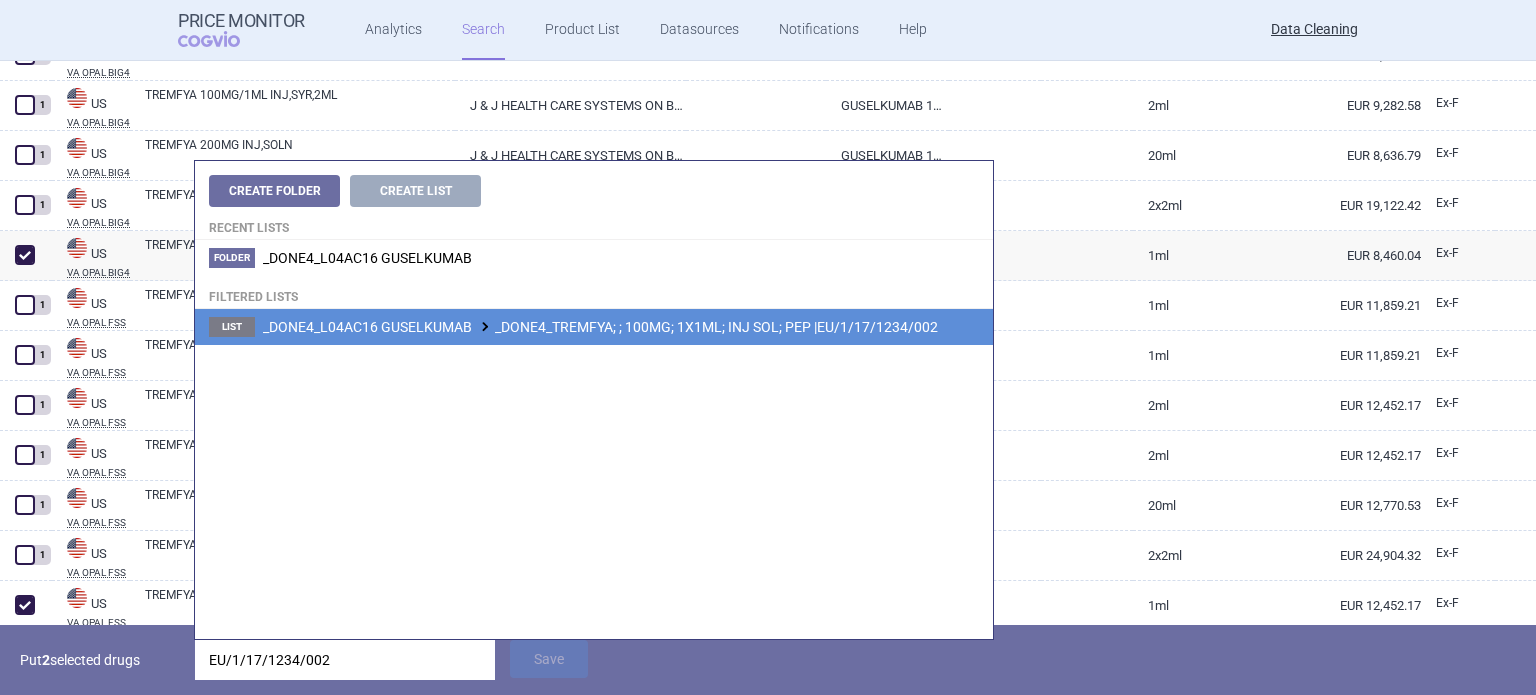 type on "EU/1/17/1234/002" 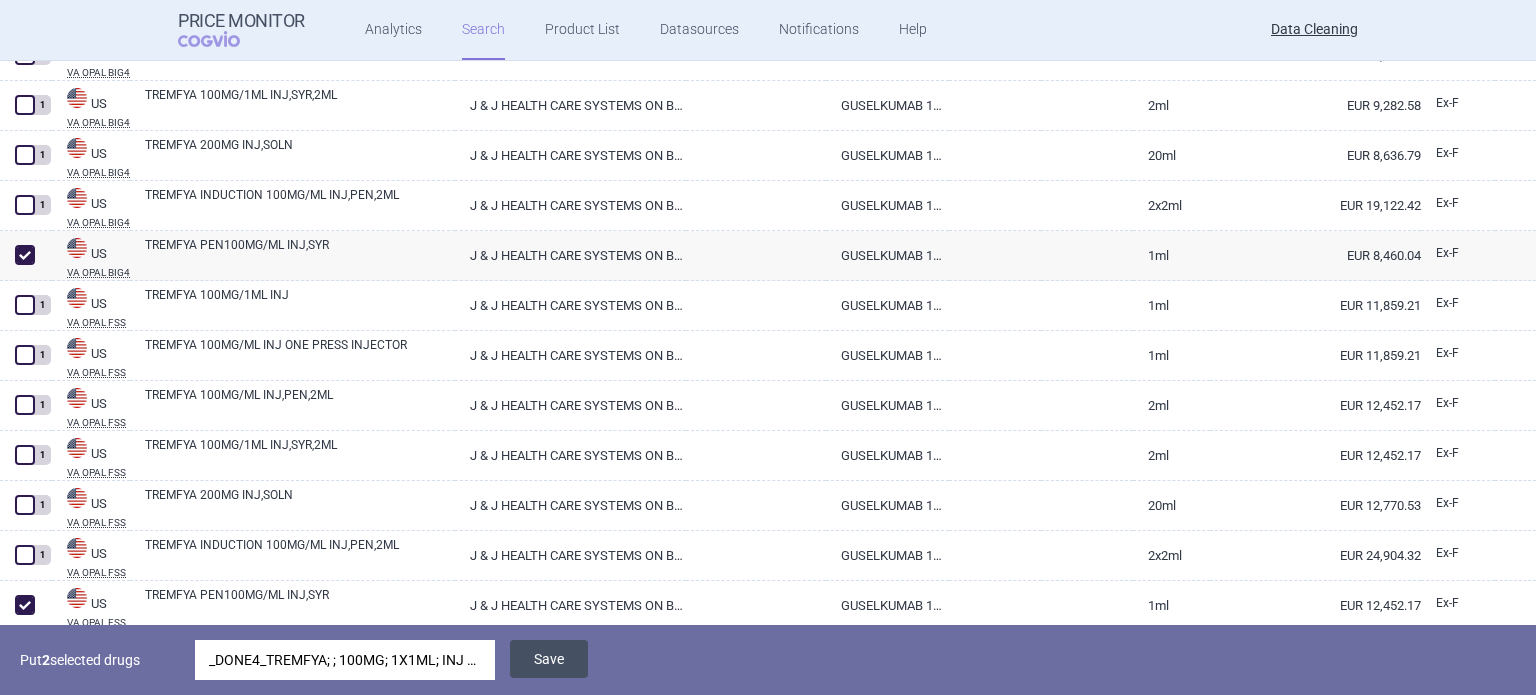 click on "Save" at bounding box center (549, 659) 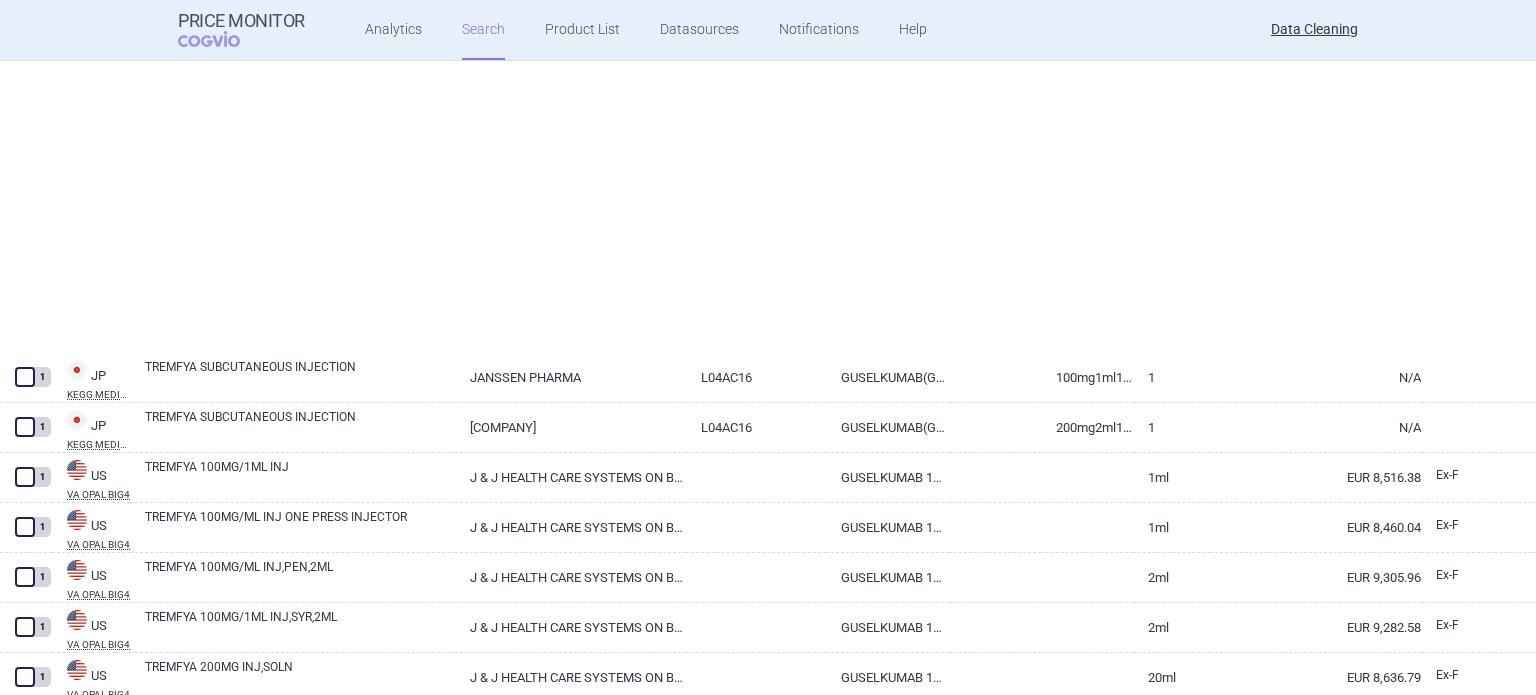 scroll, scrollTop: 7271, scrollLeft: 0, axis: vertical 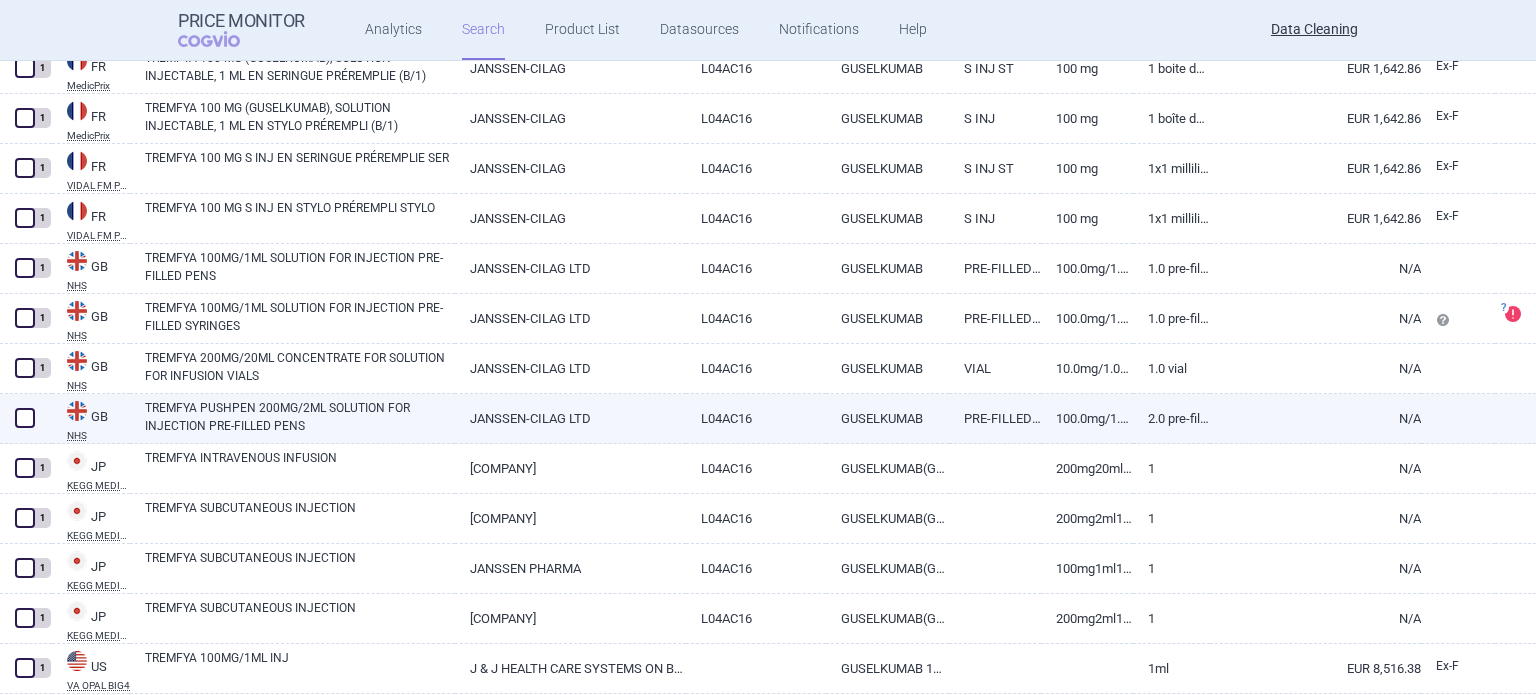 click at bounding box center (25, 418) 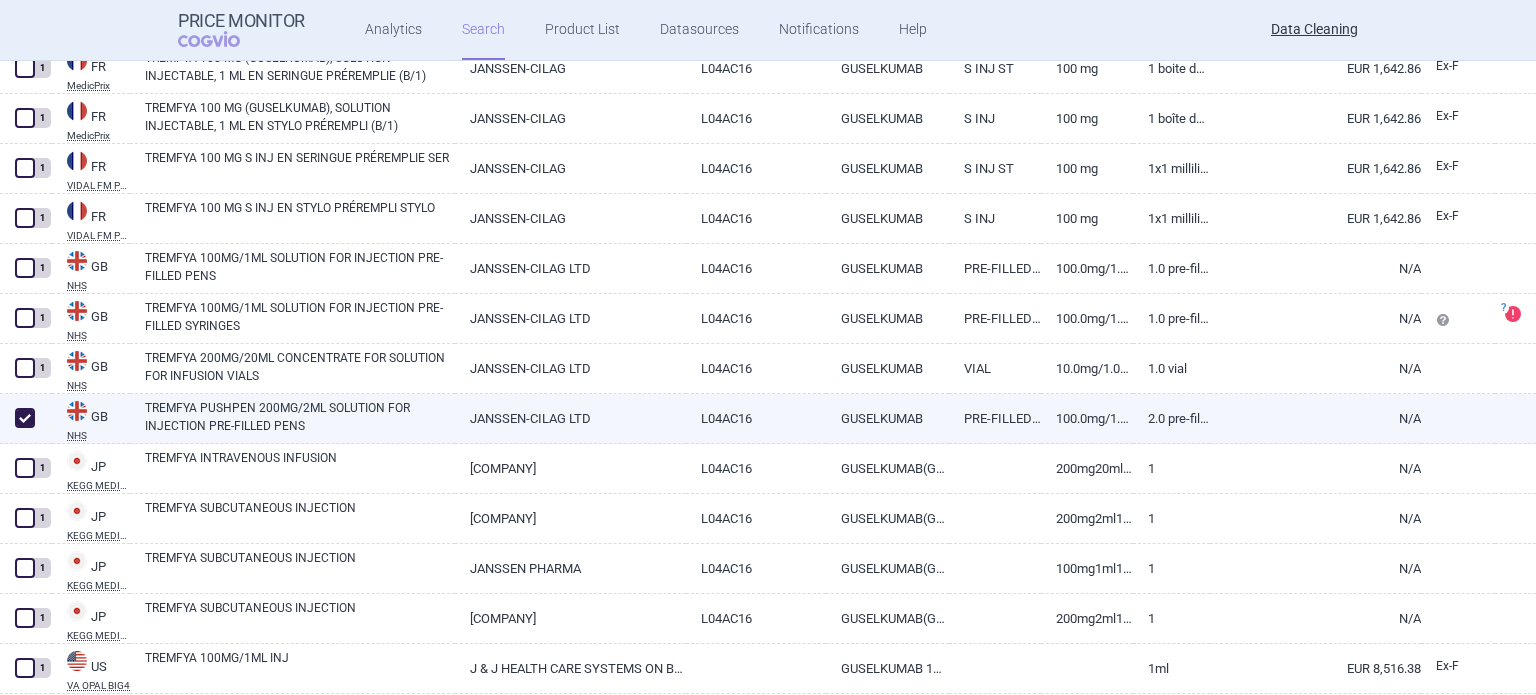 checkbox on "true" 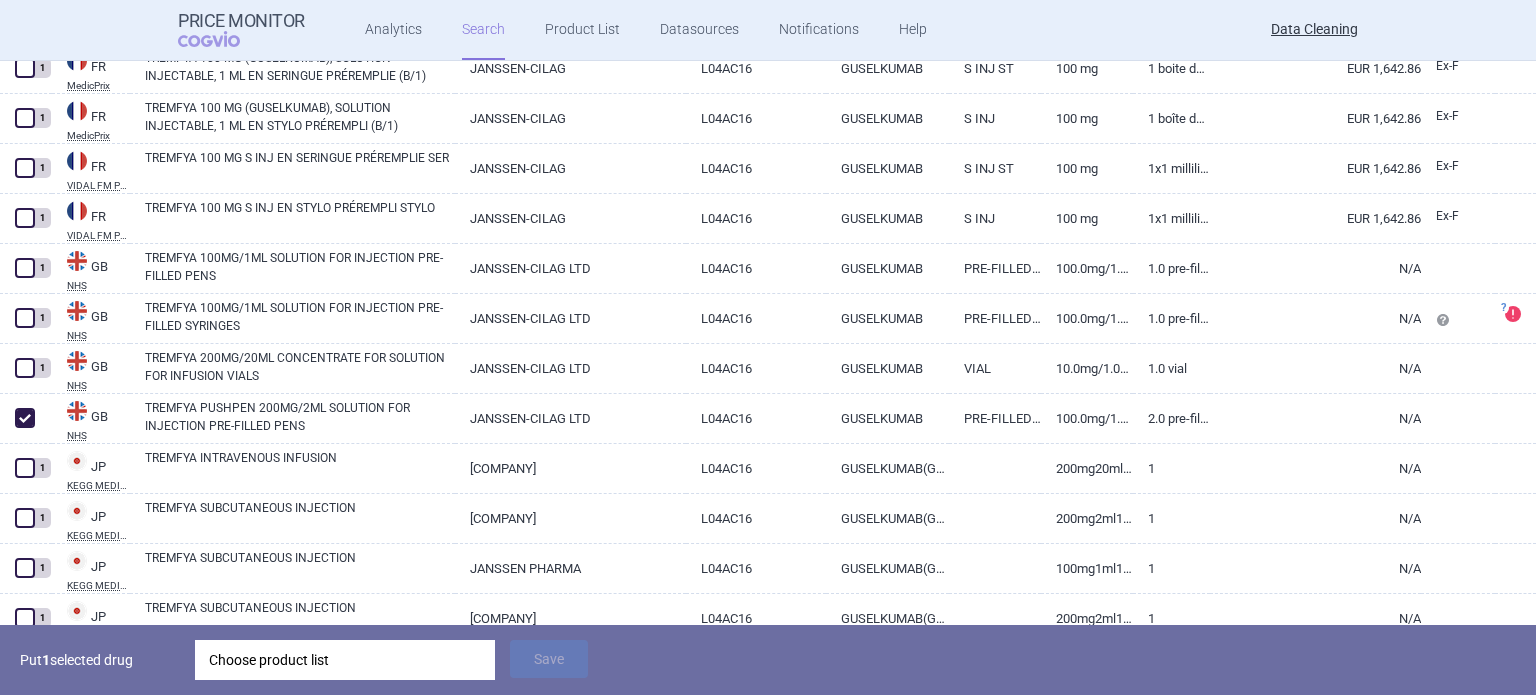 click on "Choose product list" at bounding box center (345, 660) 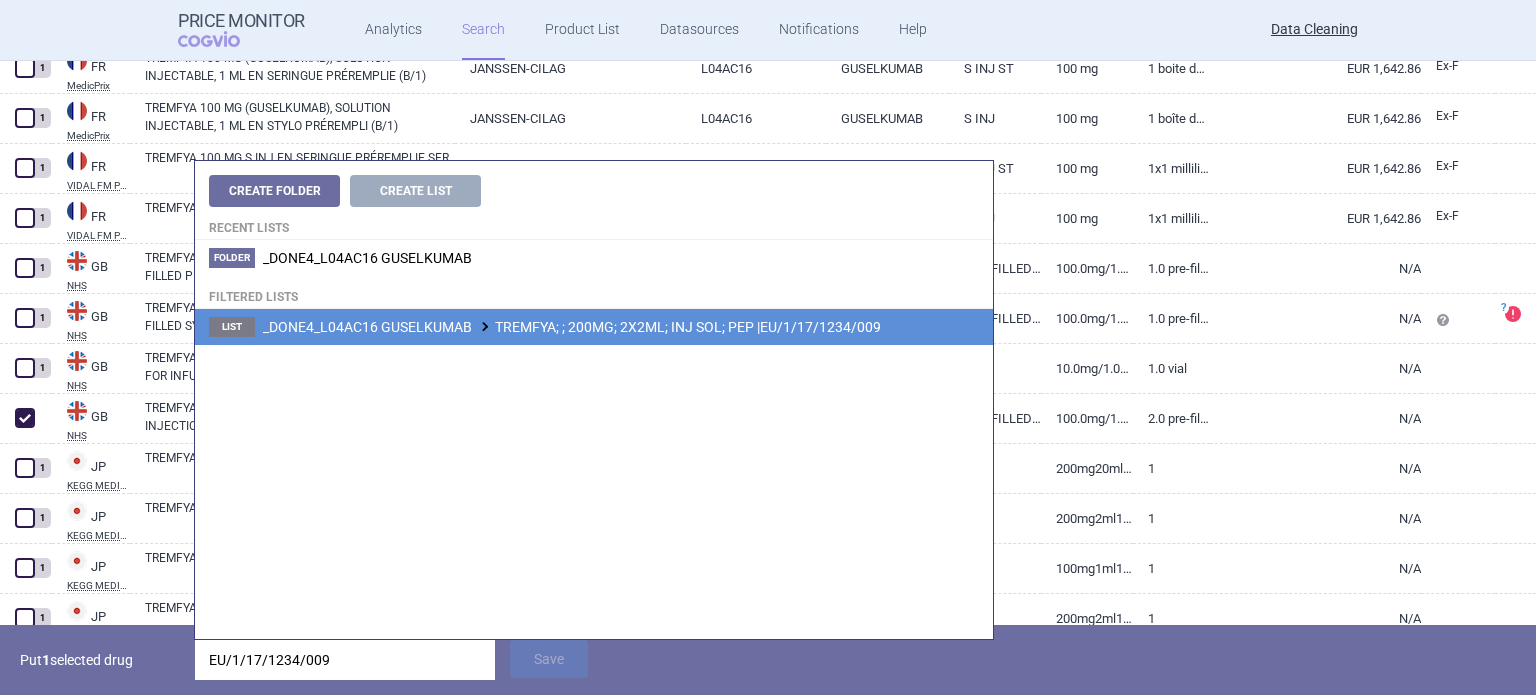 type on "EU/1/17/1234/009" 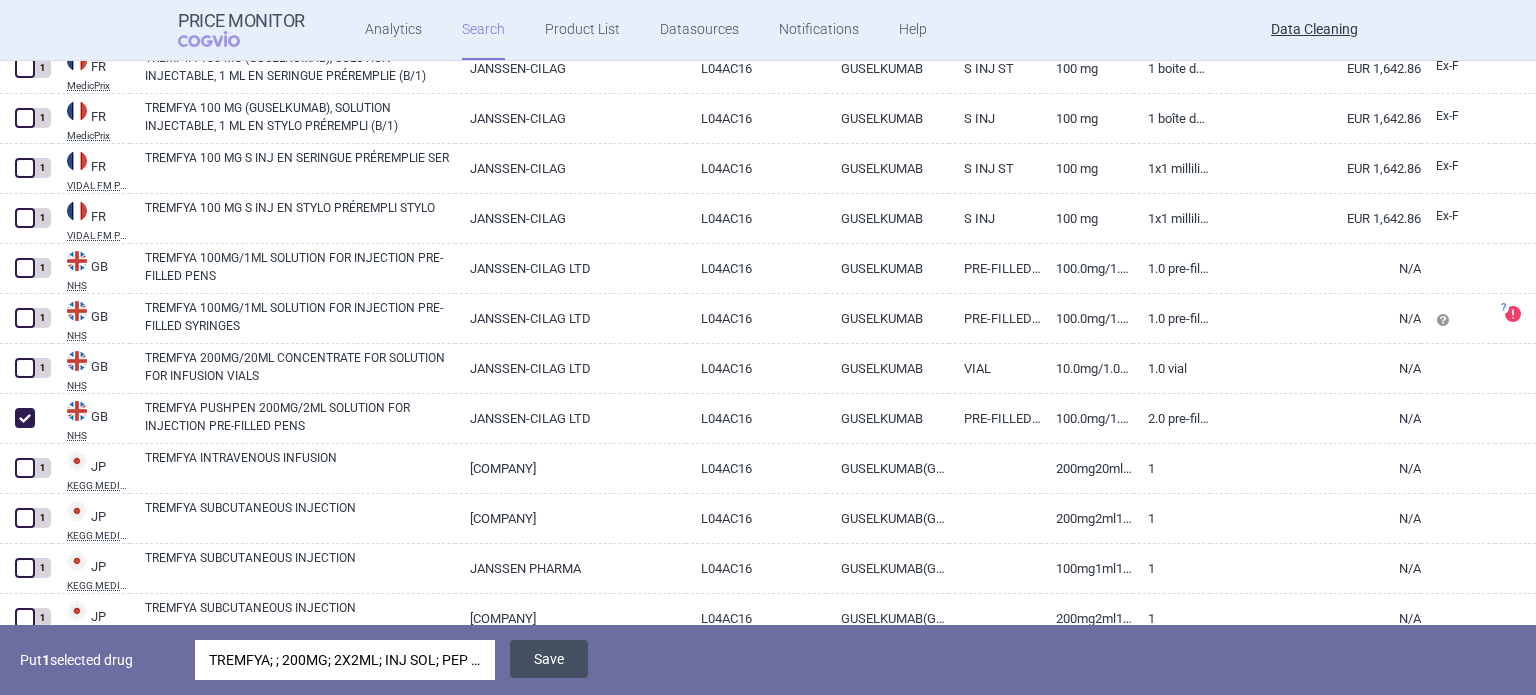click on "Save" at bounding box center [549, 659] 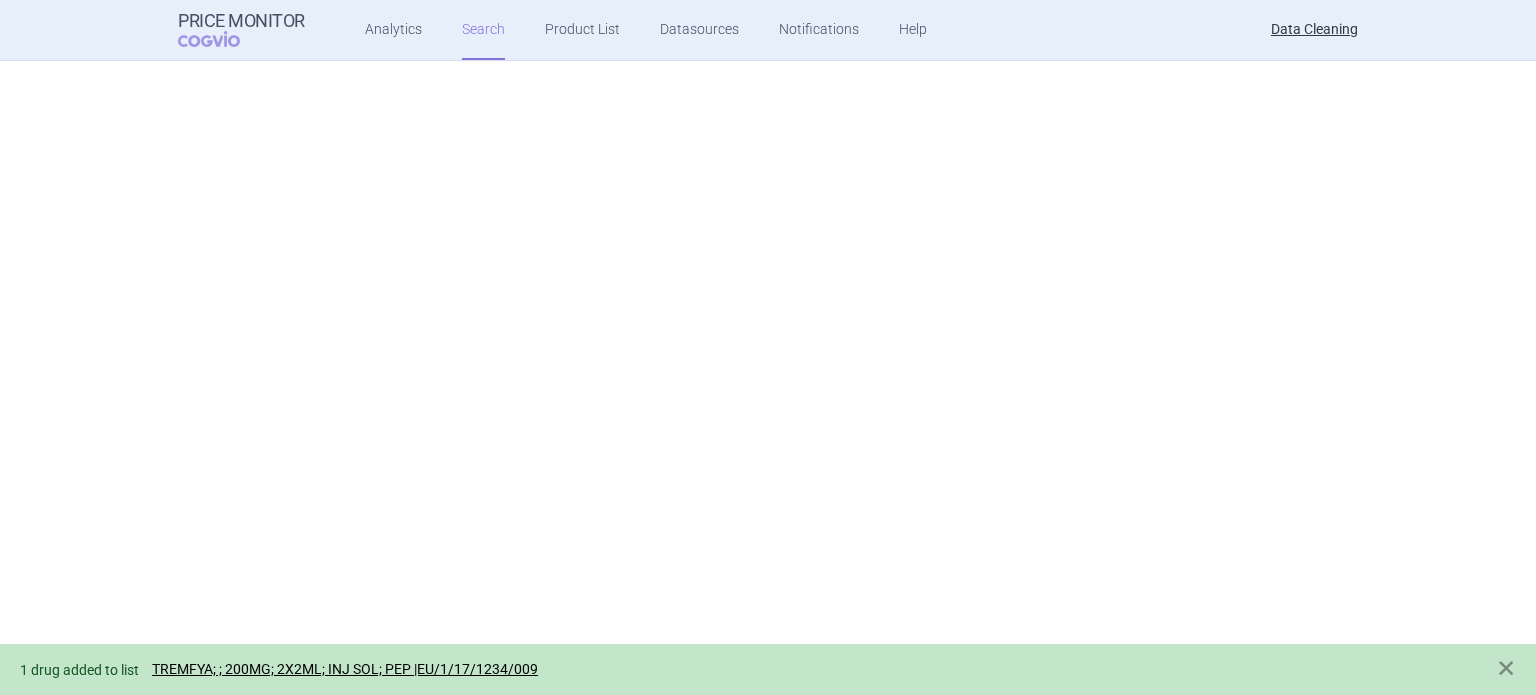 scroll, scrollTop: 1023, scrollLeft: 0, axis: vertical 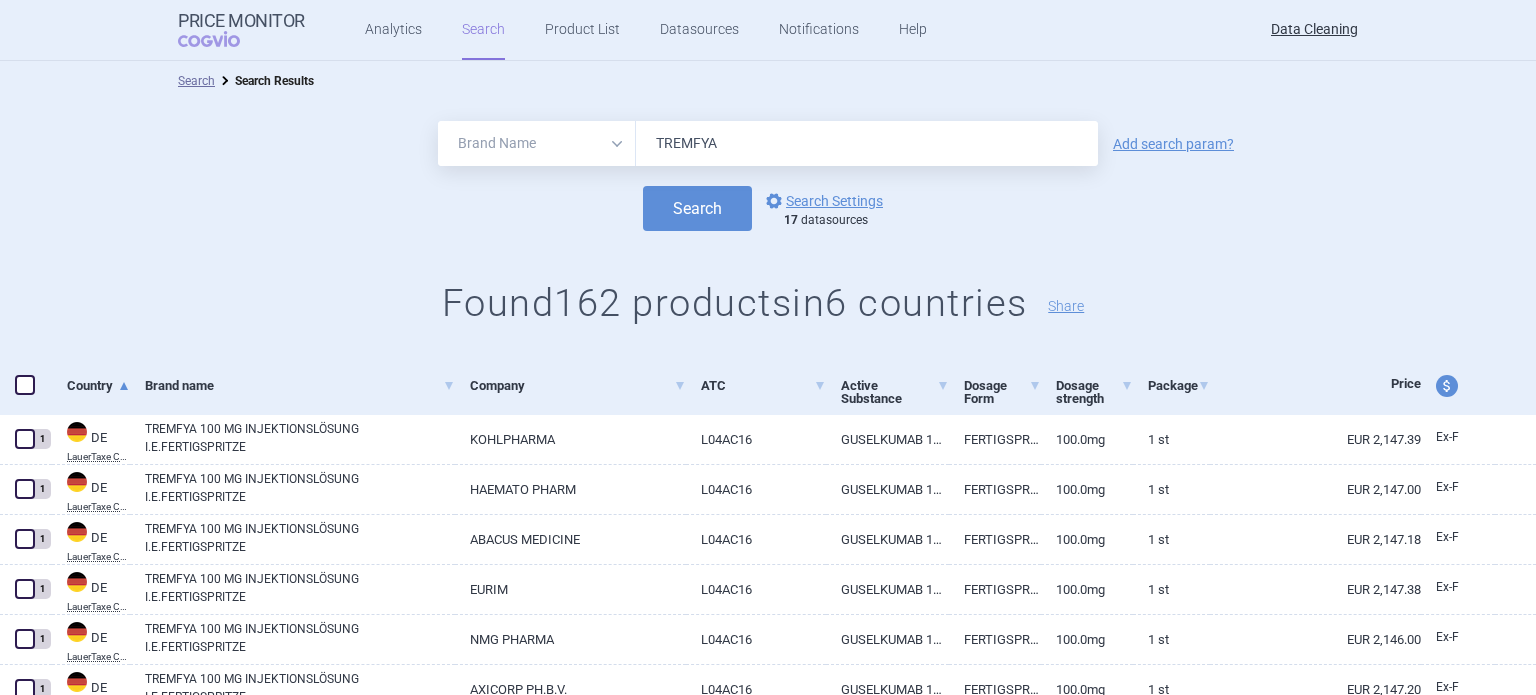 drag, startPoint x: 734, startPoint y: 144, endPoint x: 444, endPoint y: 132, distance: 290.24817 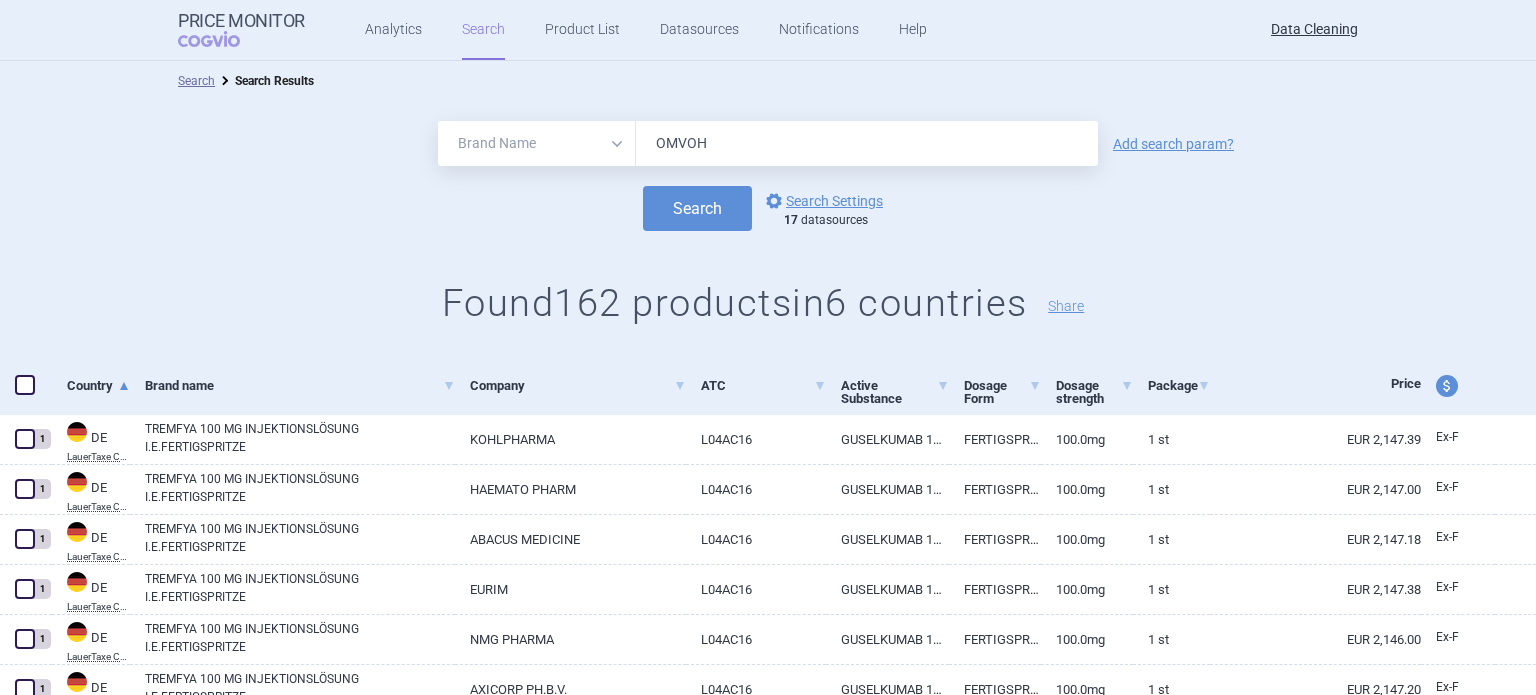 type on "OMVOH" 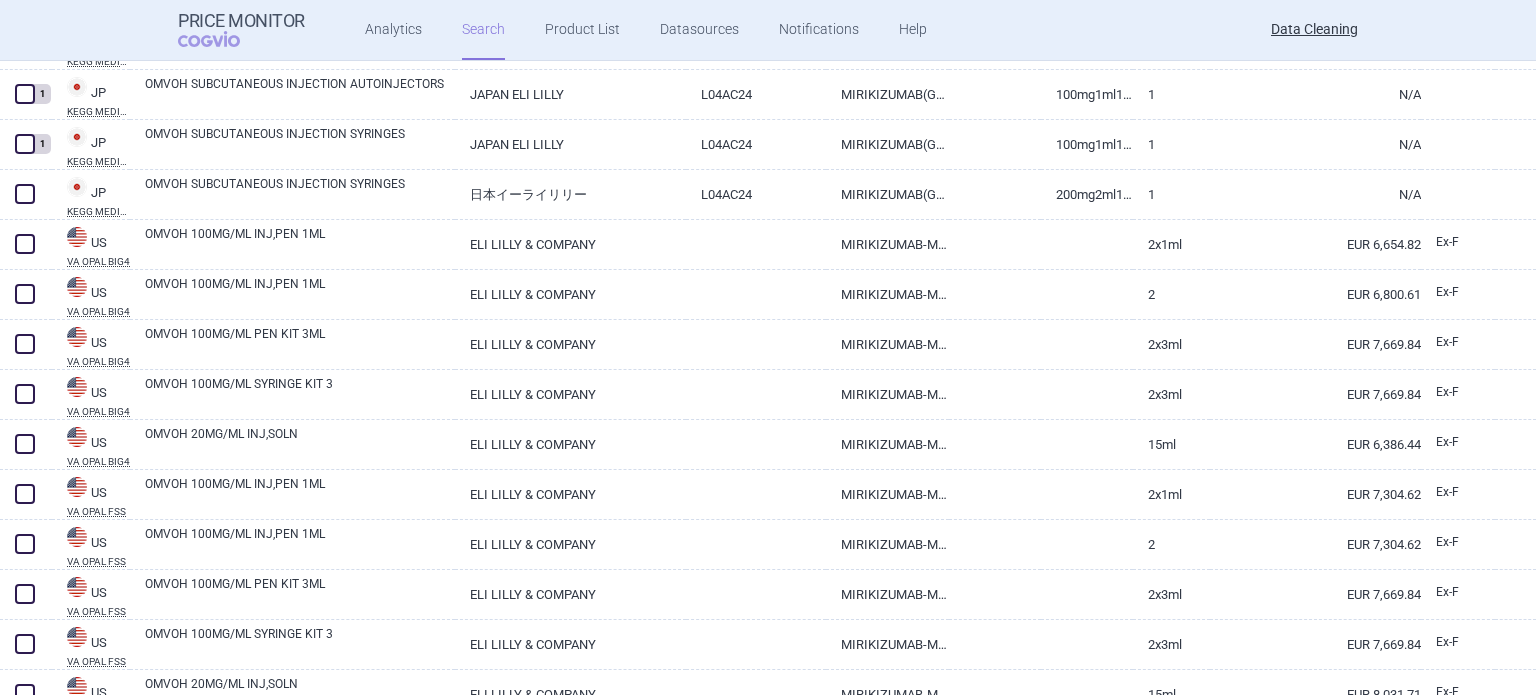 scroll, scrollTop: 2200, scrollLeft: 0, axis: vertical 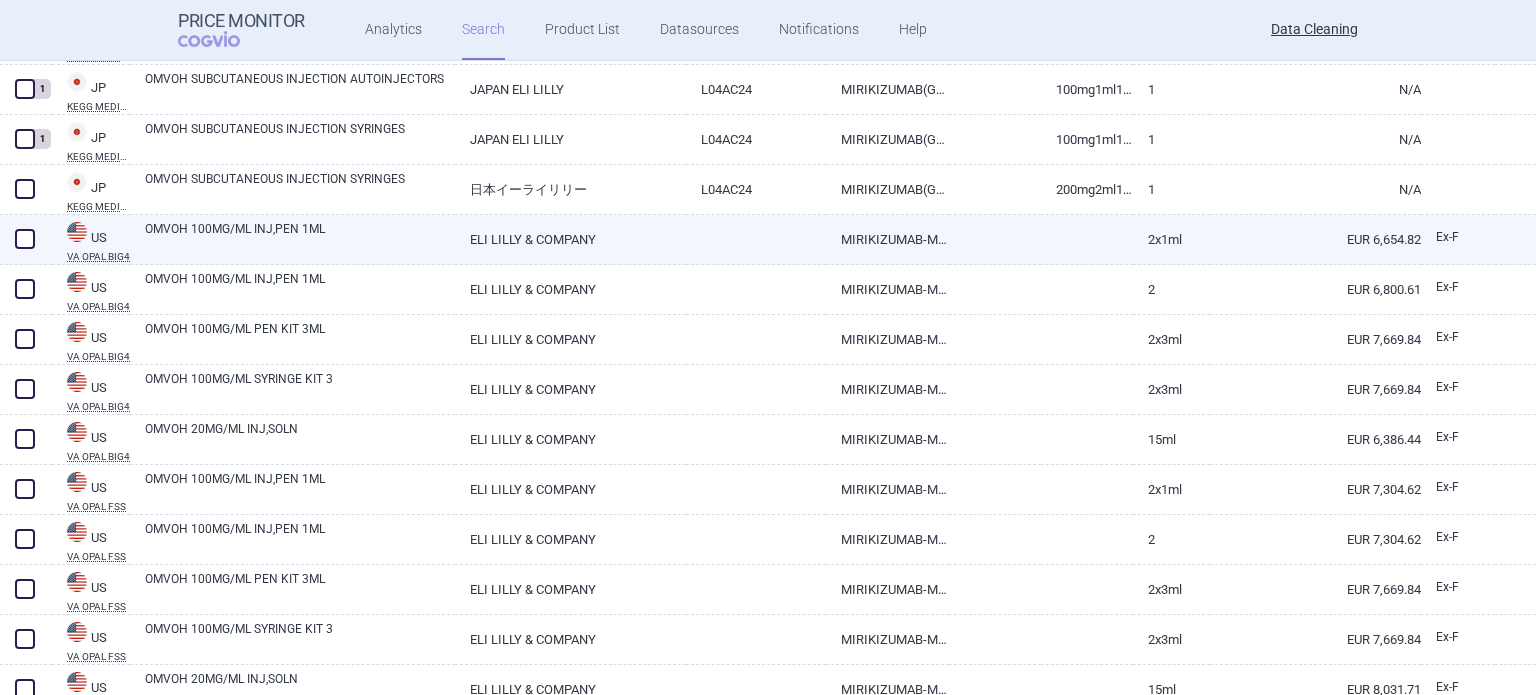 click on "OMVOH 100MG/ML INJ,PEN 1ML" at bounding box center [300, 238] 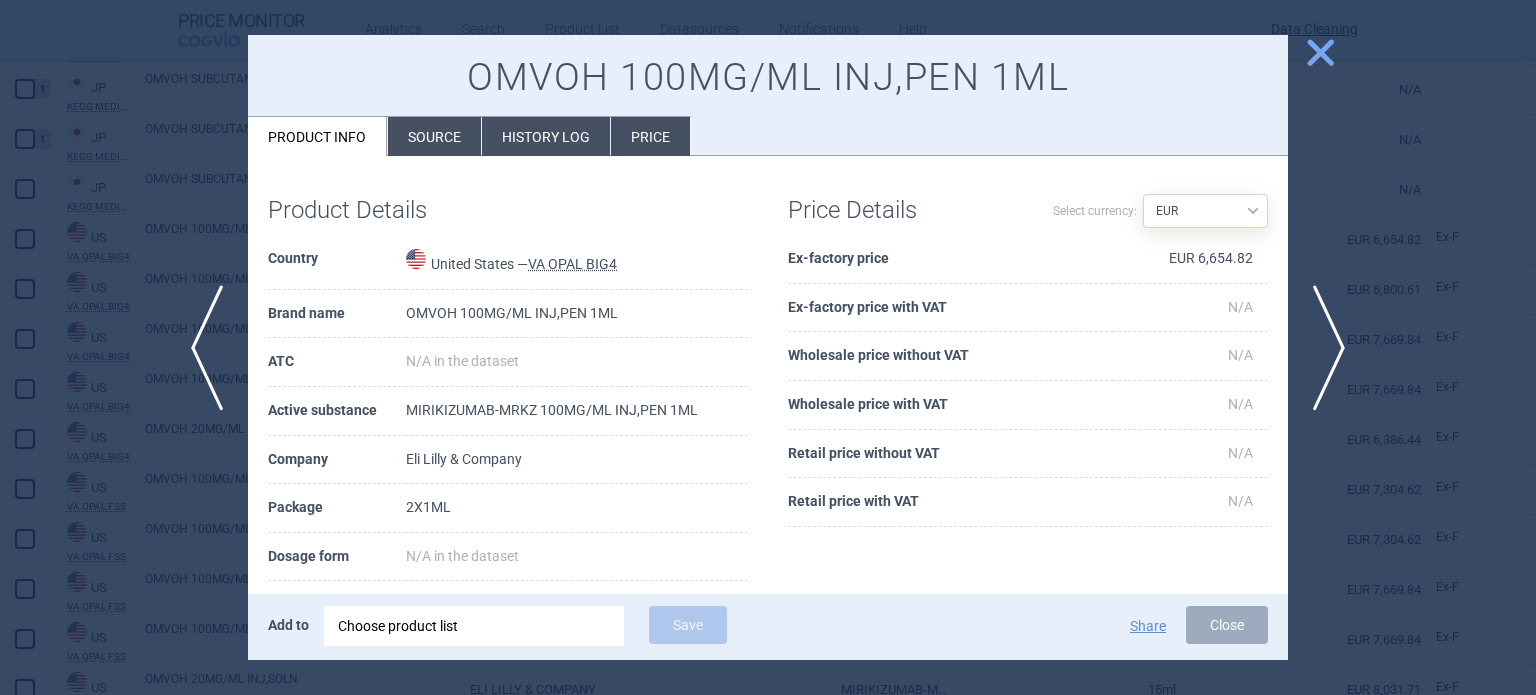 click on "Source" at bounding box center [434, 136] 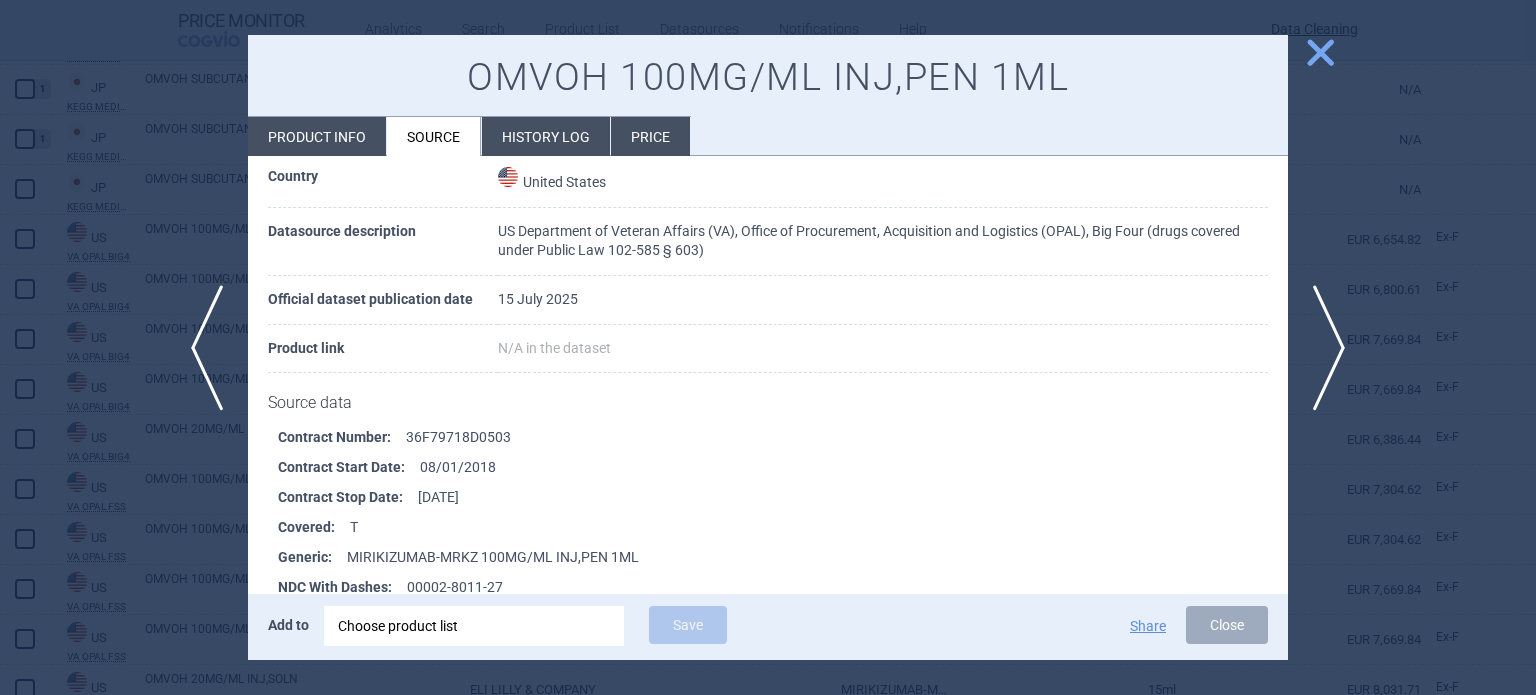 scroll, scrollTop: 200, scrollLeft: 0, axis: vertical 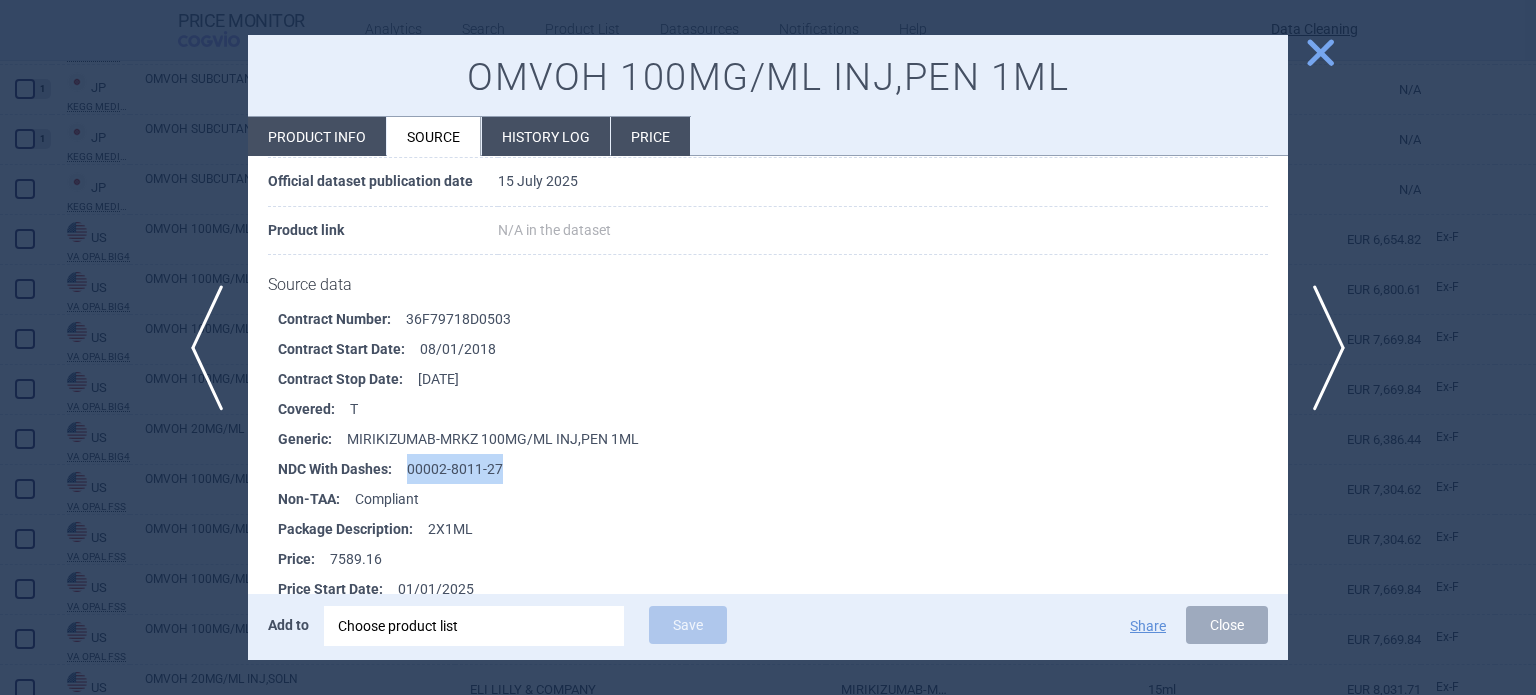 drag, startPoint x: 519, startPoint y: 465, endPoint x: 396, endPoint y: 474, distance: 123.32883 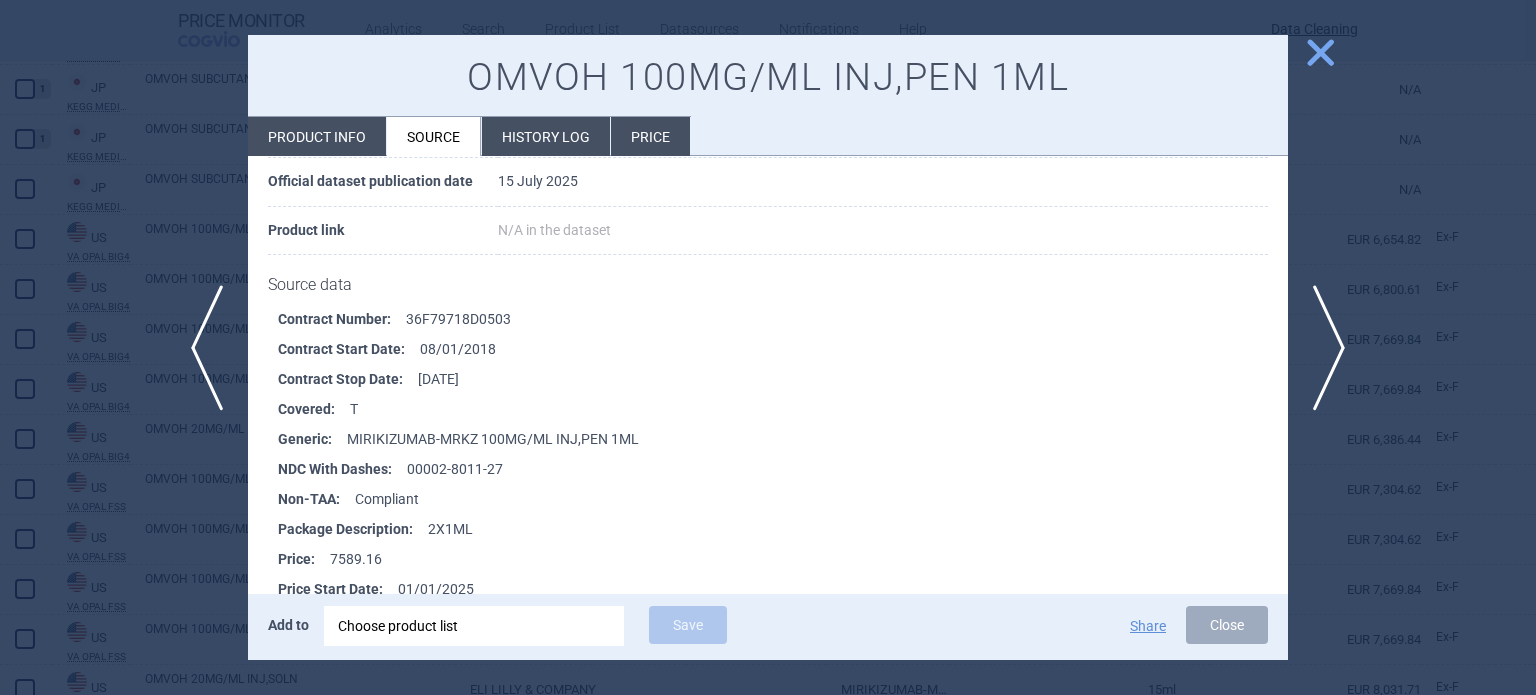 click at bounding box center (768, 347) 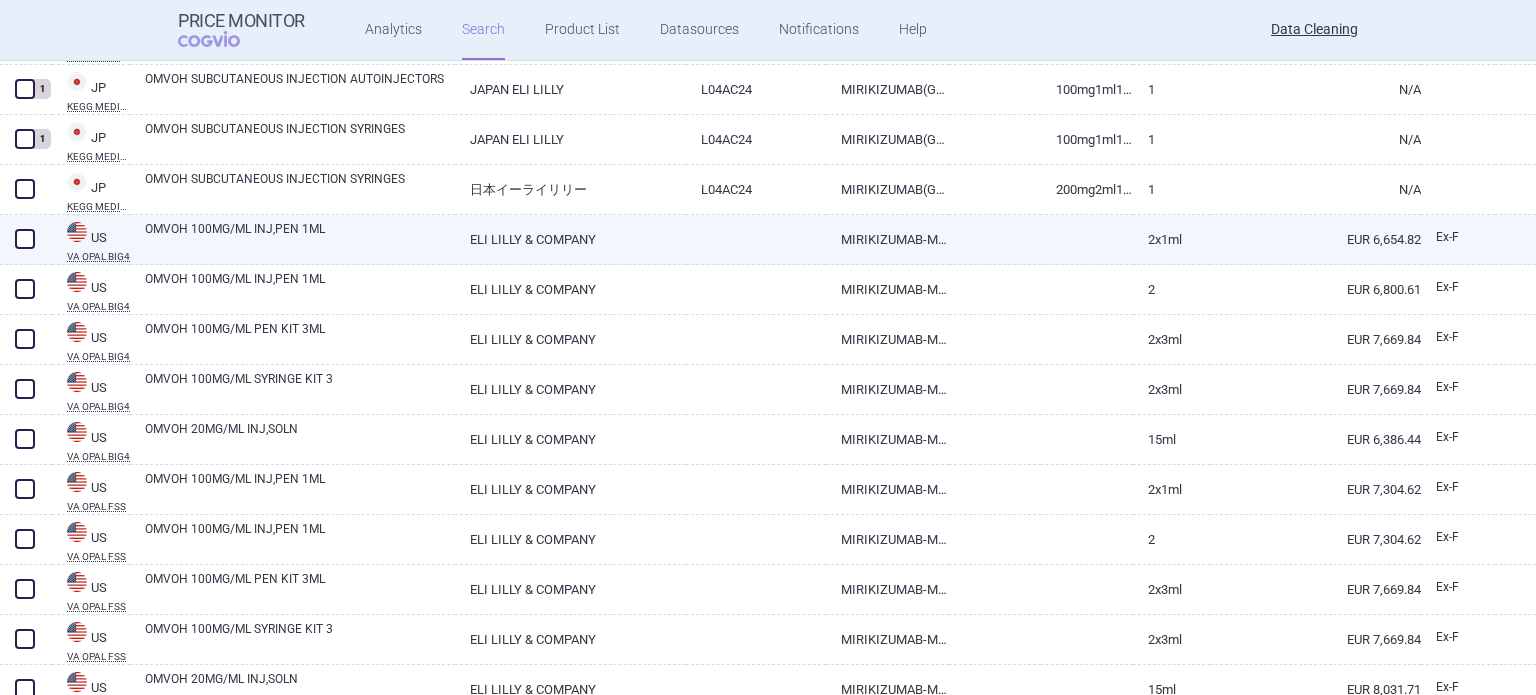 click at bounding box center (25, 239) 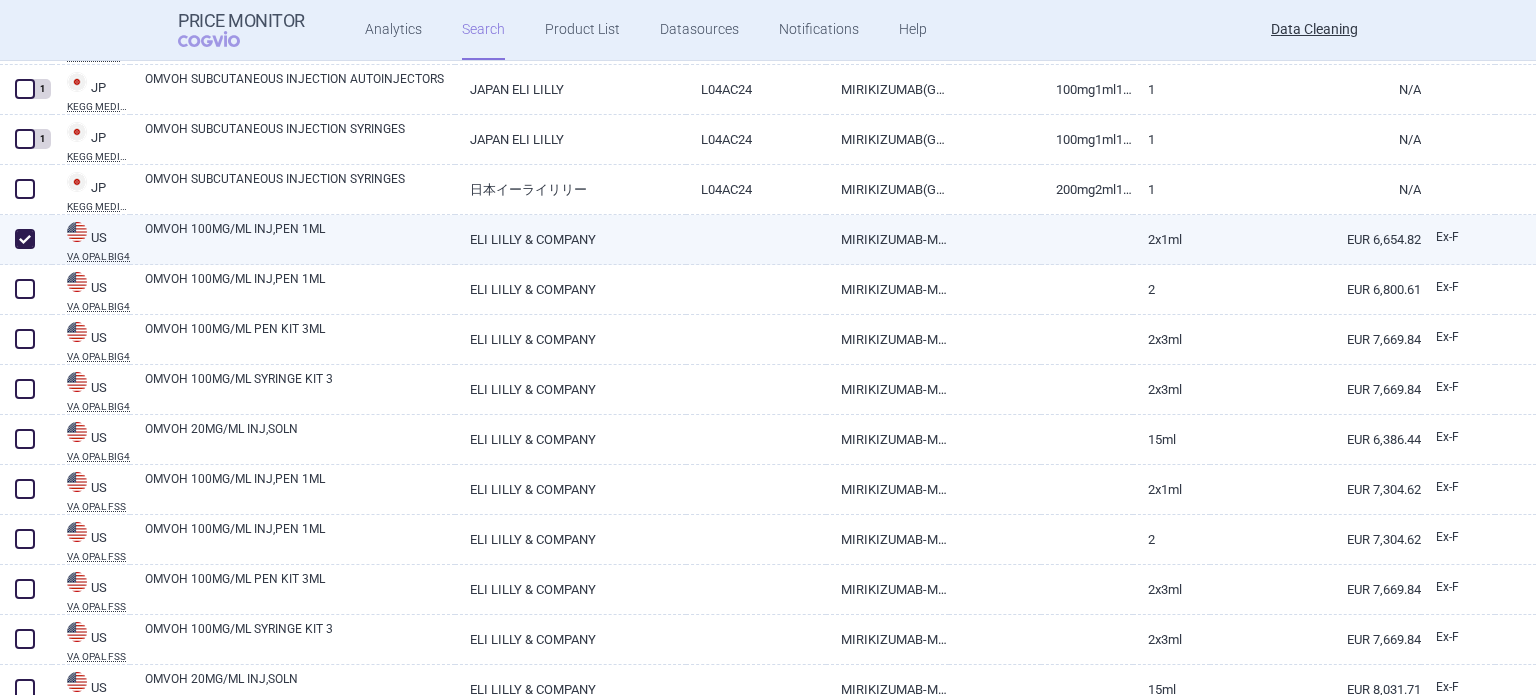 checkbox on "true" 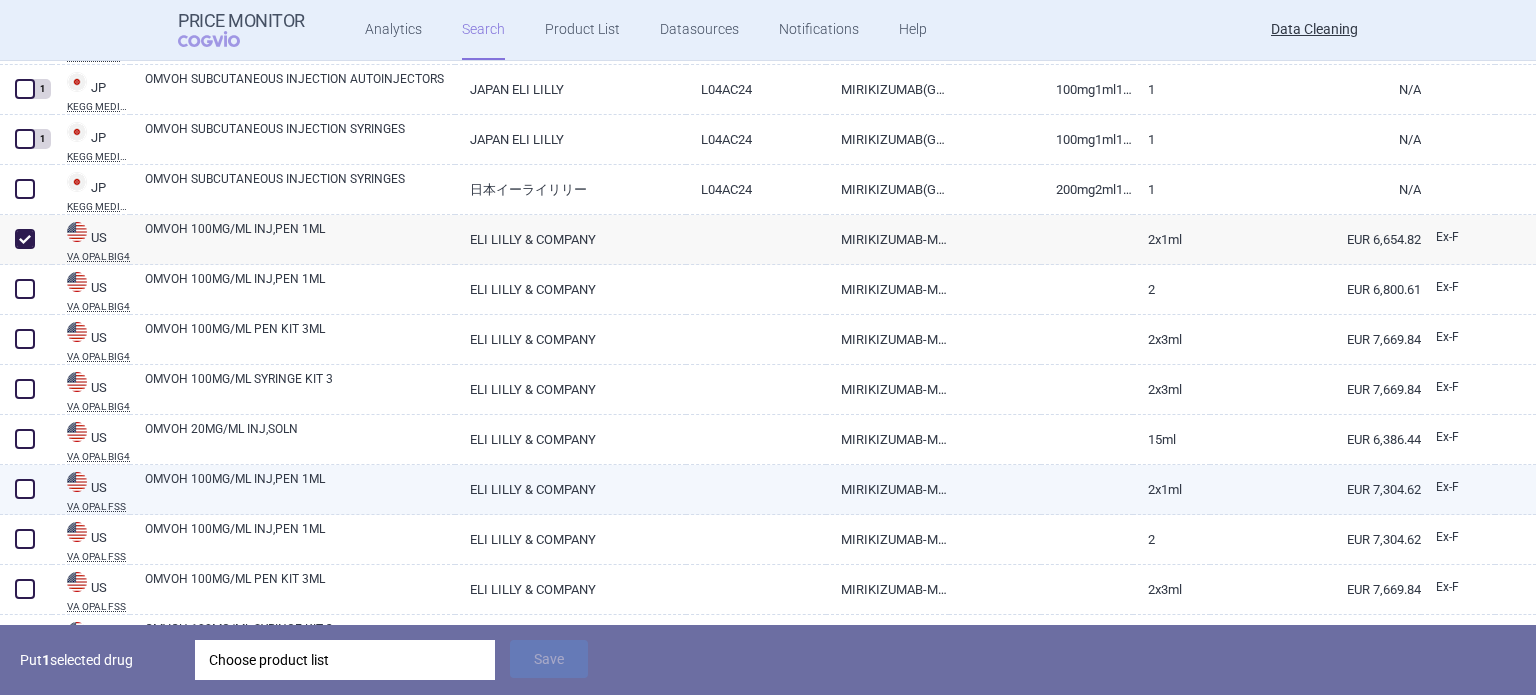 click at bounding box center (25, 489) 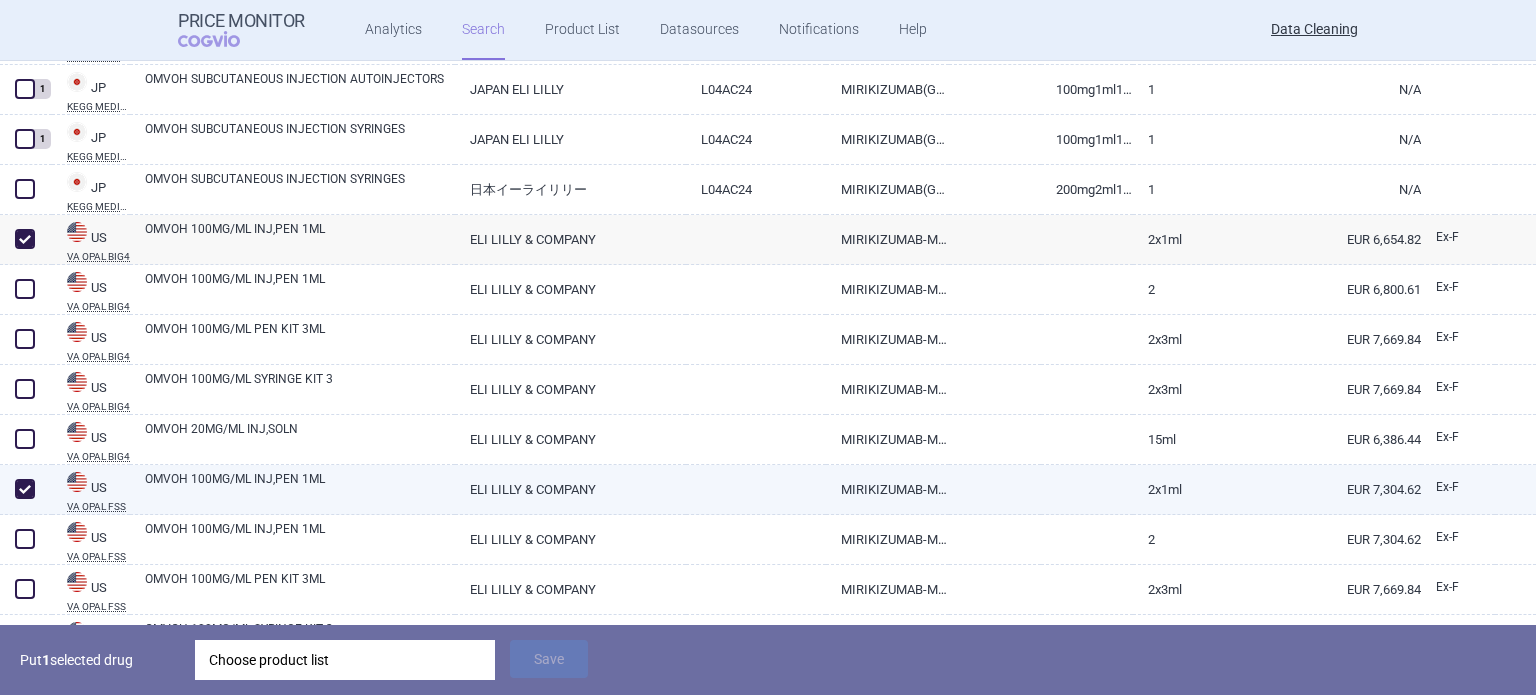 checkbox on "true" 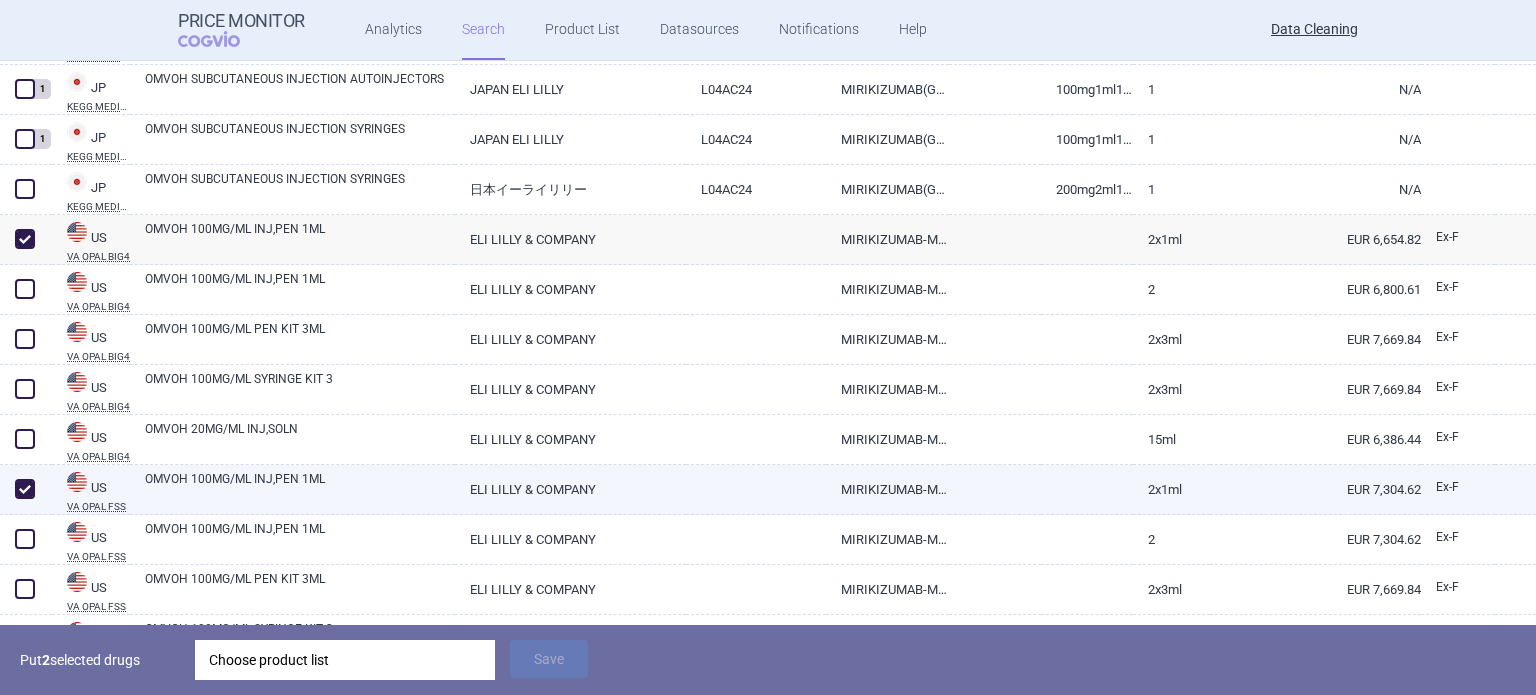 click on "OMVOH 100MG/ML INJ,PEN 1ML" at bounding box center [300, 488] 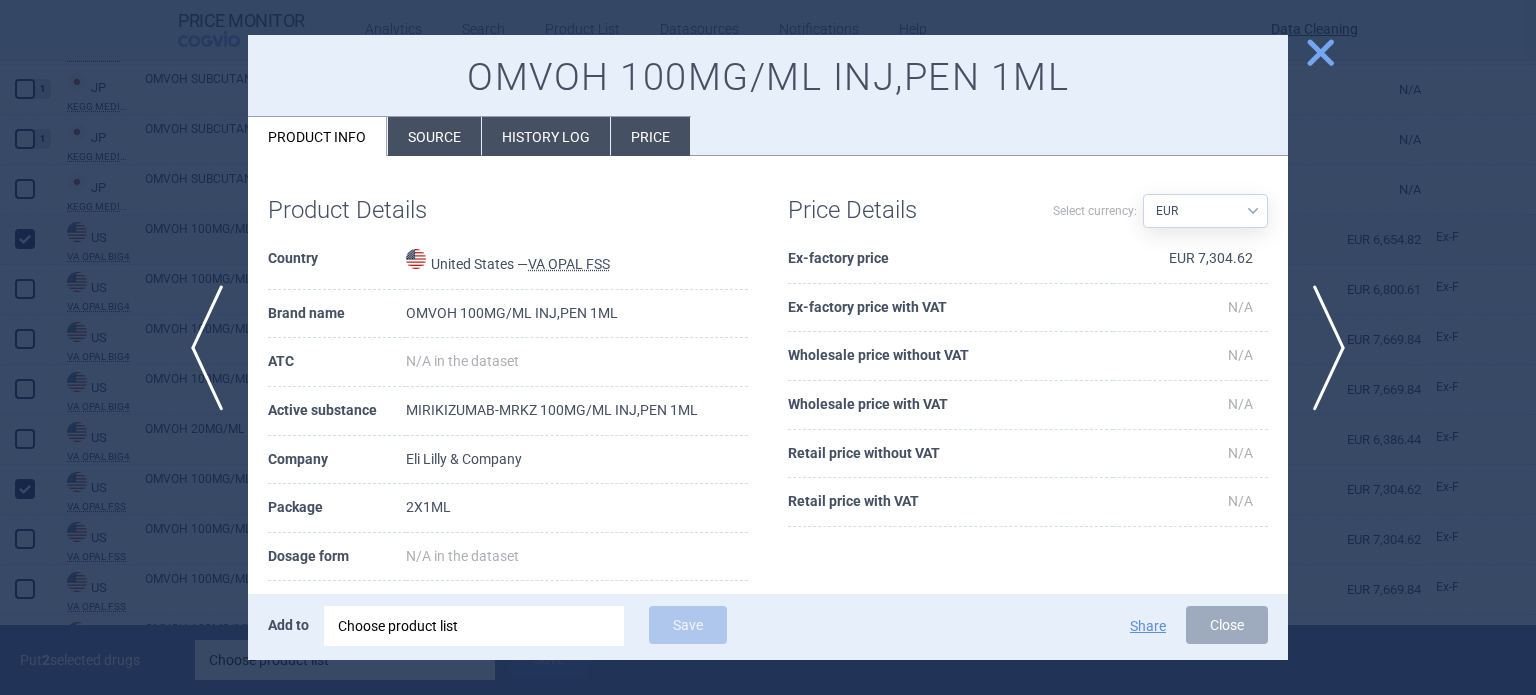 click on "Source" at bounding box center (434, 136) 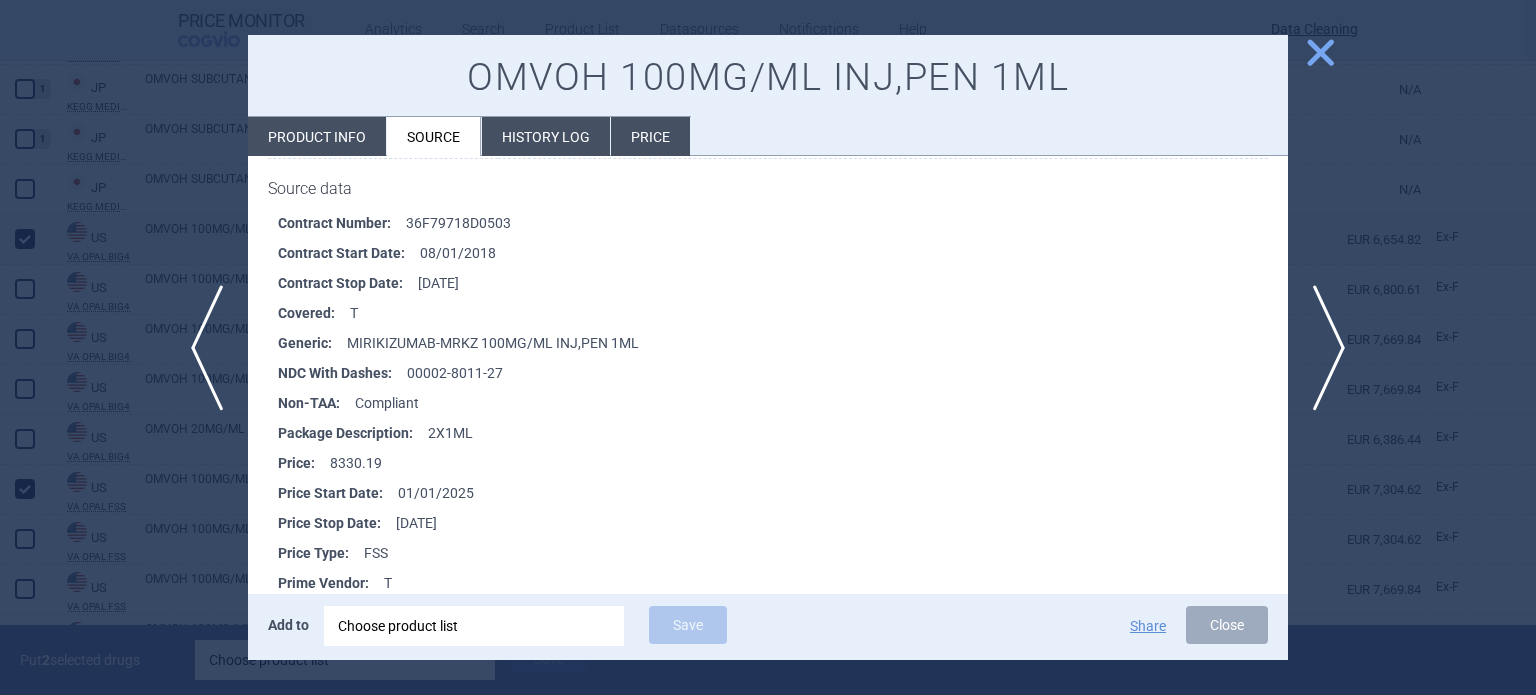 scroll, scrollTop: 300, scrollLeft: 0, axis: vertical 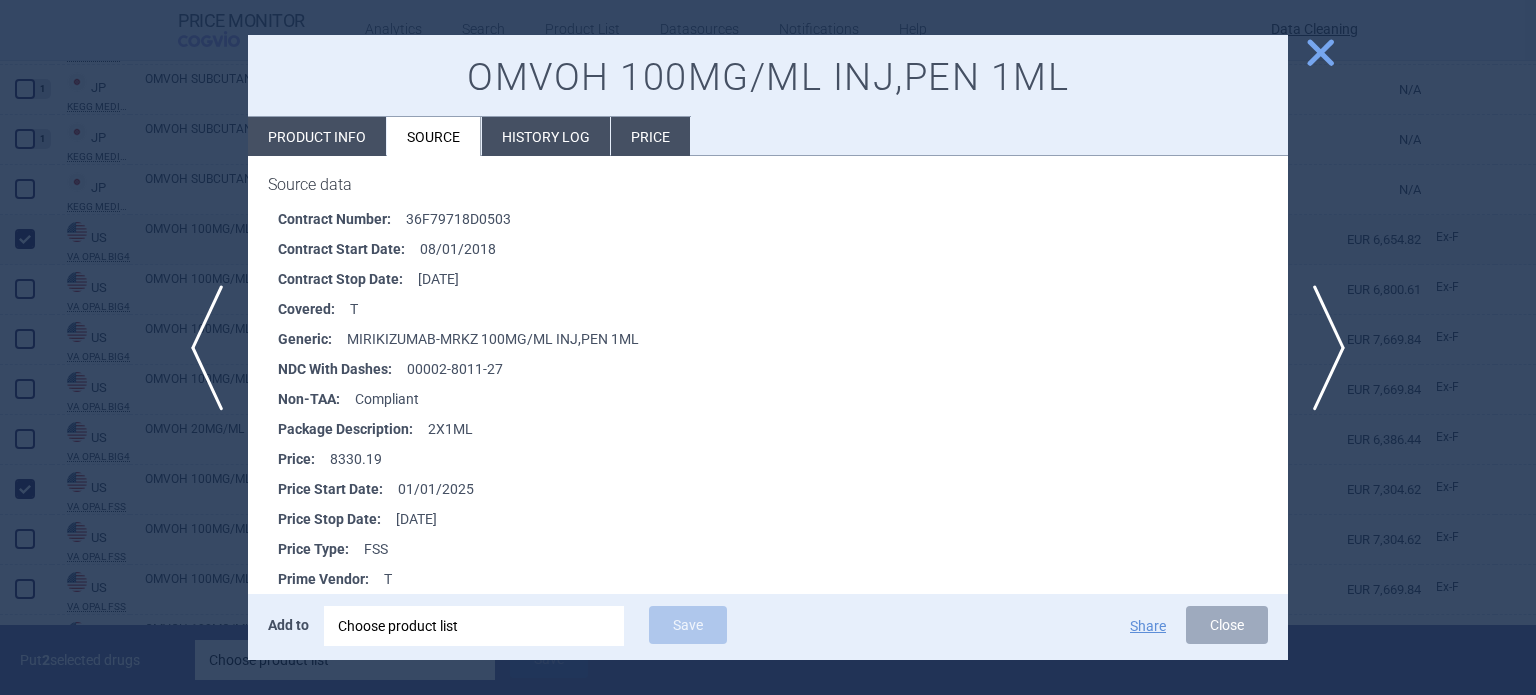 click at bounding box center (768, 347) 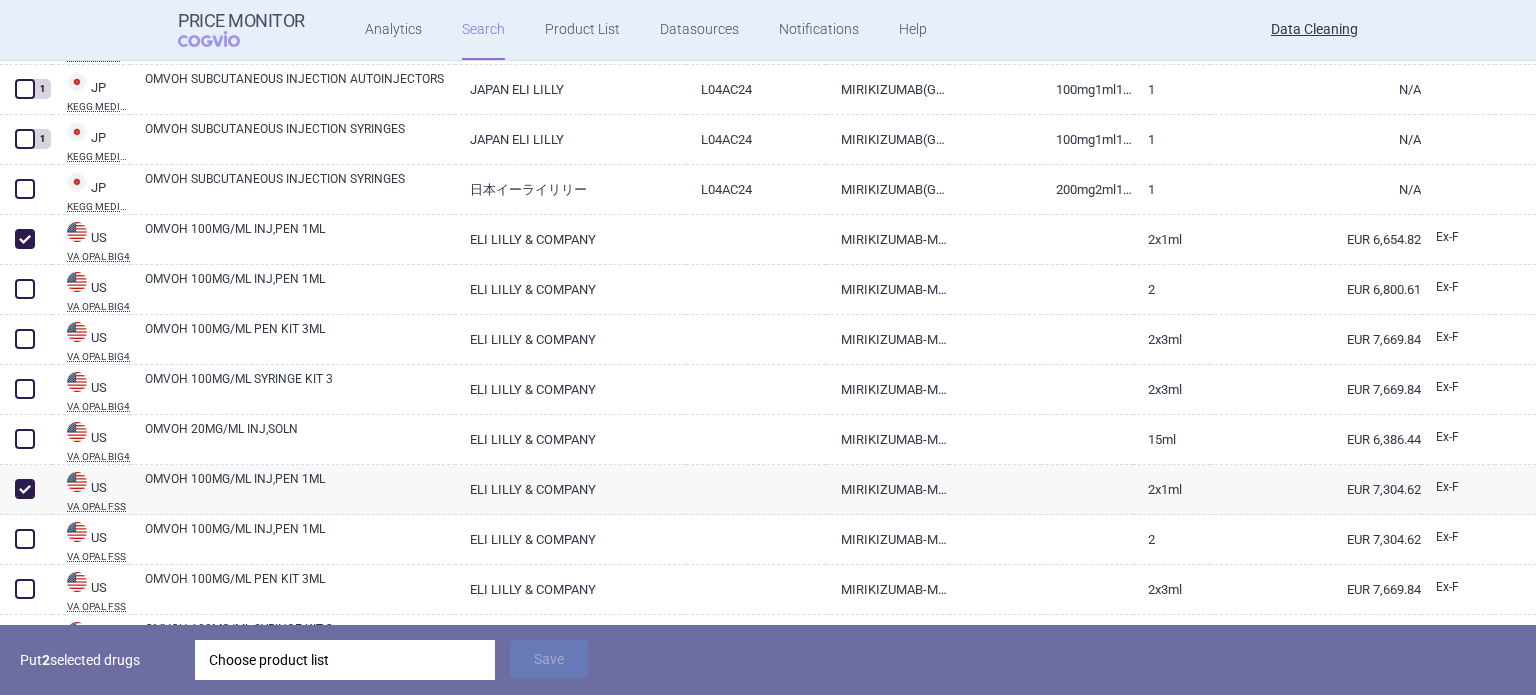 click on "Choose product list" at bounding box center (345, 660) 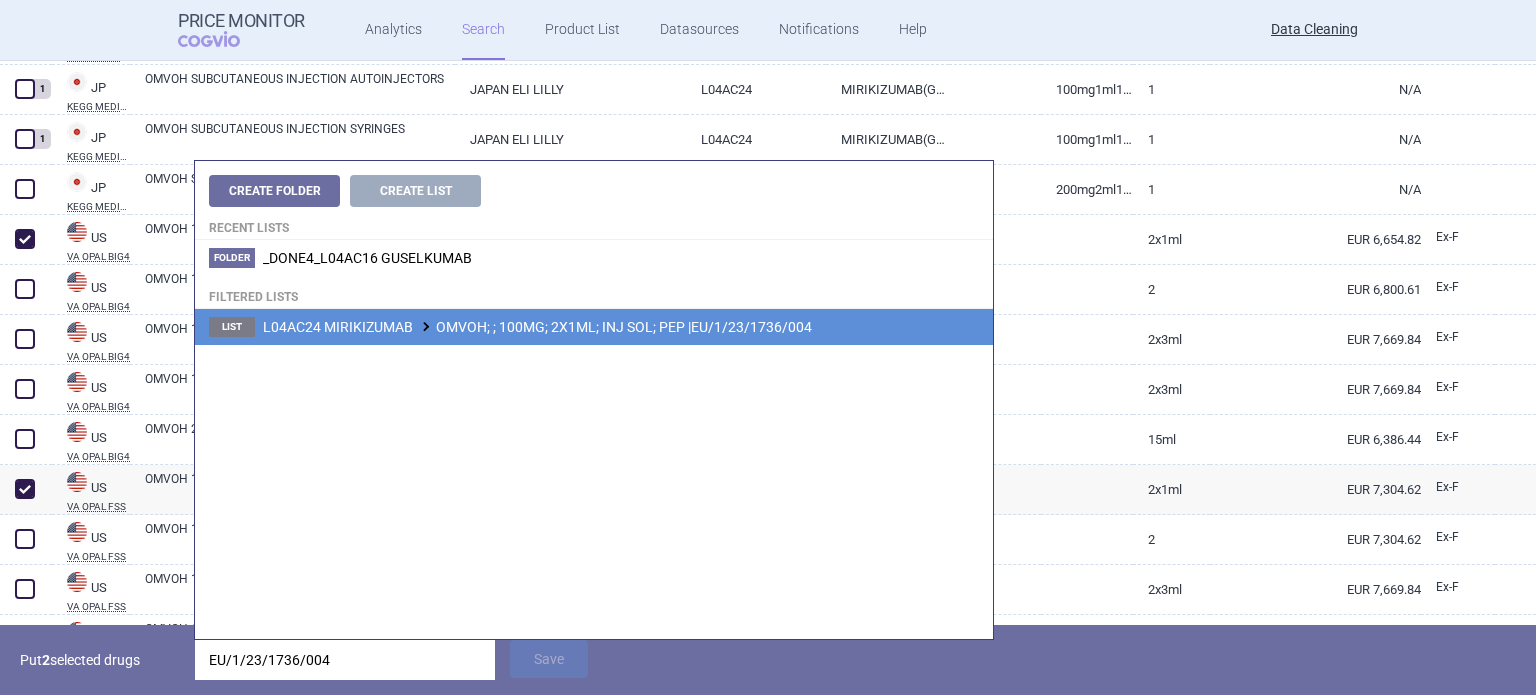 type on "EU/1/23/1736/004" 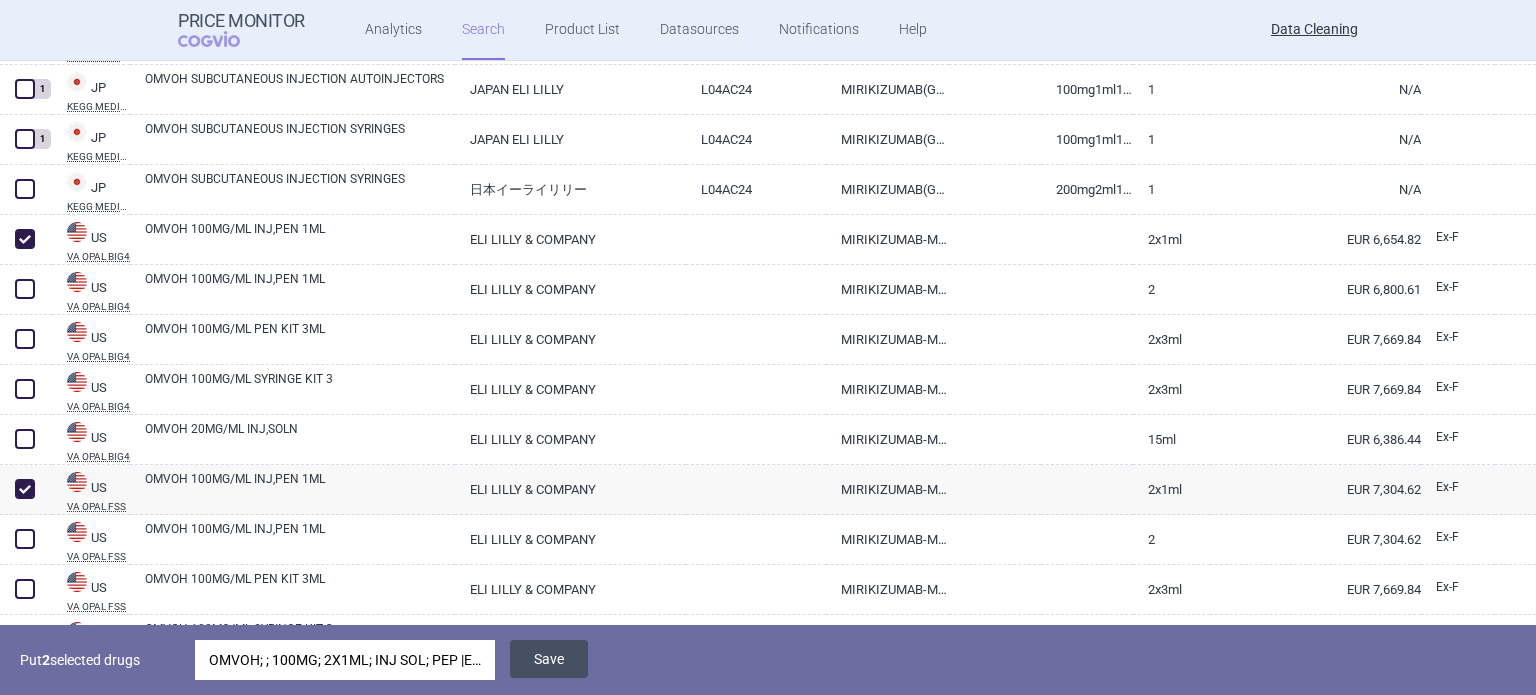click on "Save" at bounding box center (549, 659) 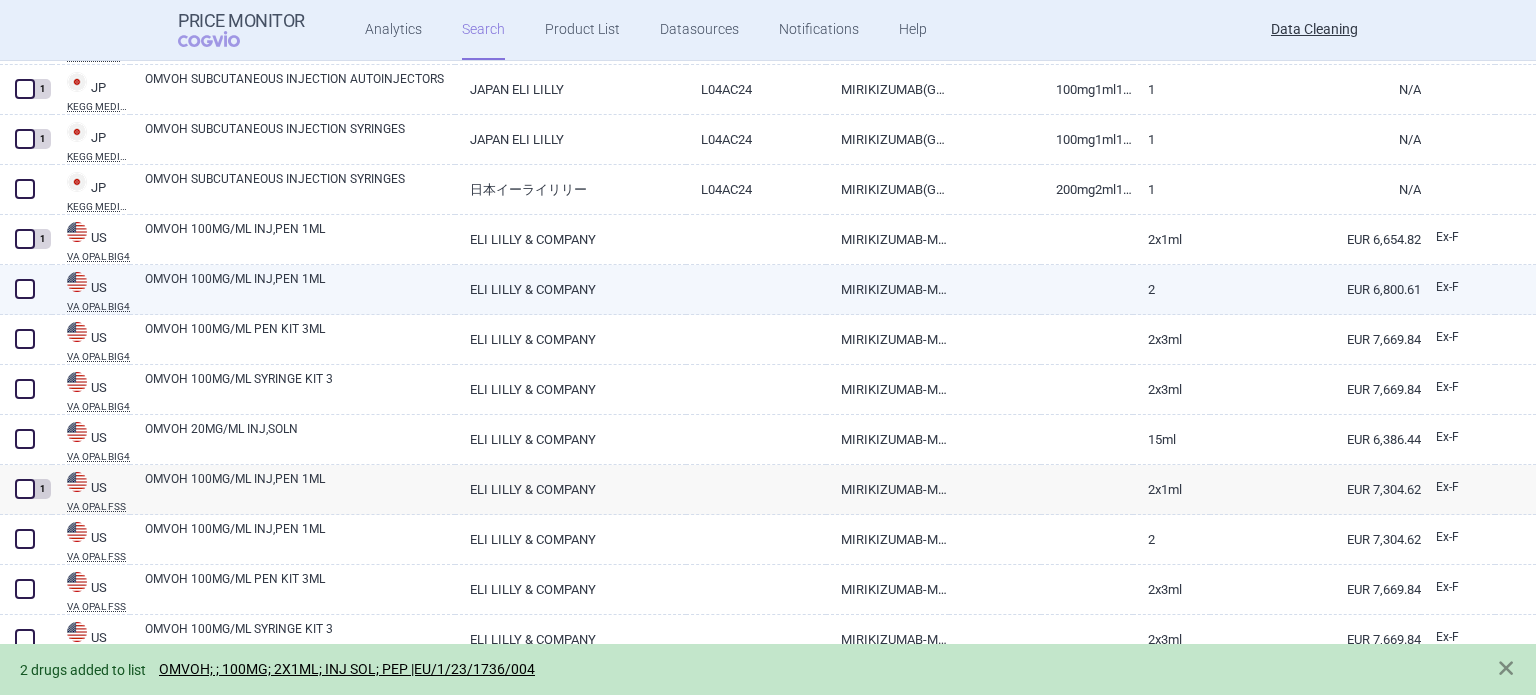 click on "OMVOH 100MG/ML INJ,PEN 1ML" at bounding box center (300, 288) 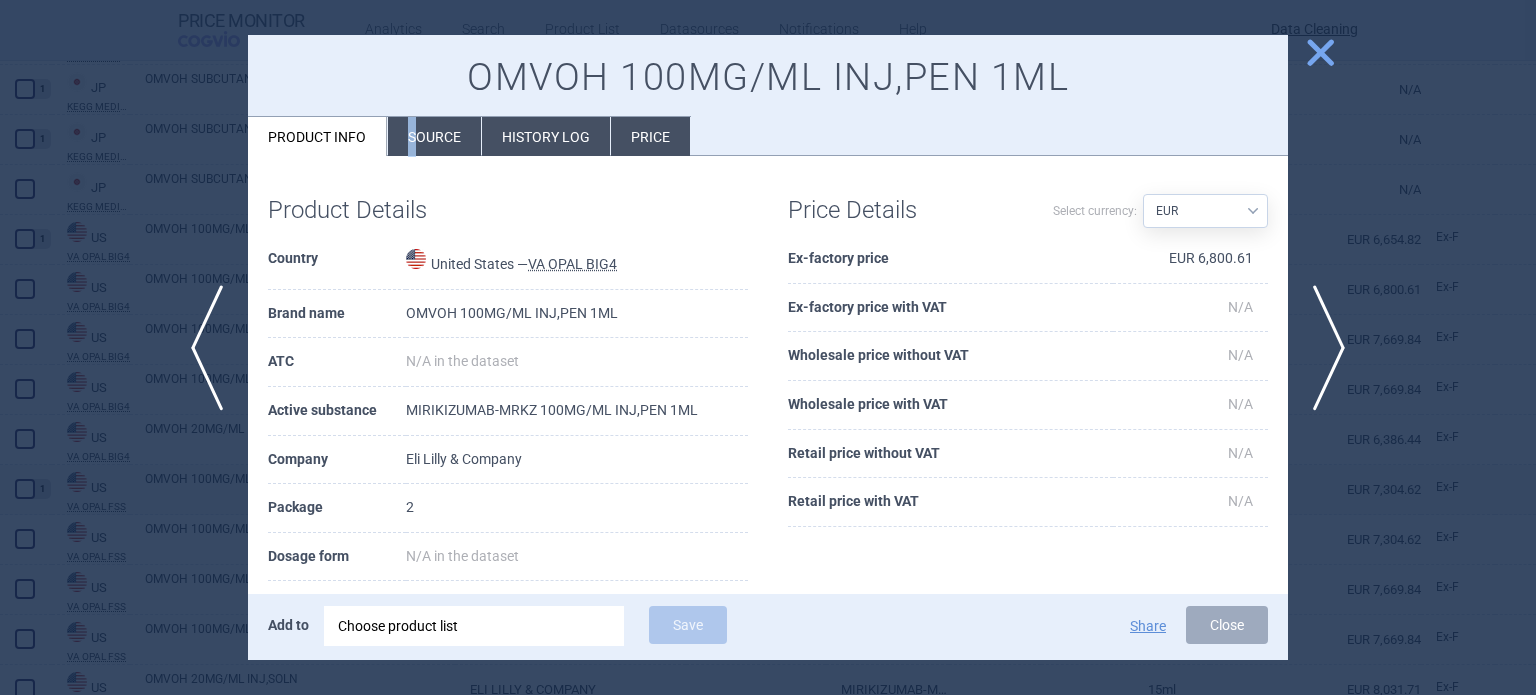 click on "Source" at bounding box center (434, 136) 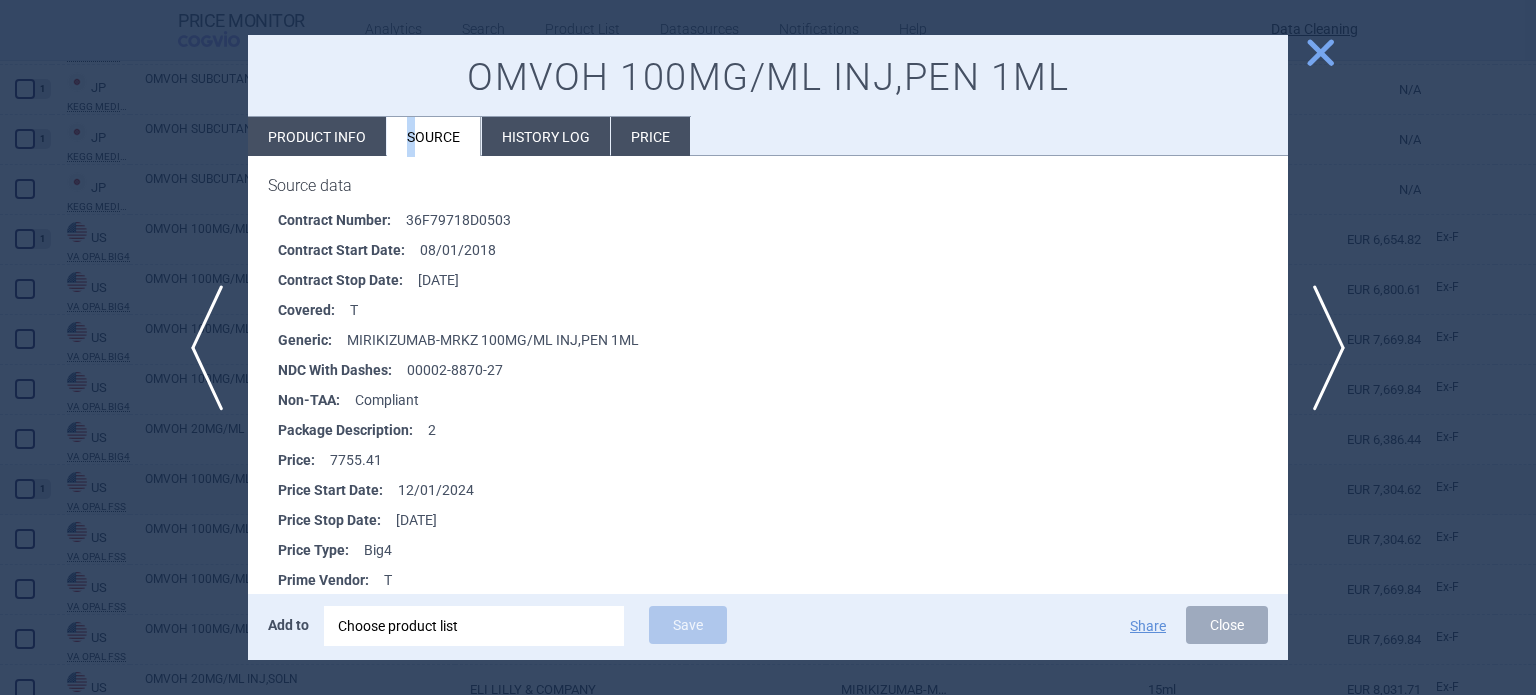 scroll, scrollTop: 300, scrollLeft: 0, axis: vertical 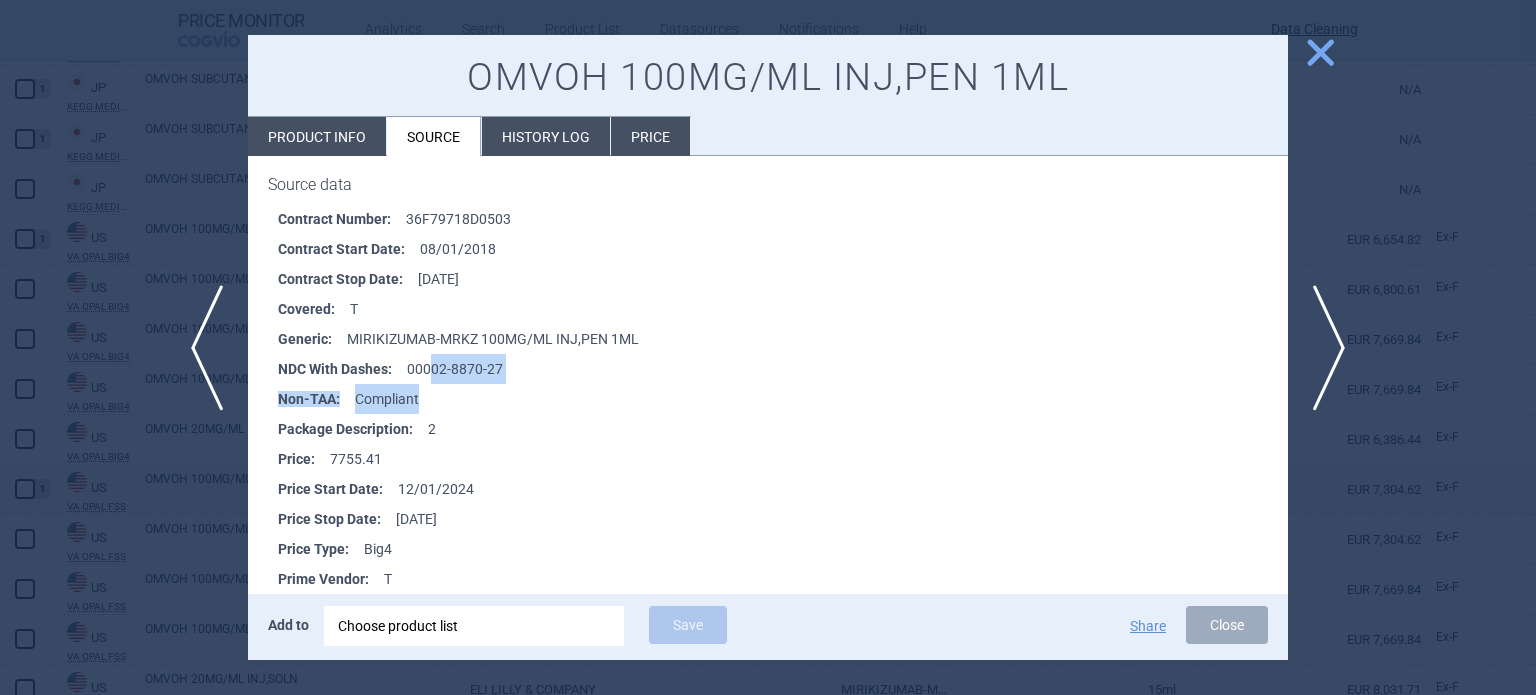 drag, startPoint x: 427, startPoint y: 373, endPoint x: 537, endPoint y: 386, distance: 110.76552 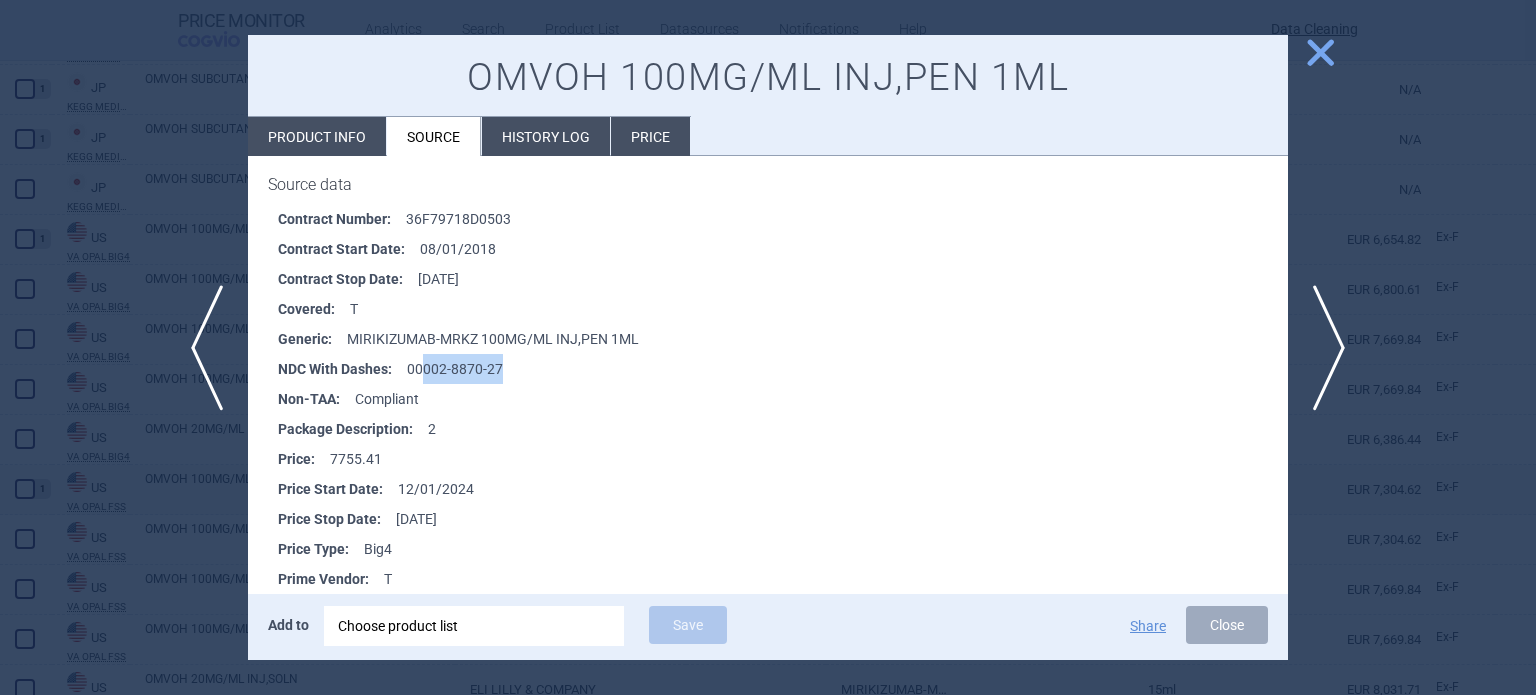 drag, startPoint x: 505, startPoint y: 367, endPoint x: 426, endPoint y: 363, distance: 79.101204 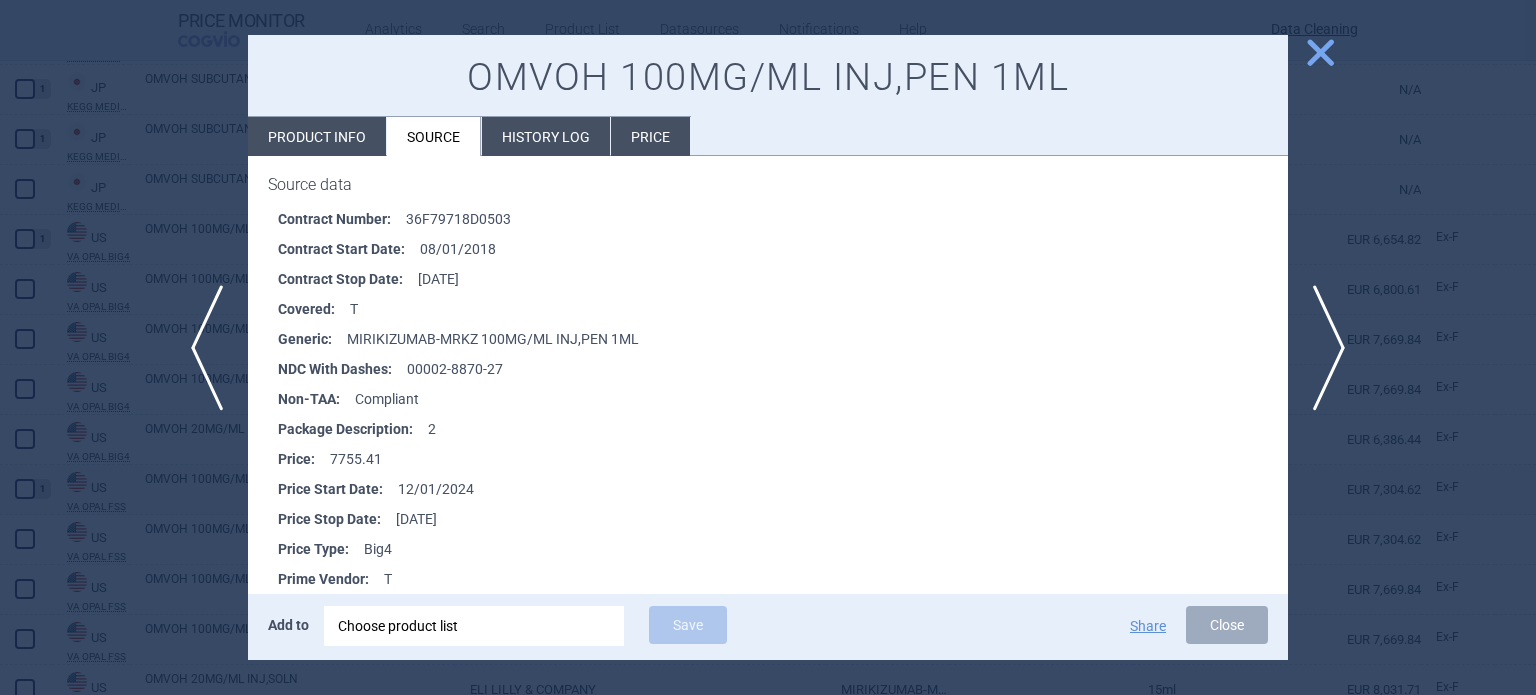 click at bounding box center (768, 347) 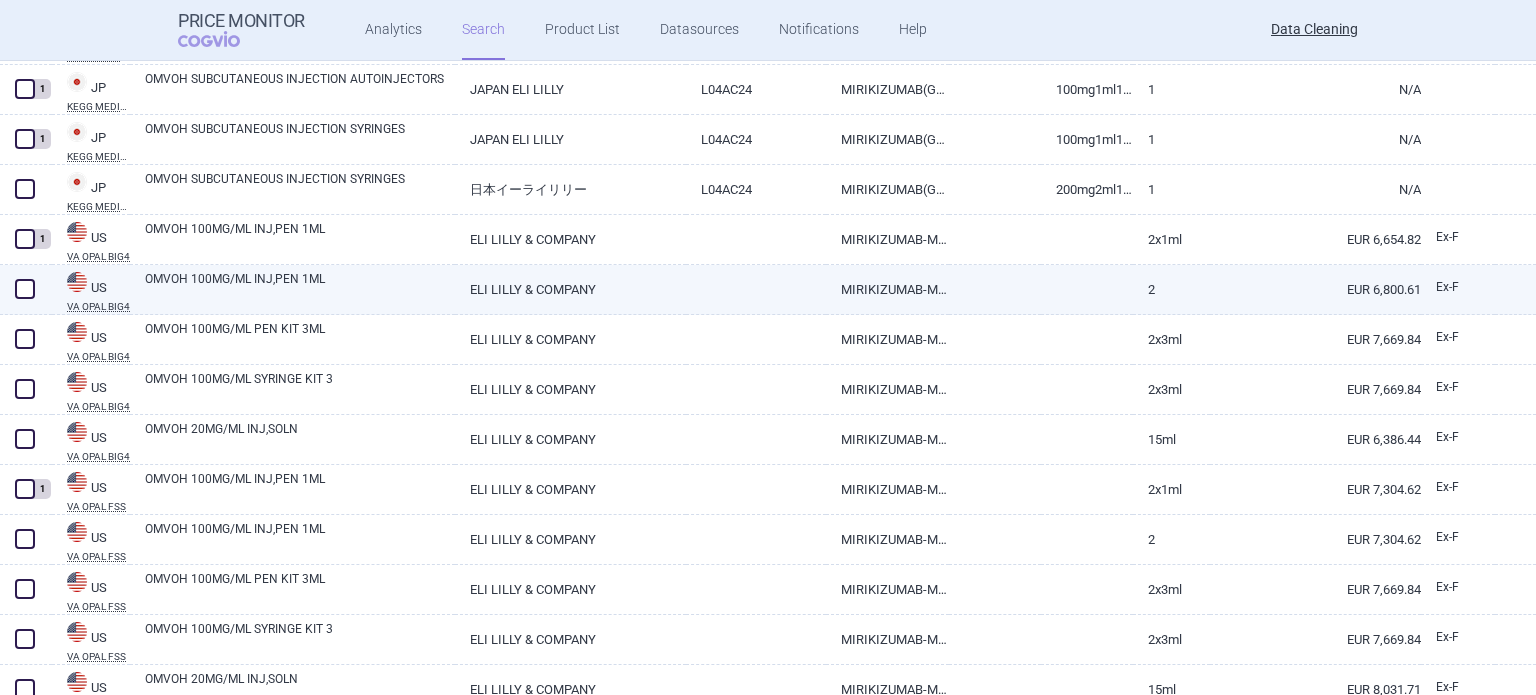 click at bounding box center (25, 289) 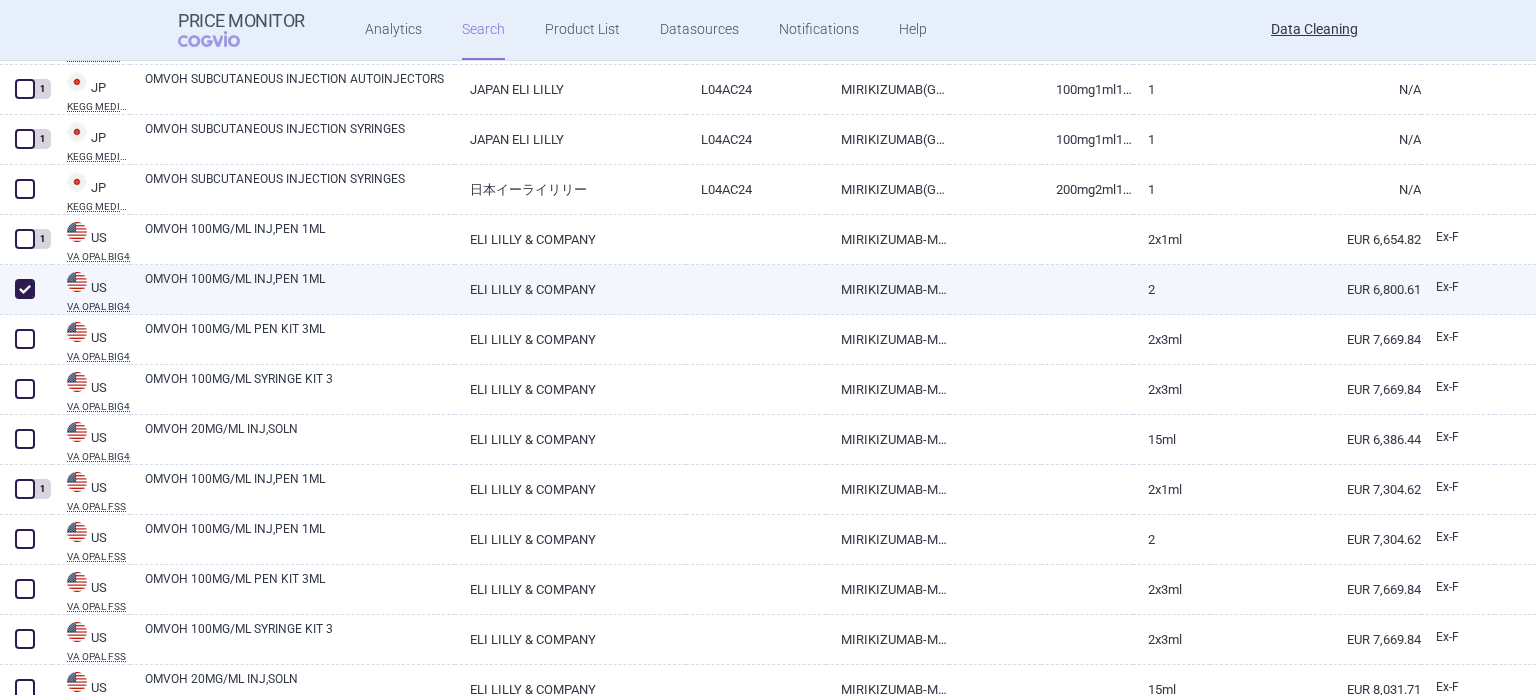 checkbox on "true" 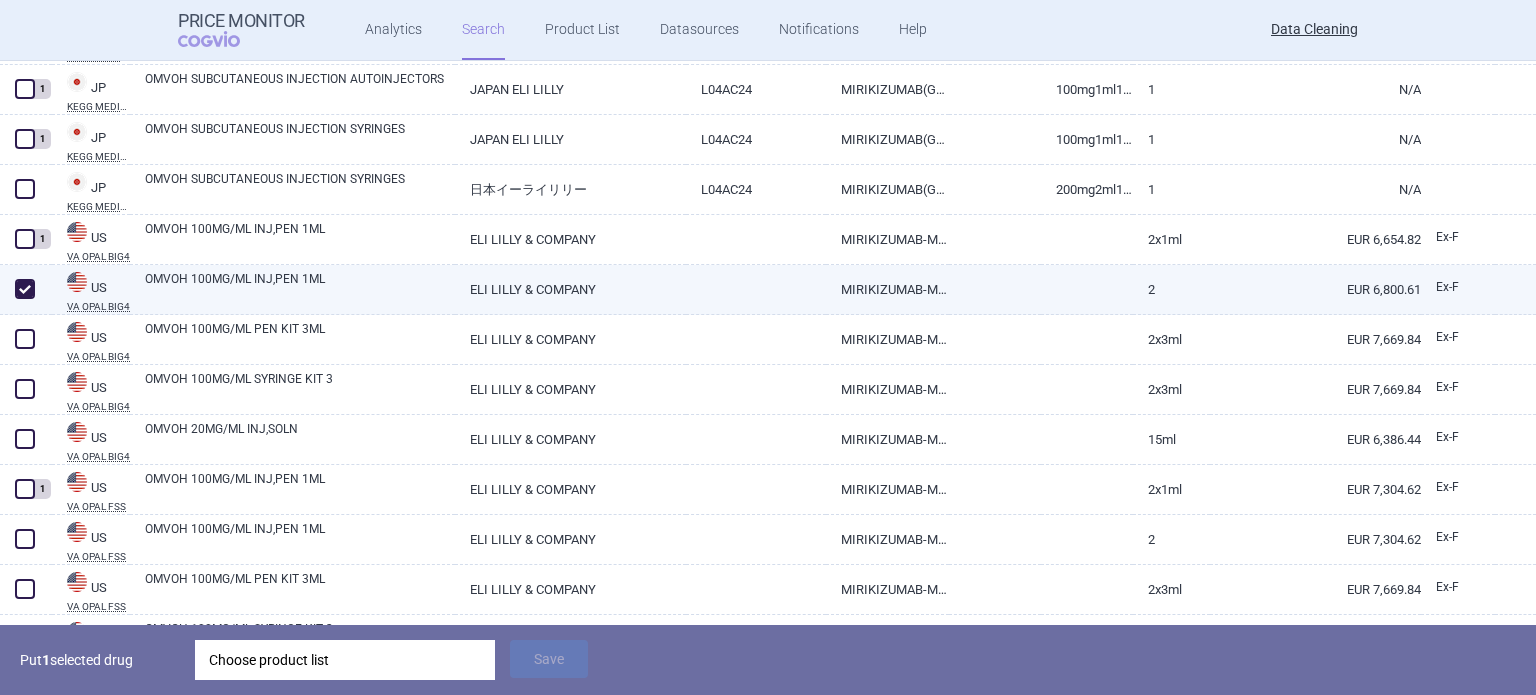 click on "OMVOH 100MG/ML INJ,PEN 1ML" at bounding box center [300, 288] 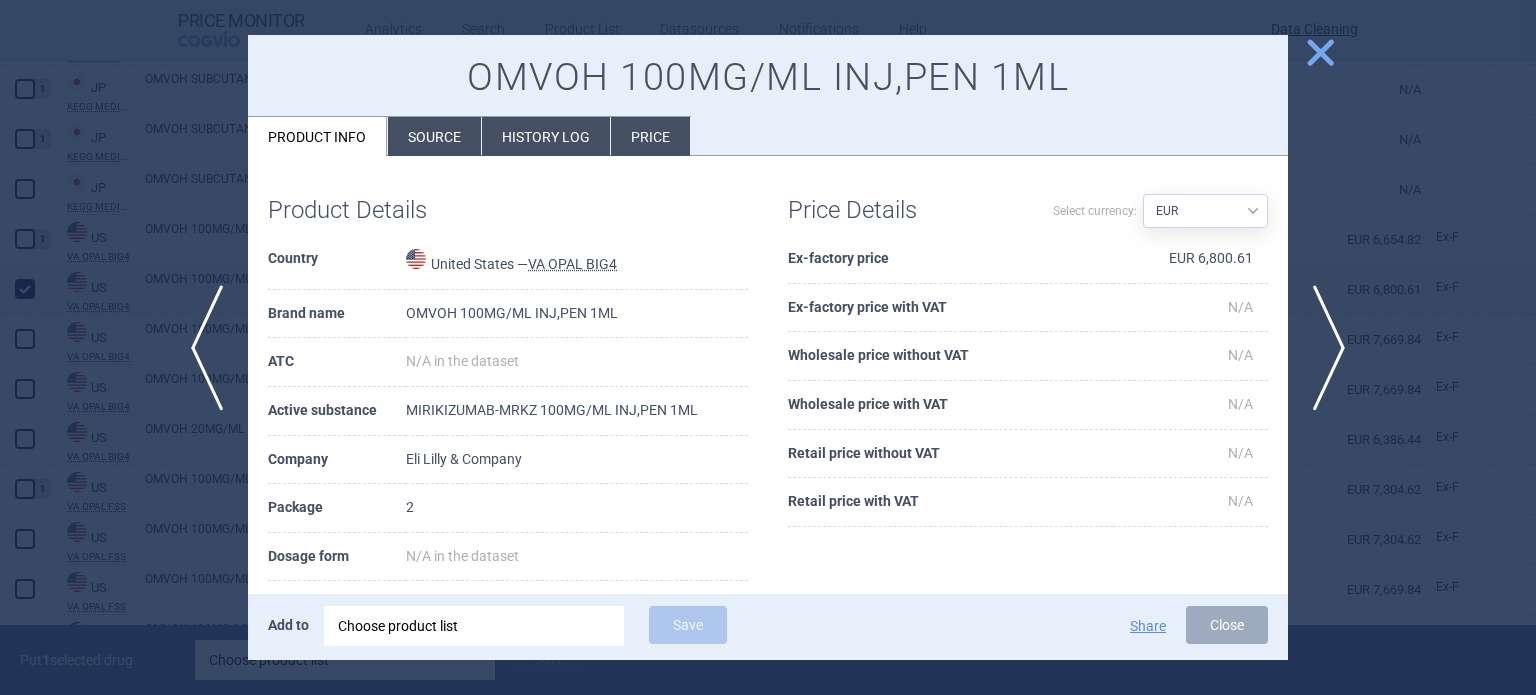 click on "Source" at bounding box center (434, 136) 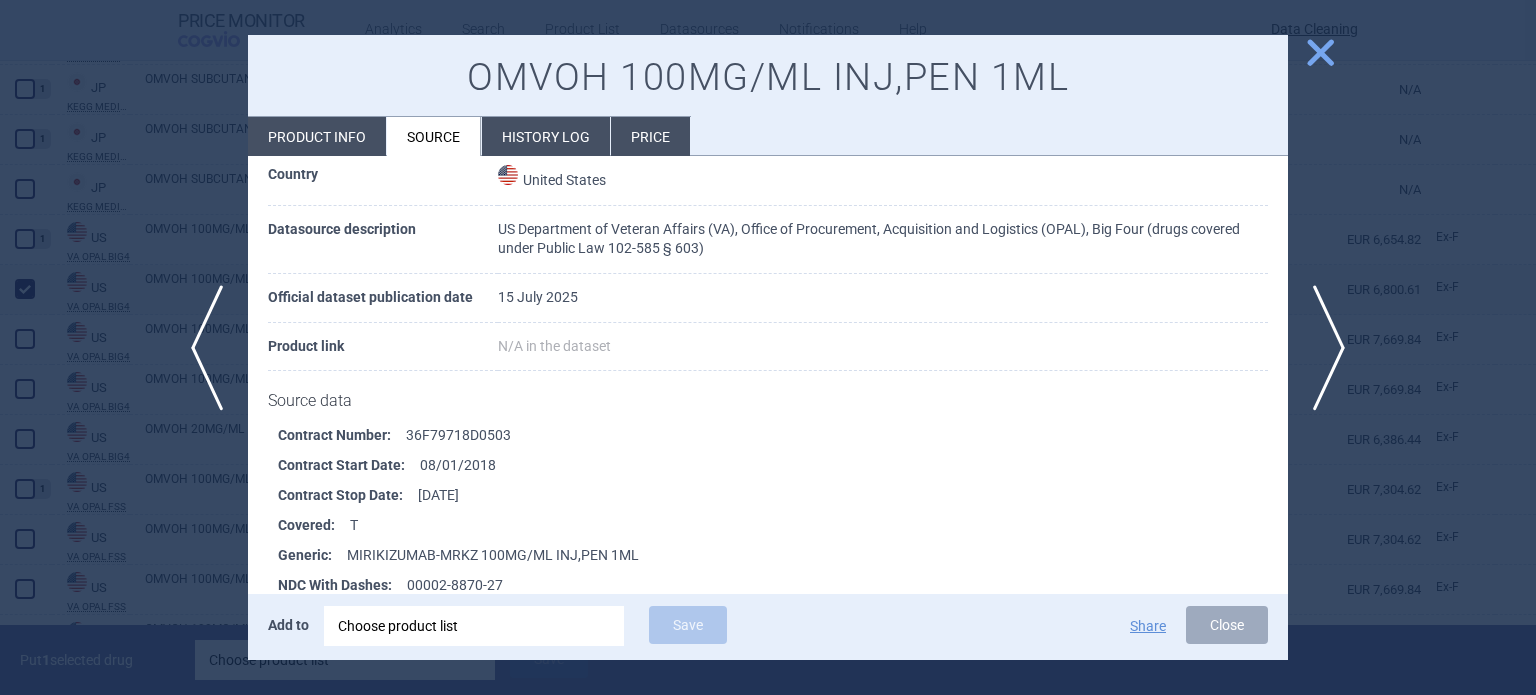 scroll, scrollTop: 200, scrollLeft: 0, axis: vertical 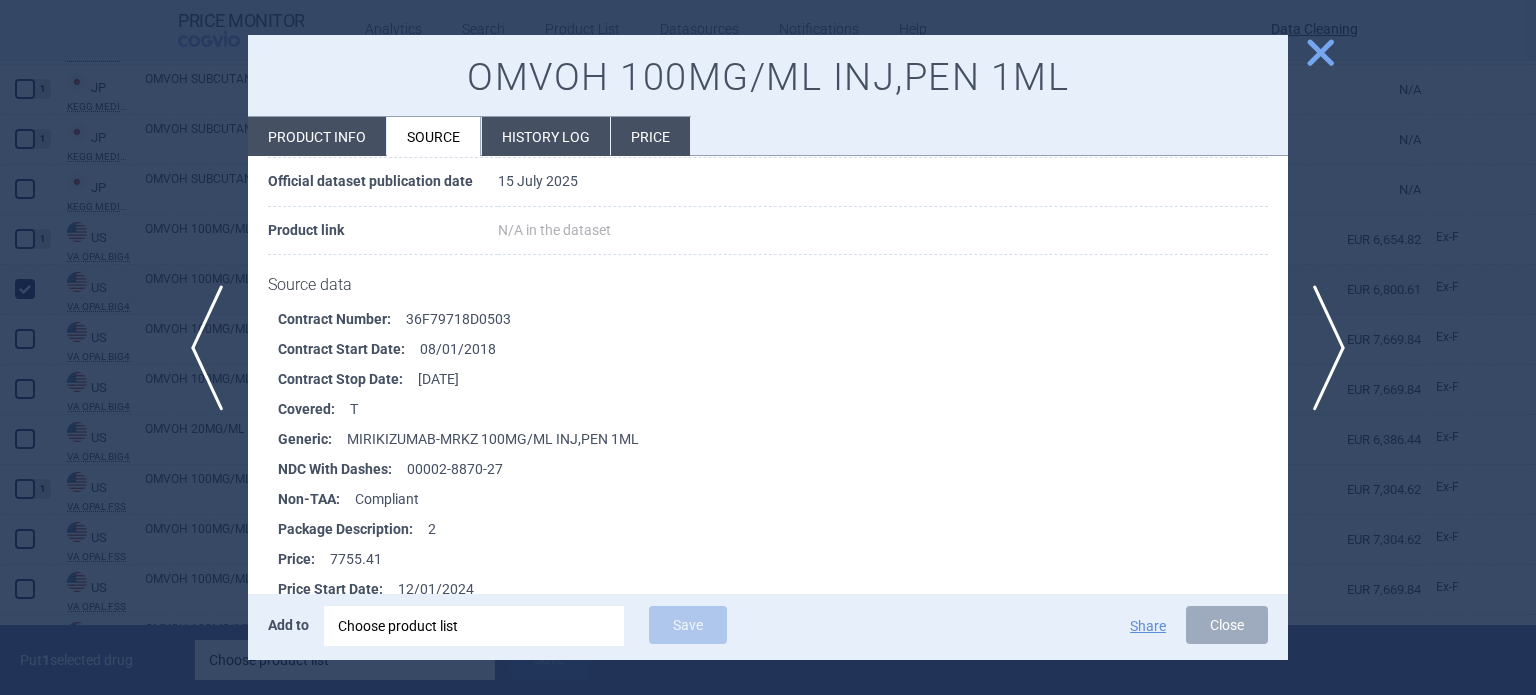 click at bounding box center [768, 347] 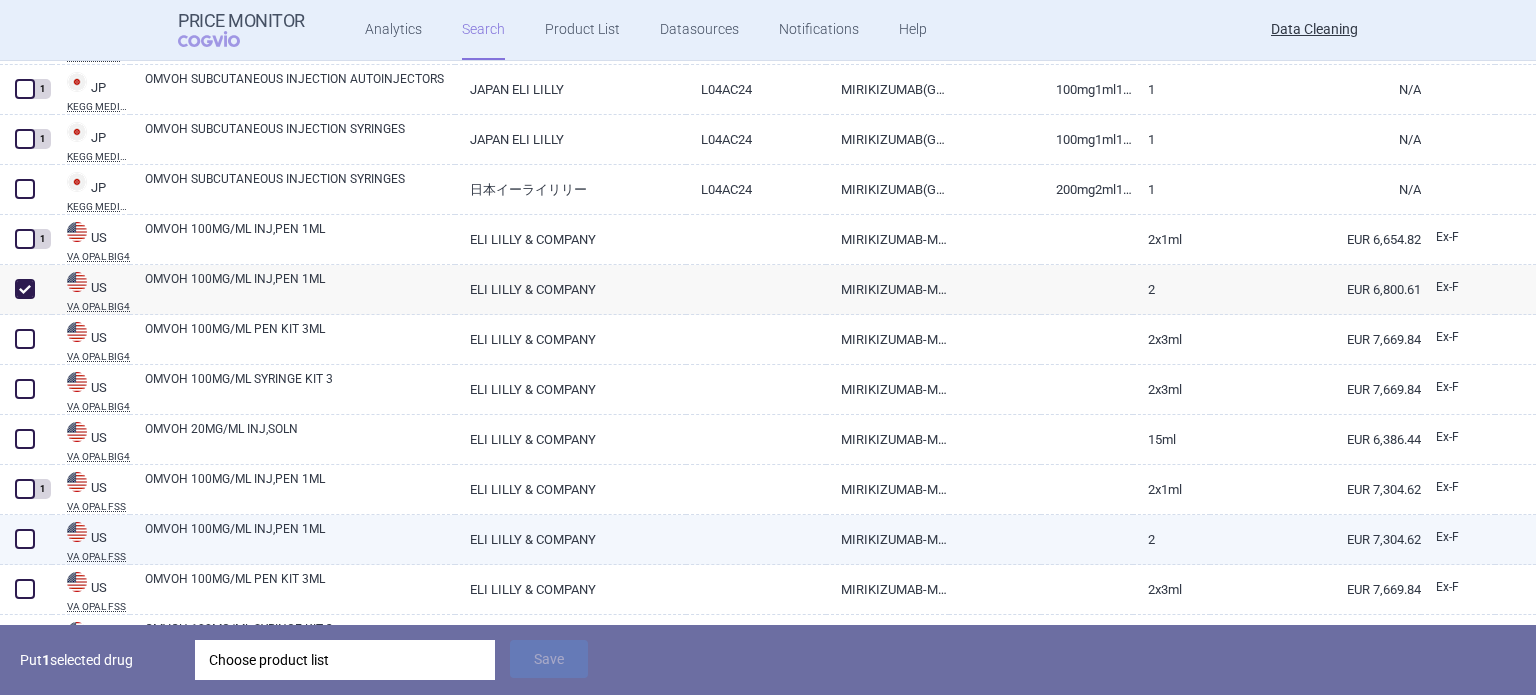 click on "OMVOH 100MG/ML INJ,PEN 1ML" at bounding box center (300, 538) 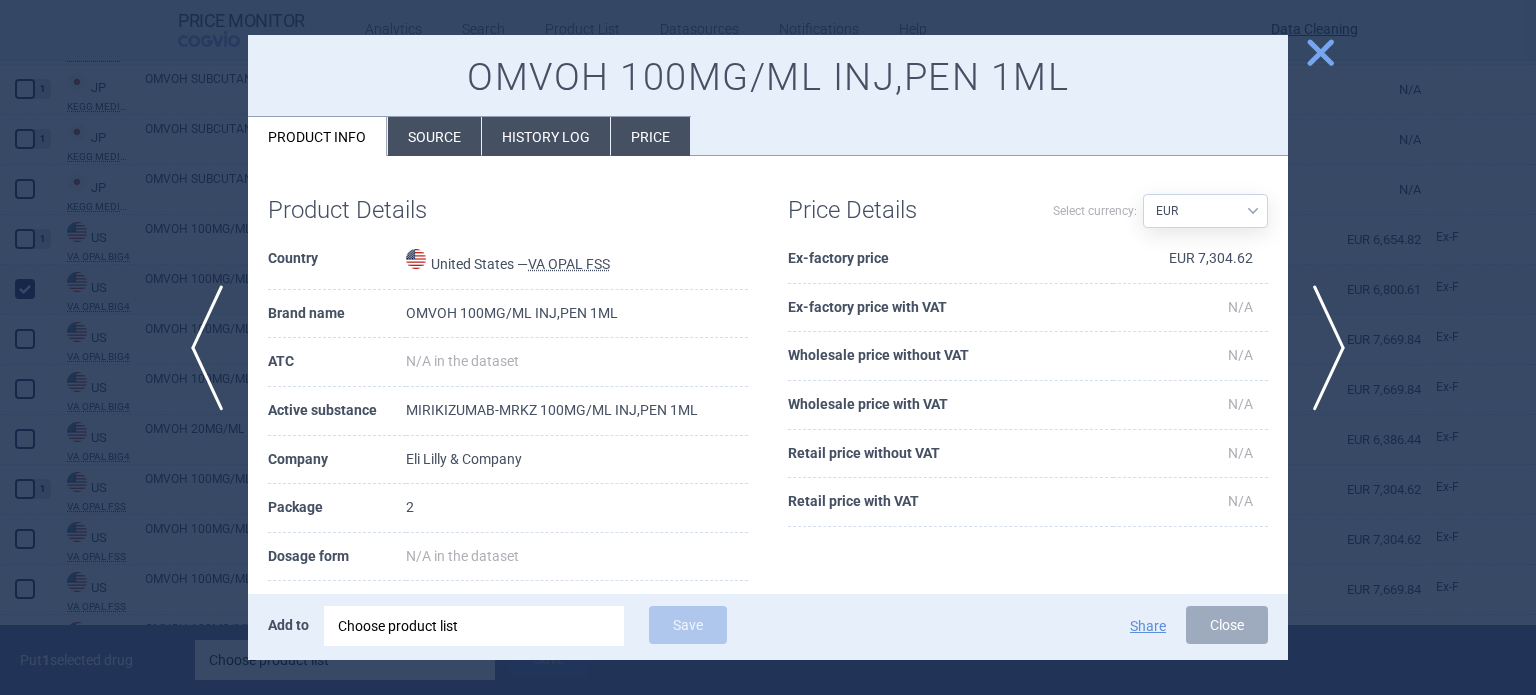click on "Source" at bounding box center (434, 136) 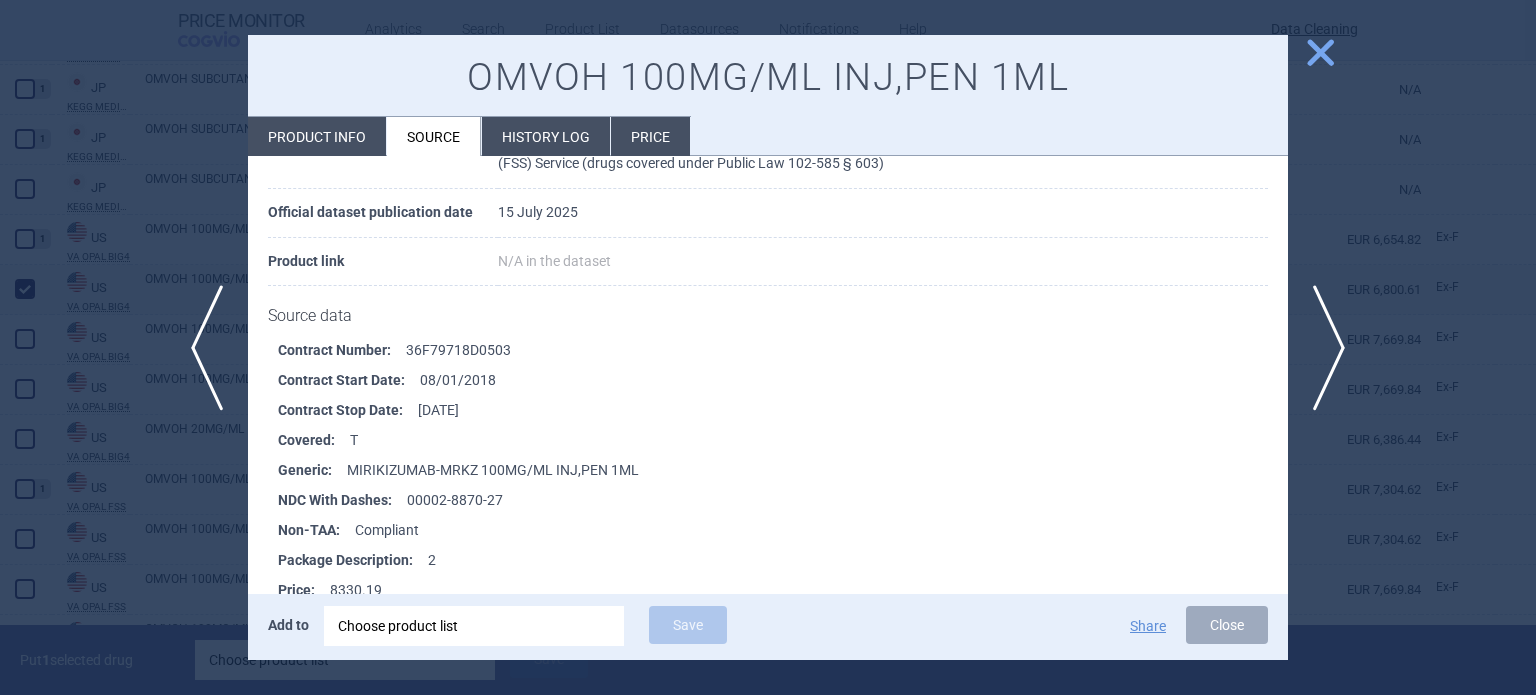 scroll, scrollTop: 300, scrollLeft: 0, axis: vertical 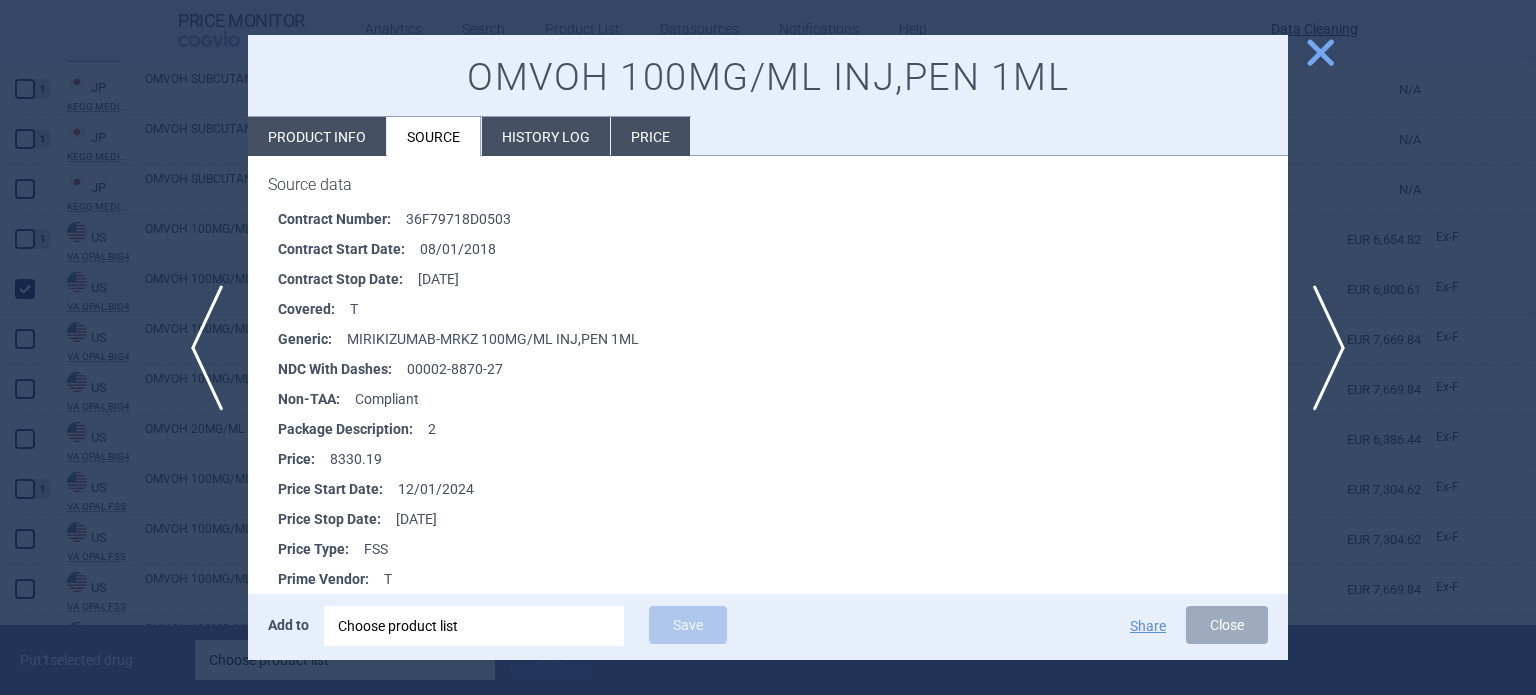 click at bounding box center (768, 347) 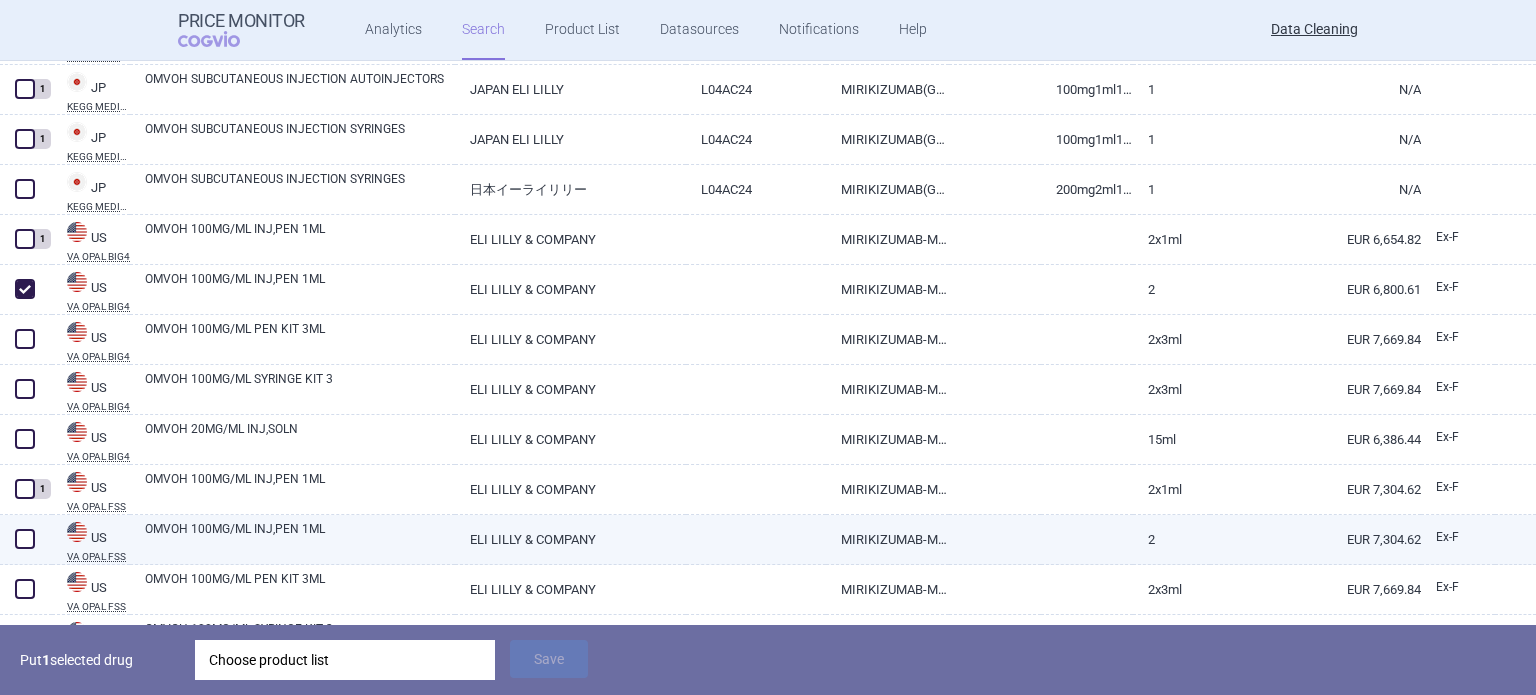 click at bounding box center [25, 539] 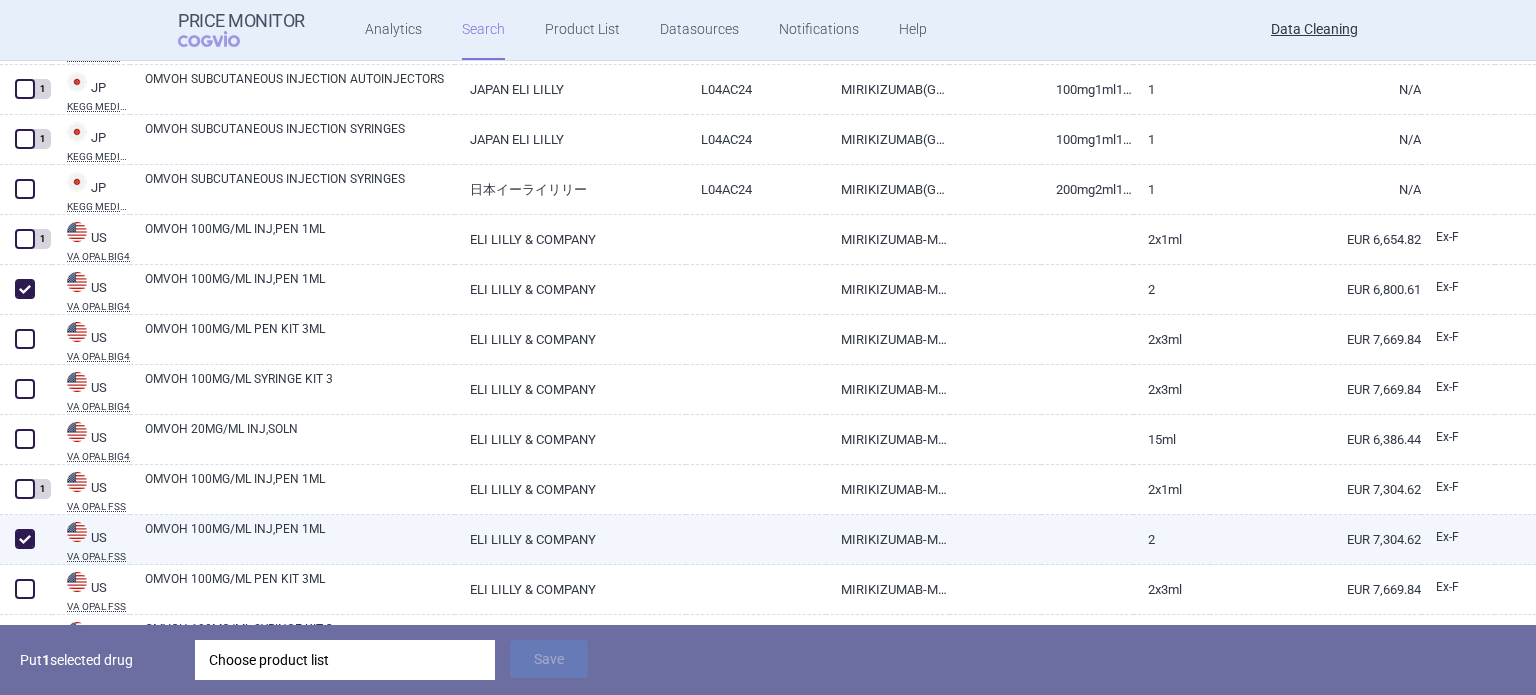 checkbox on "true" 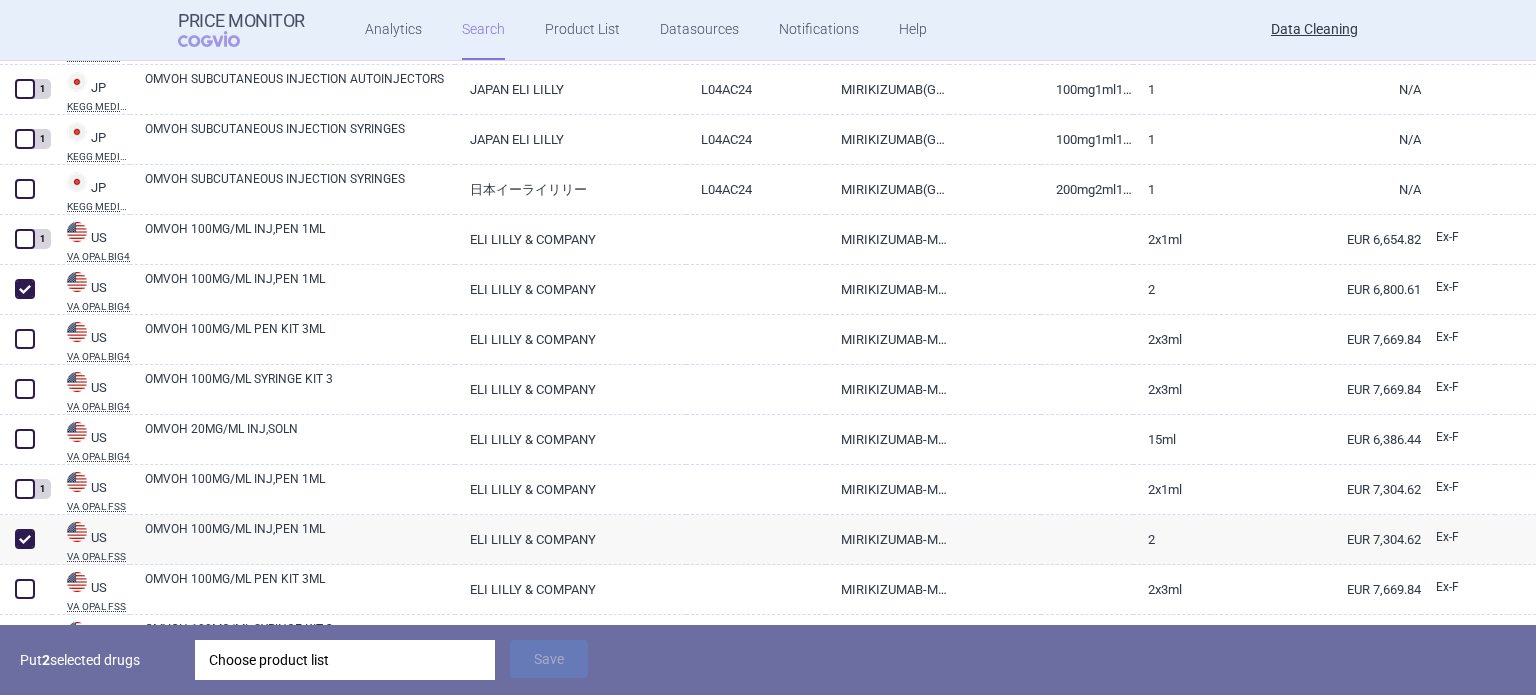 click on "Choose product list" at bounding box center (345, 660) 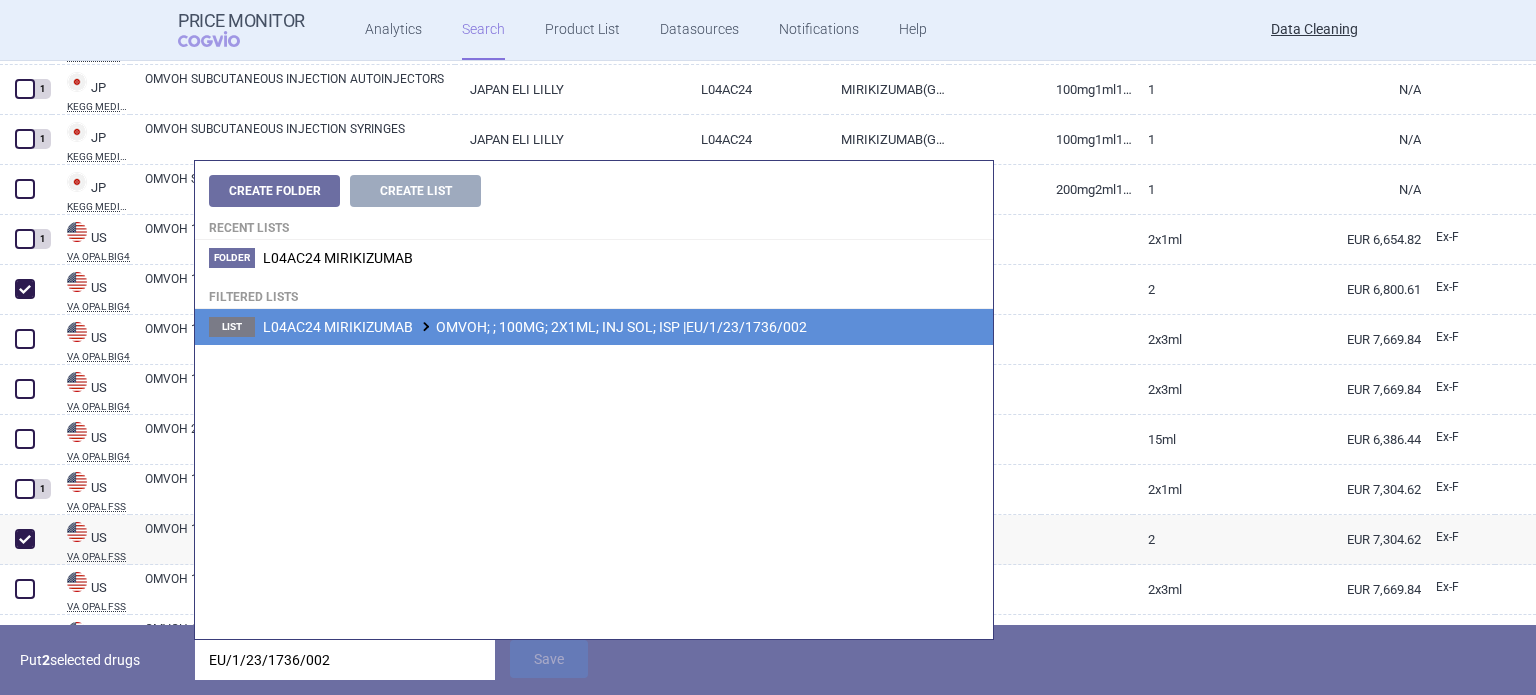type on "EU/1/23/1736/002" 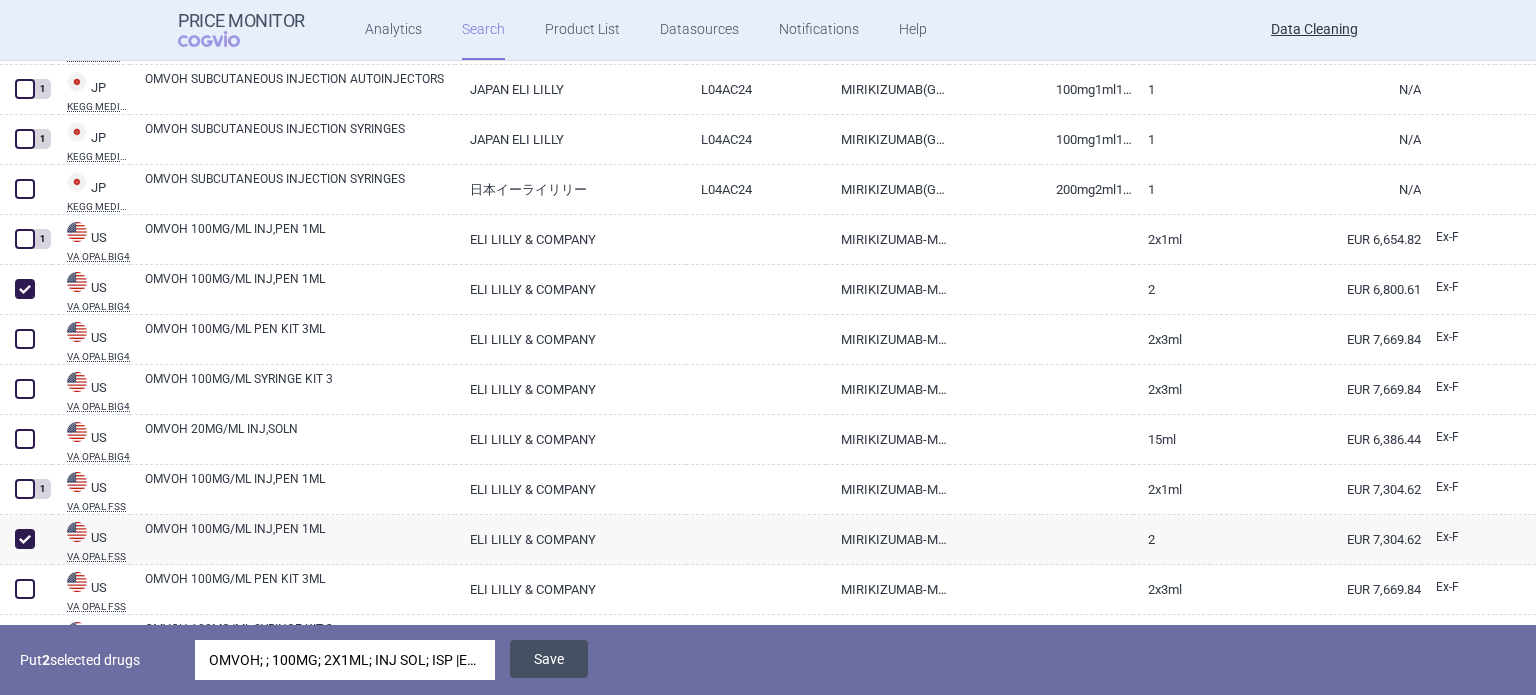 click on "Save" at bounding box center [549, 659] 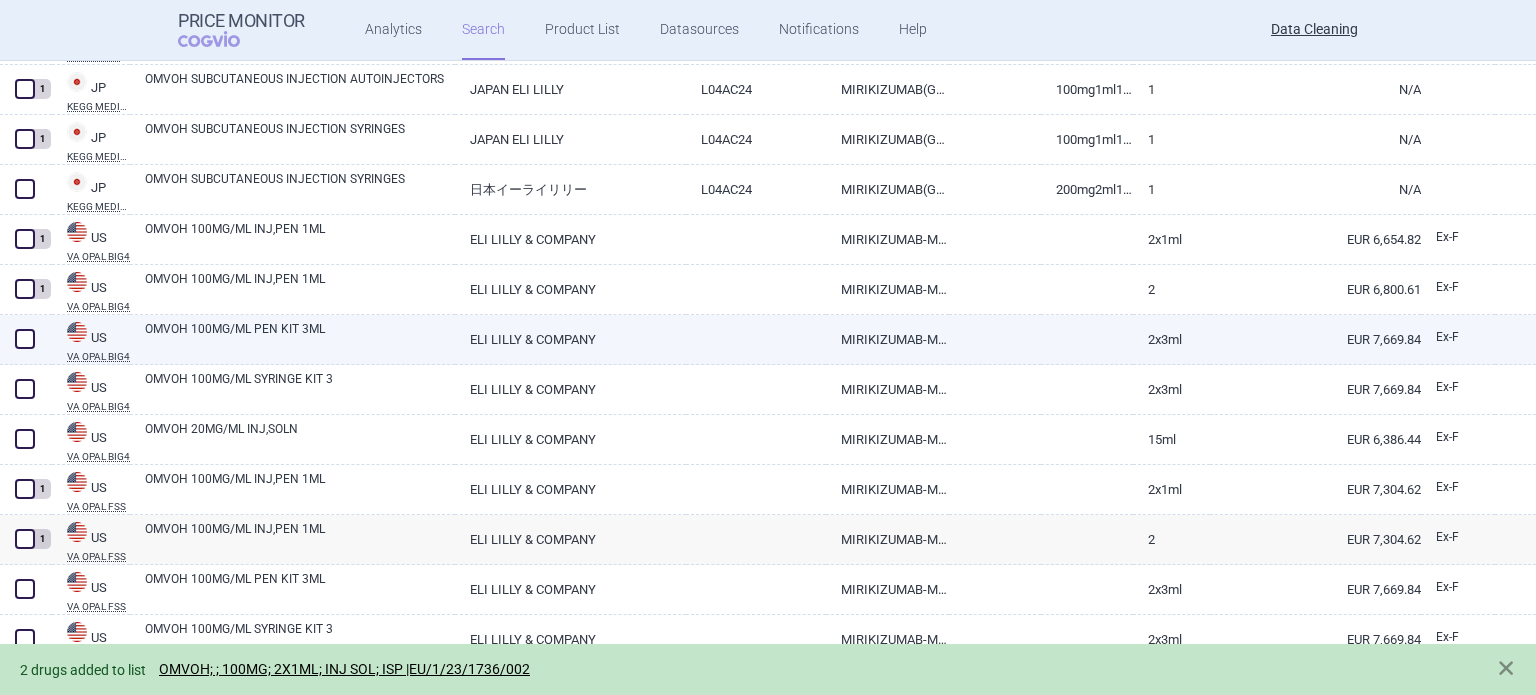 click on "OMVOH 100MG/ML PEN KIT 3ML" at bounding box center [300, 338] 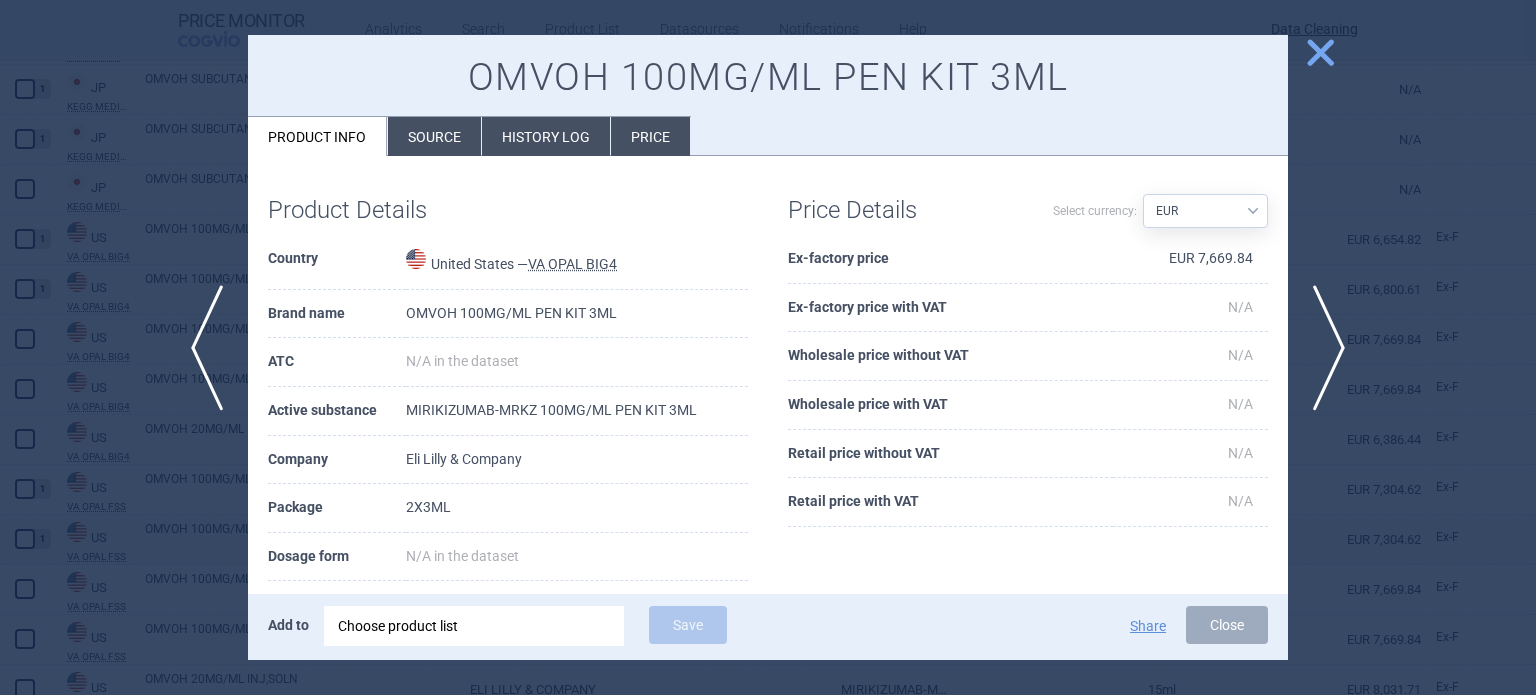 click on "Source" at bounding box center (434, 136) 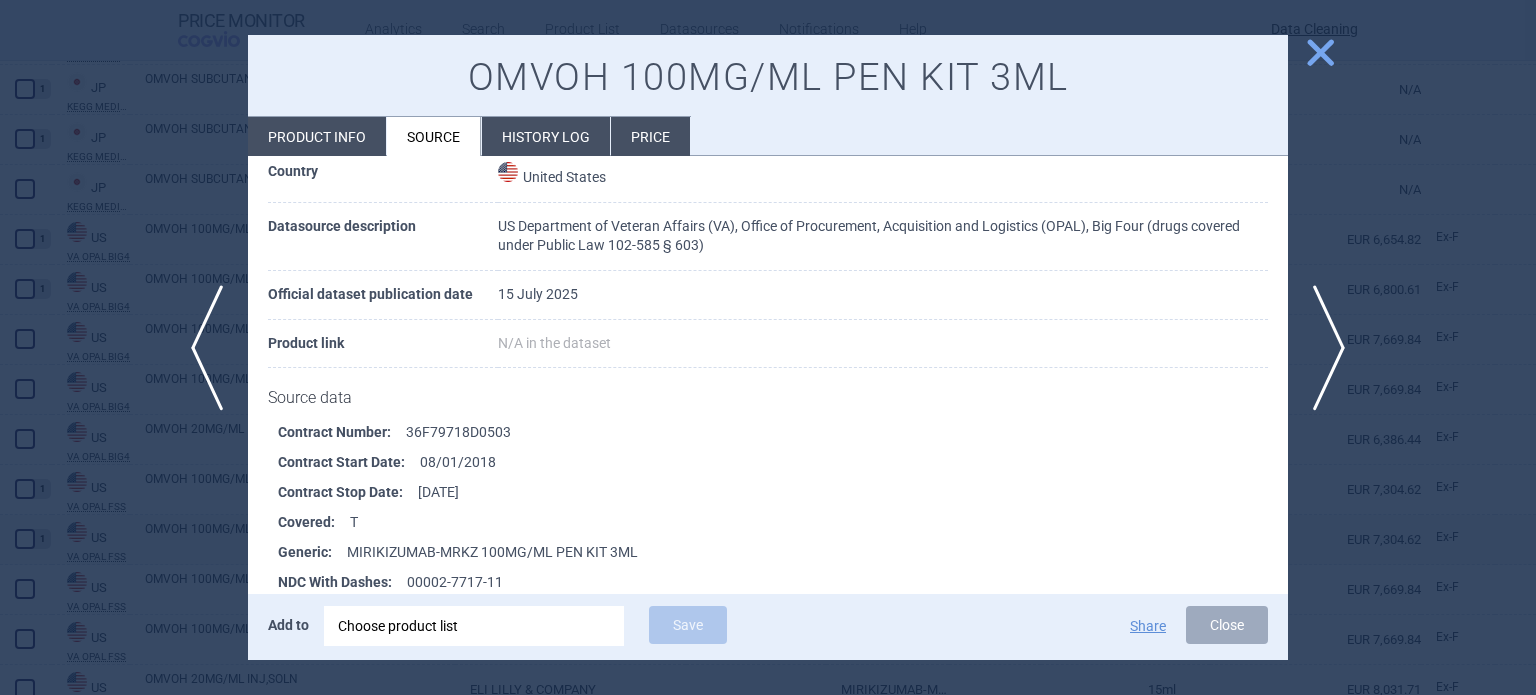 scroll, scrollTop: 200, scrollLeft: 0, axis: vertical 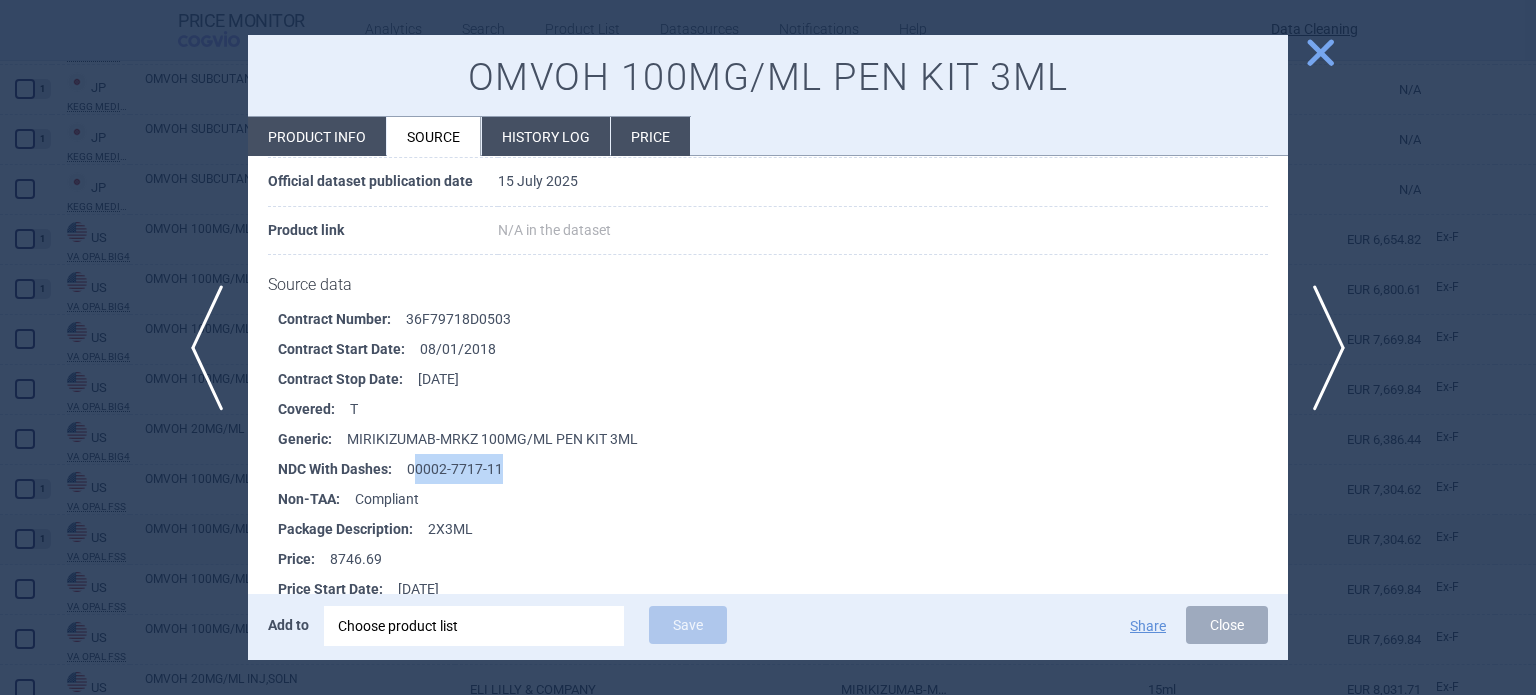 drag, startPoint x: 532, startPoint y: 463, endPoint x: 413, endPoint y: 476, distance: 119.70798 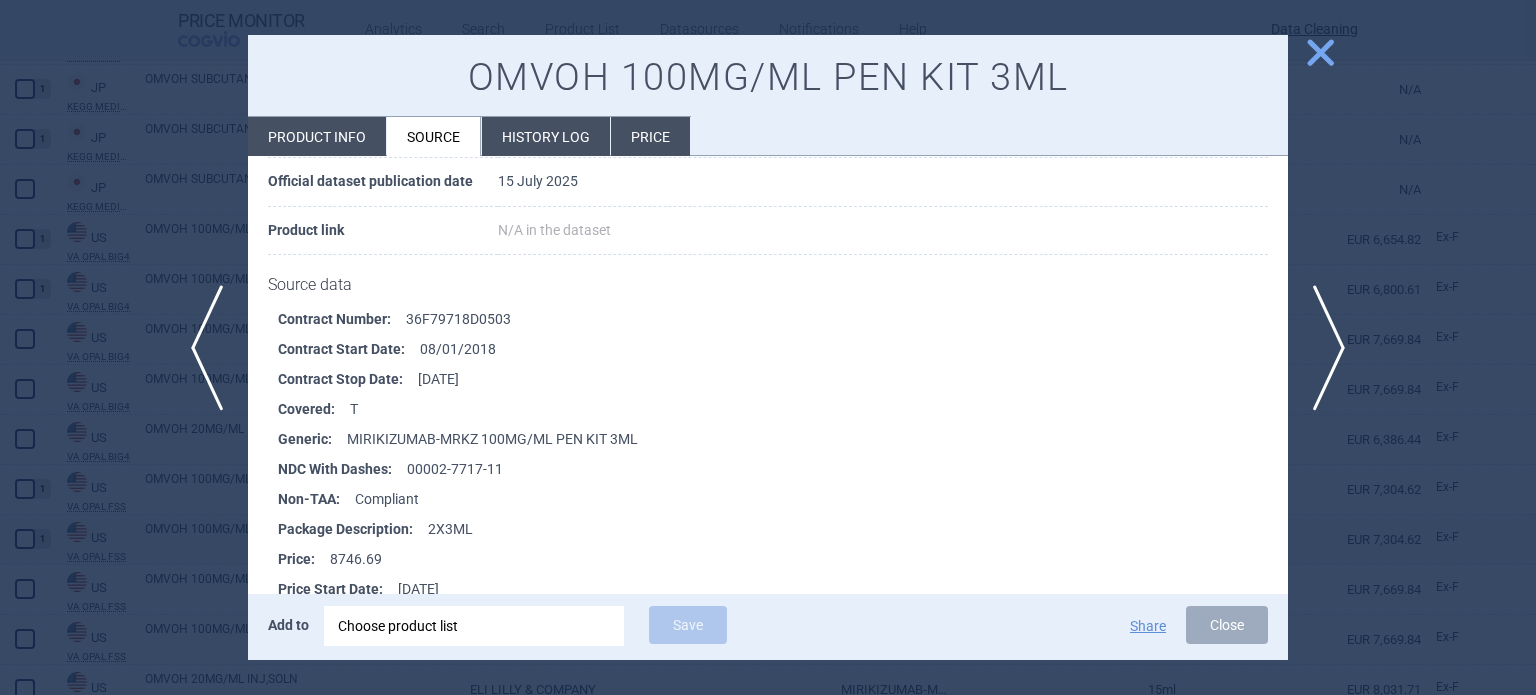 click at bounding box center (768, 347) 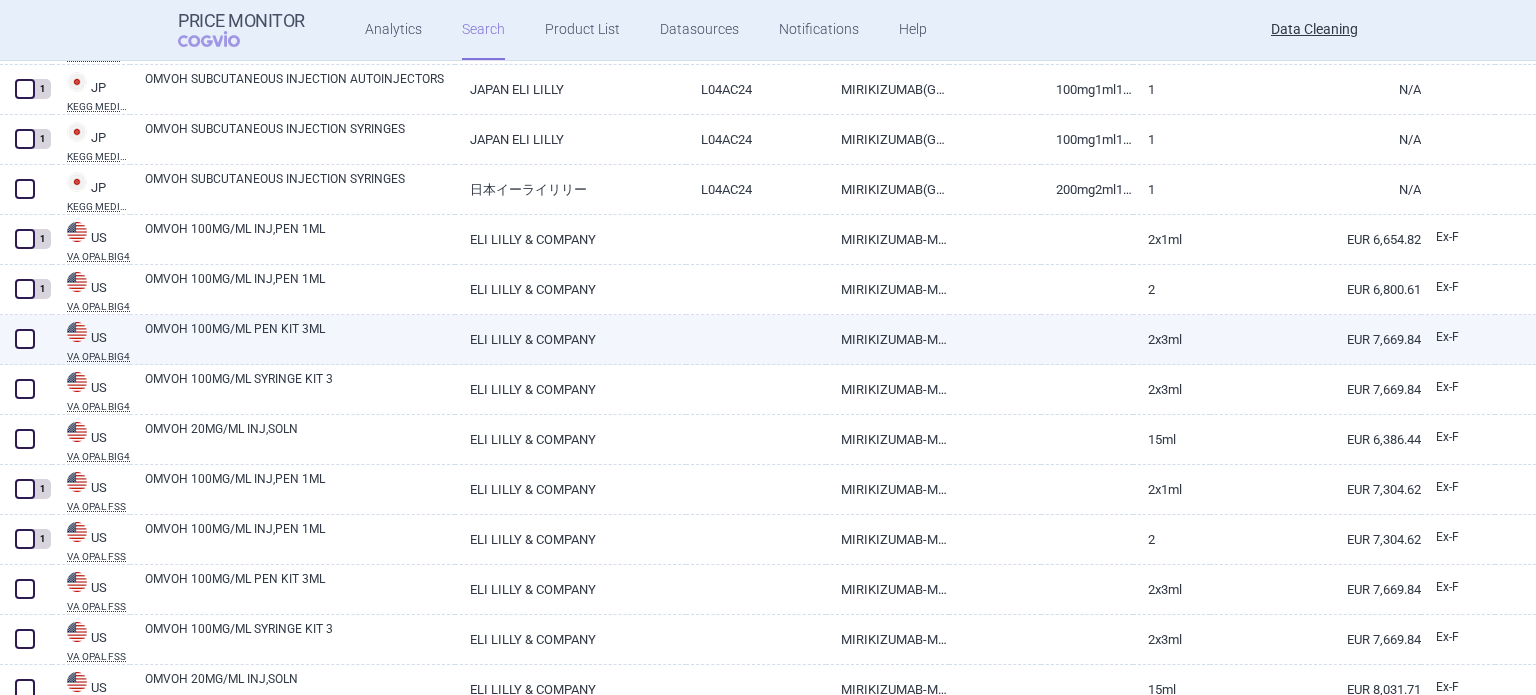 click at bounding box center (25, 339) 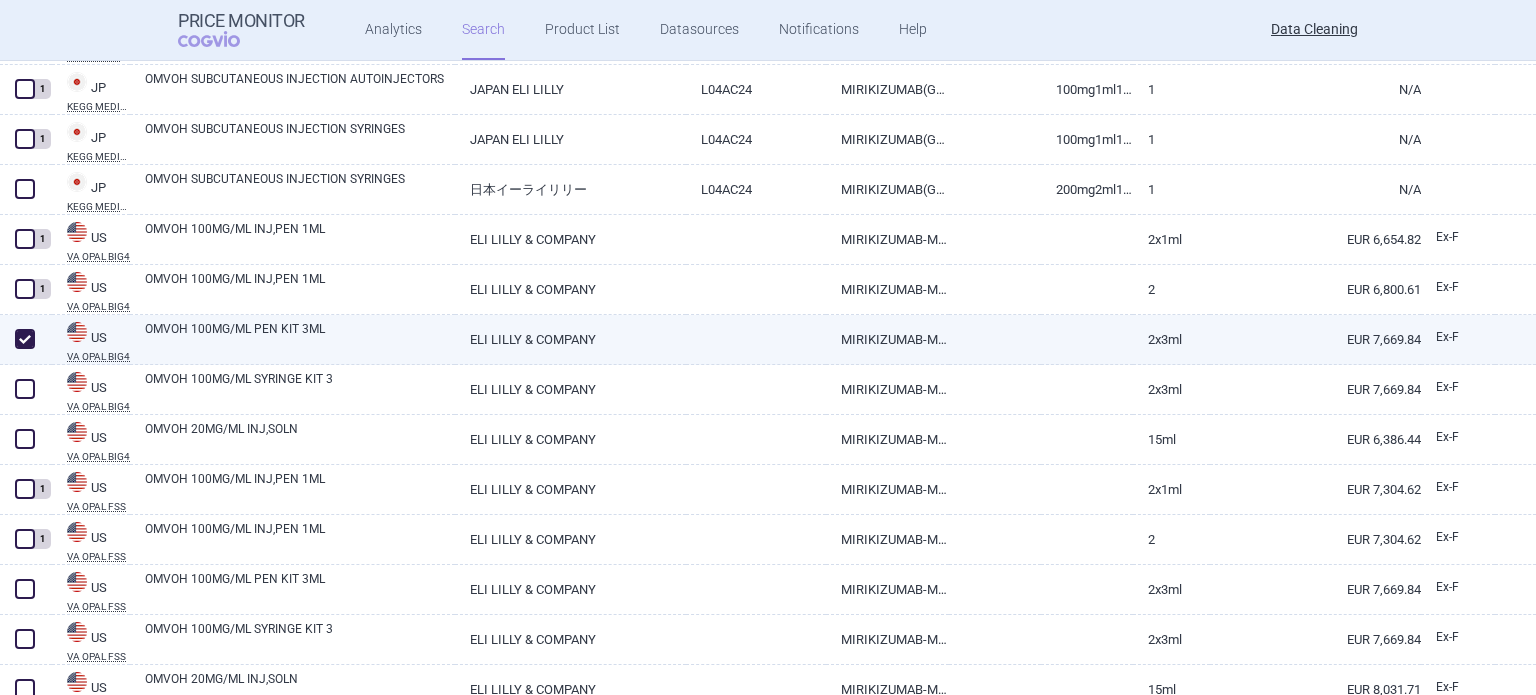 checkbox on "true" 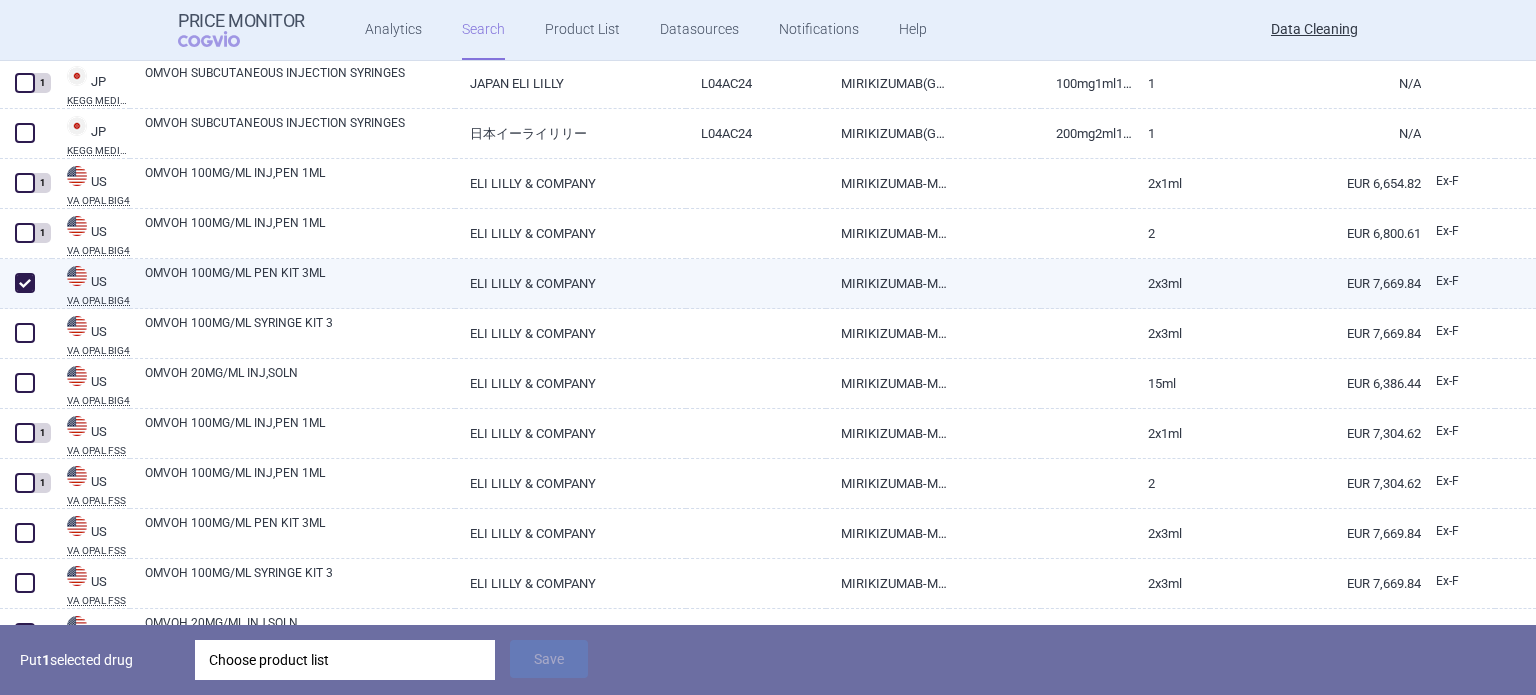 scroll, scrollTop: 2300, scrollLeft: 0, axis: vertical 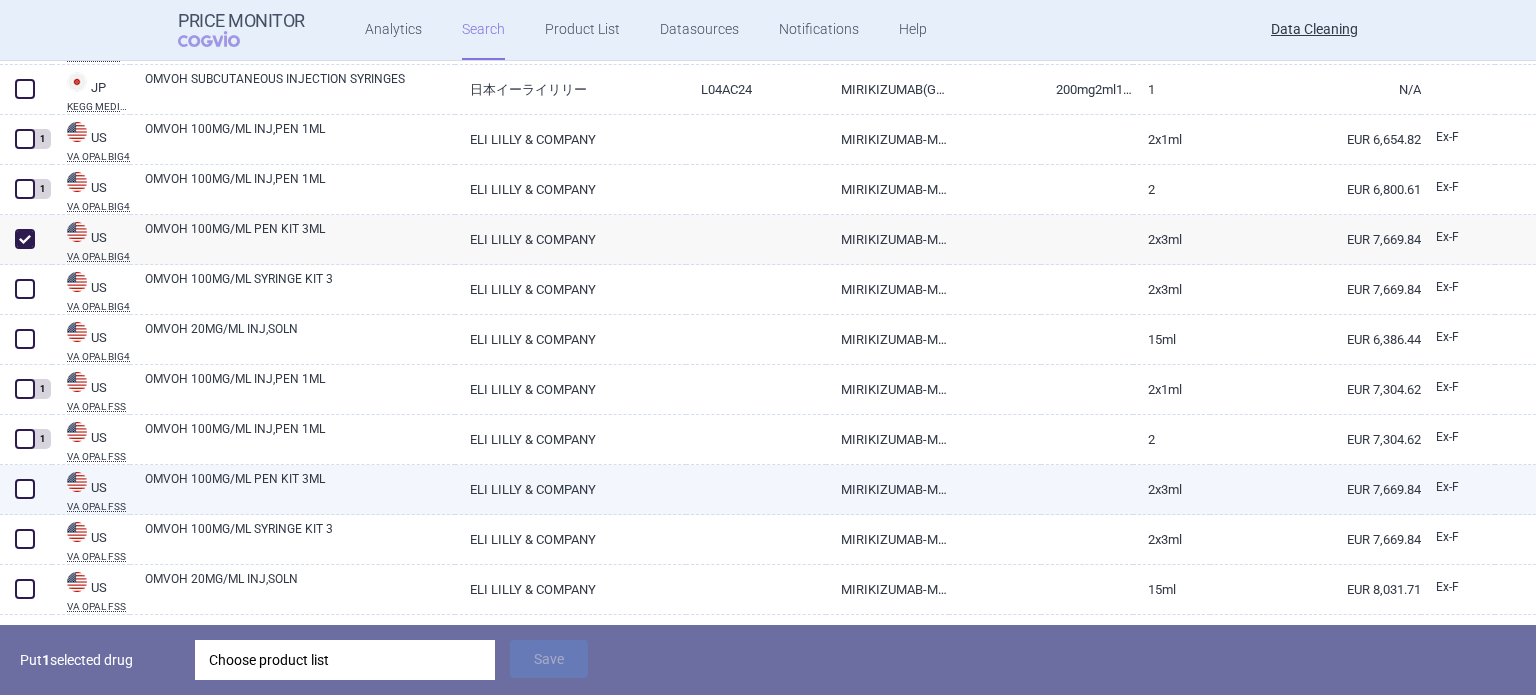click at bounding box center (25, 489) 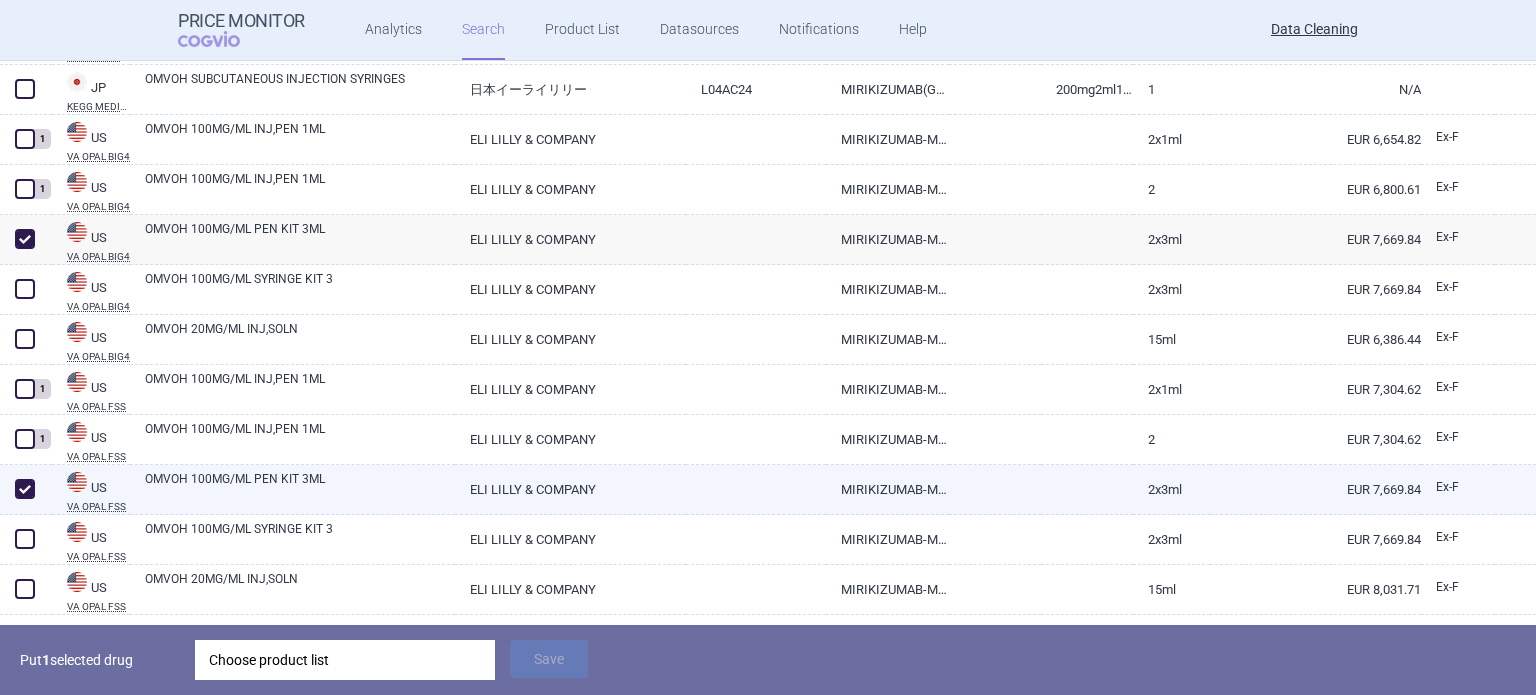 checkbox on "true" 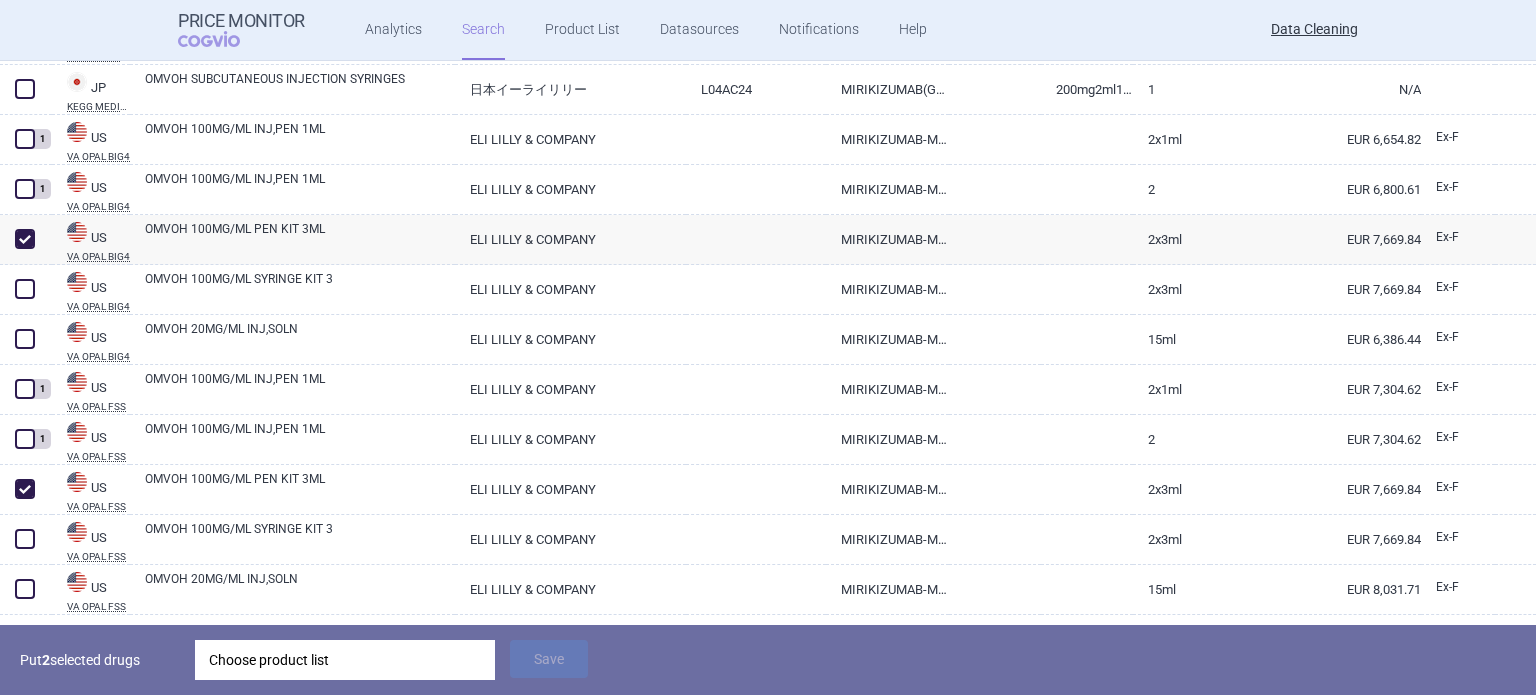 click on "Choose product list" at bounding box center (345, 660) 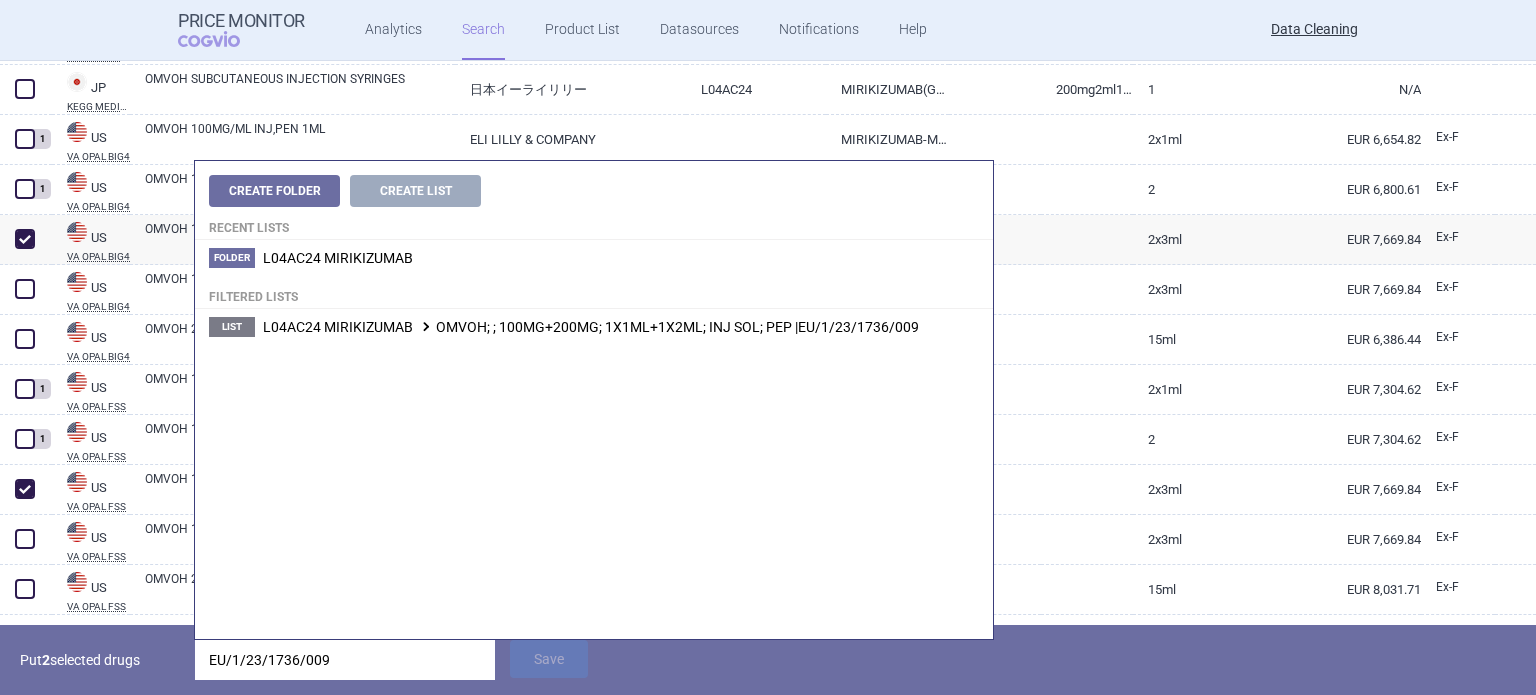 type on "EU/1/23/1736/009" 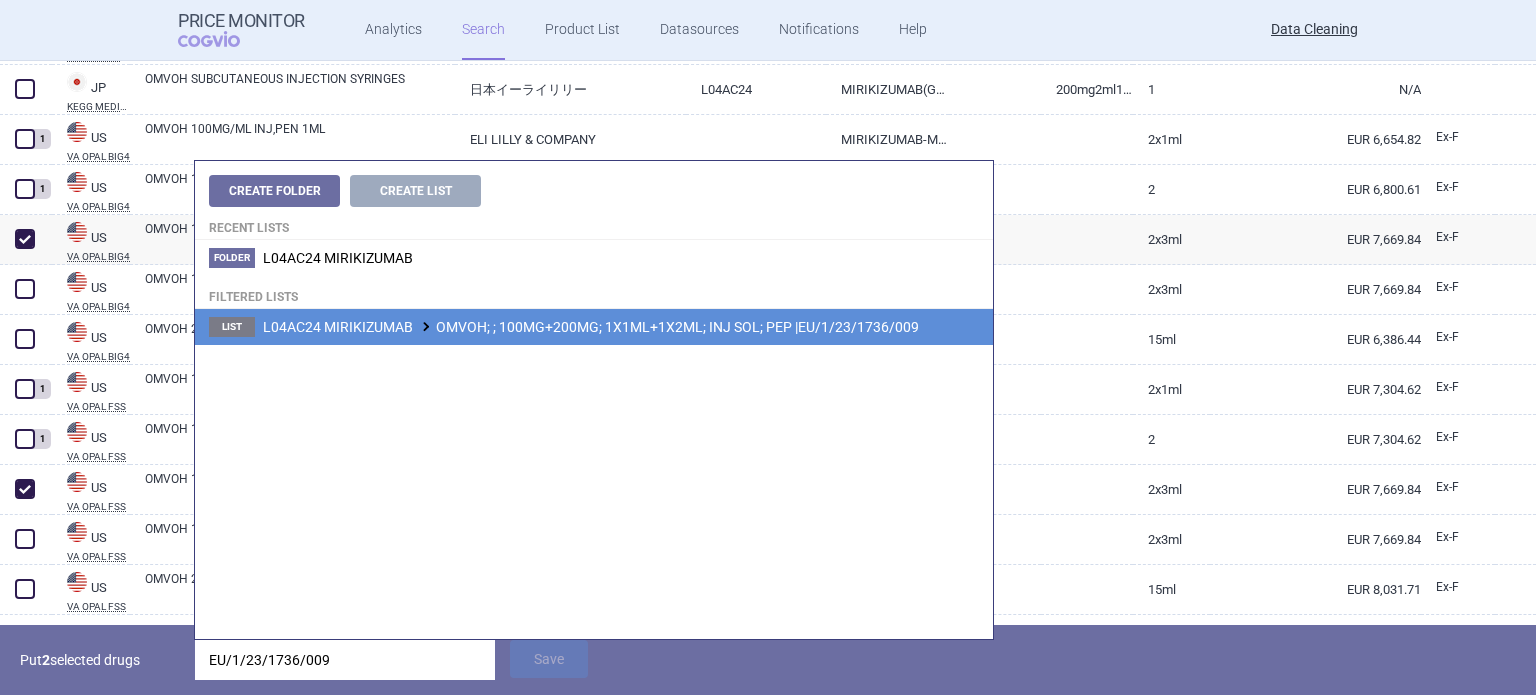 click on "L04AC24 MIRIKIZUMAB   OMVOH; ; 100MG+200MG; 1X1ML+1X2ML; INJ SOL; PEP |EU/1/23/1736/009" at bounding box center [591, 327] 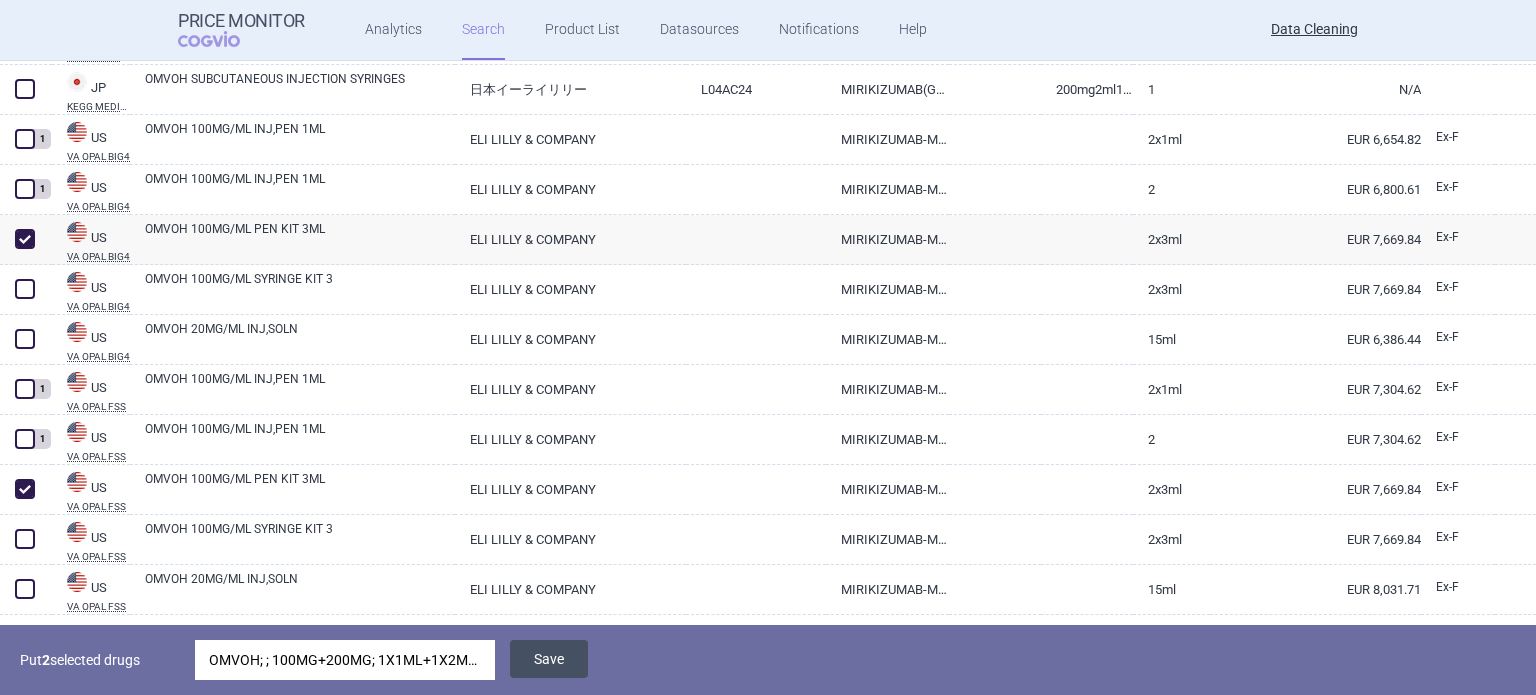 click on "Save" at bounding box center [549, 659] 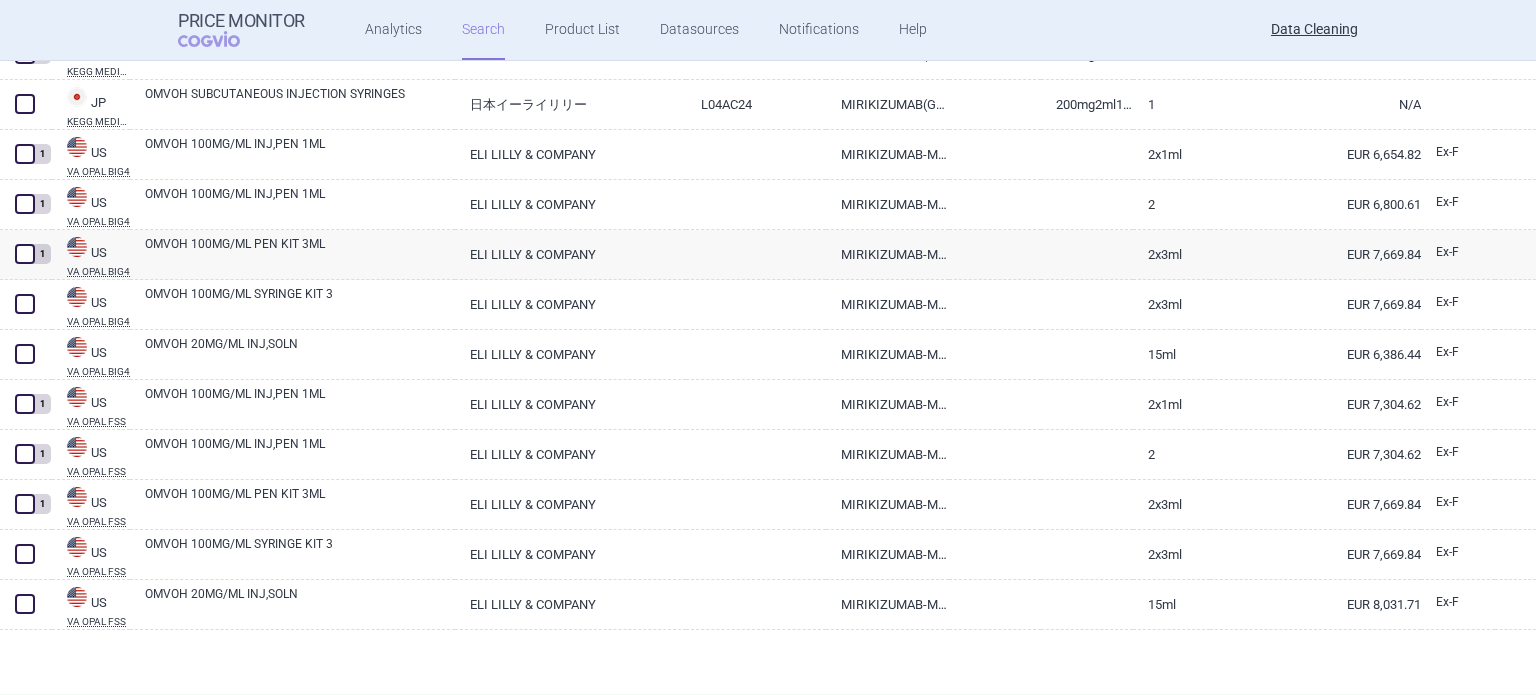 scroll, scrollTop: 2284, scrollLeft: 0, axis: vertical 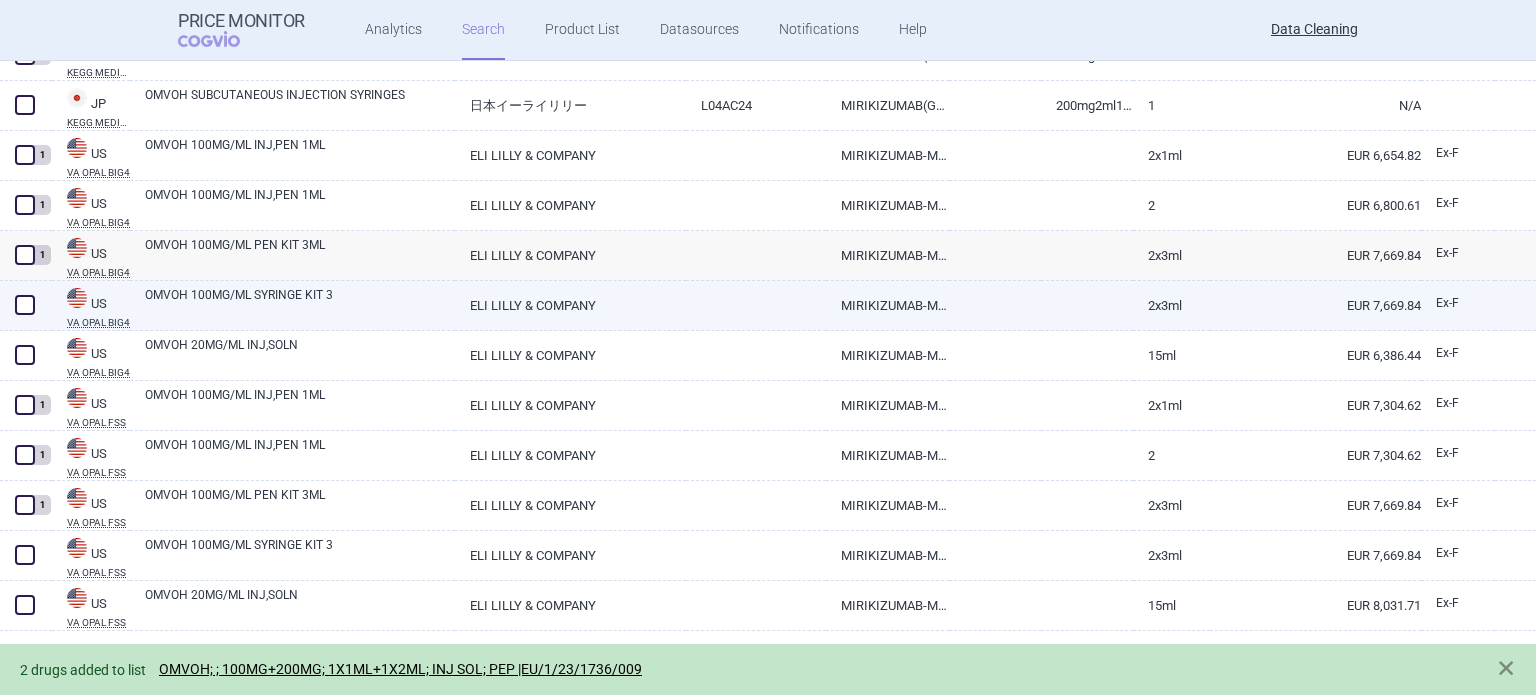 click on "OMVOH 100MG/ML SYRINGE KIT 3" at bounding box center [300, 304] 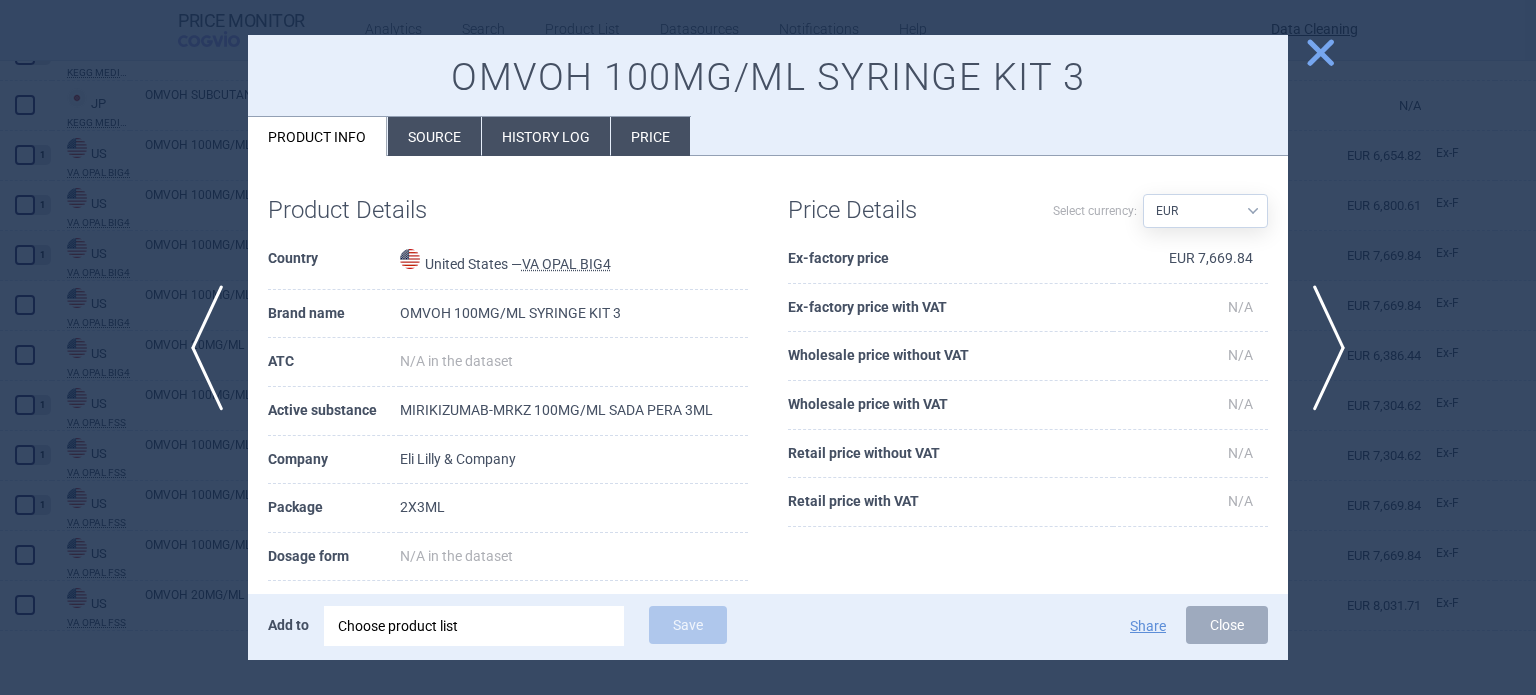click on "Source" at bounding box center [434, 136] 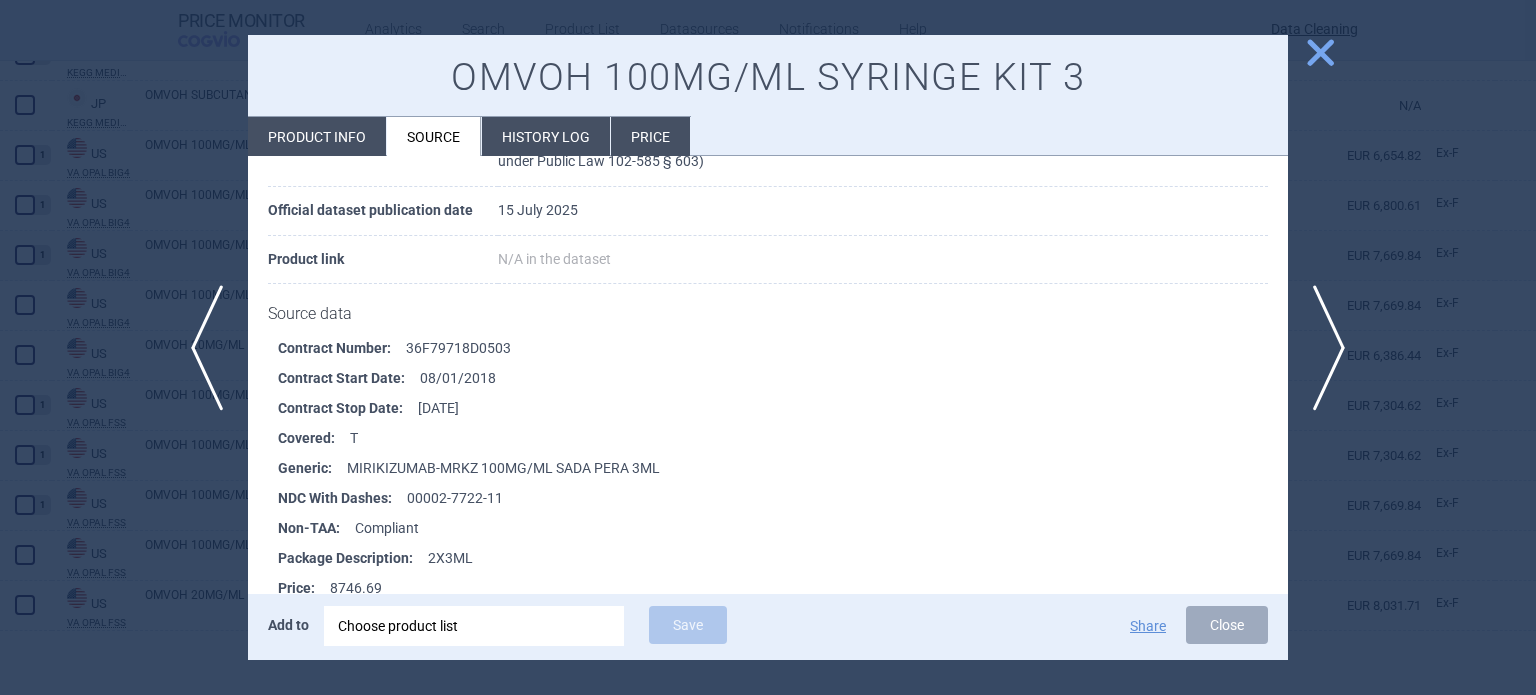 scroll, scrollTop: 200, scrollLeft: 0, axis: vertical 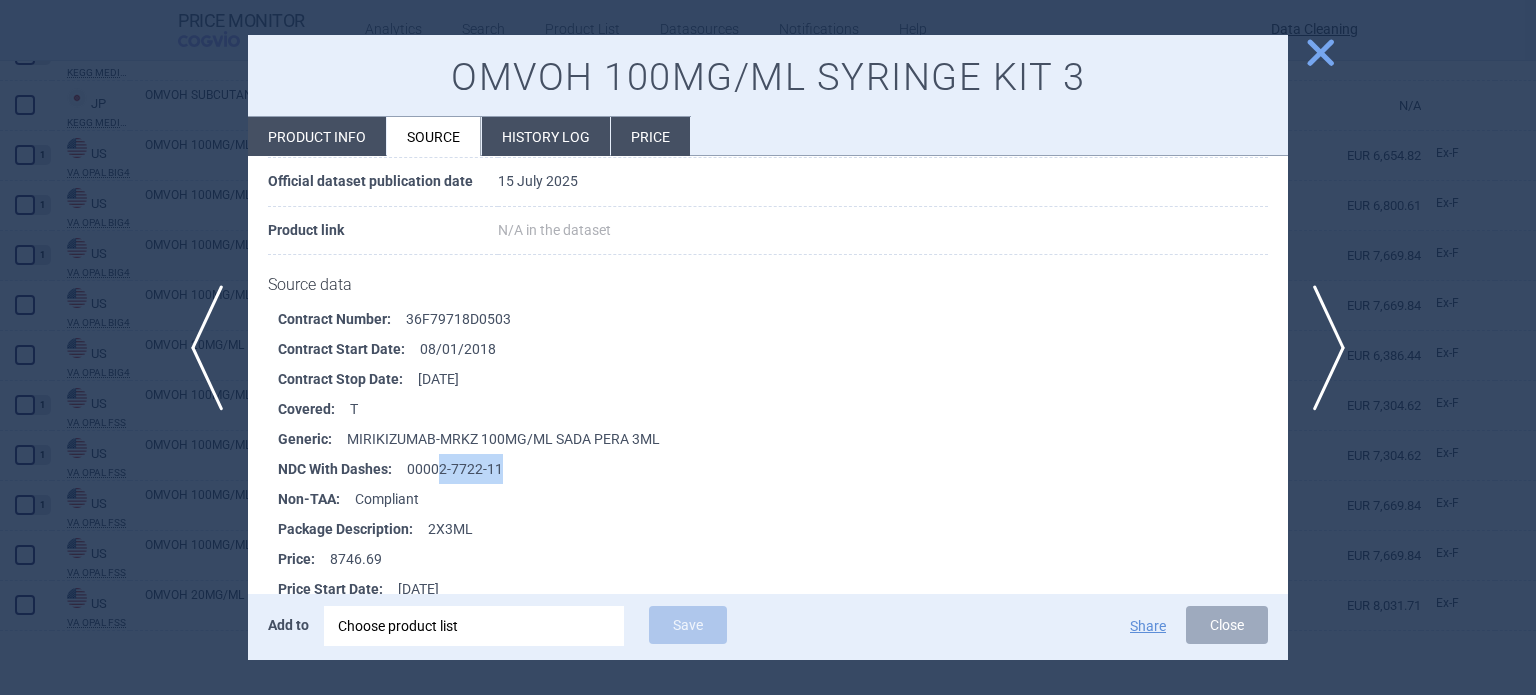 drag, startPoint x: 448, startPoint y: 472, endPoint x: 437, endPoint y: 473, distance: 11.045361 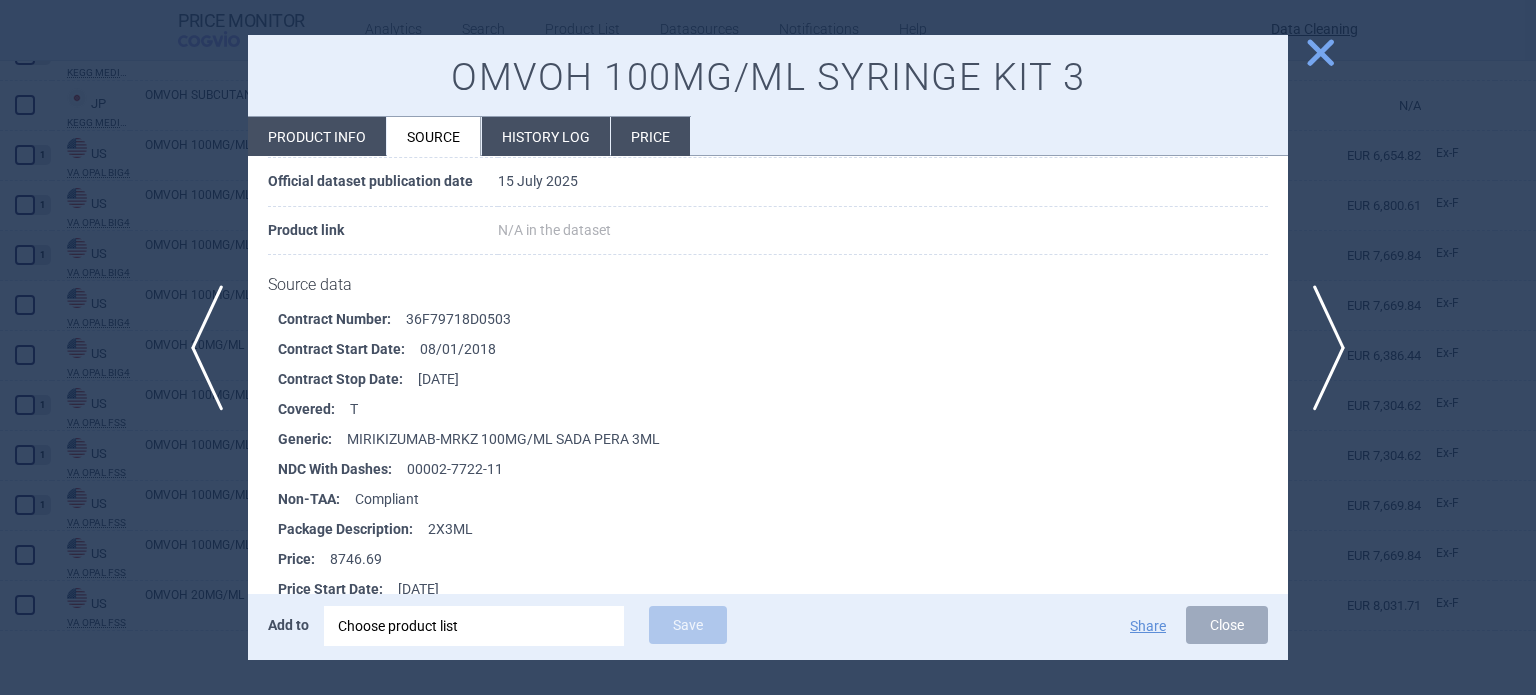 click at bounding box center (768, 347) 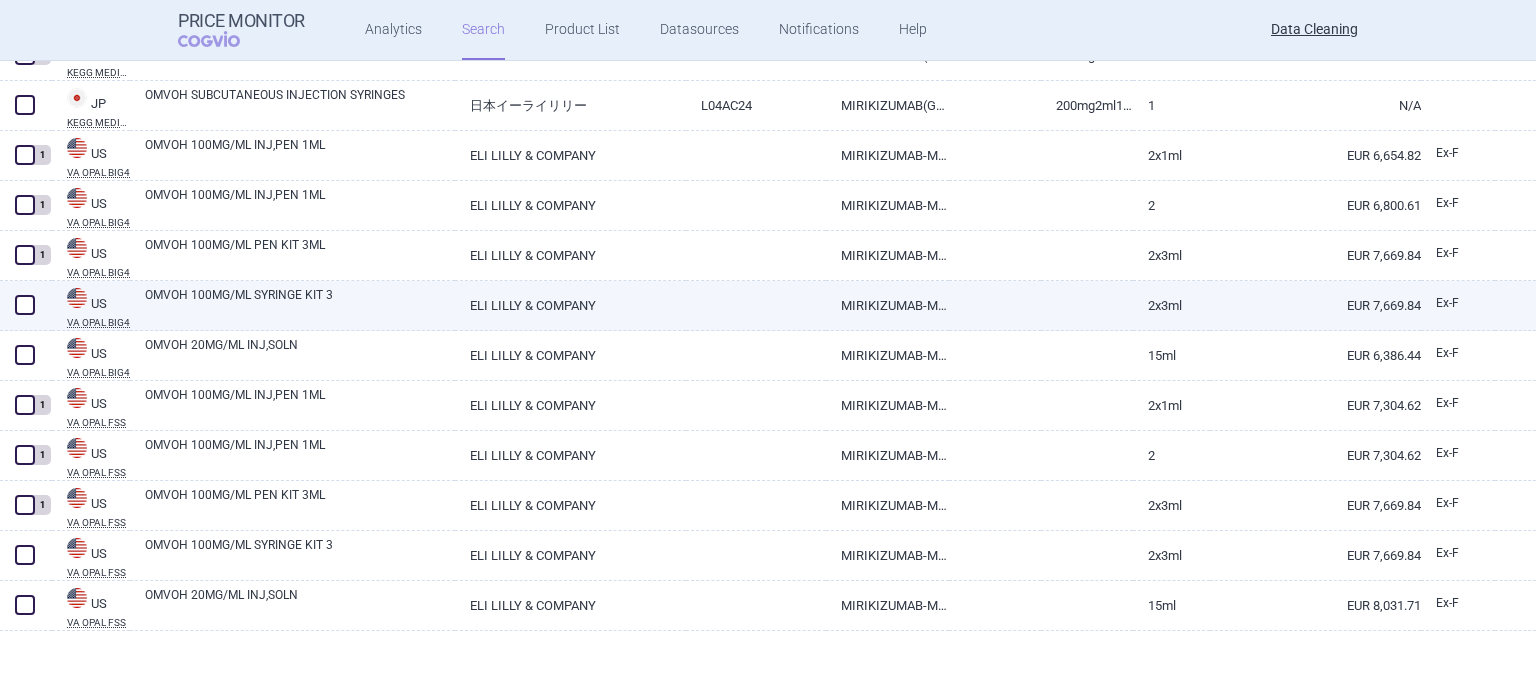 click at bounding box center [25, 305] 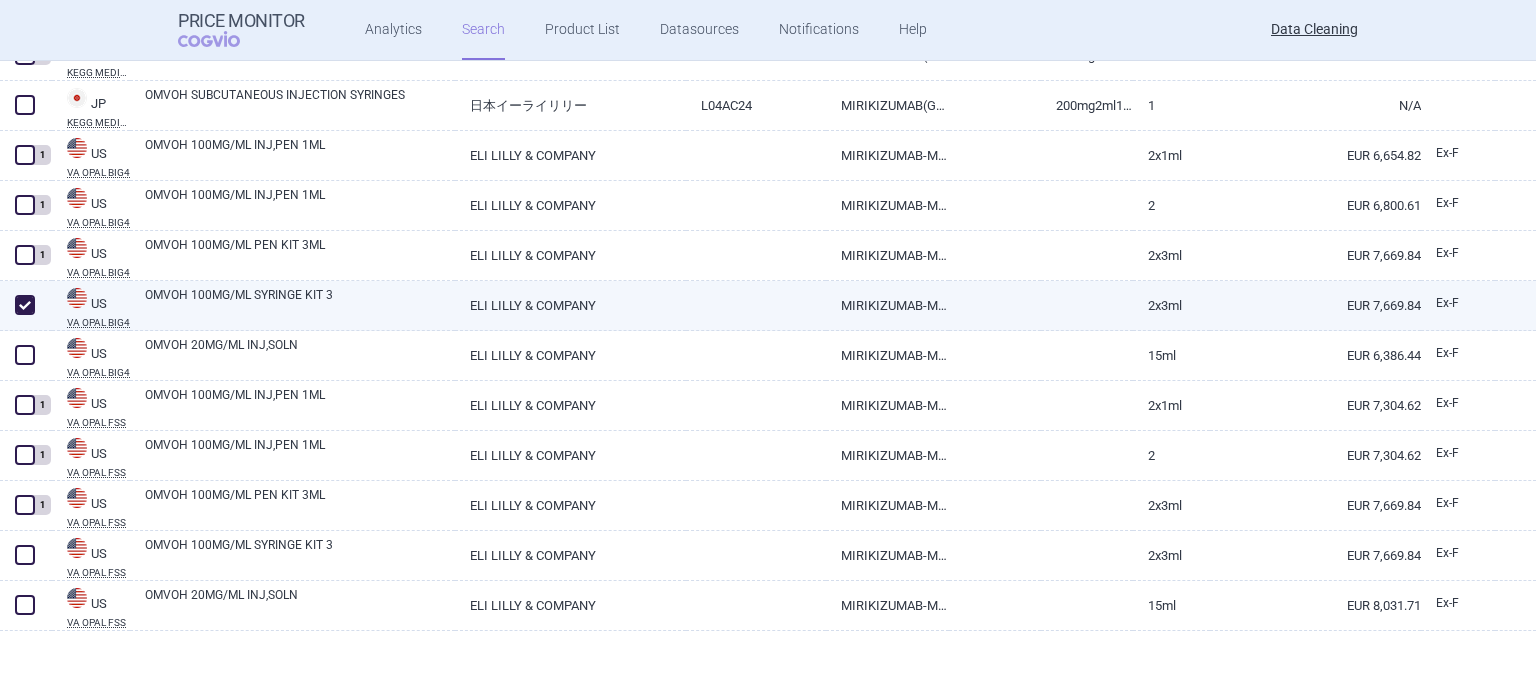 checkbox on "true" 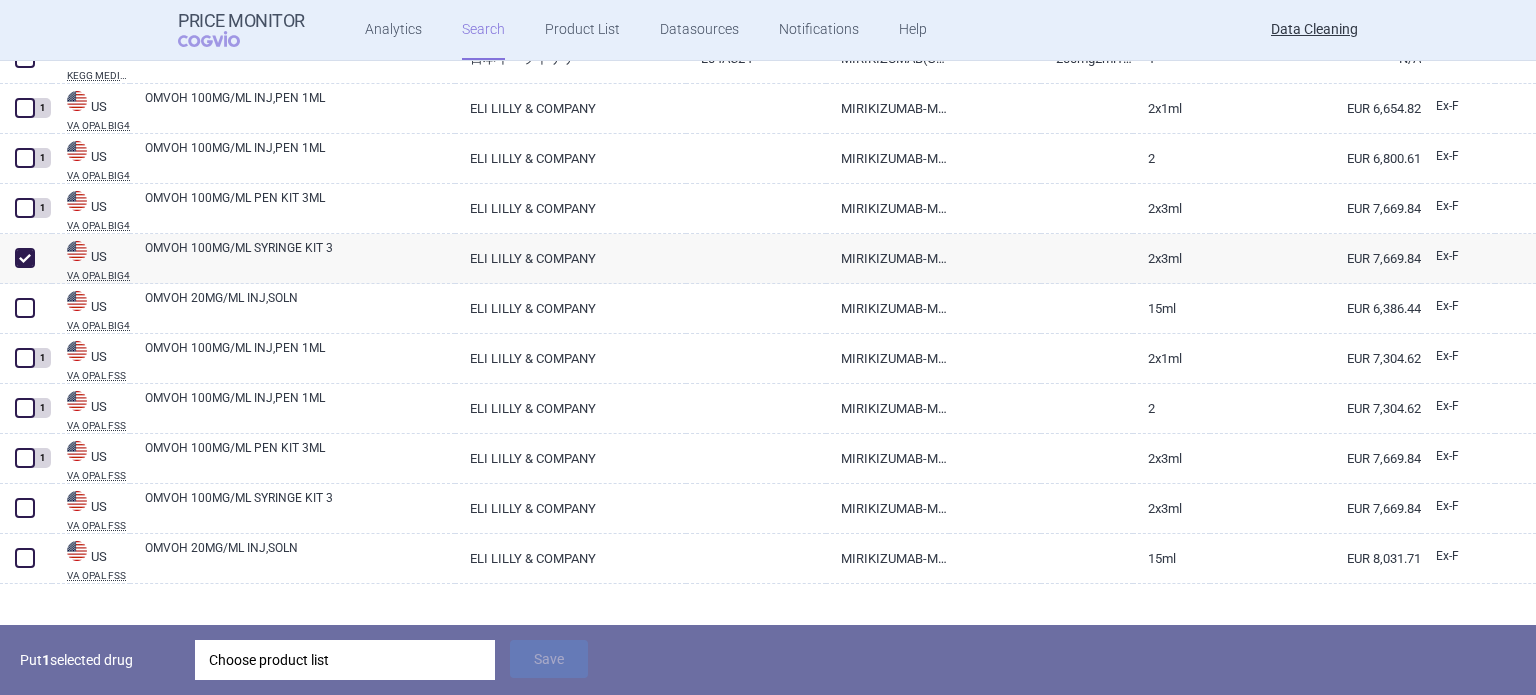 scroll, scrollTop: 2355, scrollLeft: 0, axis: vertical 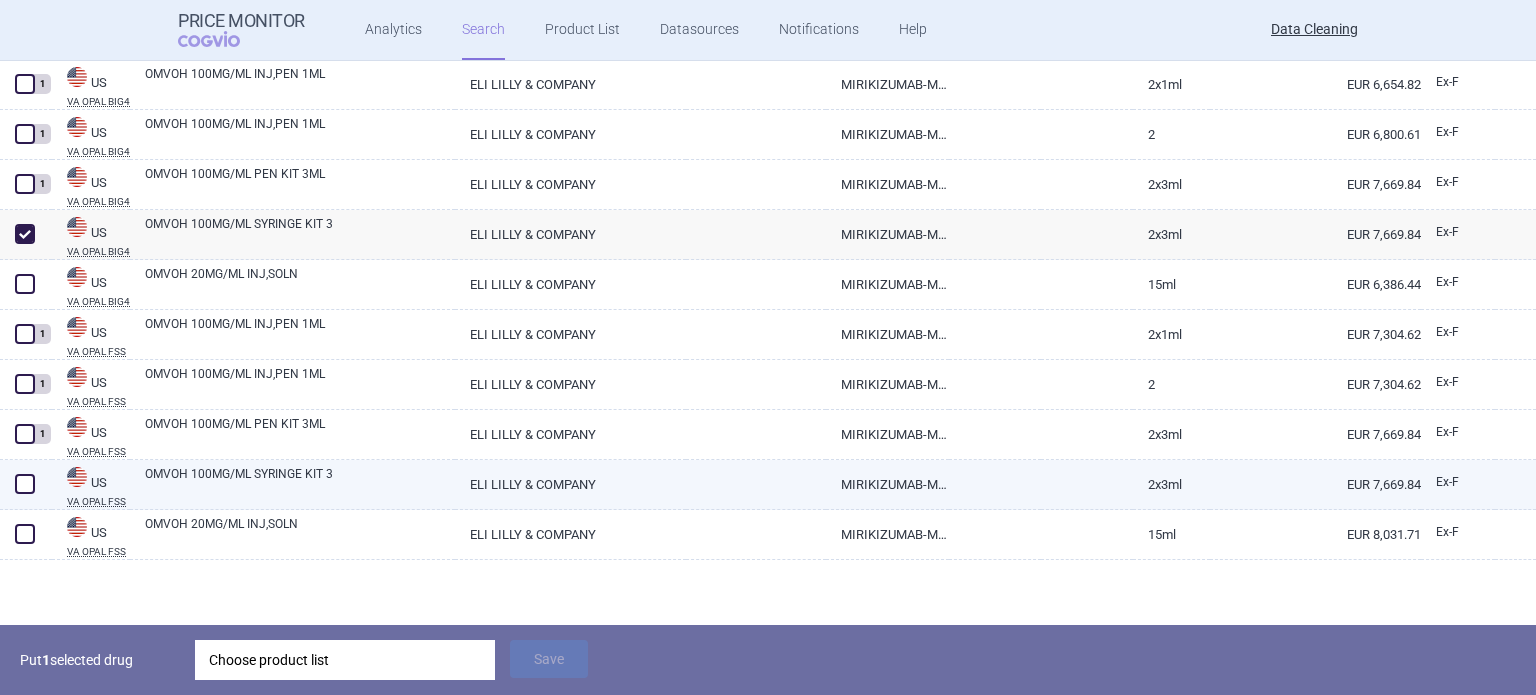 click at bounding box center [25, 484] 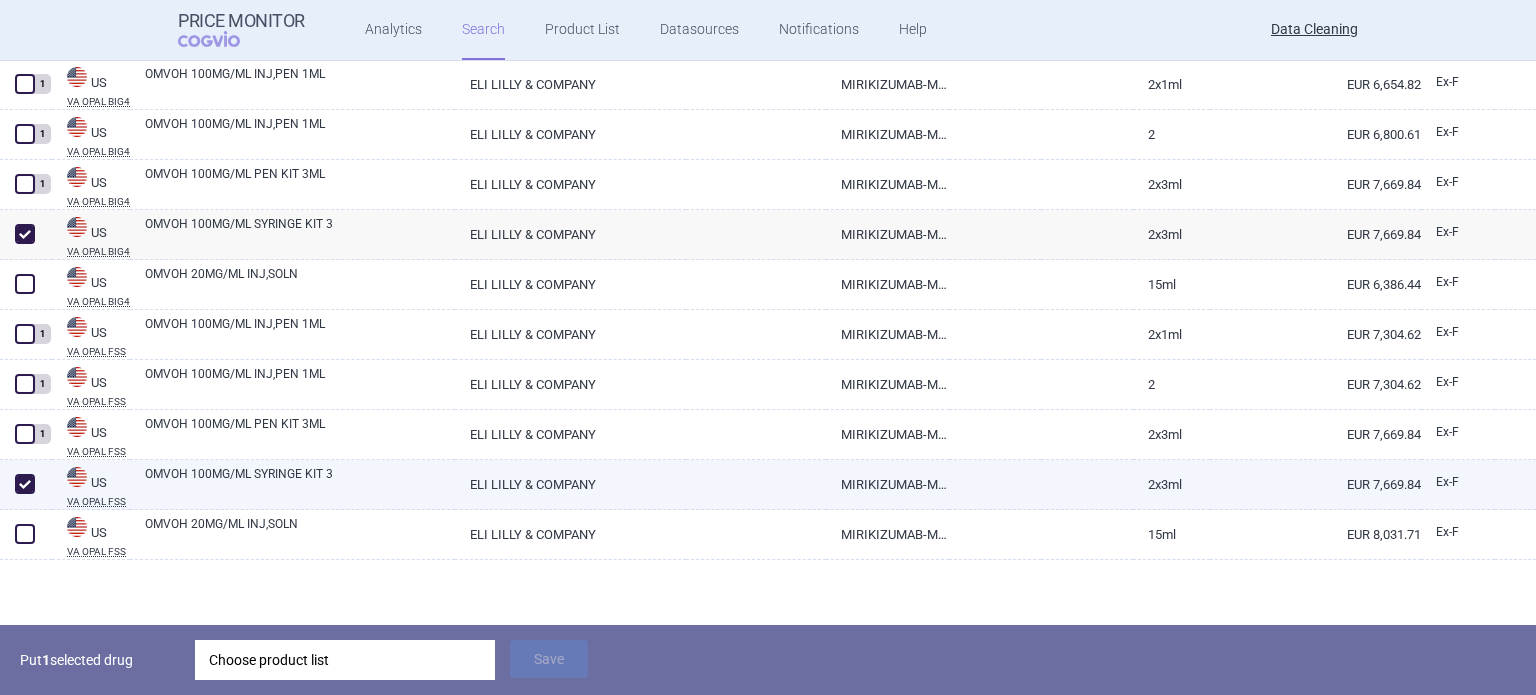 checkbox on "true" 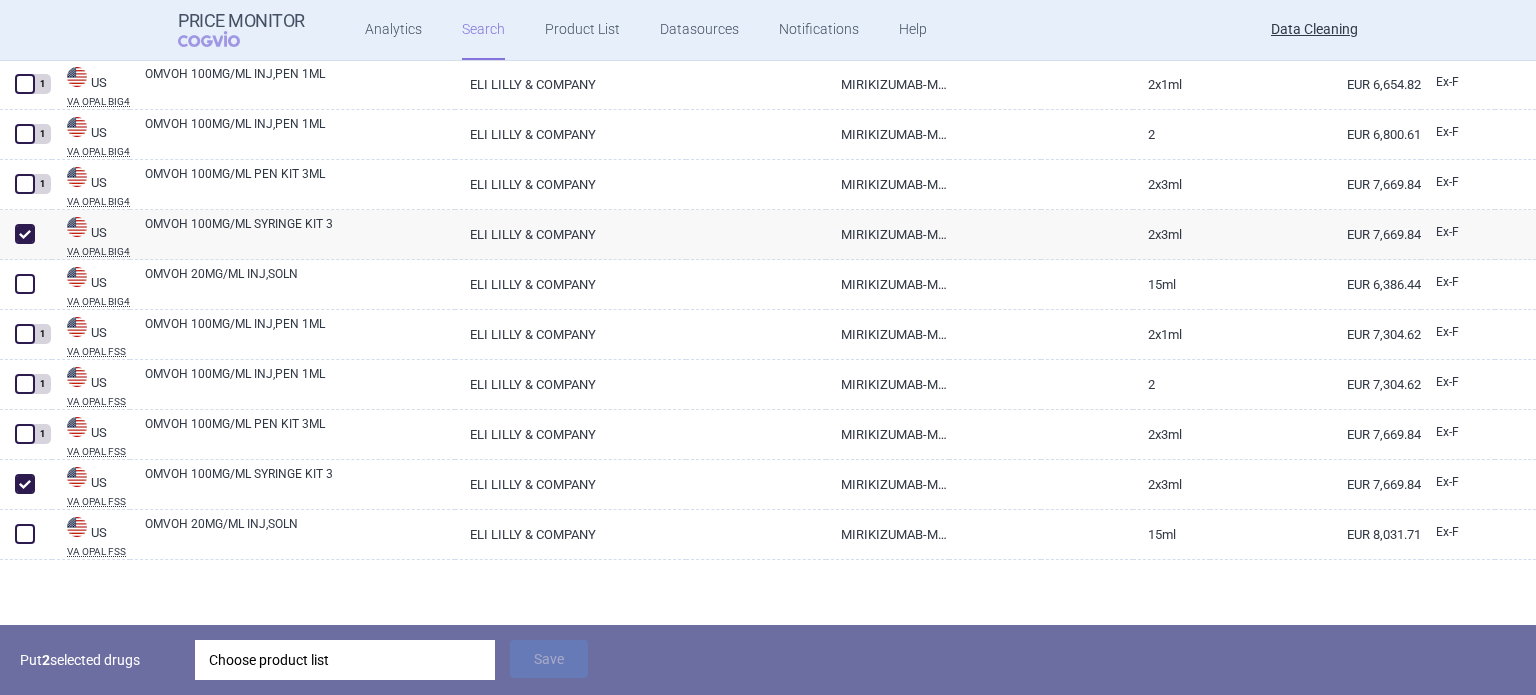 click on "Choose product list" at bounding box center (345, 660) 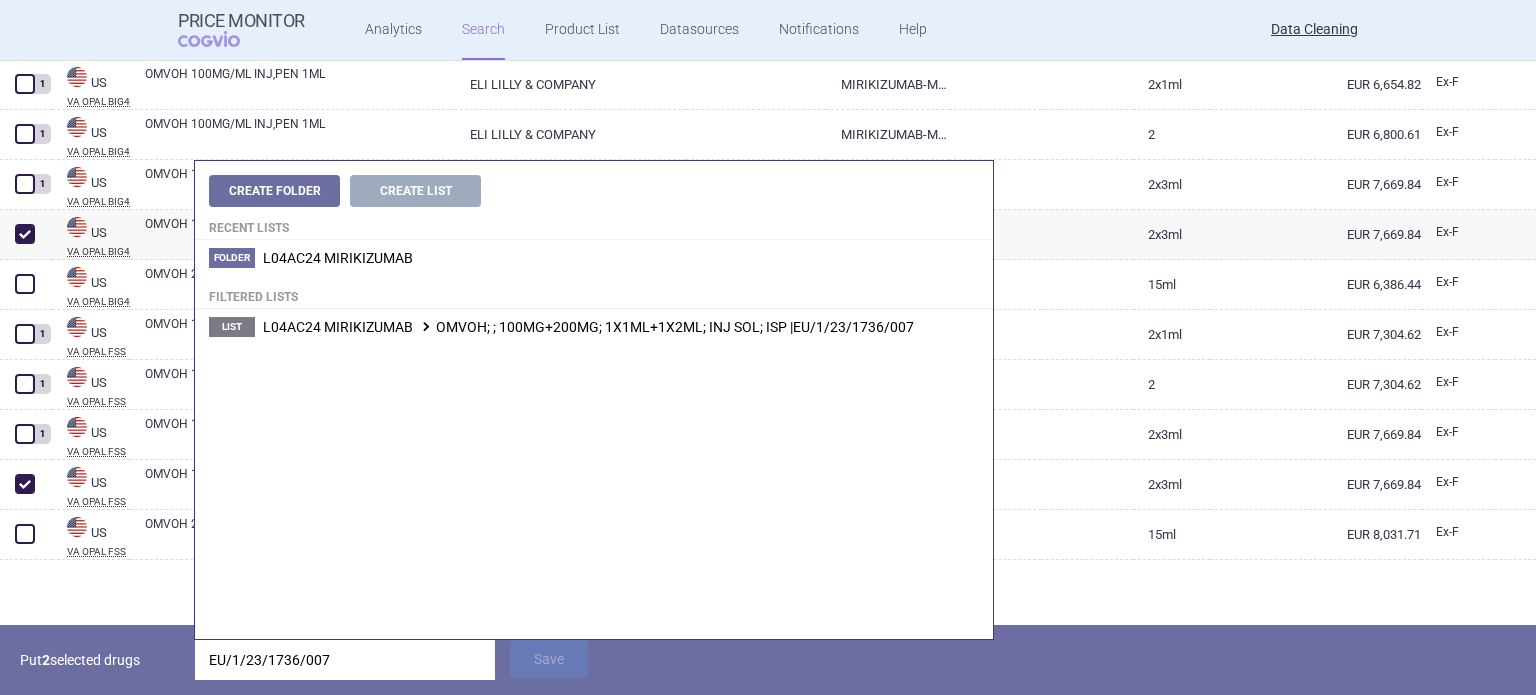 type on "EU/1/23/1736/007" 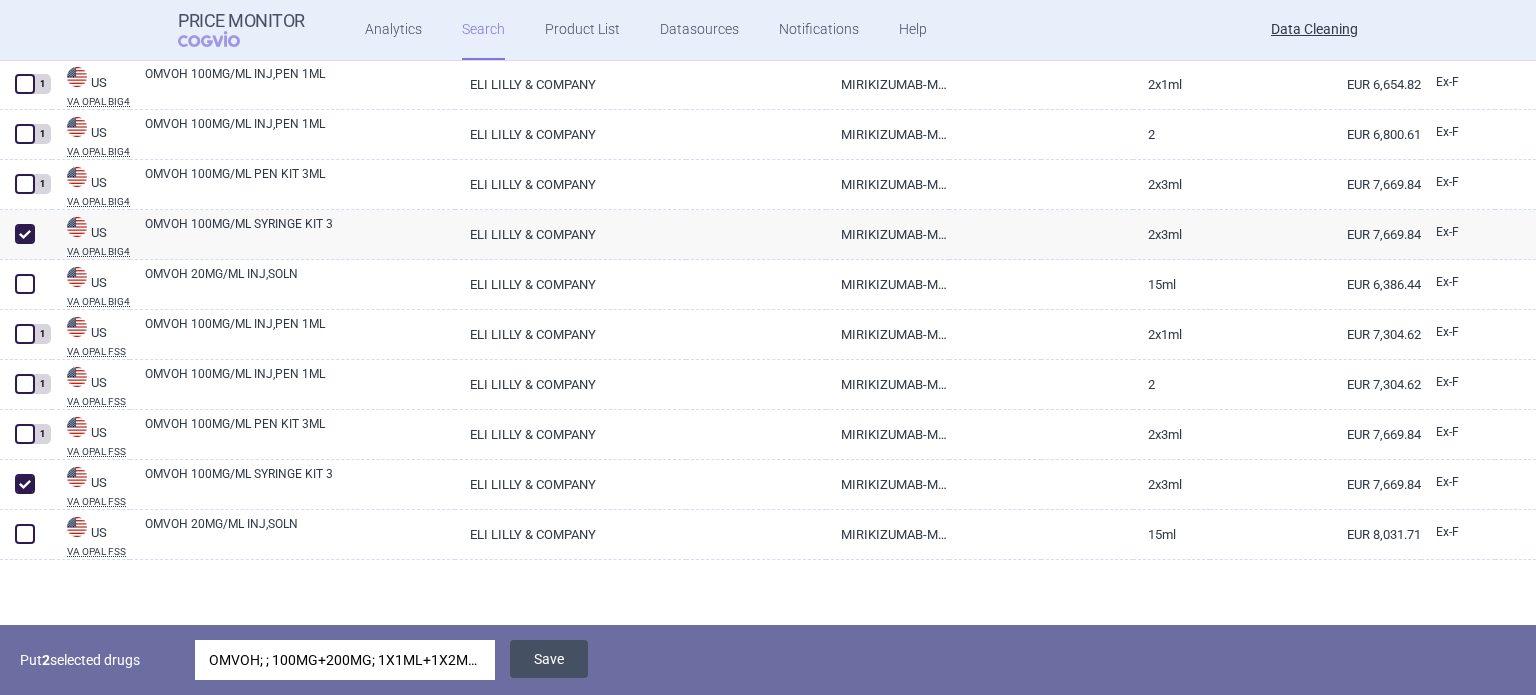 click on "Save" at bounding box center (549, 659) 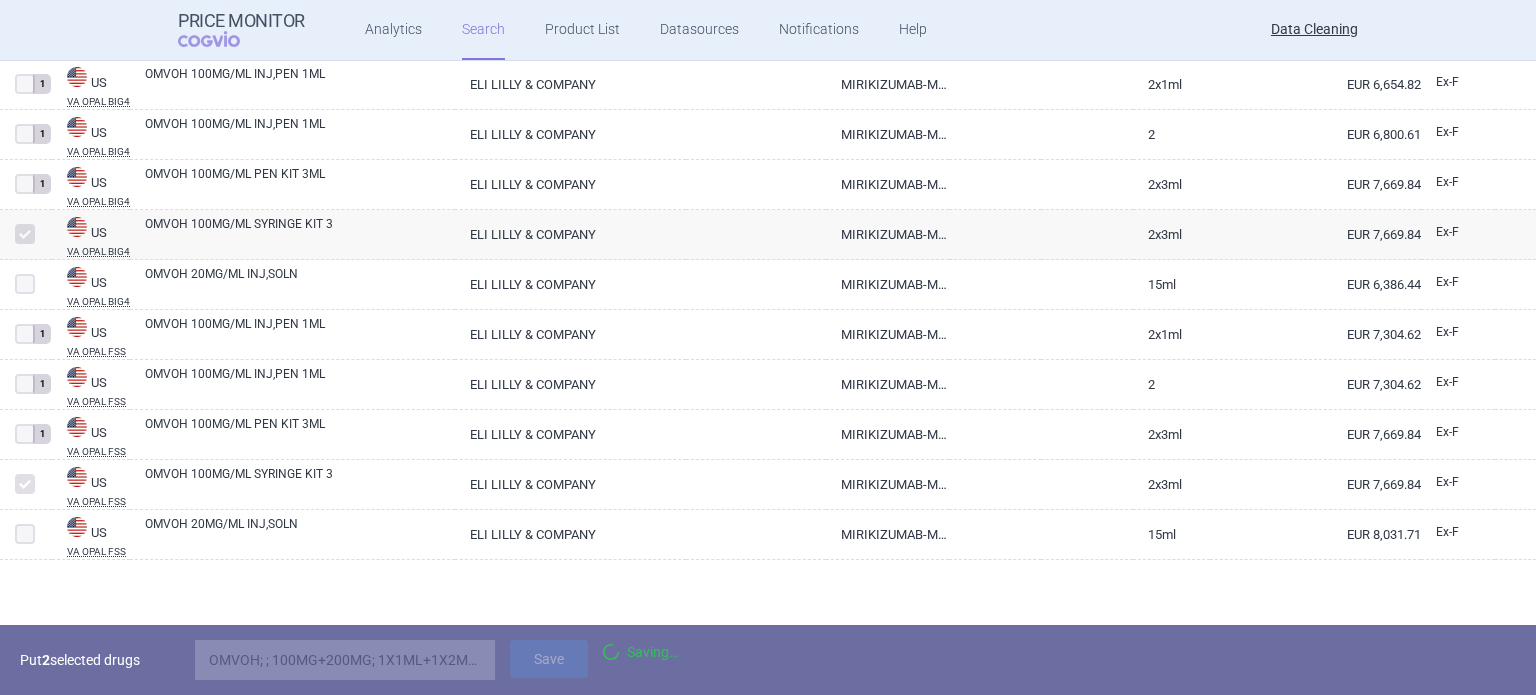 scroll, scrollTop: 2284, scrollLeft: 0, axis: vertical 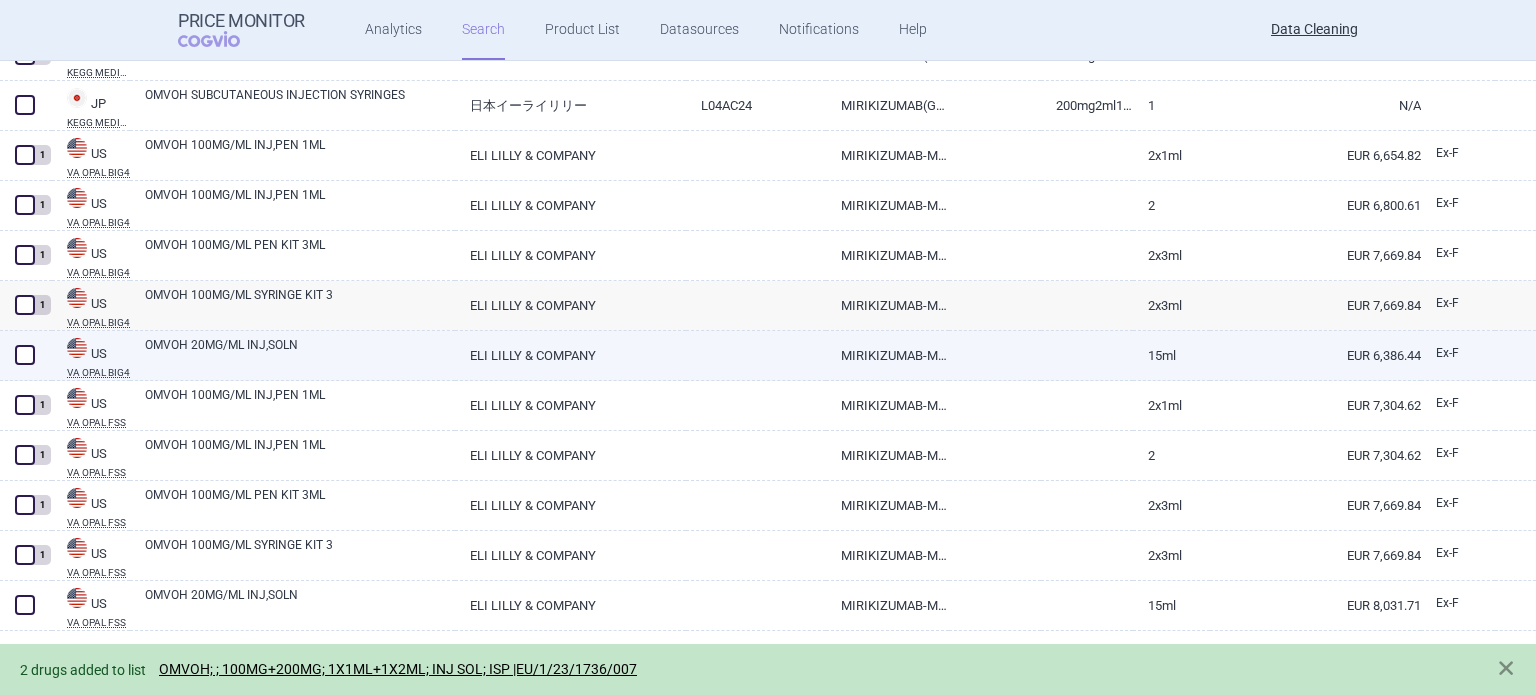 click at bounding box center [25, 355] 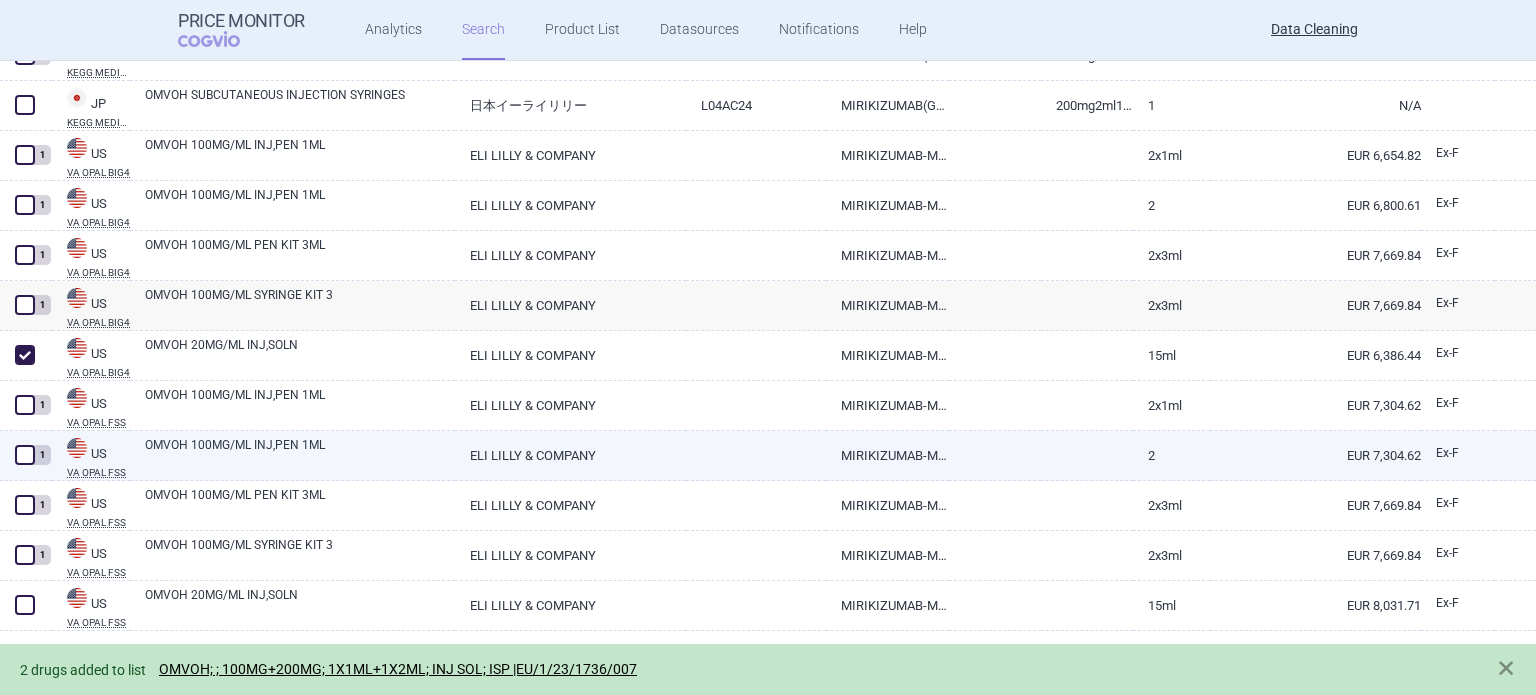 checkbox on "true" 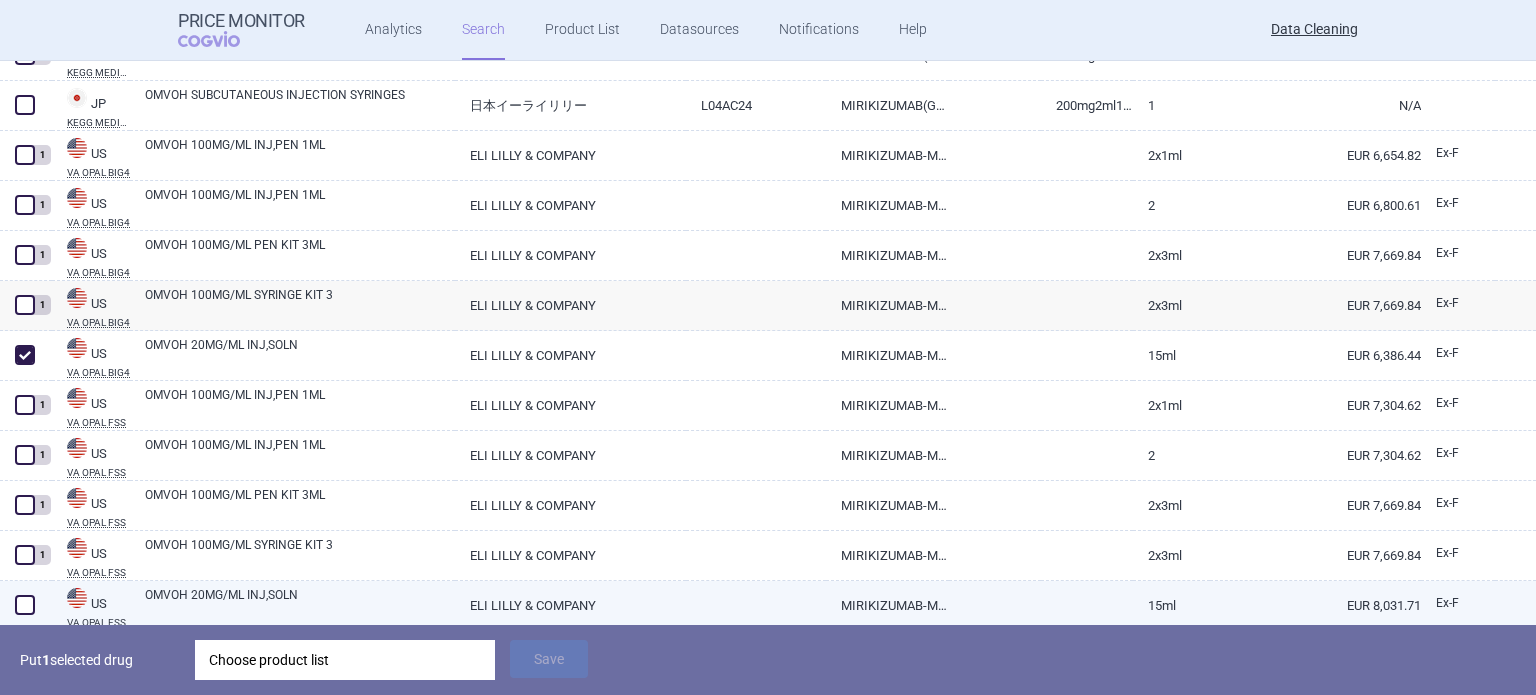 click at bounding box center (25, 605) 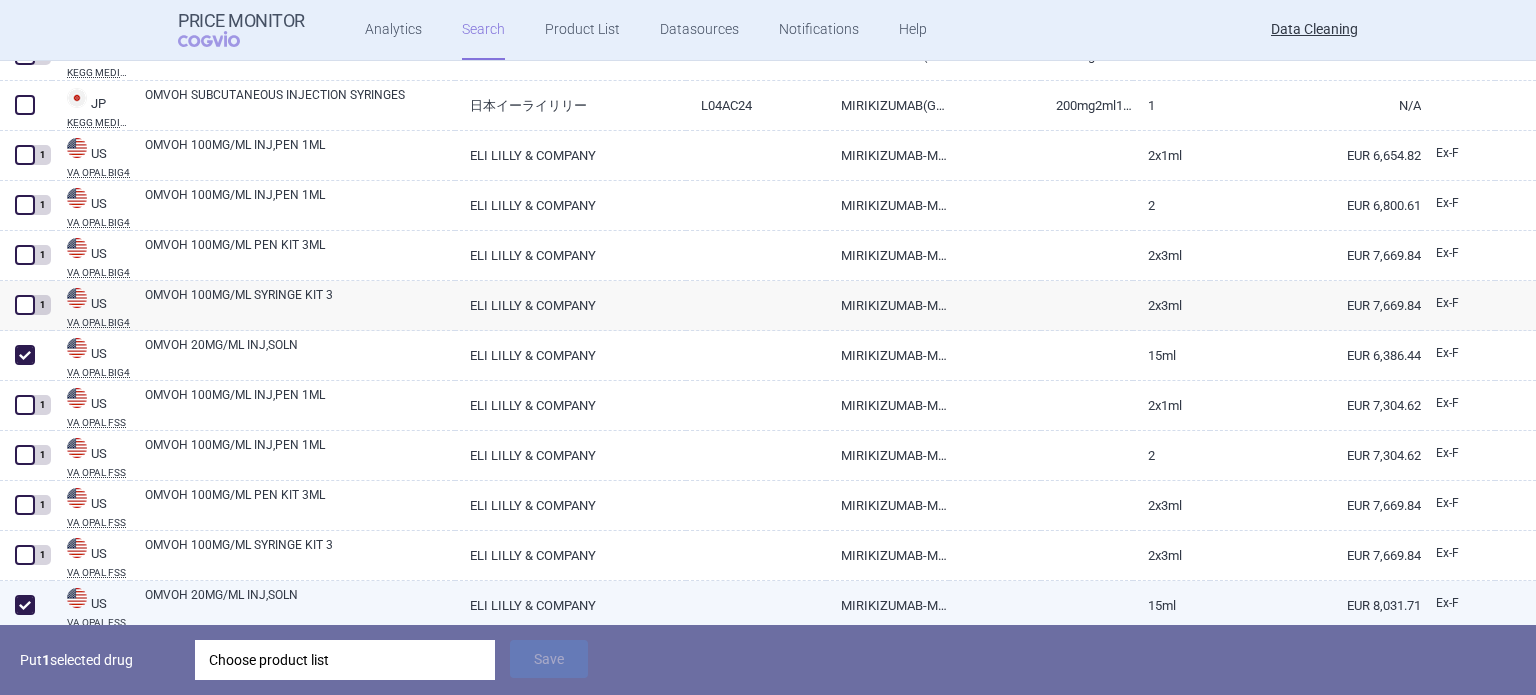 checkbox on "true" 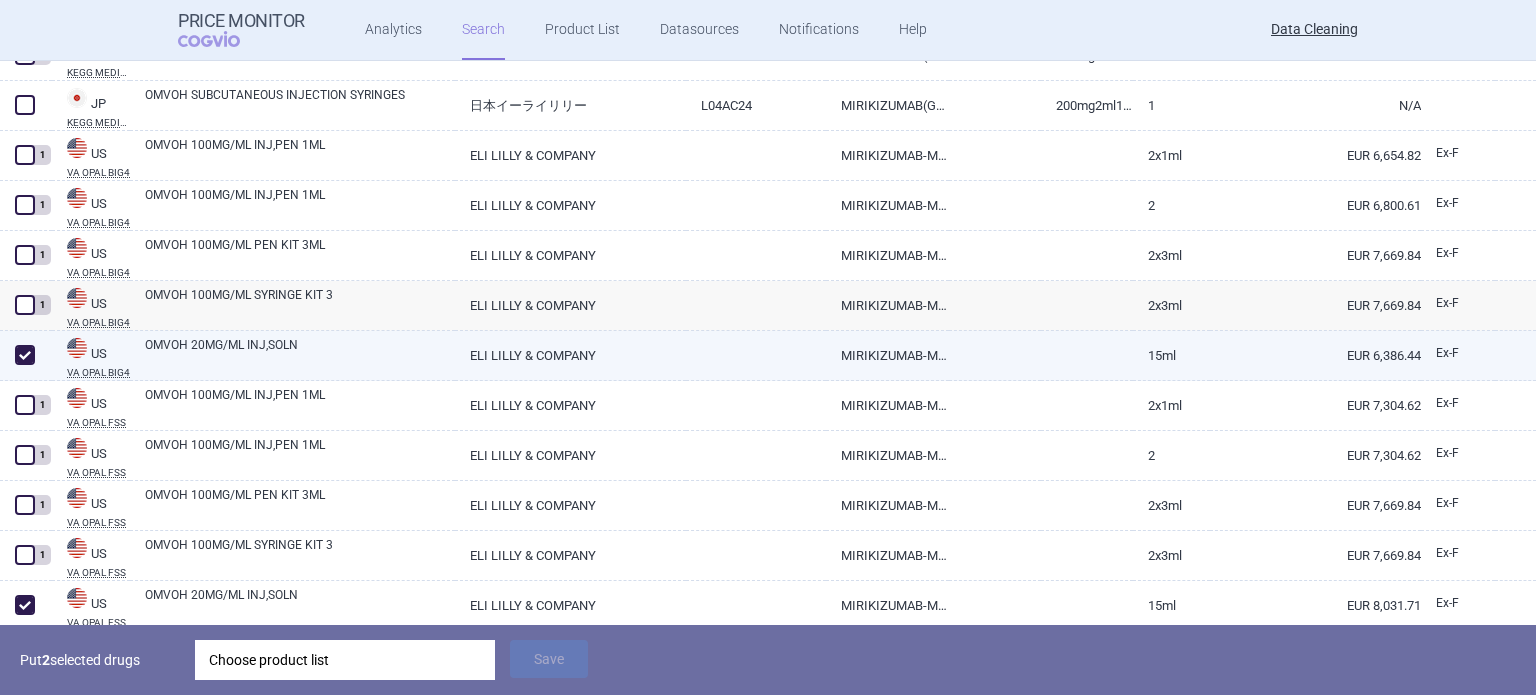 click on "OMVOH 20MG/ML INJ,SOLN" at bounding box center [300, 354] 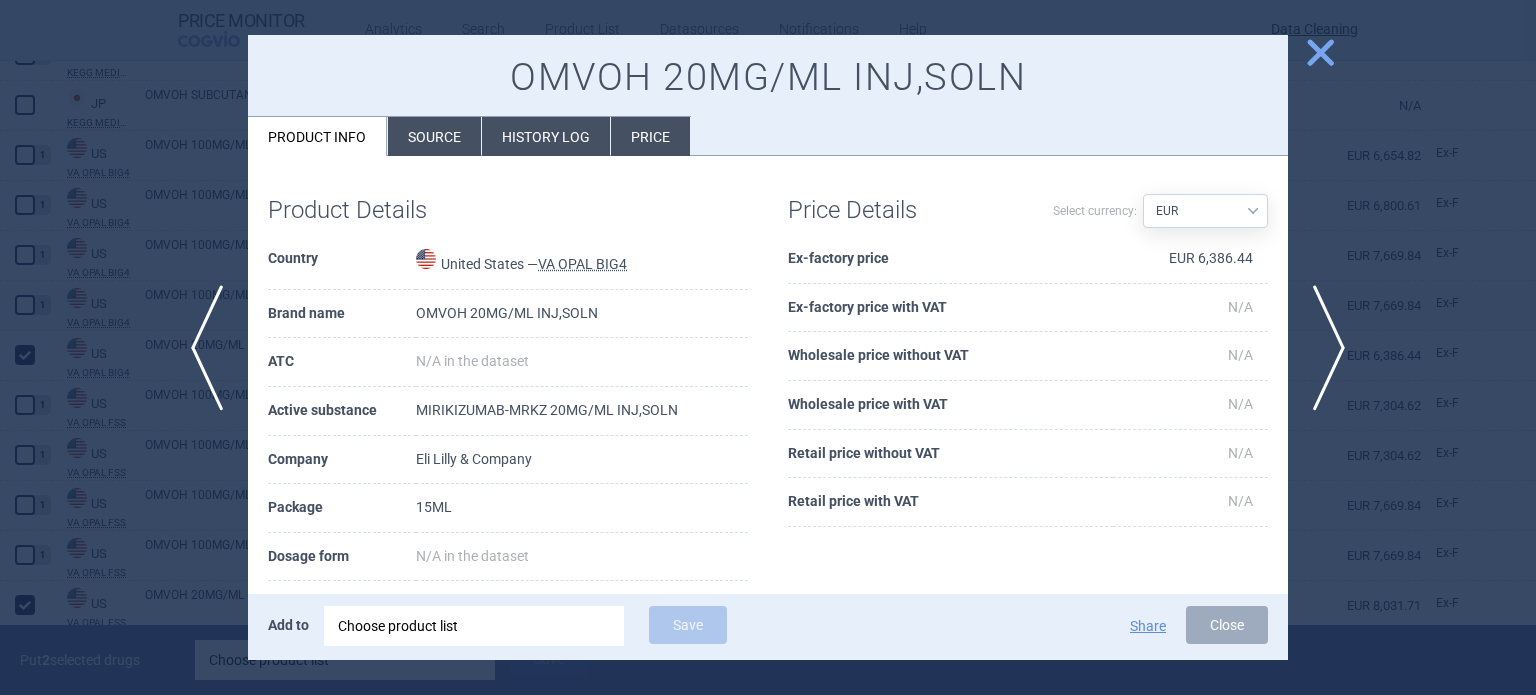 click on "OMVOH 20MG/ML INJ,SOLN Product info Source History log Price Product Details Country   United States —  VA OPAL BIG4 Brand name OMVOH 20MG/ML INJ,SOLN ATC N/A in the dataset Active substance MIRIKIZUMAB-MRKZ 20MG/ML INJ,SOLN Company Eli Lilly & Company Package 15ML Dosage form N/A in the dataset Dosage strength N/A in the dataset Valid from - to N/A in the dataset  -  N/A in the dataset Market supply N/A in the dataset Date of update 17 July 2025 at 22:26 Included from 17 January 2024 Price Details Select currency: Source AED AUD BGN BHD BOB BRL CAD CHF CNY COP CZK DKK DZD EUR GBP HUF ILS INR ISK JOD JPY KRW KWD KZT LBP MDL MYR NOK NZD OMR PLN QAR RON RSD RUB SAR SEK USD UZS ZAR Ex-factory price EUR 6,386.44 Ex-factory price with VAT N/A Wholesale price without VAT N/A Wholesale price with VAT N/A Retail price without VAT N/A Retail price with VAT N/A Add to Choose product list Save Share Close" at bounding box center [768, 348] 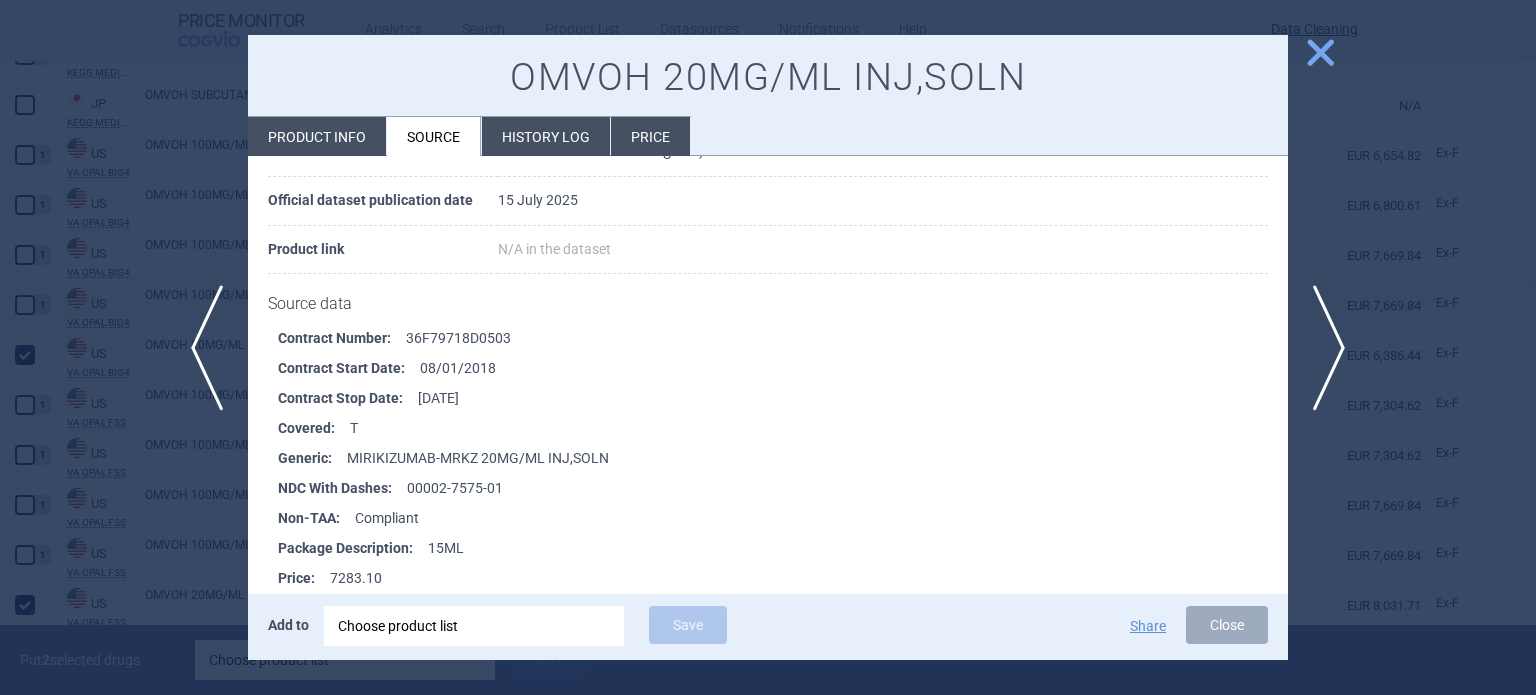 scroll, scrollTop: 300, scrollLeft: 0, axis: vertical 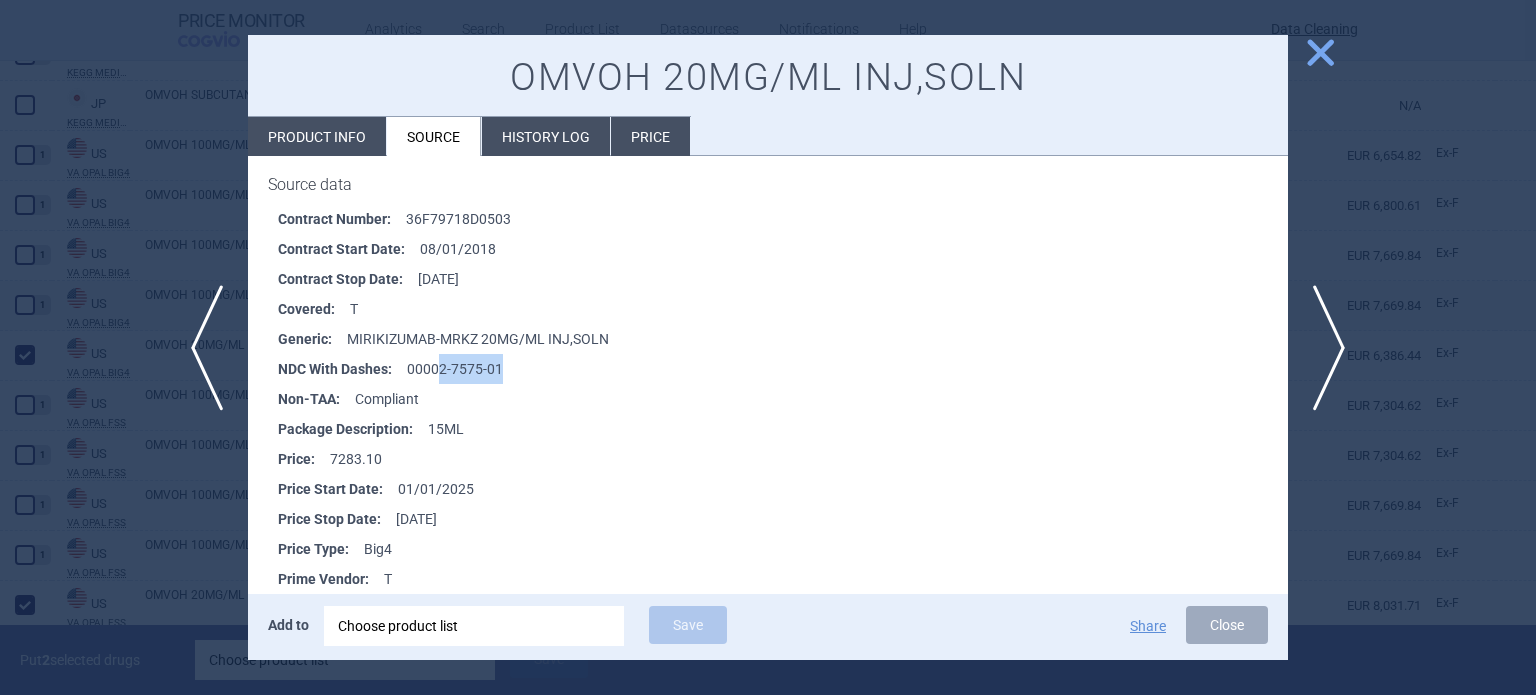 drag, startPoint x: 524, startPoint y: 371, endPoint x: 440, endPoint y: 378, distance: 84.29116 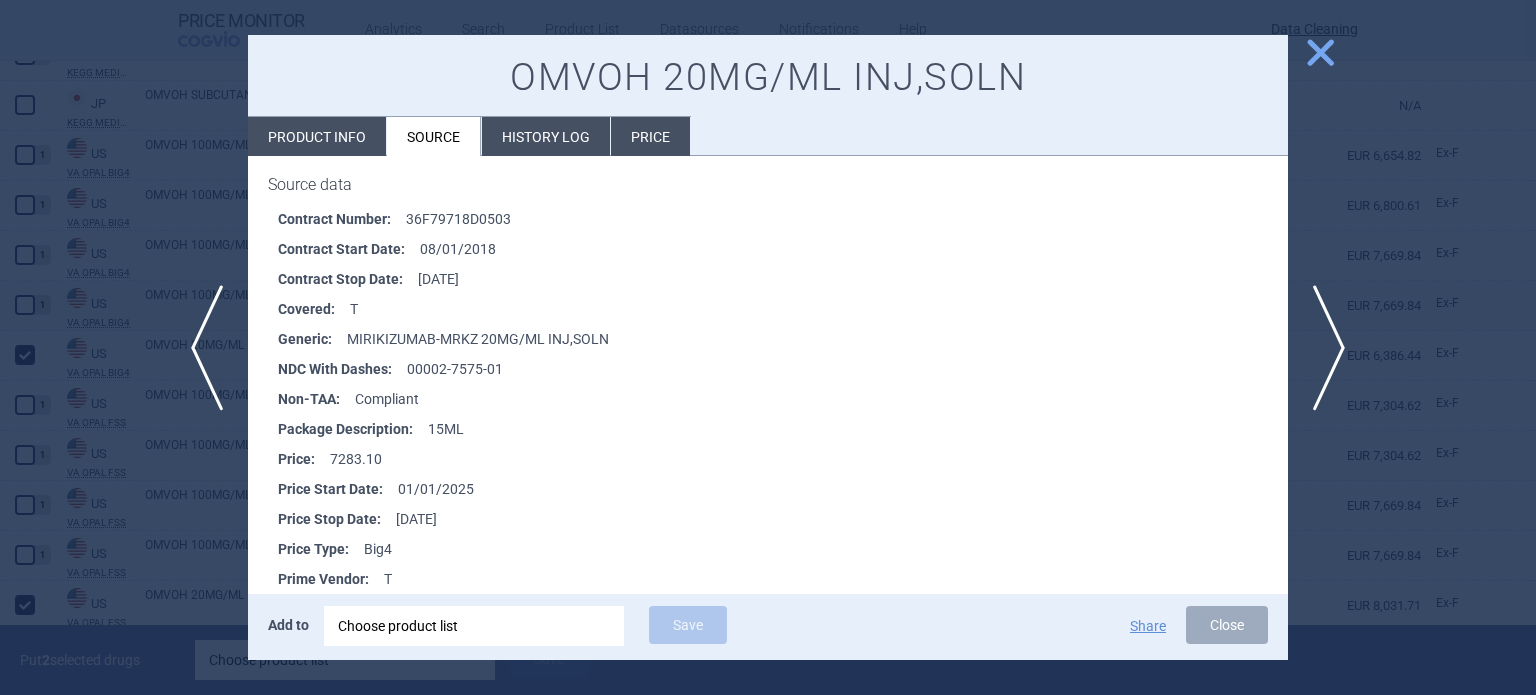 click at bounding box center (768, 347) 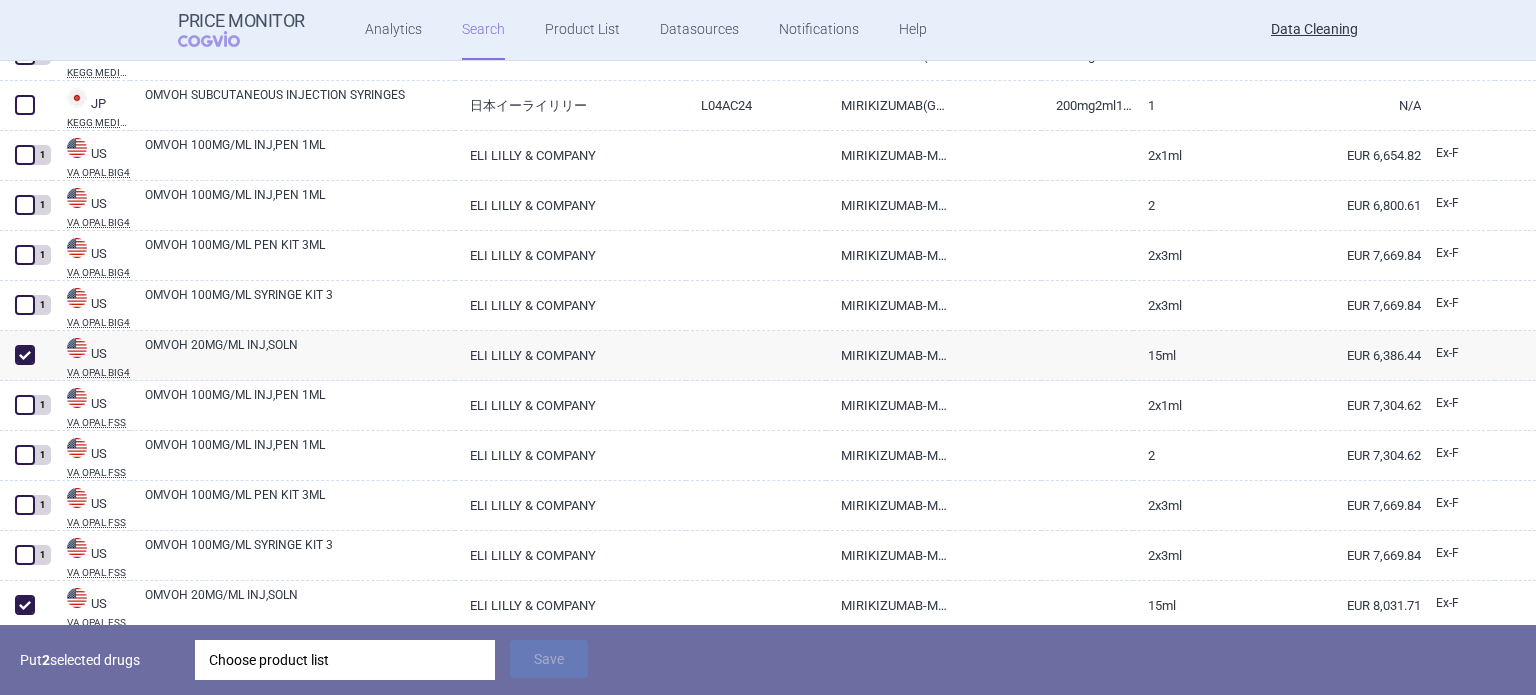 click on "Choose product list" at bounding box center (345, 660) 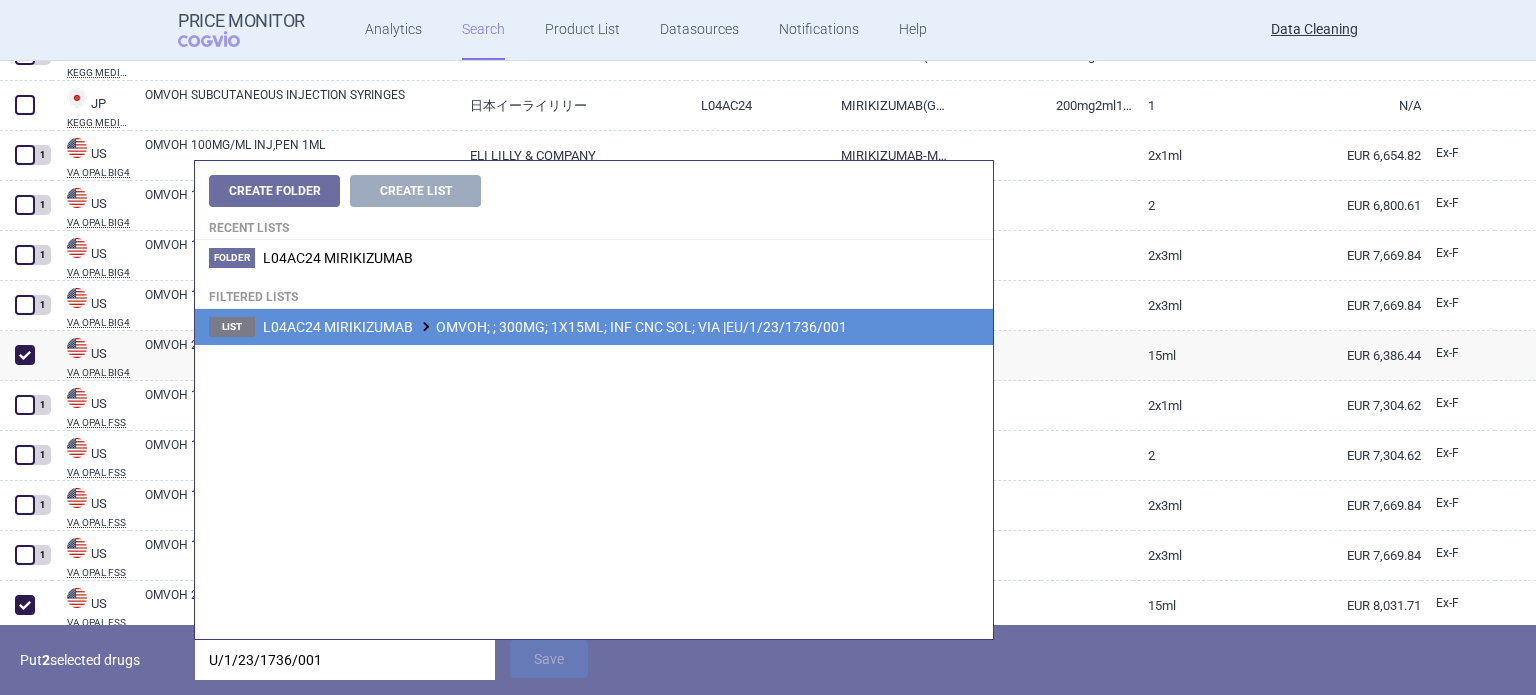 type on "U/1/23/1736/001" 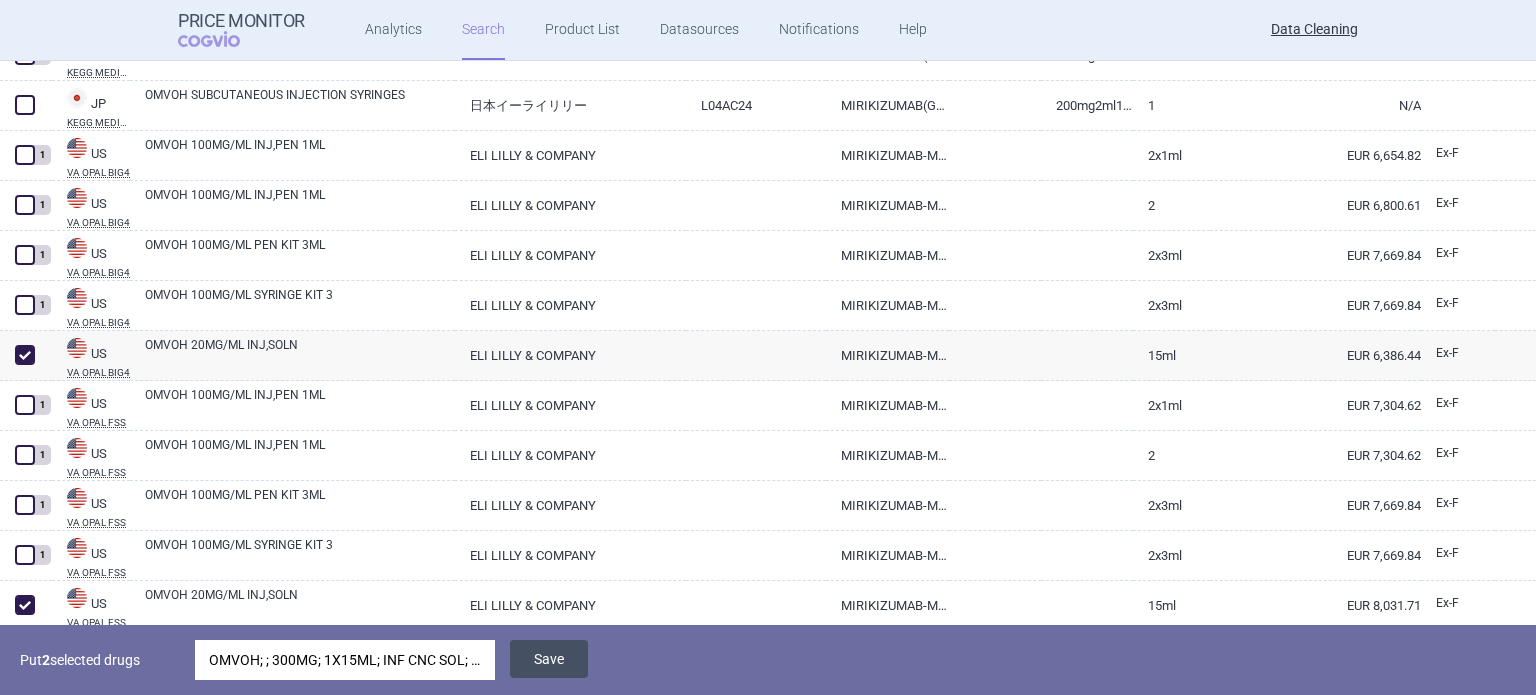 click on "Save" at bounding box center [549, 659] 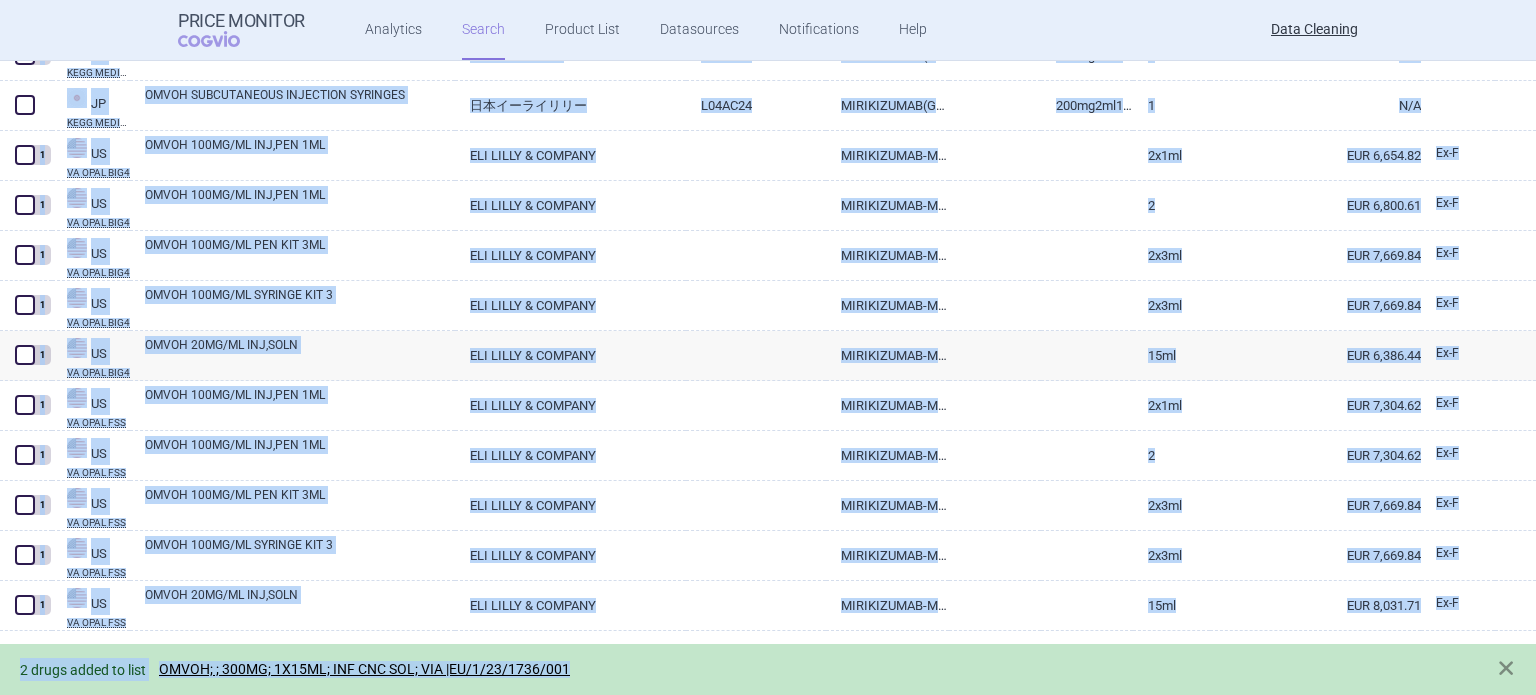 drag, startPoint x: 1535, startPoint y: 379, endPoint x: 1535, endPoint y: 157, distance: 222 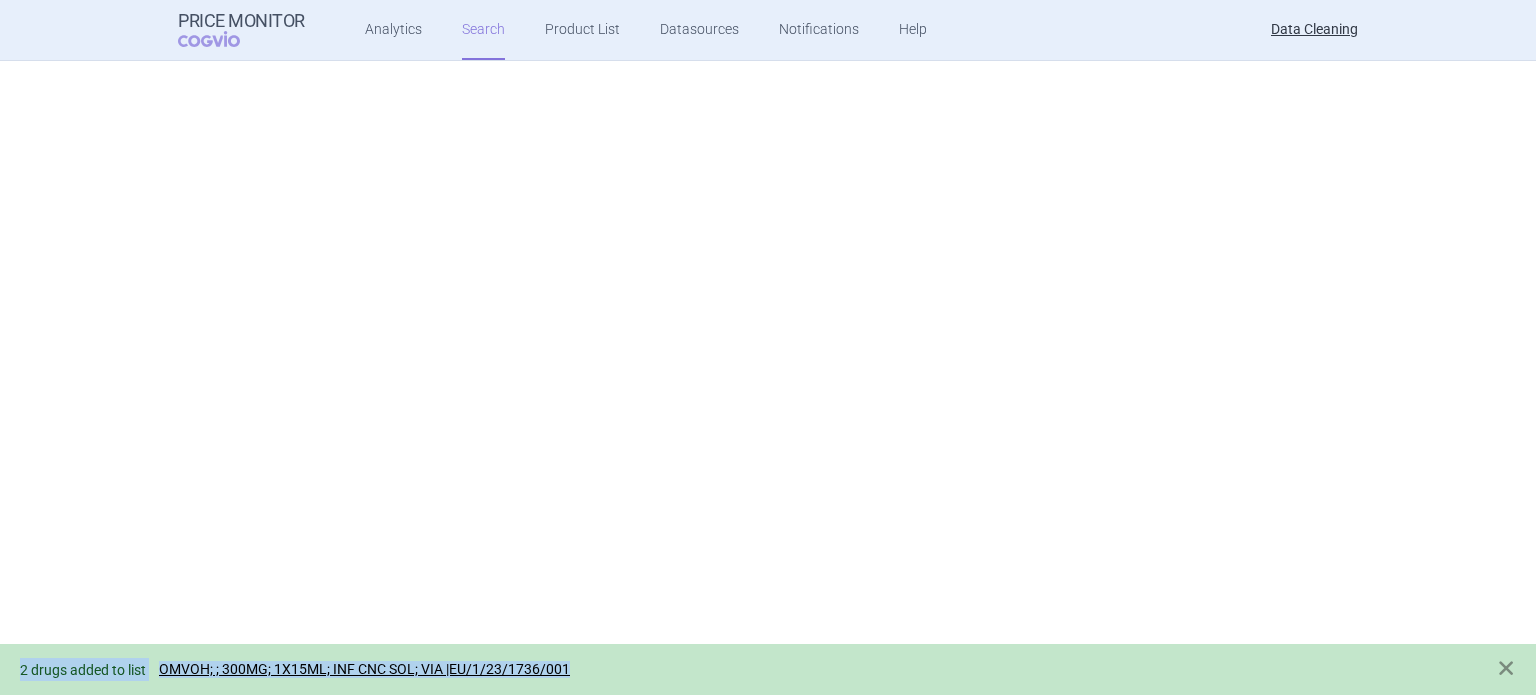 scroll, scrollTop: 0, scrollLeft: 0, axis: both 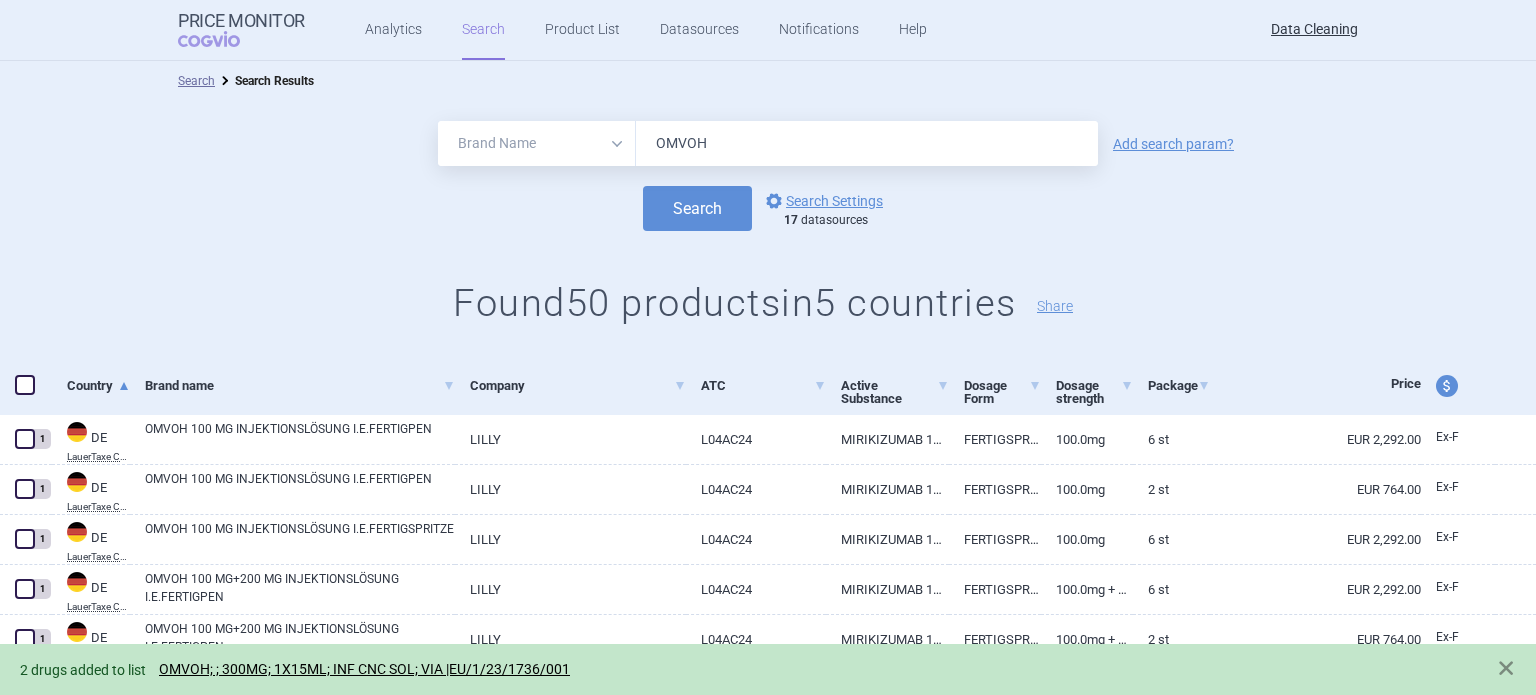 drag, startPoint x: 1135, startPoint y: 248, endPoint x: 1007, endPoint y: 57, distance: 229.9239 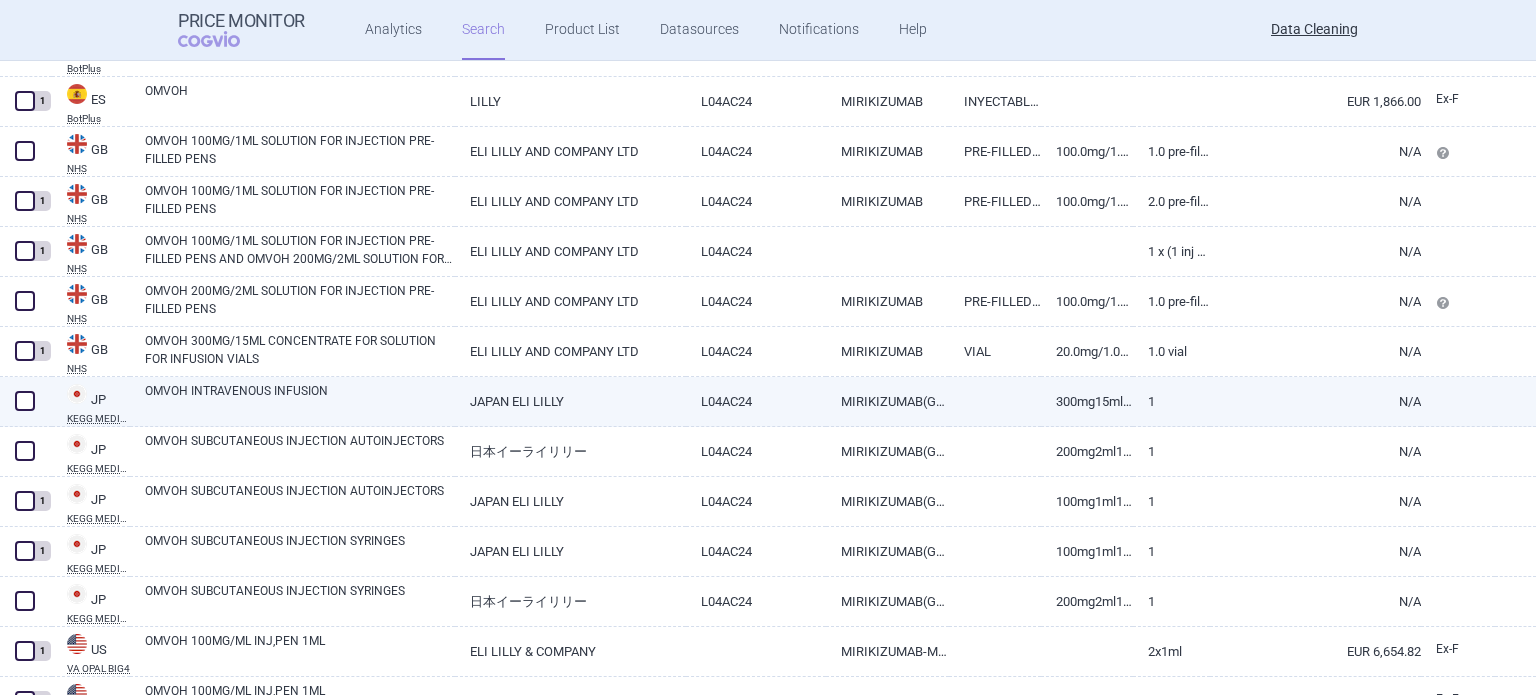 scroll, scrollTop: 1784, scrollLeft: 0, axis: vertical 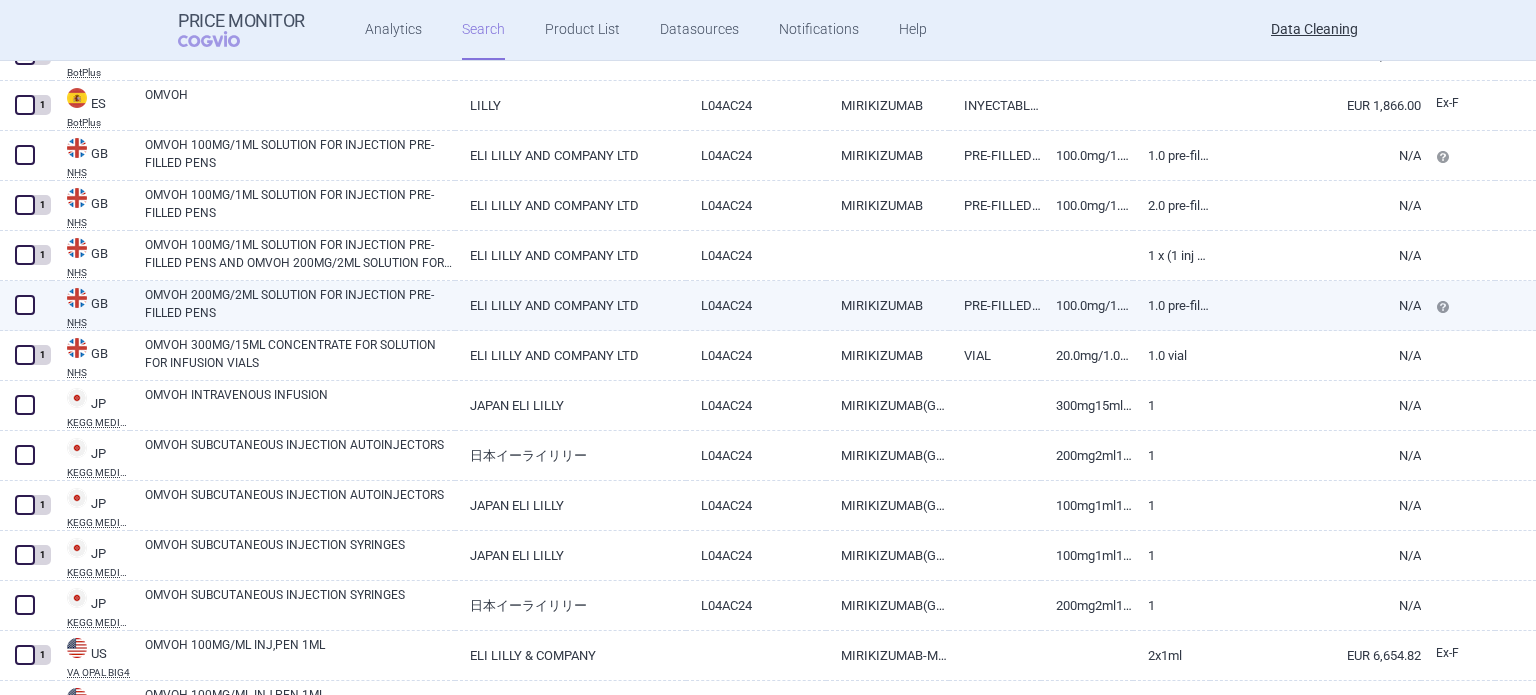 click on "MIRIKIZUMAB" at bounding box center (887, 305) 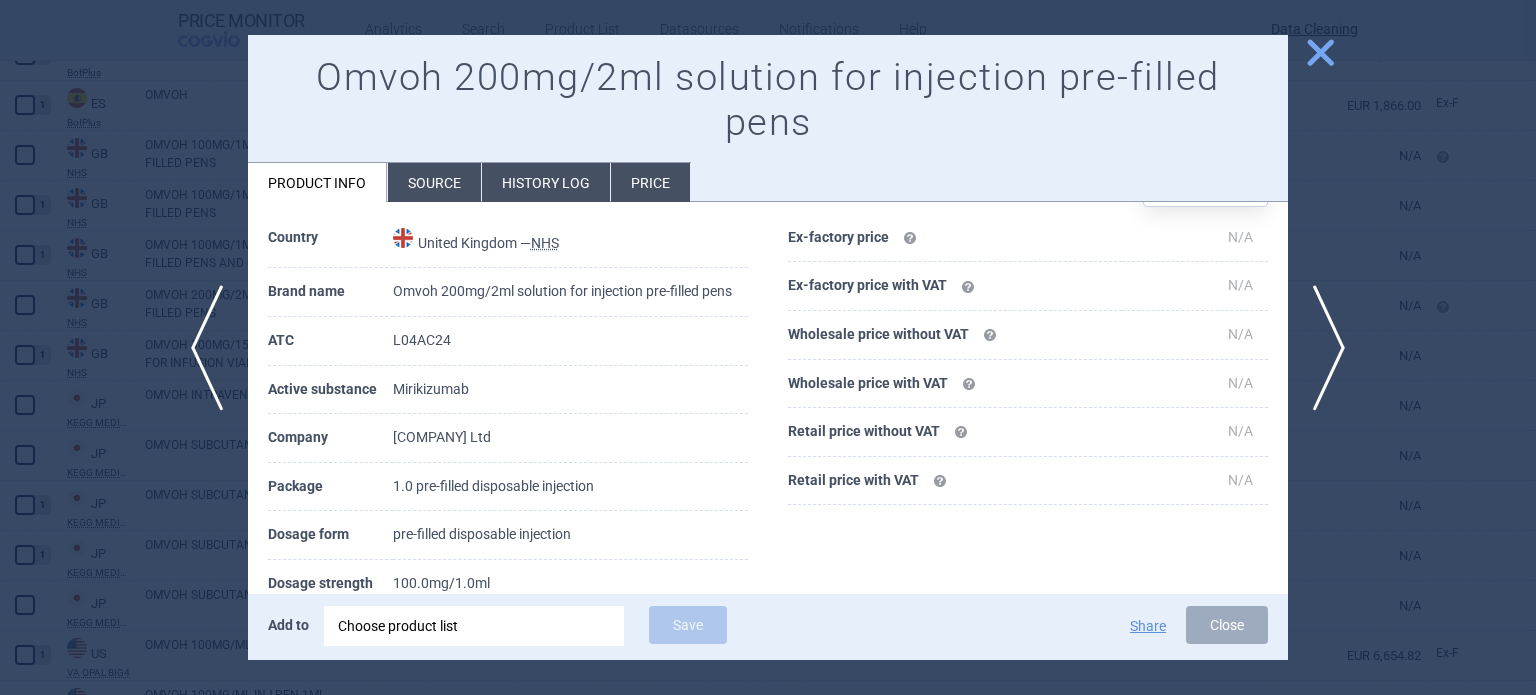 scroll, scrollTop: 100, scrollLeft: 0, axis: vertical 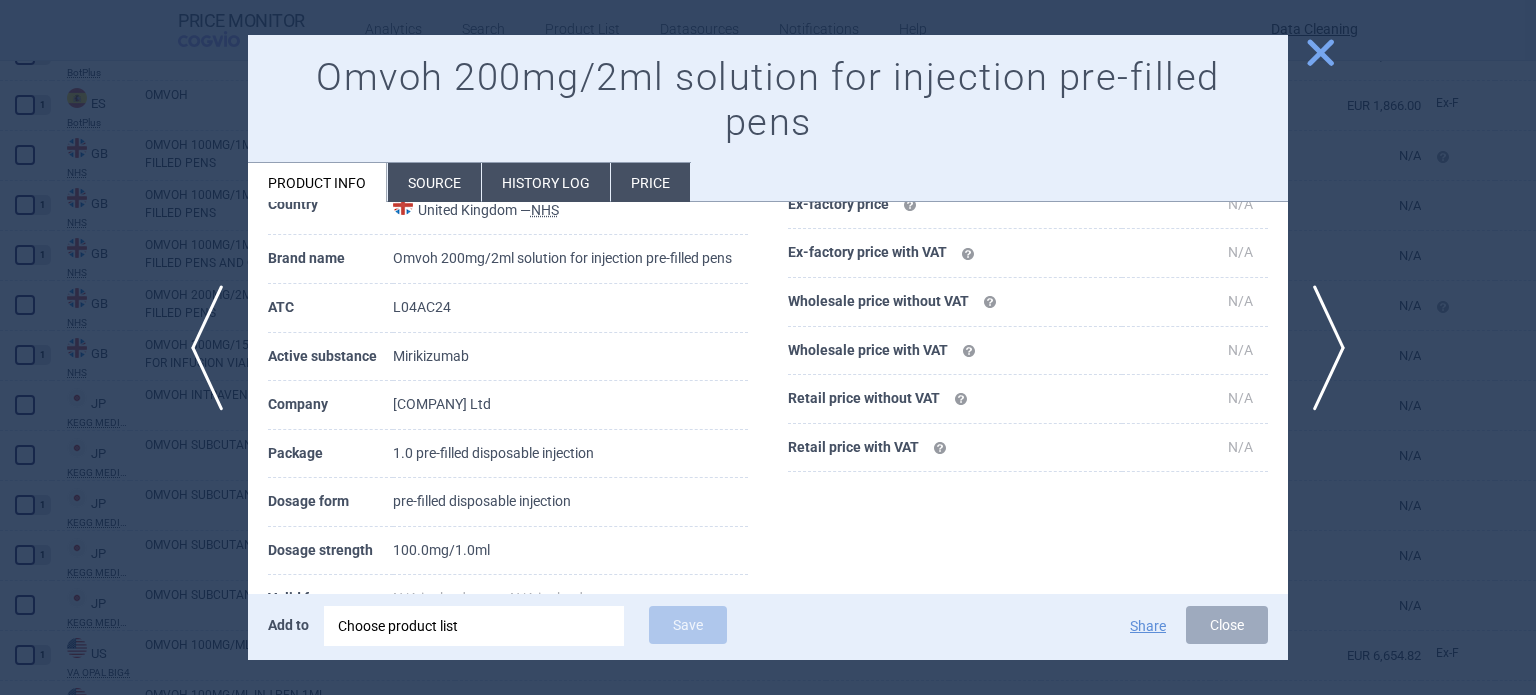 click at bounding box center [768, 347] 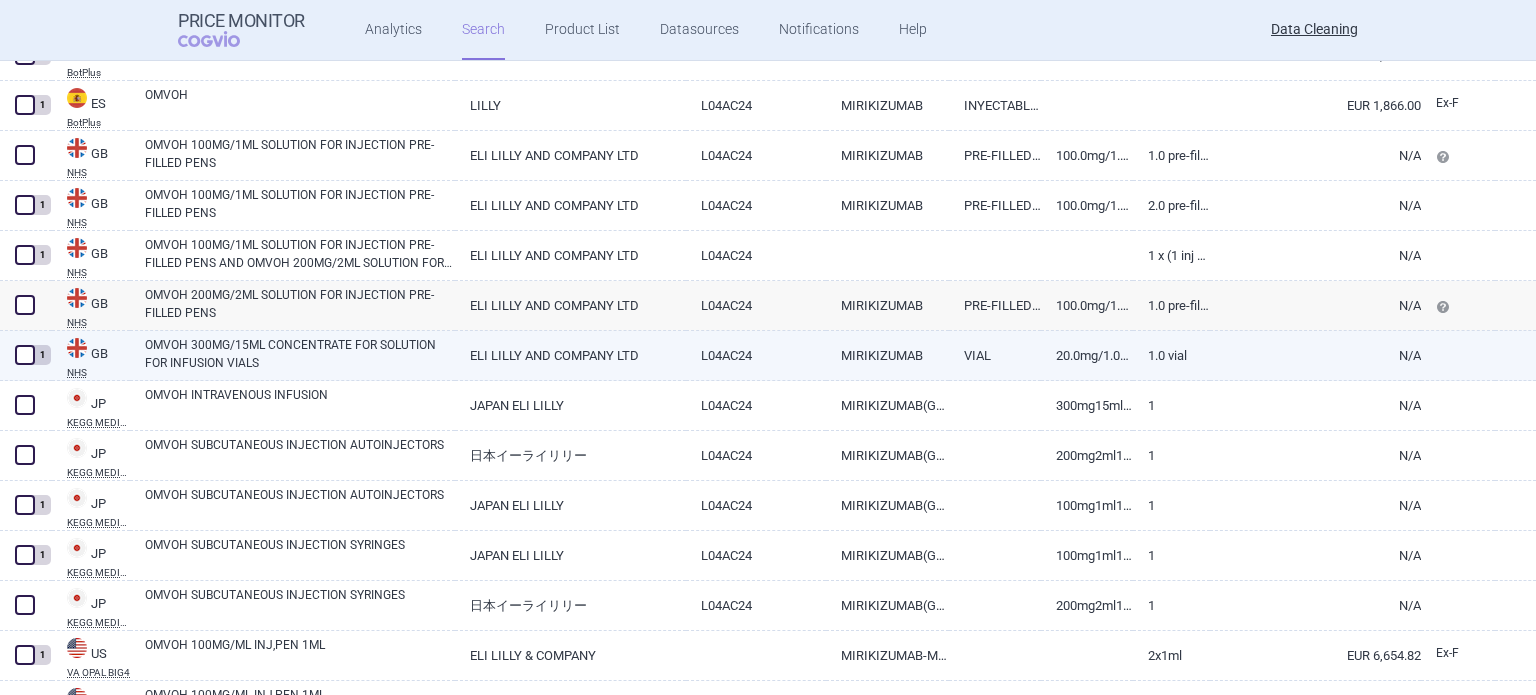 scroll, scrollTop: 1884, scrollLeft: 0, axis: vertical 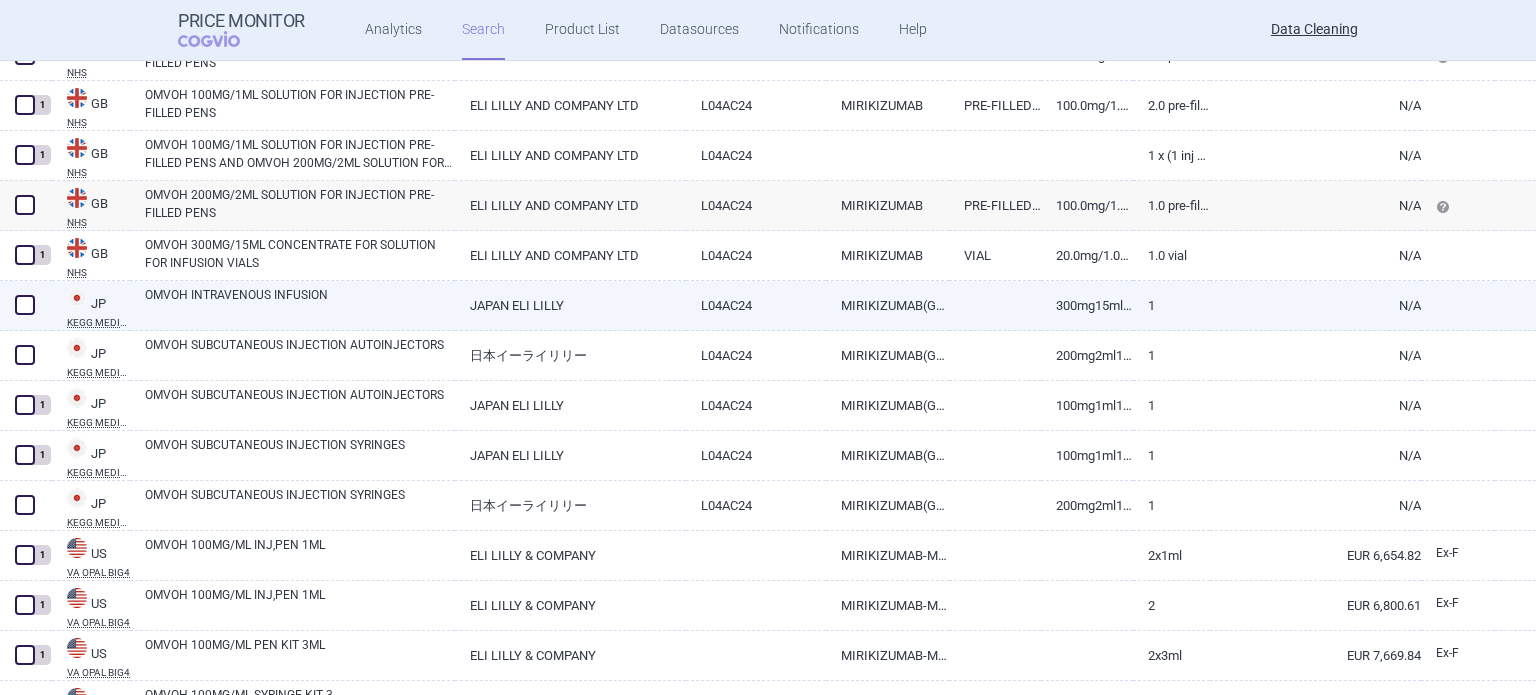 click at bounding box center (25, 305) 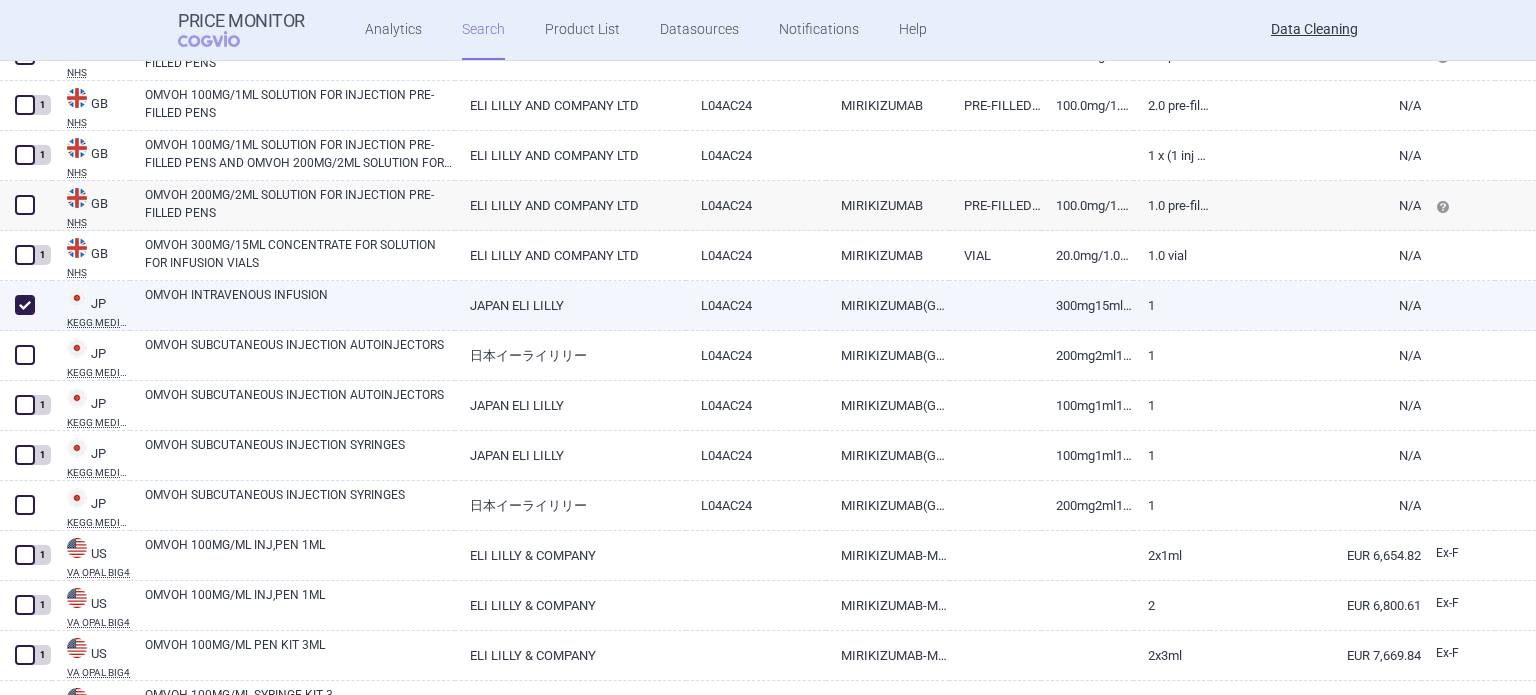 checkbox on "true" 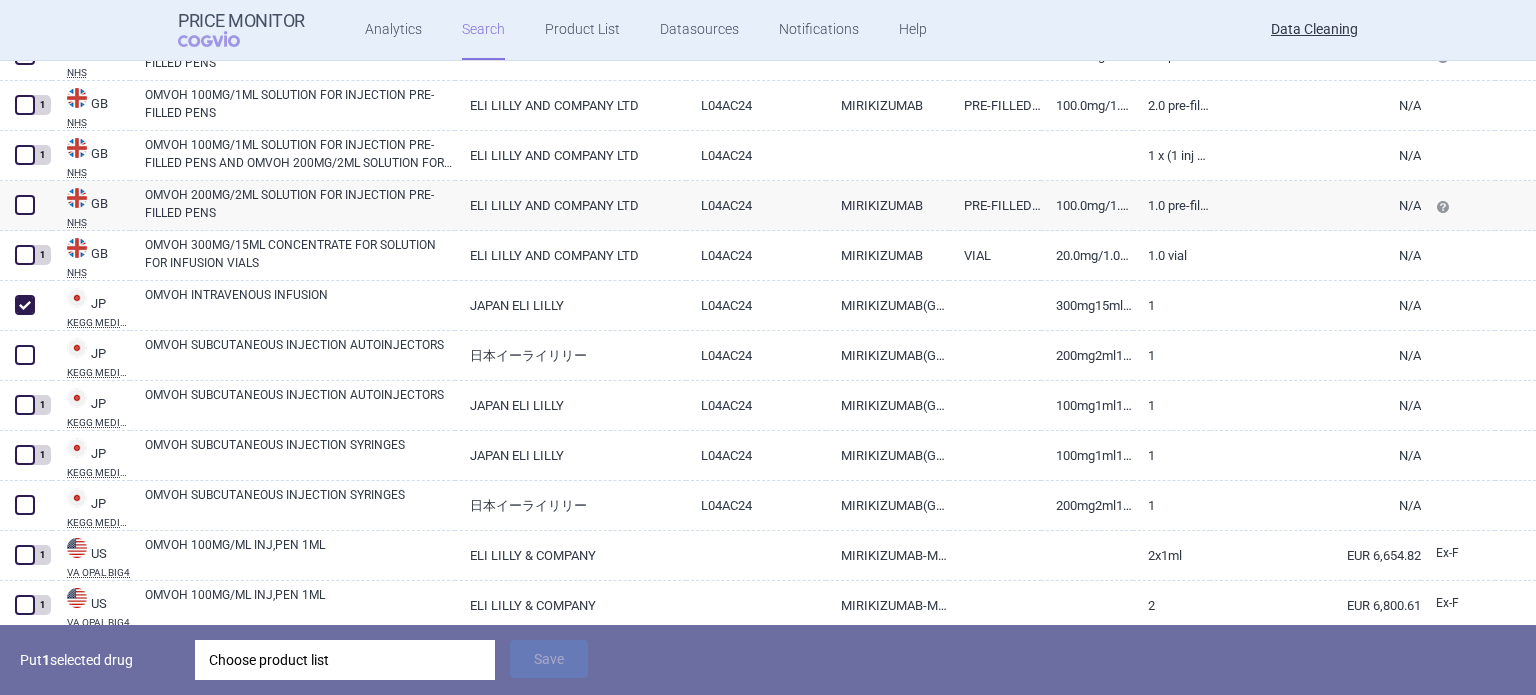 click on "Choose product list" at bounding box center (345, 660) 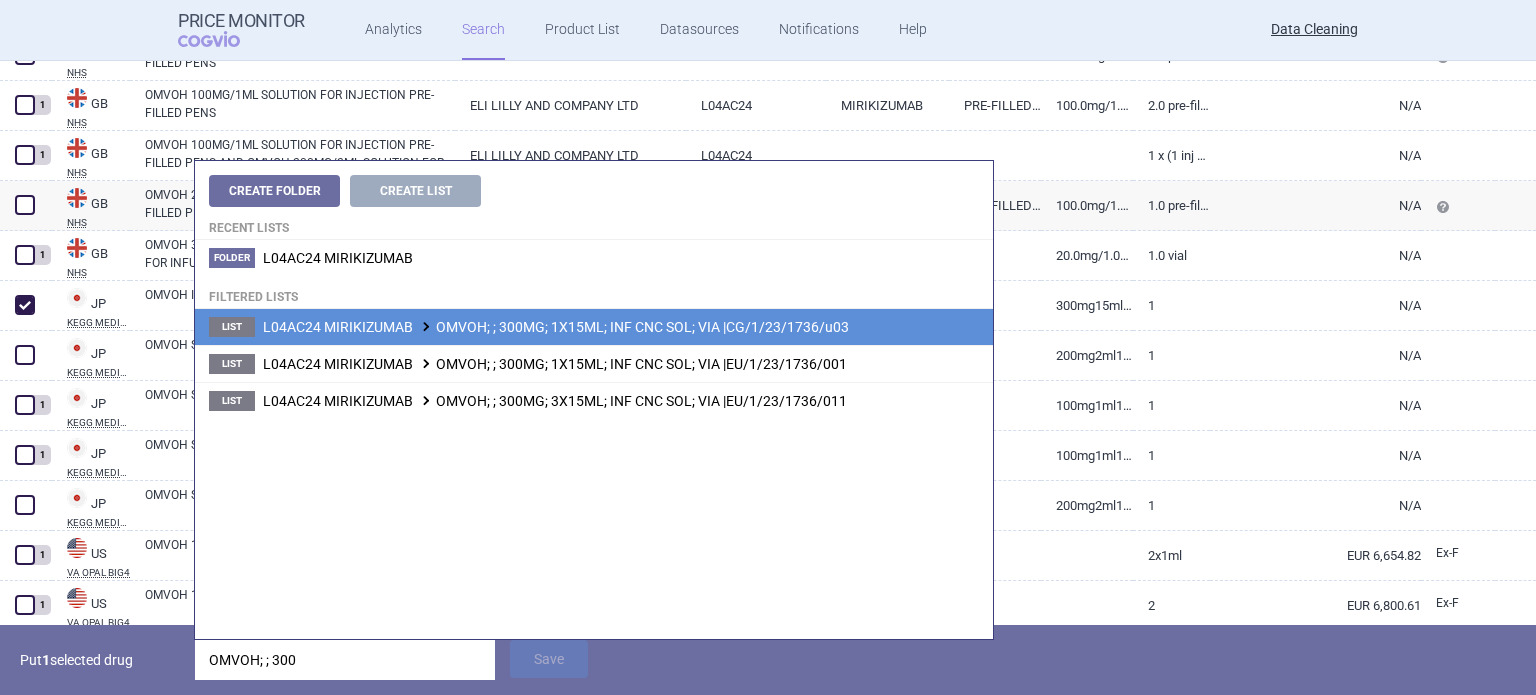type on "OMVOH; ; 300" 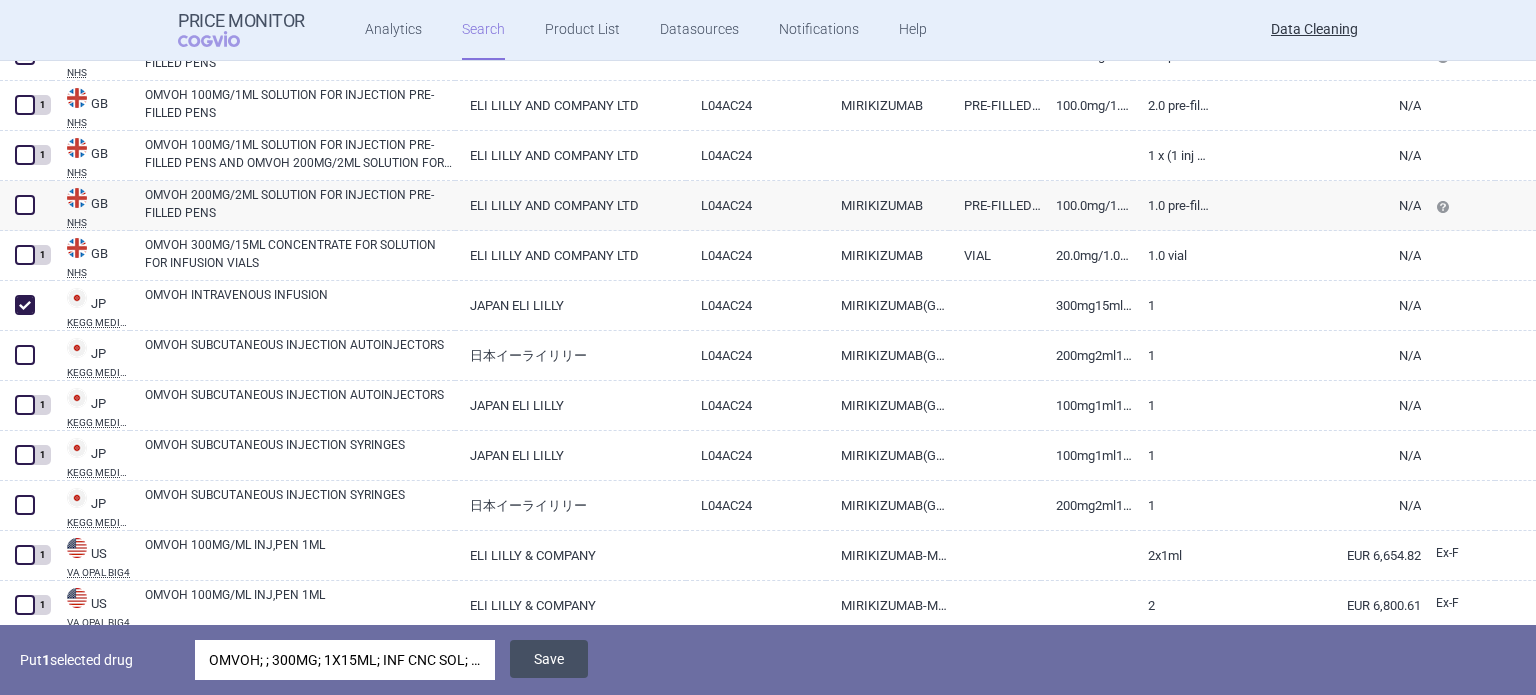 click on "Save" at bounding box center (549, 659) 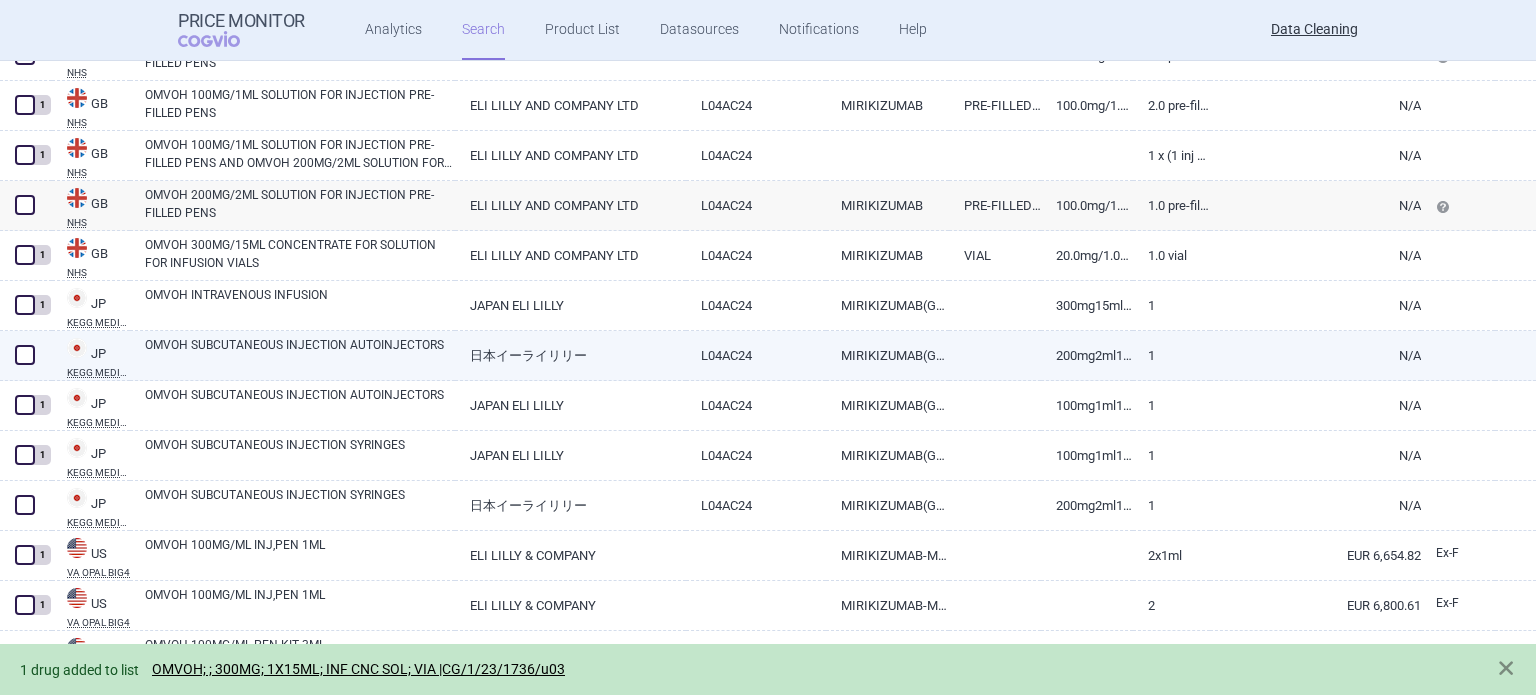 click on "OMVOH SUBCUTANEOUS INJECTION AUTOINJECTORS" at bounding box center [300, 354] 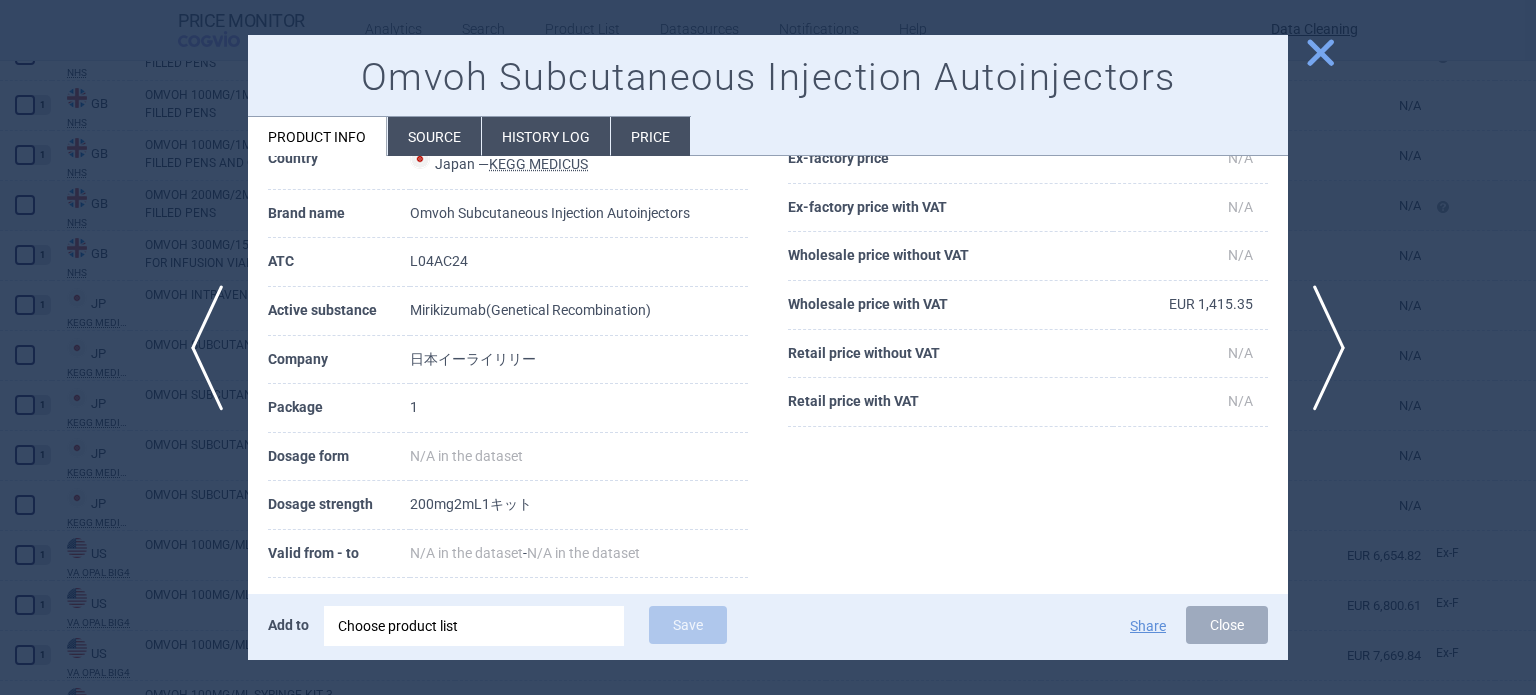 scroll, scrollTop: 0, scrollLeft: 0, axis: both 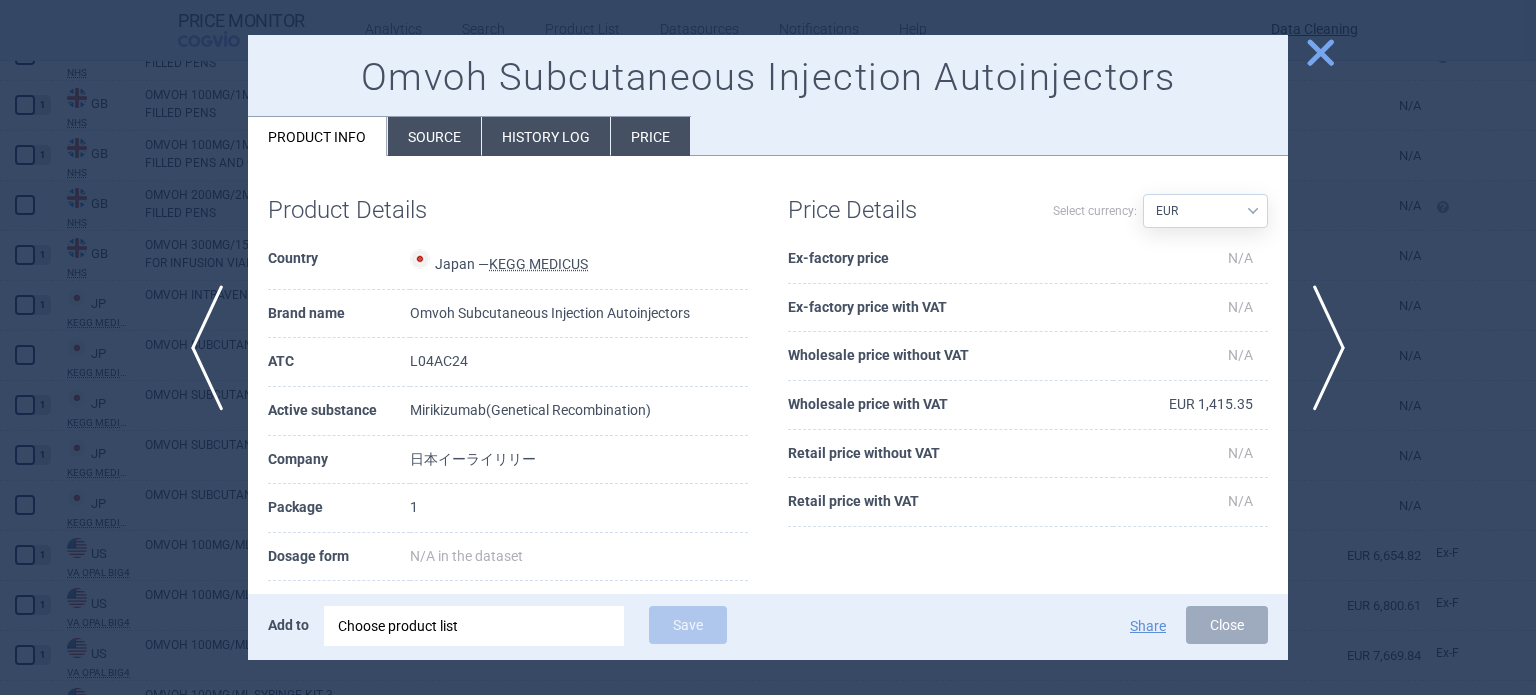 click at bounding box center [768, 347] 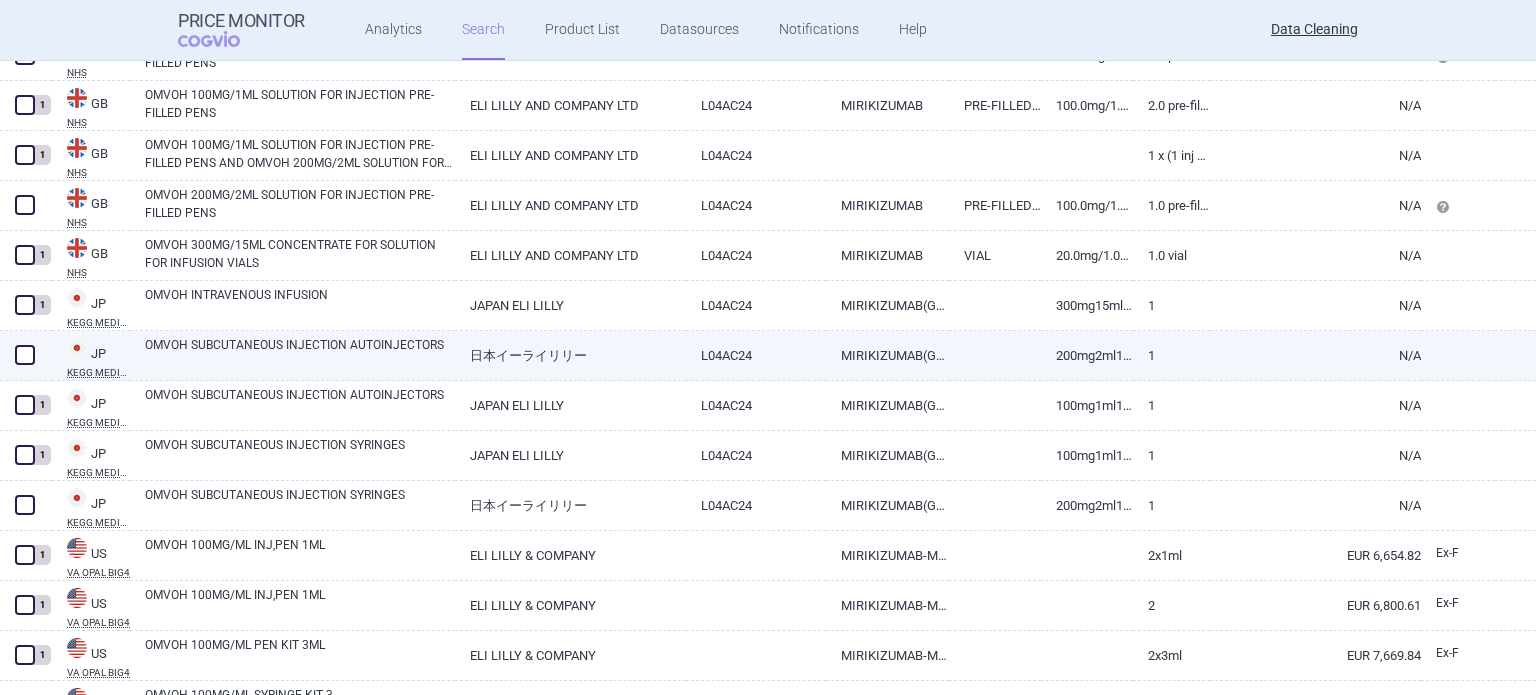 click at bounding box center [25, 355] 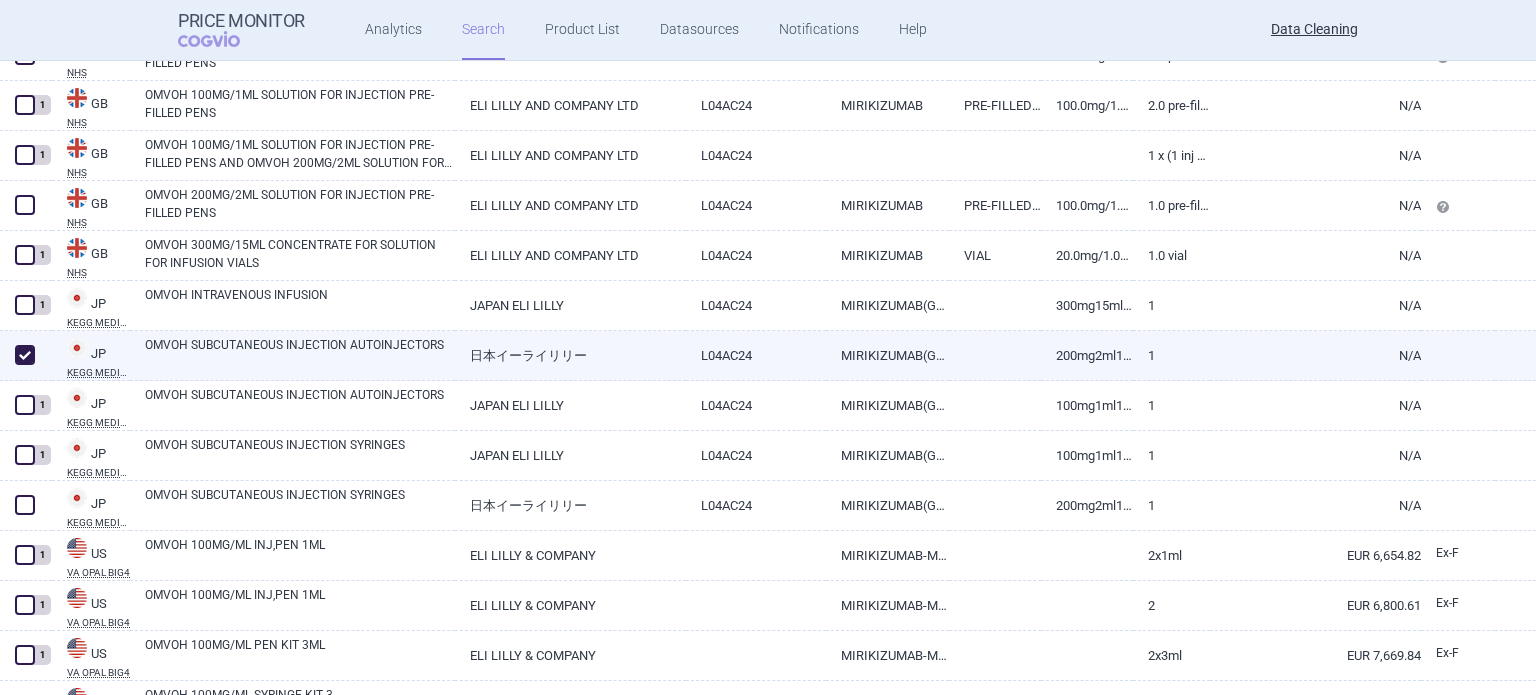 checkbox on "true" 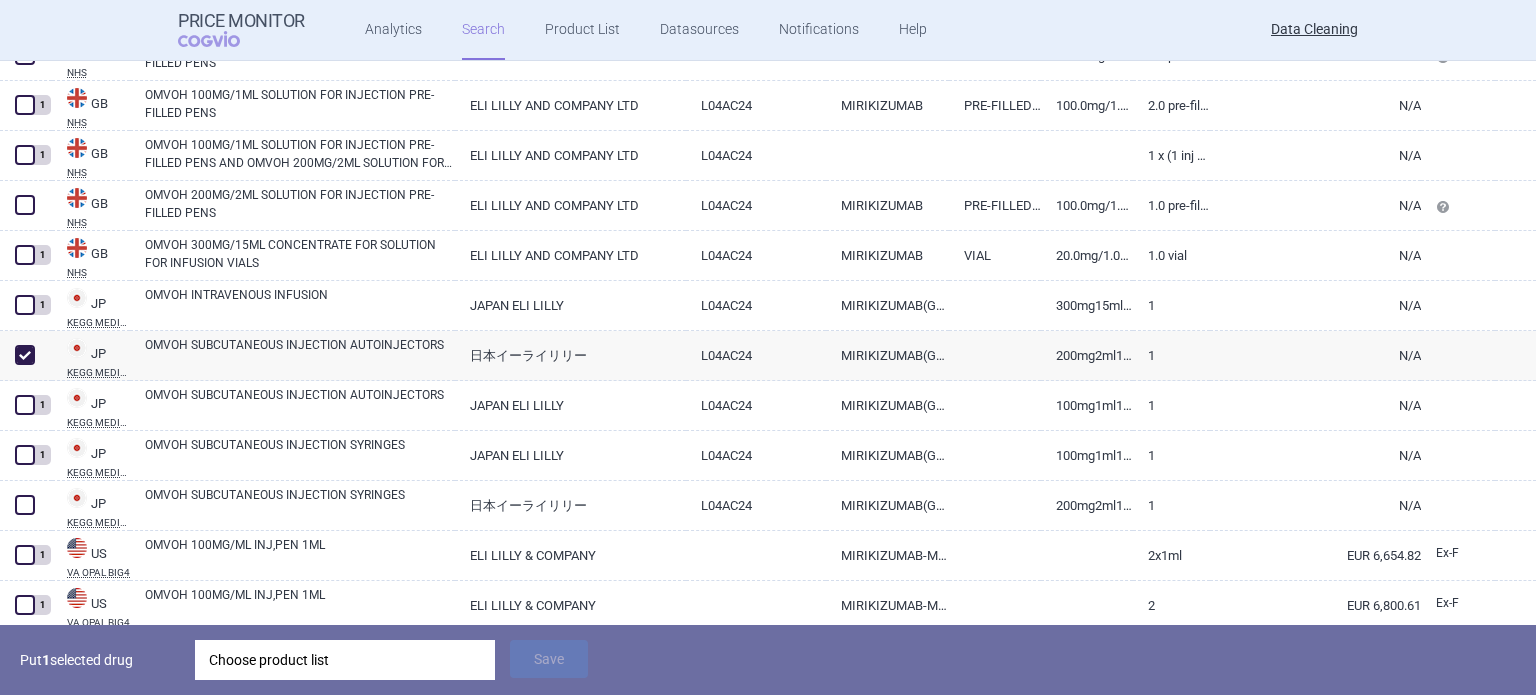 click on "Choose product list" at bounding box center [345, 660] 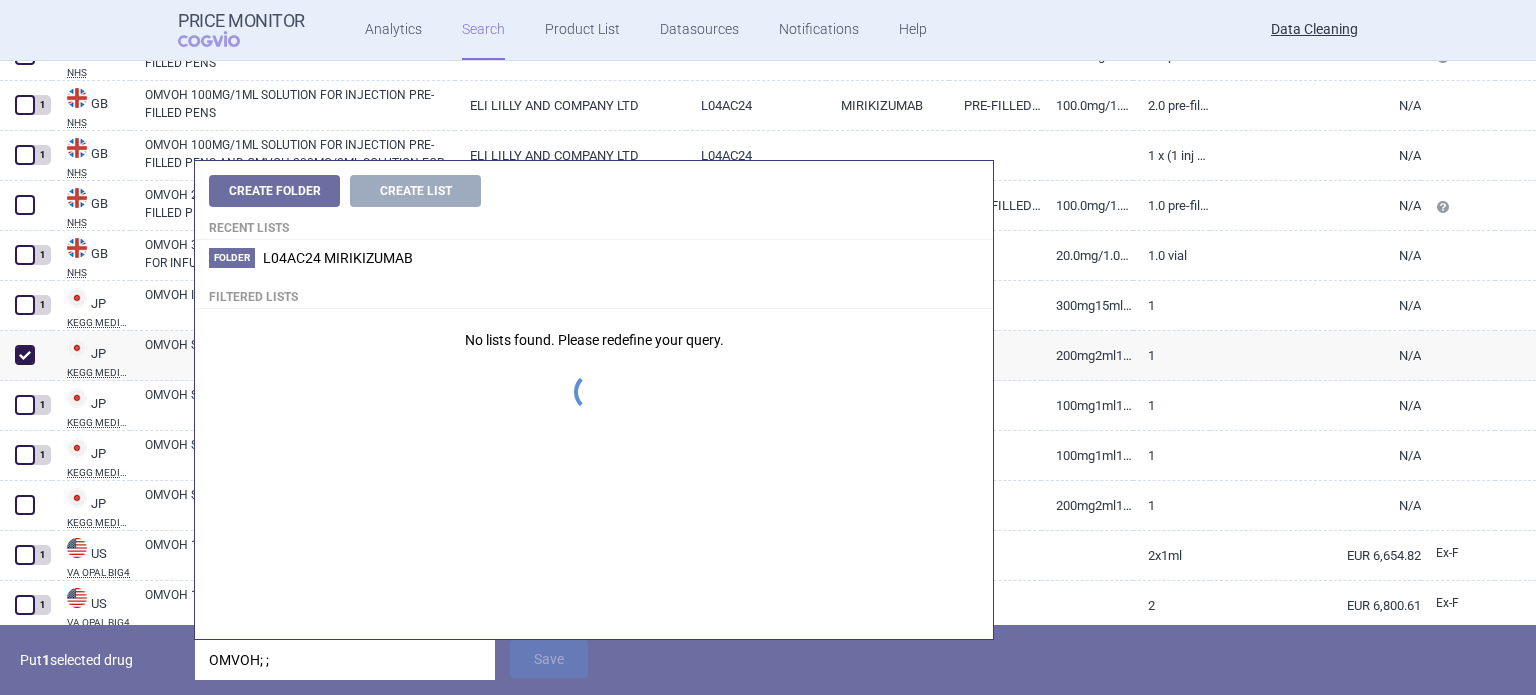 type on "OMVOH; ;" 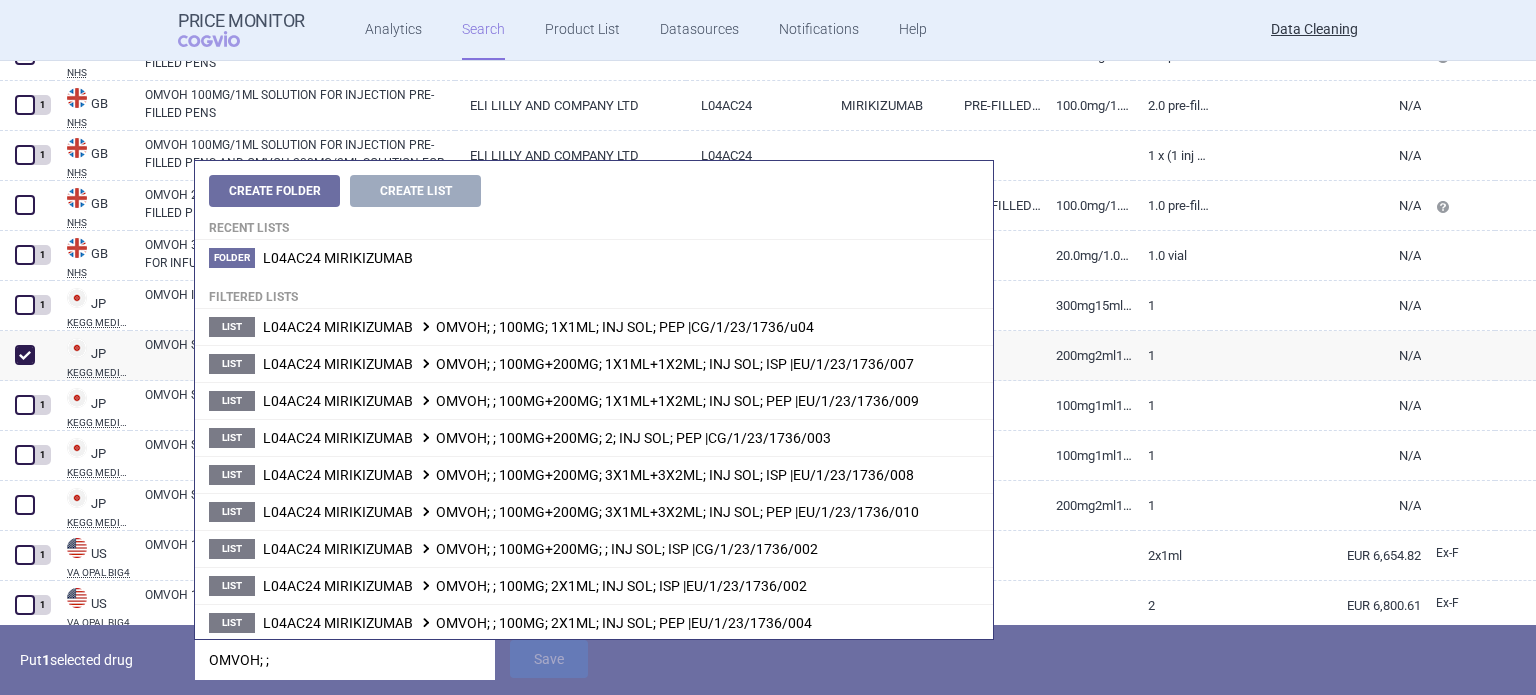 click on "Put  1  selected   drug" at bounding box center (100, 660) 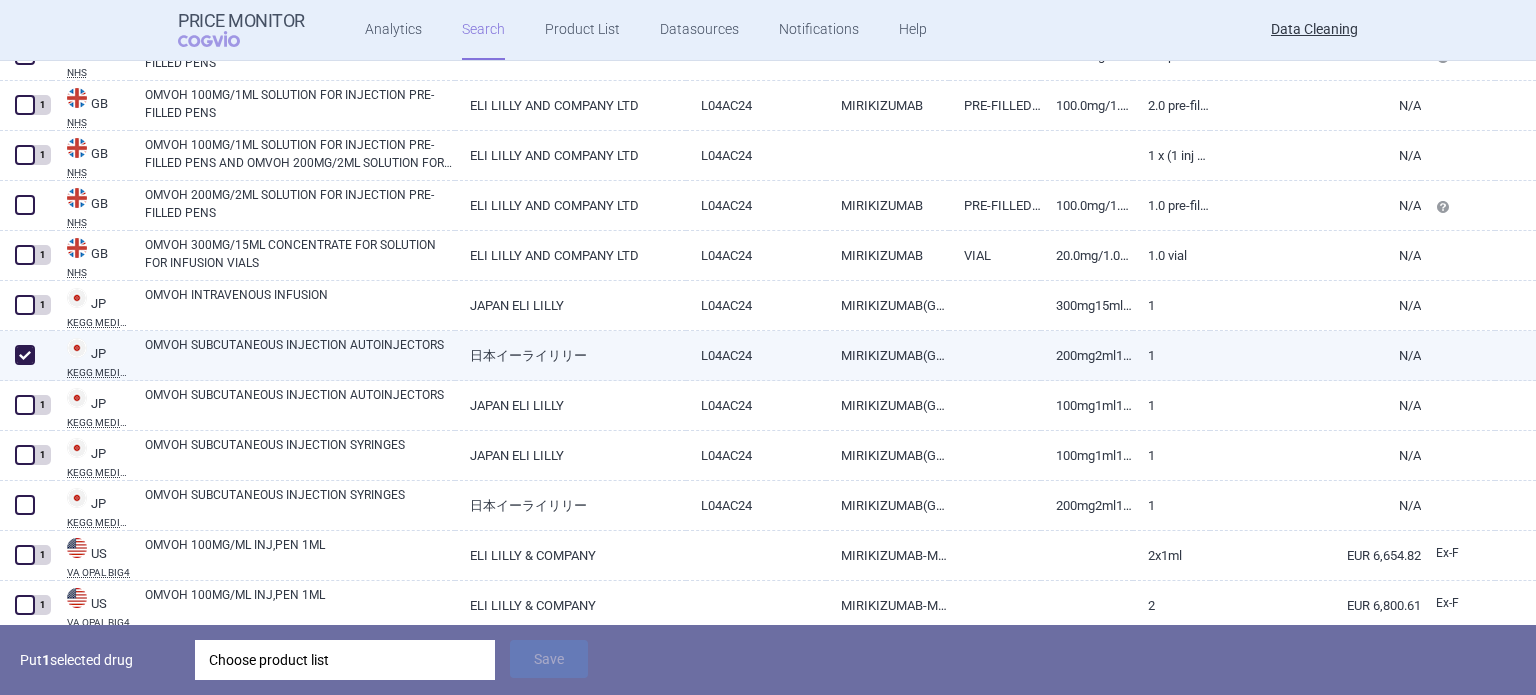 click at bounding box center (25, 355) 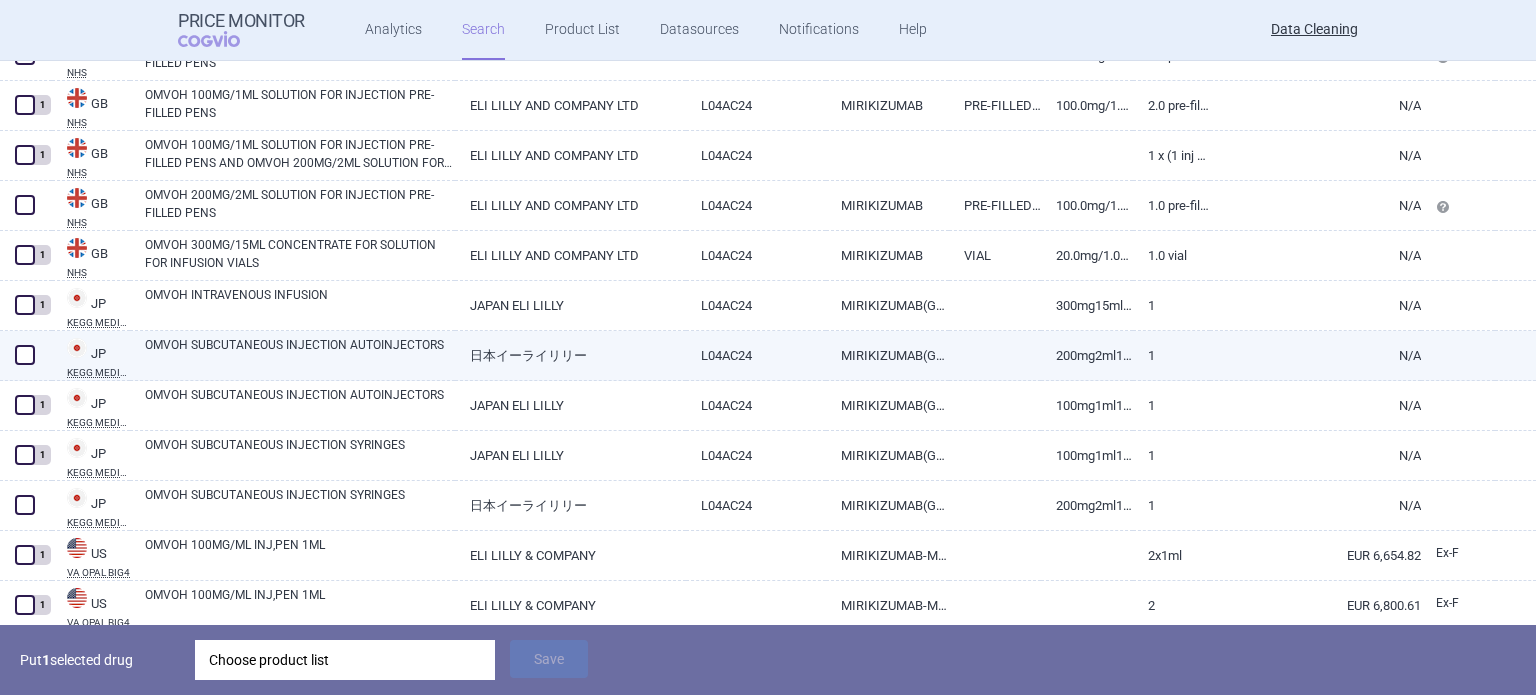 checkbox on "false" 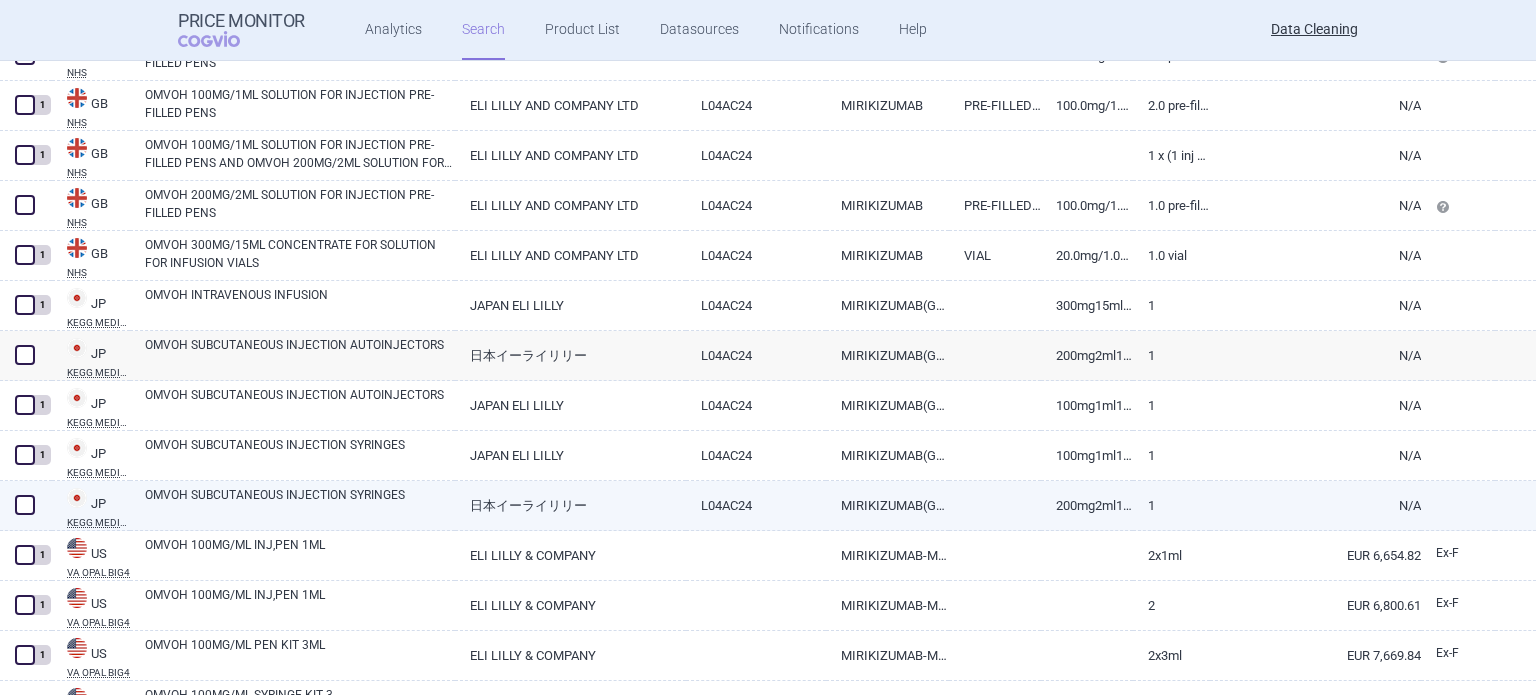 click on "OMVOH SUBCUTANEOUS INJECTION SYRINGES" at bounding box center [300, 504] 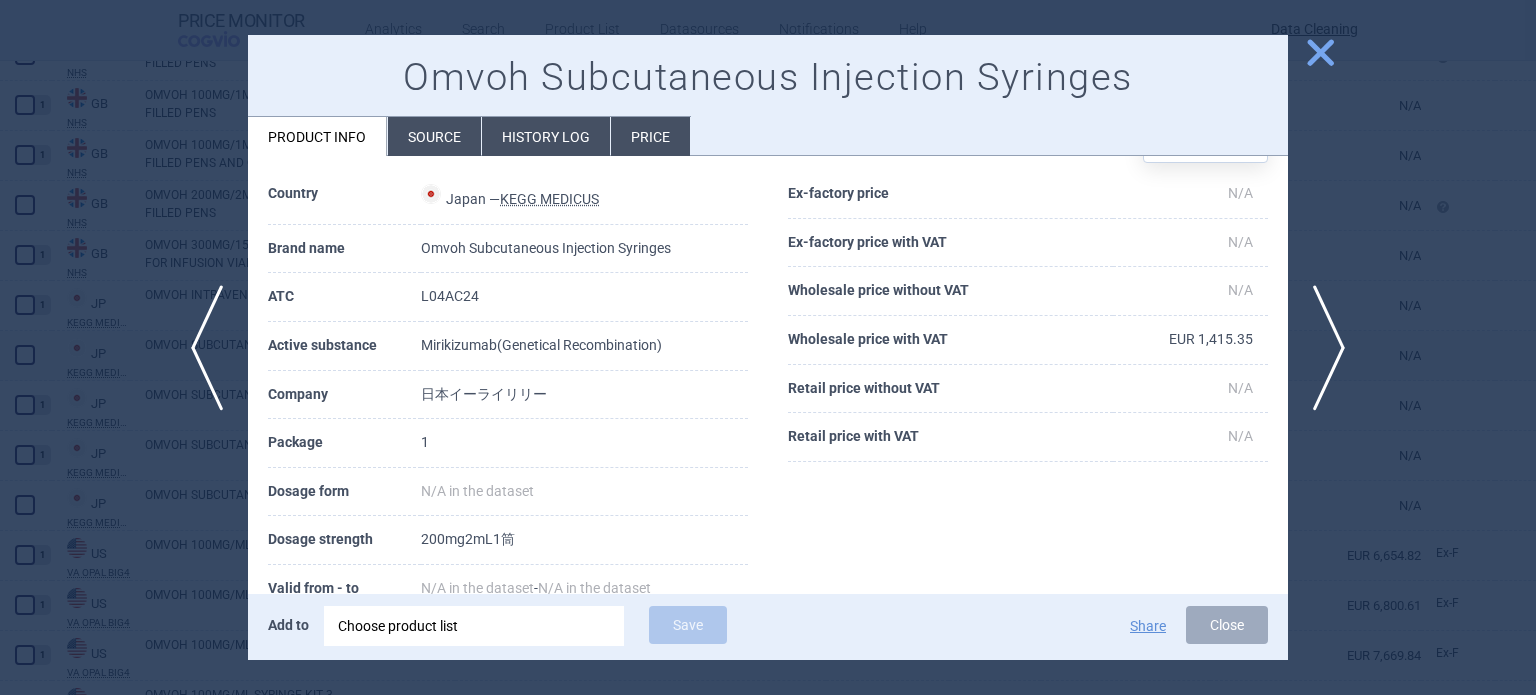 scroll, scrollTop: 100, scrollLeft: 0, axis: vertical 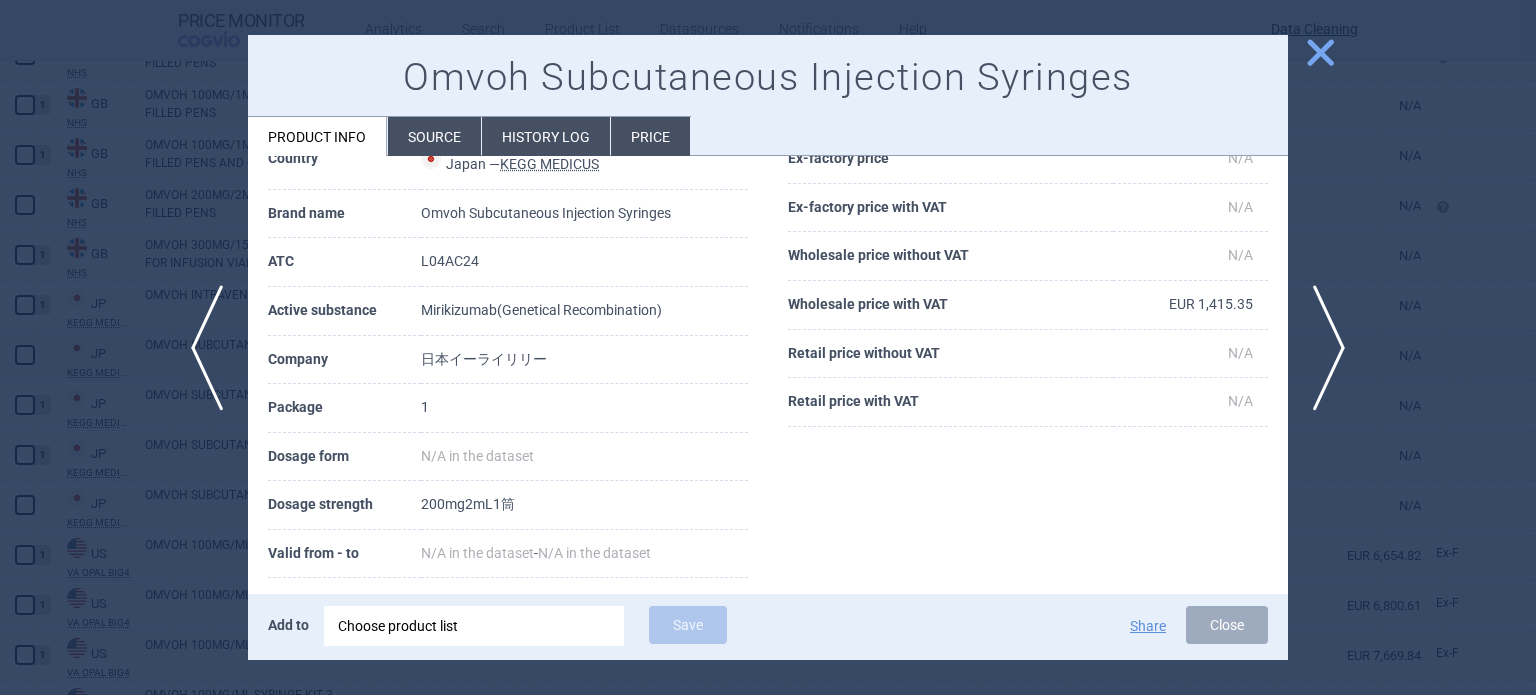 click at bounding box center (768, 347) 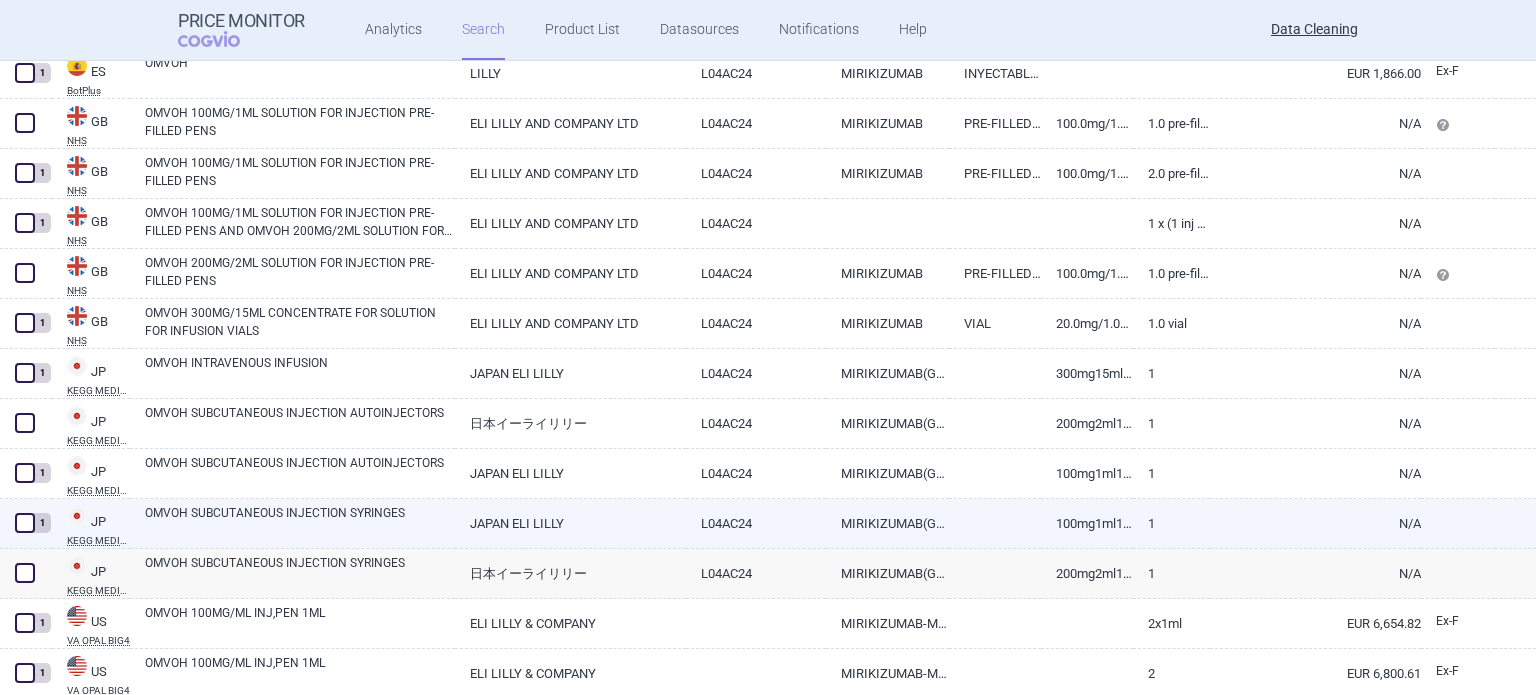 scroll, scrollTop: 1816, scrollLeft: 0, axis: vertical 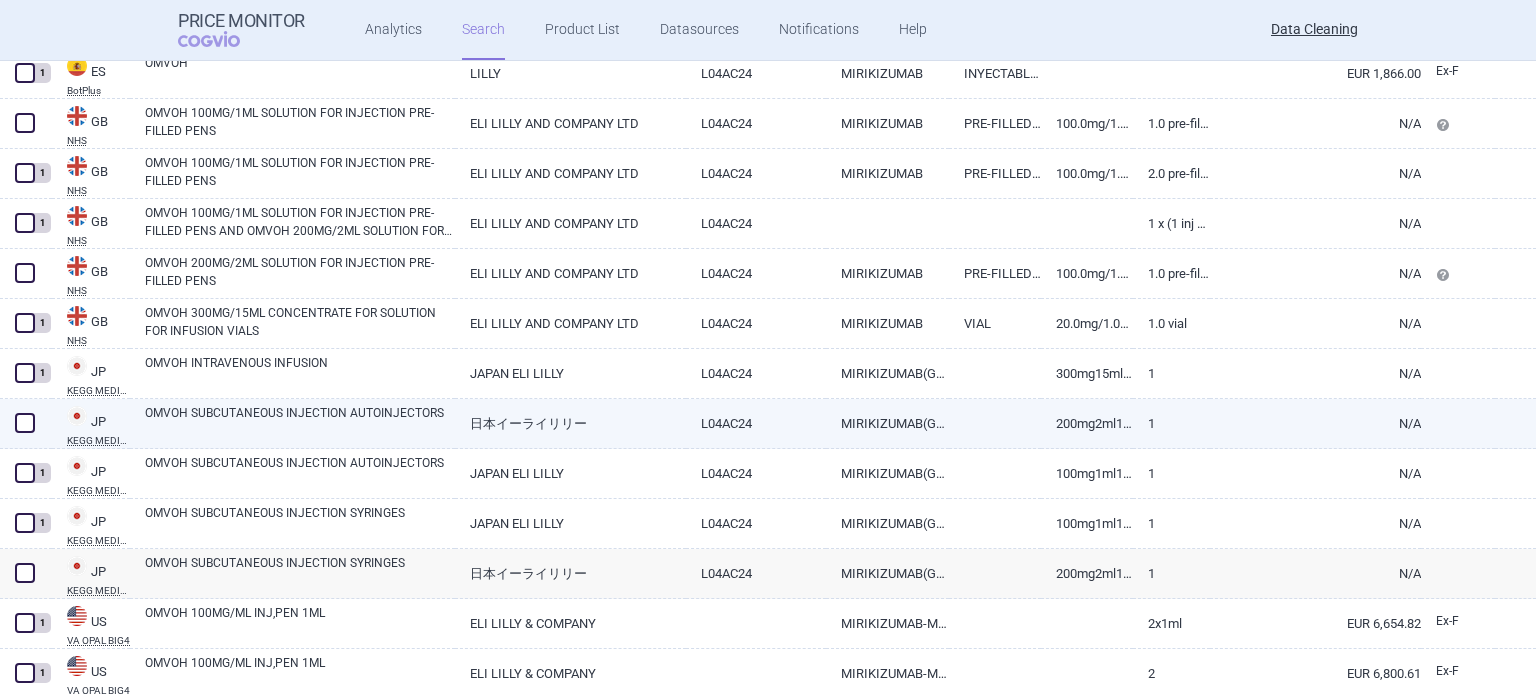 click on "OMVOH SUBCUTANEOUS INJECTION AUTOINJECTORS" at bounding box center [300, 422] 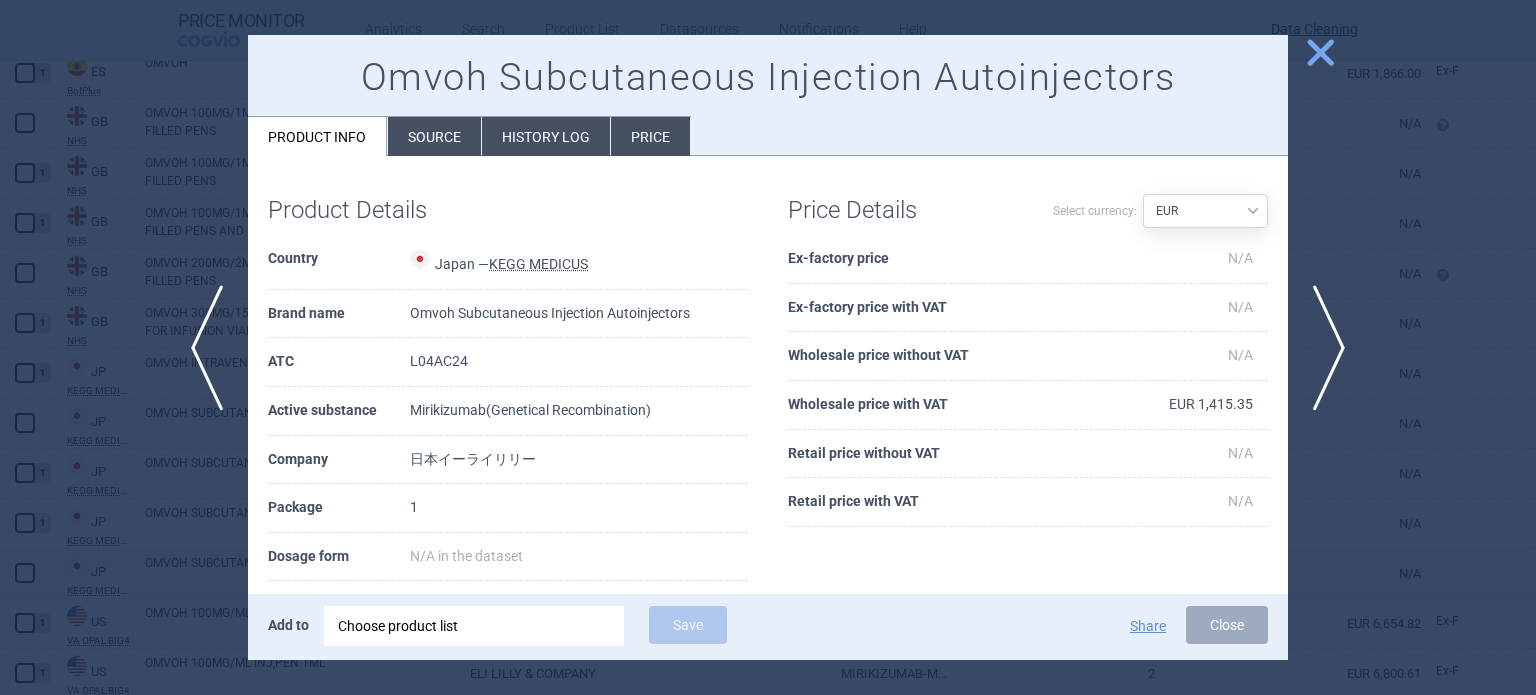 click on "Source" at bounding box center [434, 136] 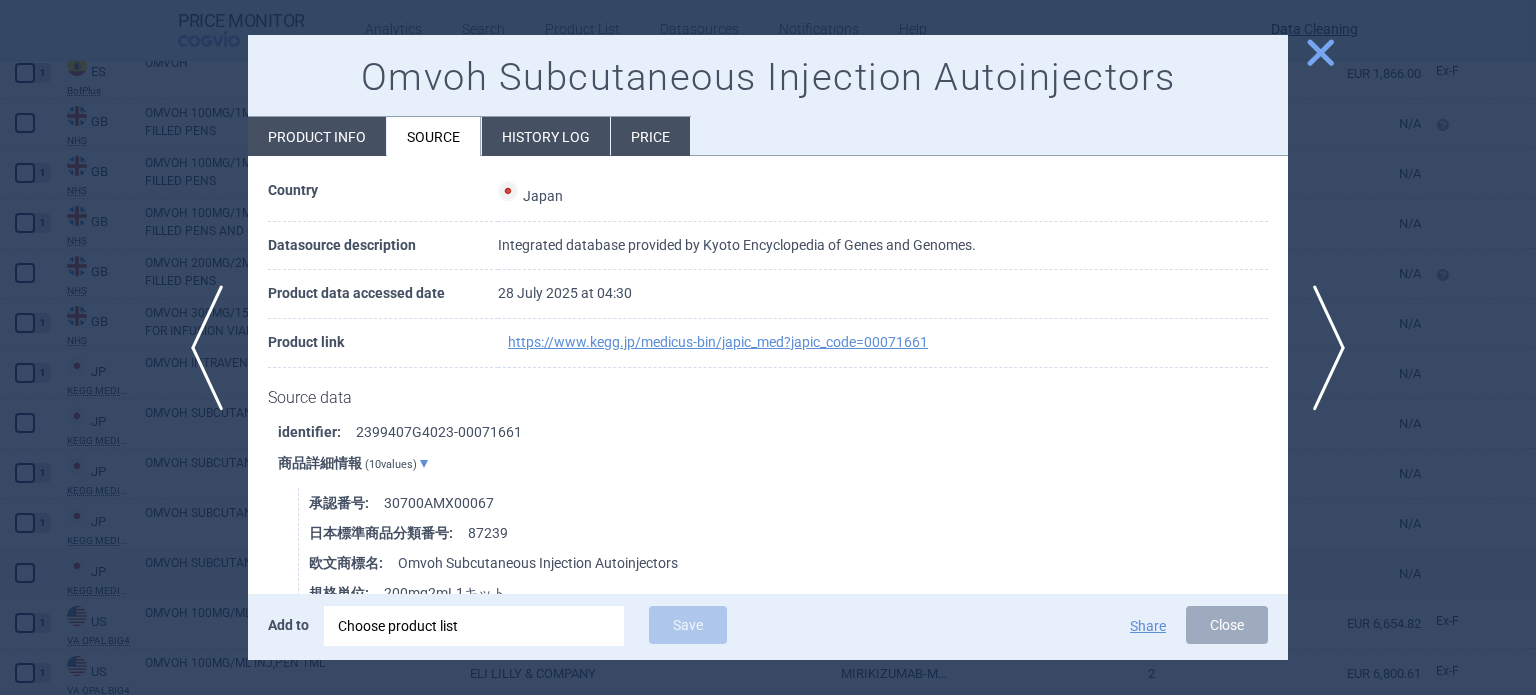scroll, scrollTop: 100, scrollLeft: 0, axis: vertical 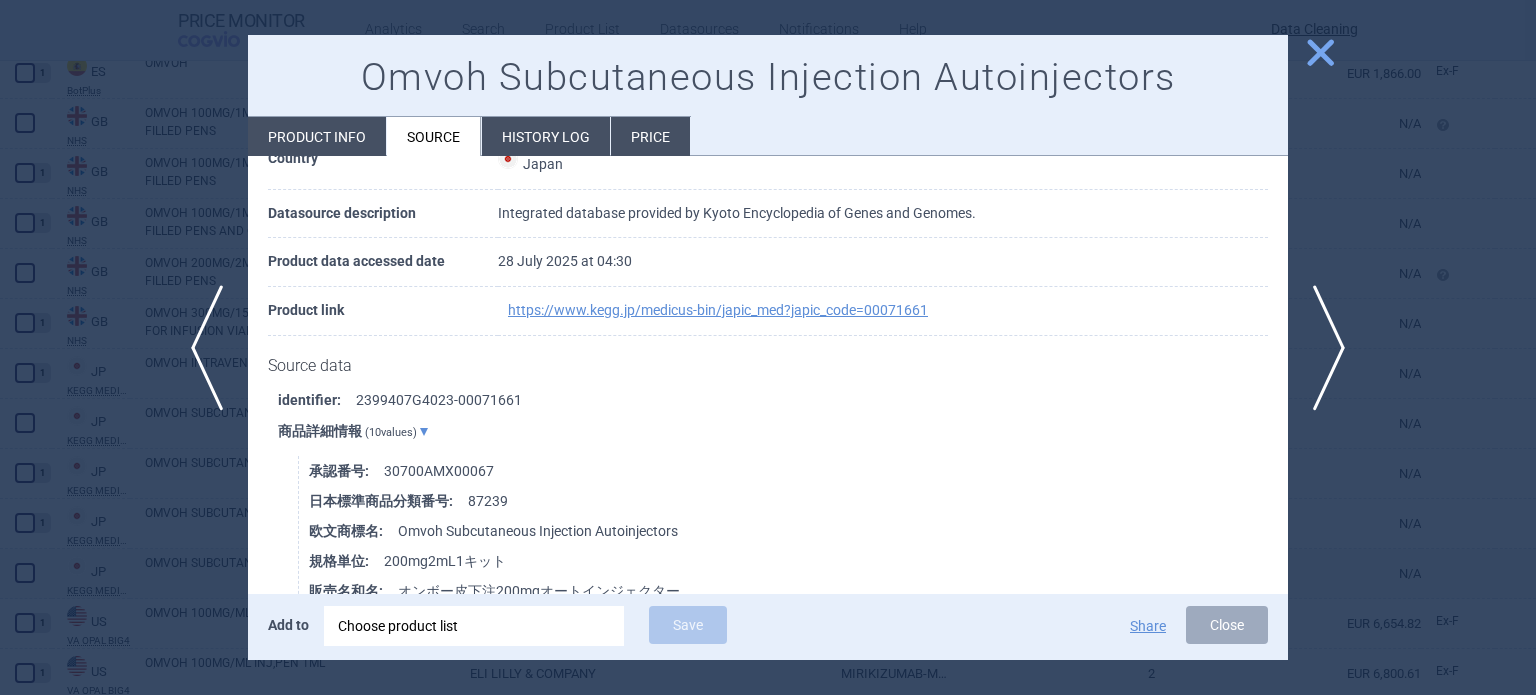 click at bounding box center [768, 347] 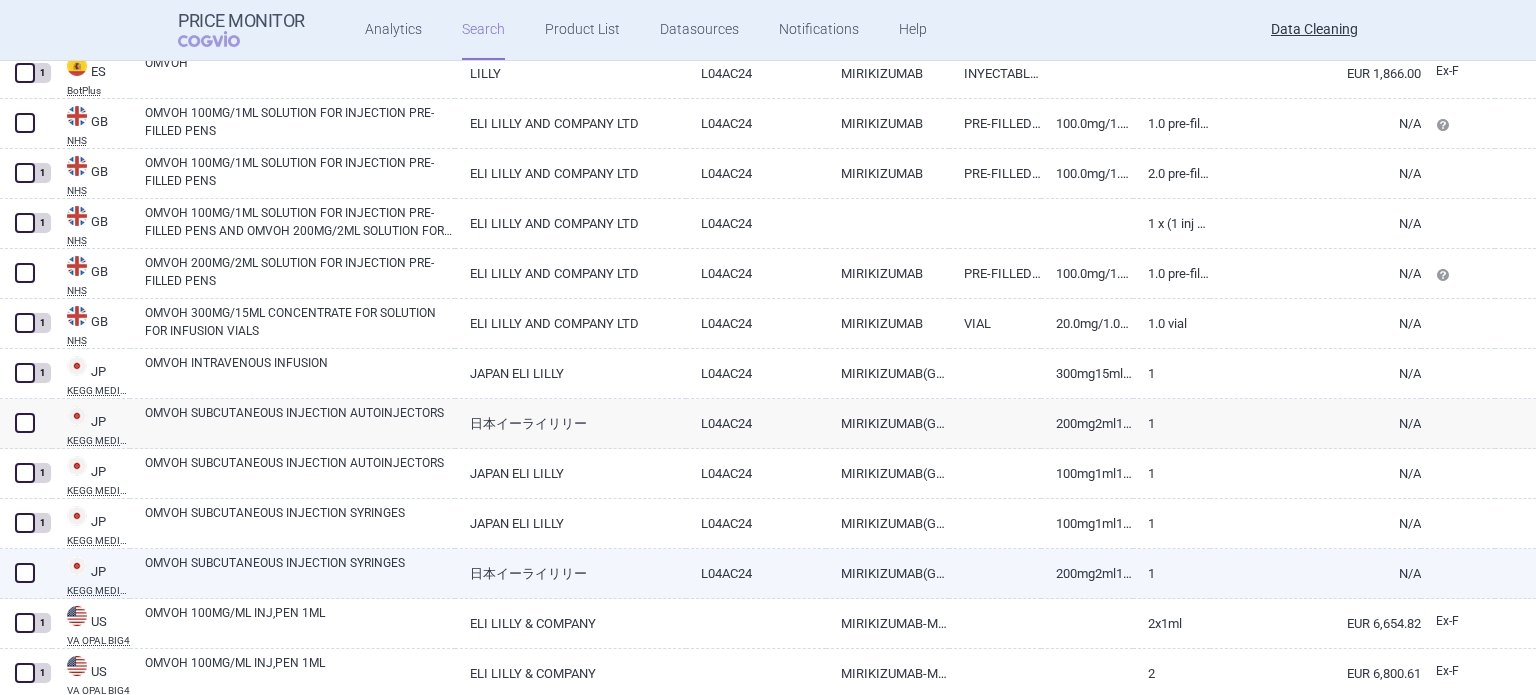 click on "OMVOH SUBCUTANEOUS INJECTION SYRINGES" at bounding box center [300, 572] 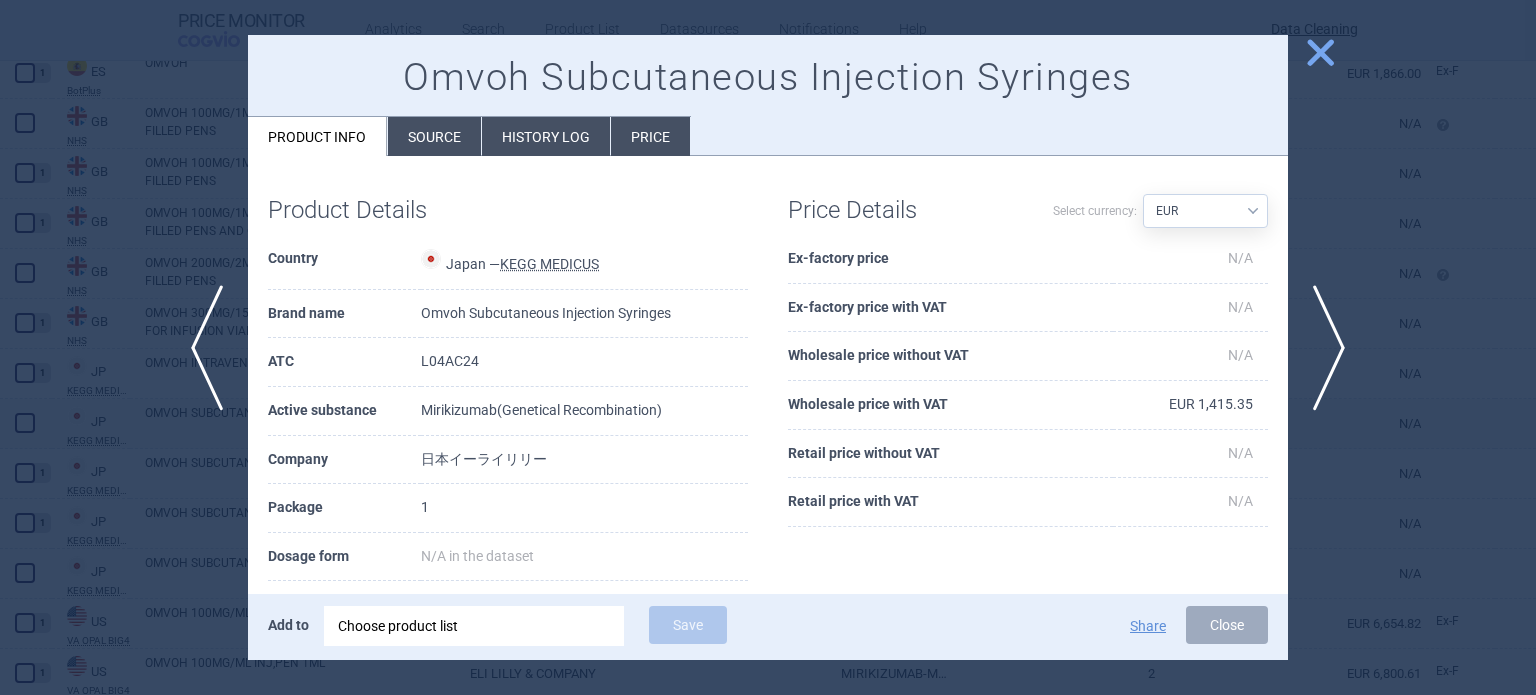 scroll, scrollTop: 100, scrollLeft: 0, axis: vertical 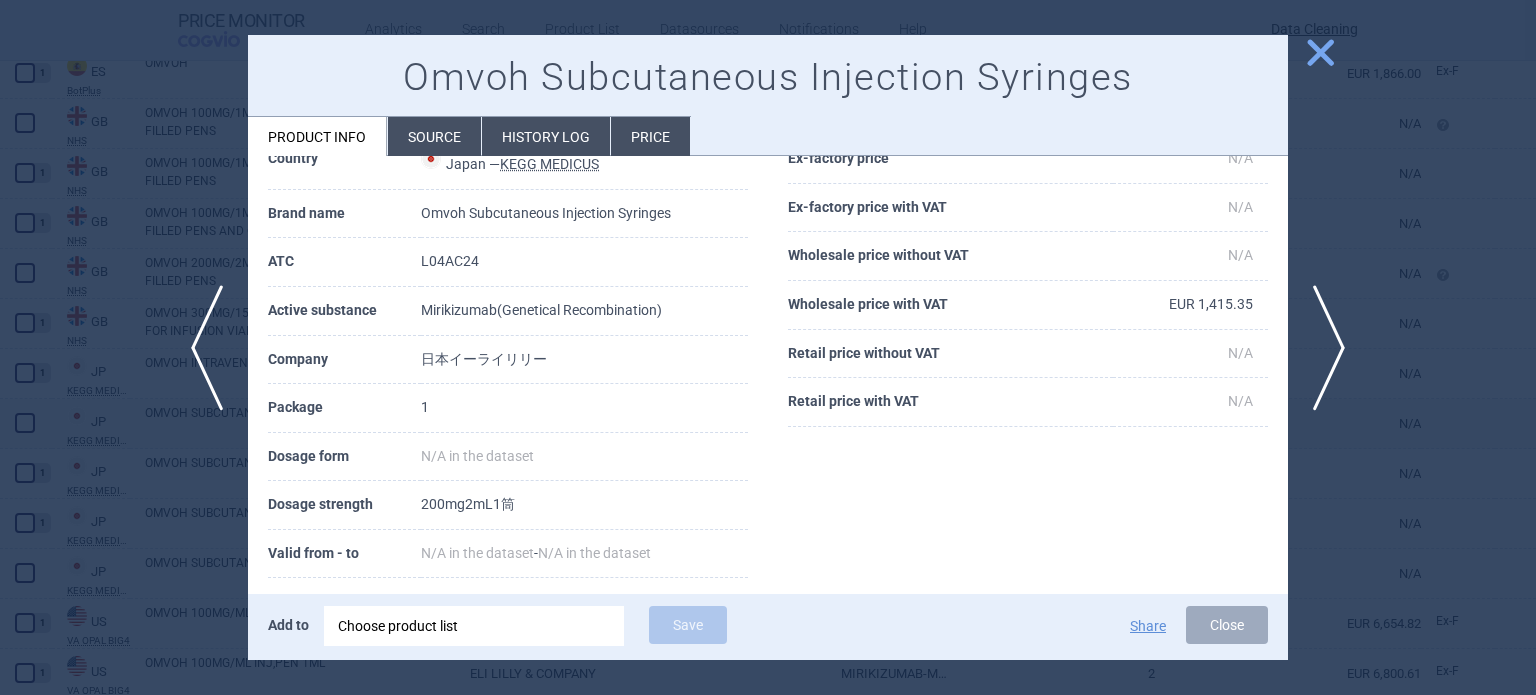 click on "Source" at bounding box center (434, 136) 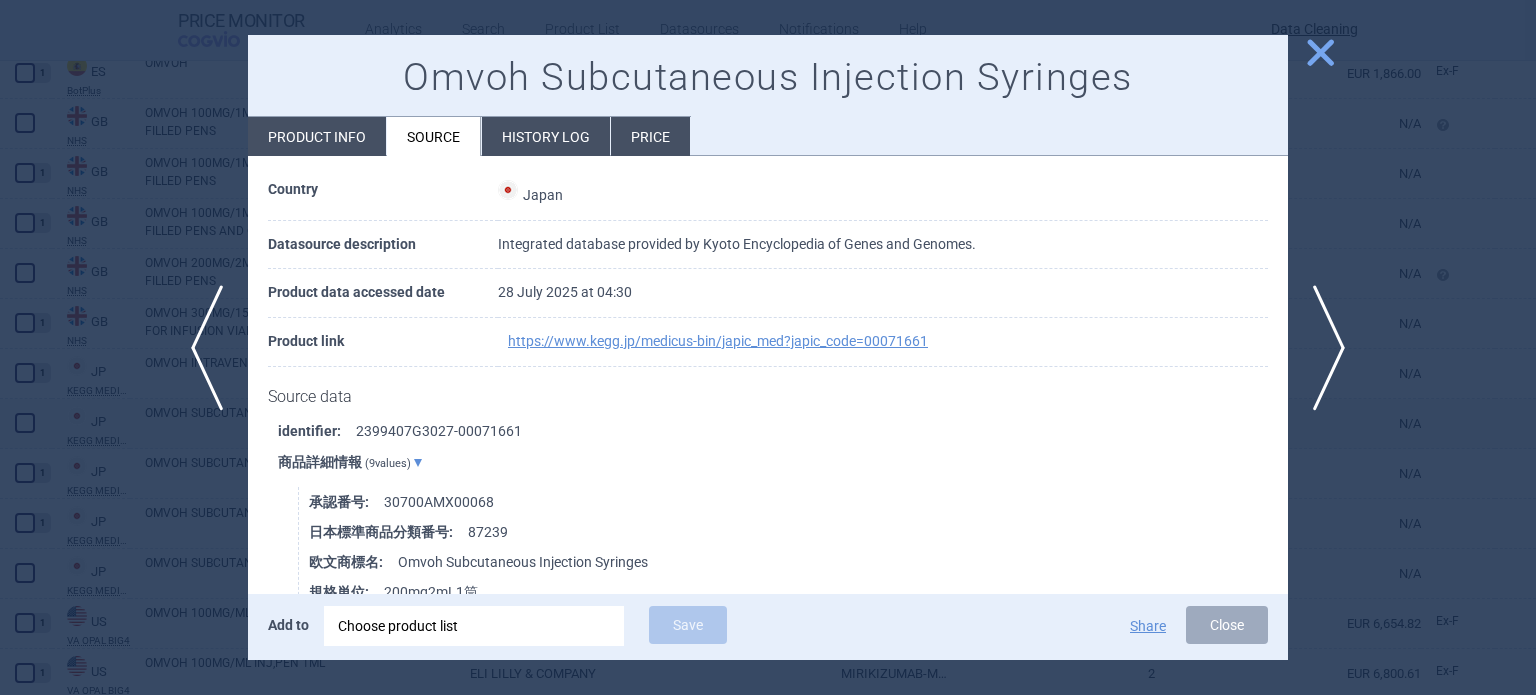 scroll, scrollTop: 300, scrollLeft: 0, axis: vertical 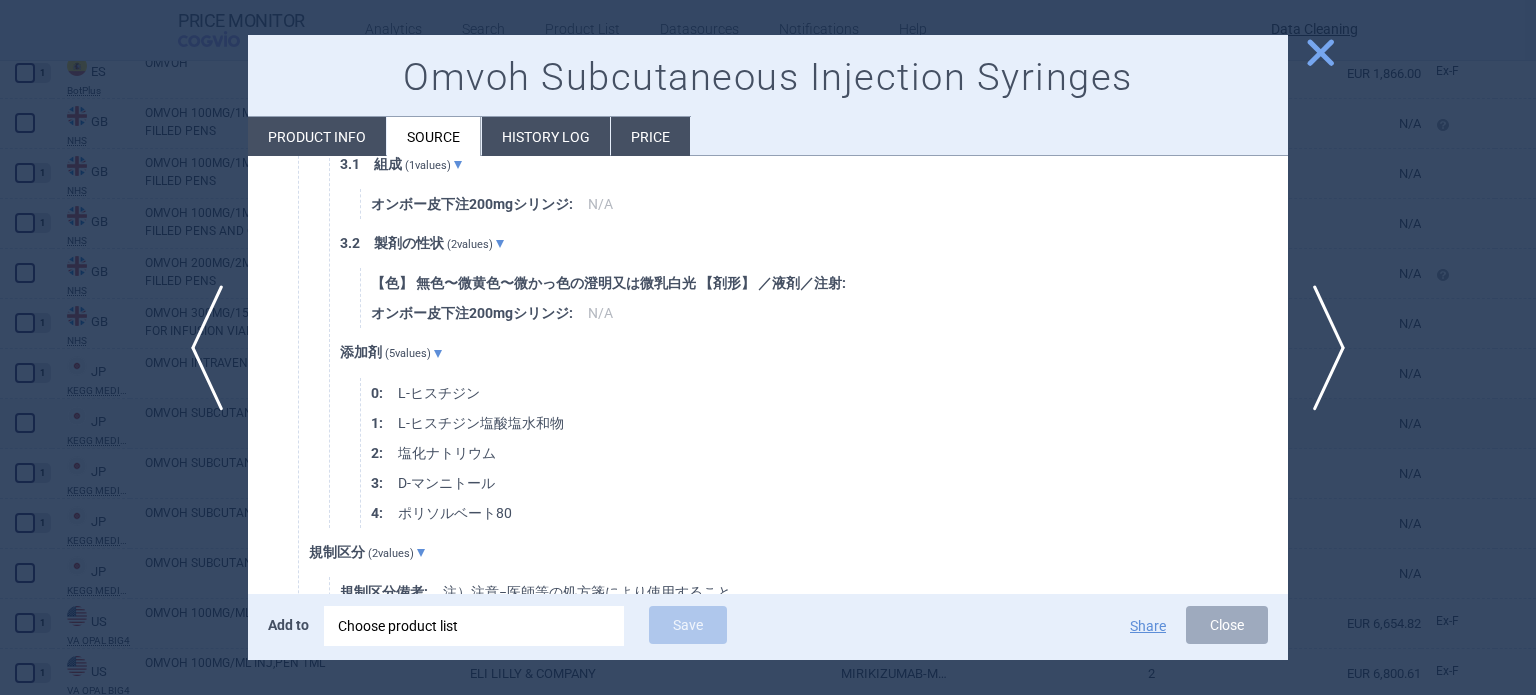 click at bounding box center (768, 347) 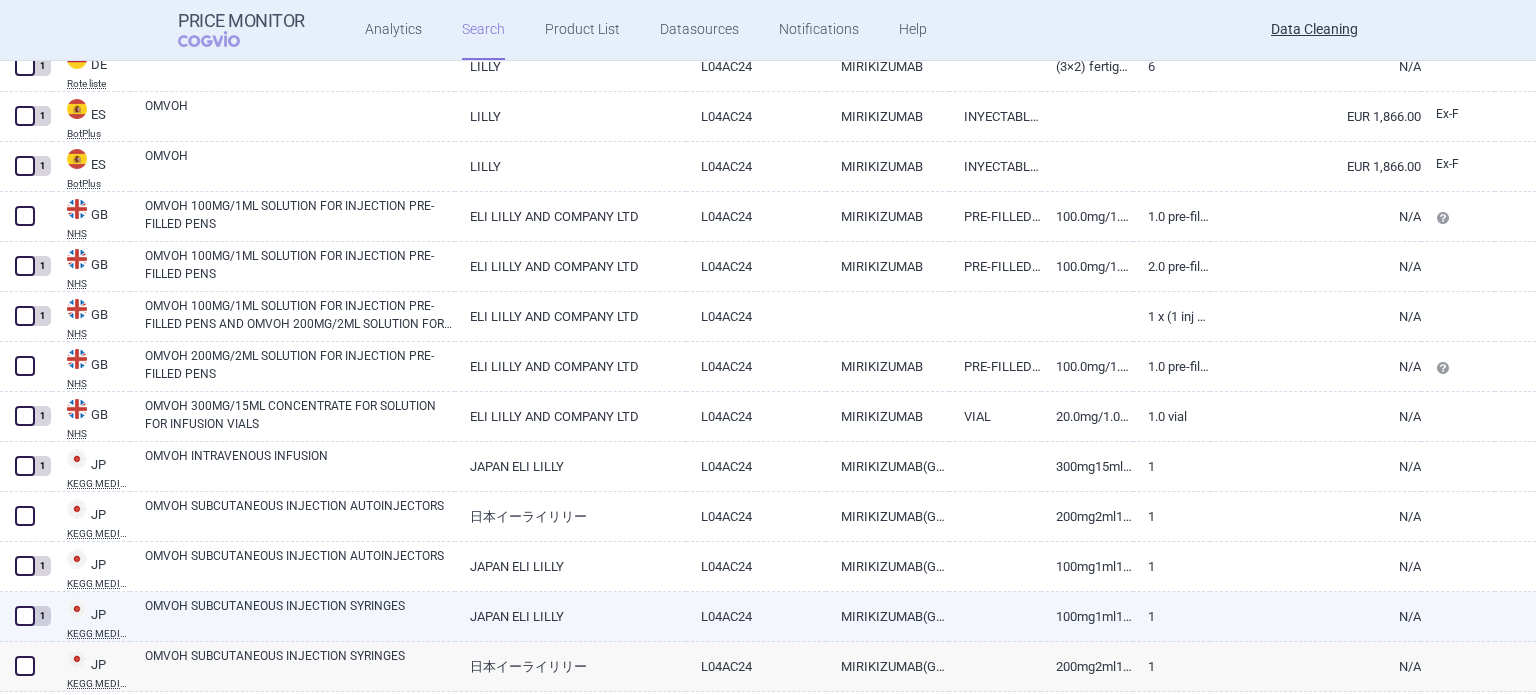 scroll, scrollTop: 1721, scrollLeft: 0, axis: vertical 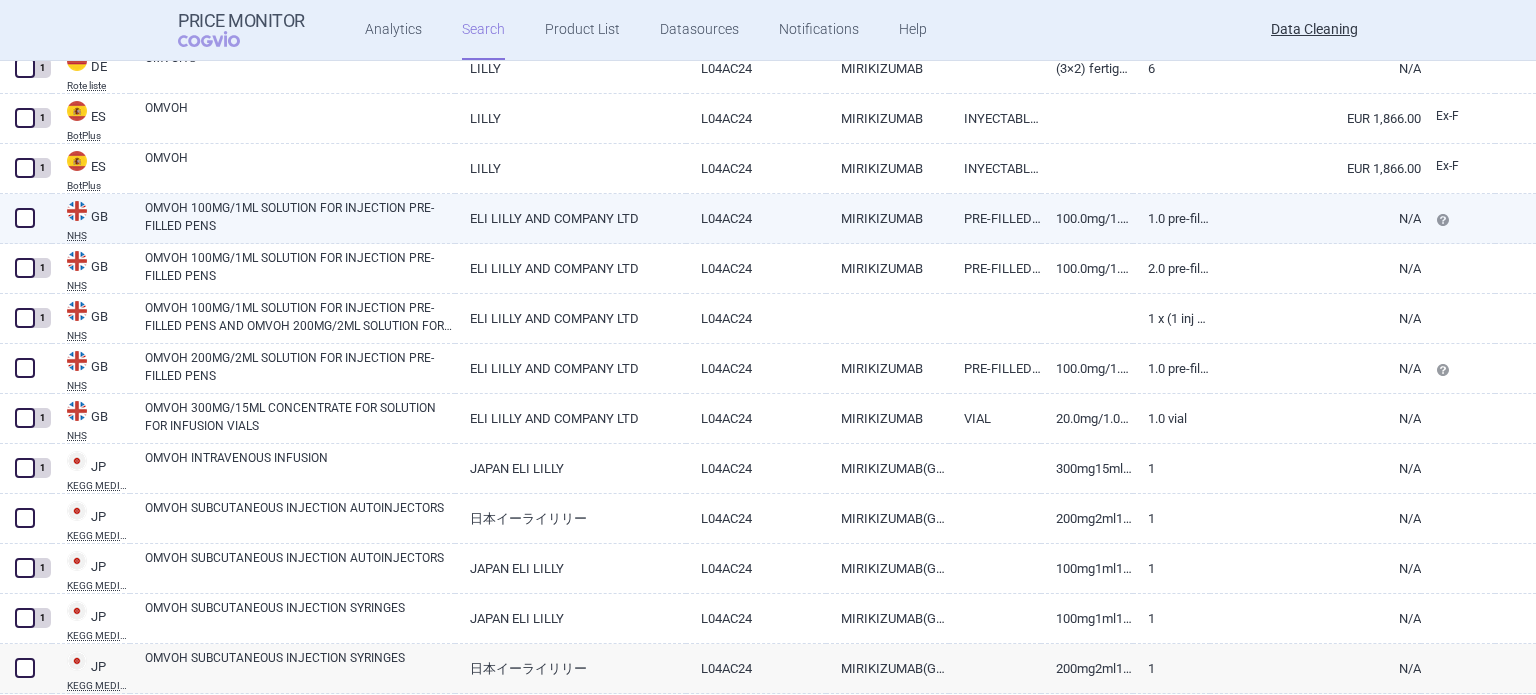 click on "OMVOH 100MG/1ML SOLUTION FOR INJECTION PRE-FILLED PENS" at bounding box center (300, 217) 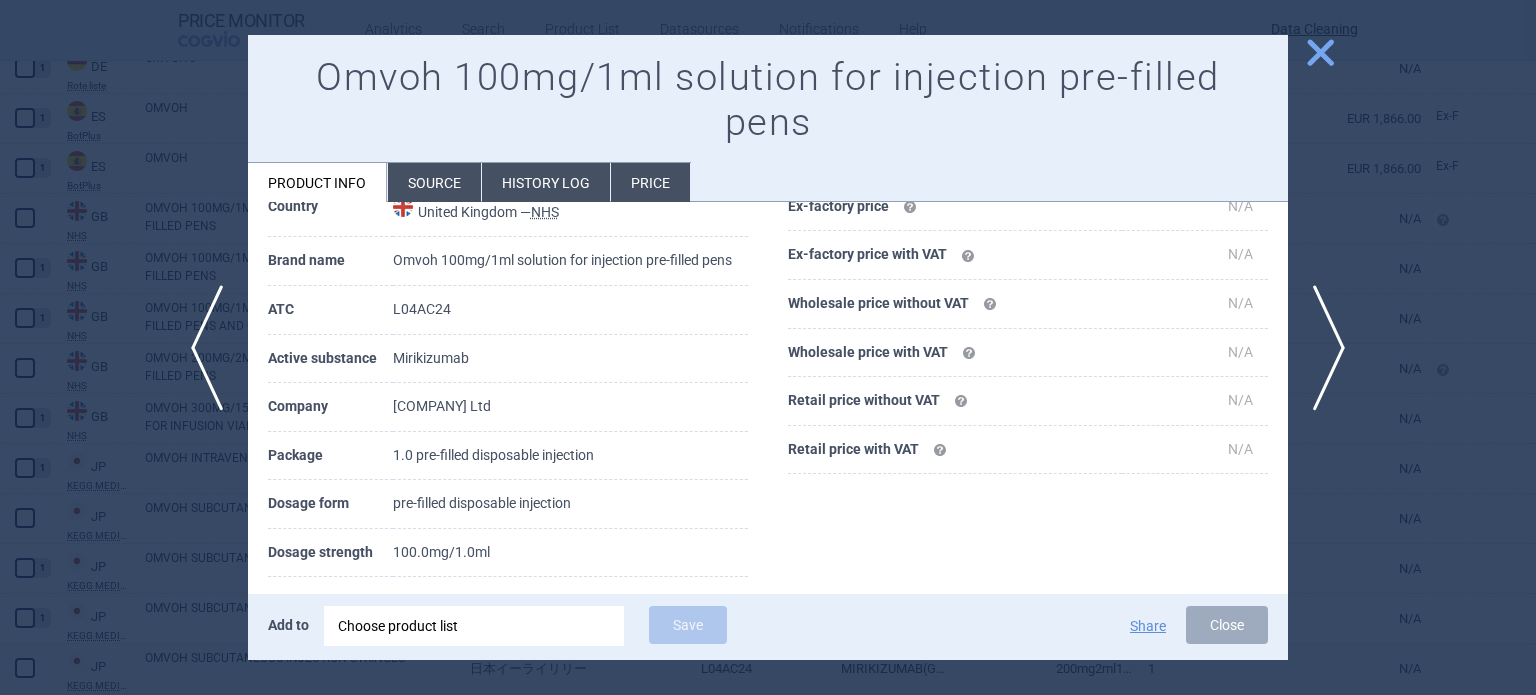 scroll, scrollTop: 99, scrollLeft: 0, axis: vertical 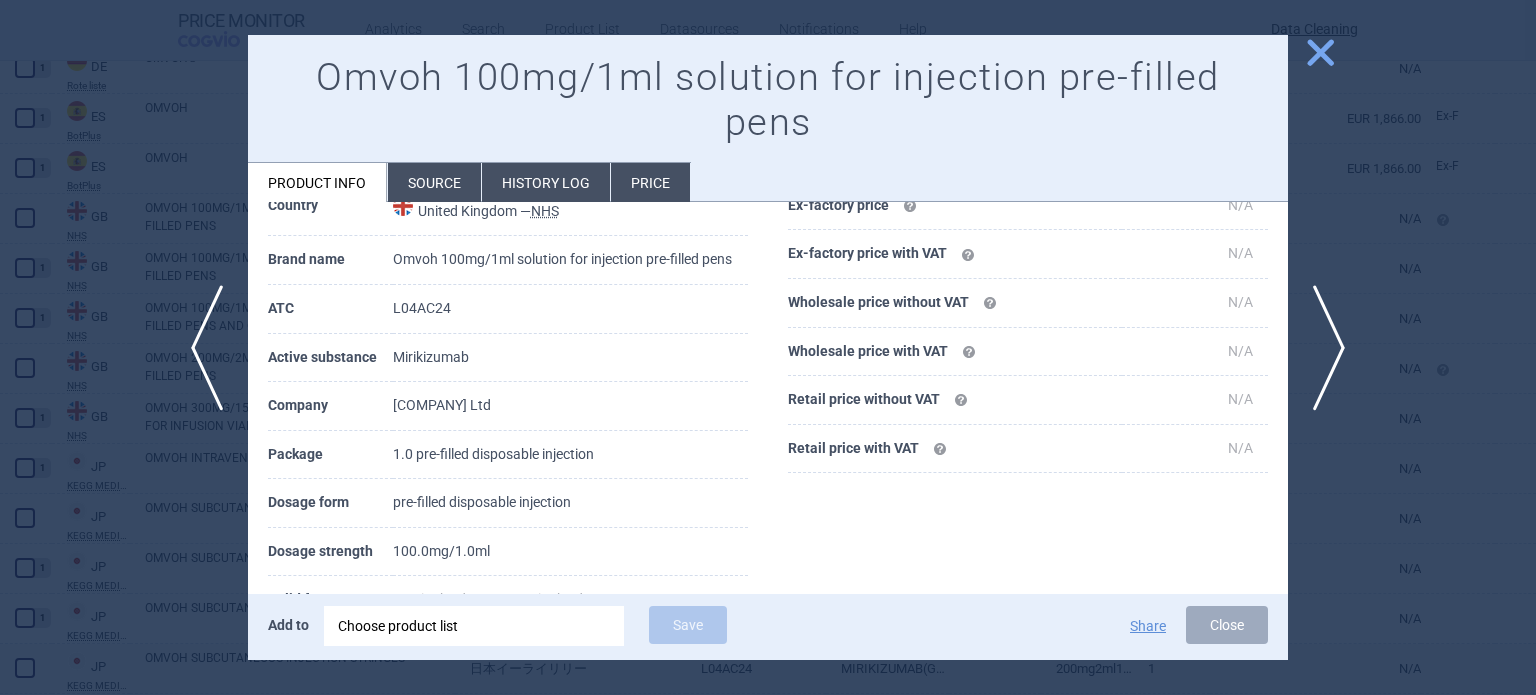 click at bounding box center (768, 347) 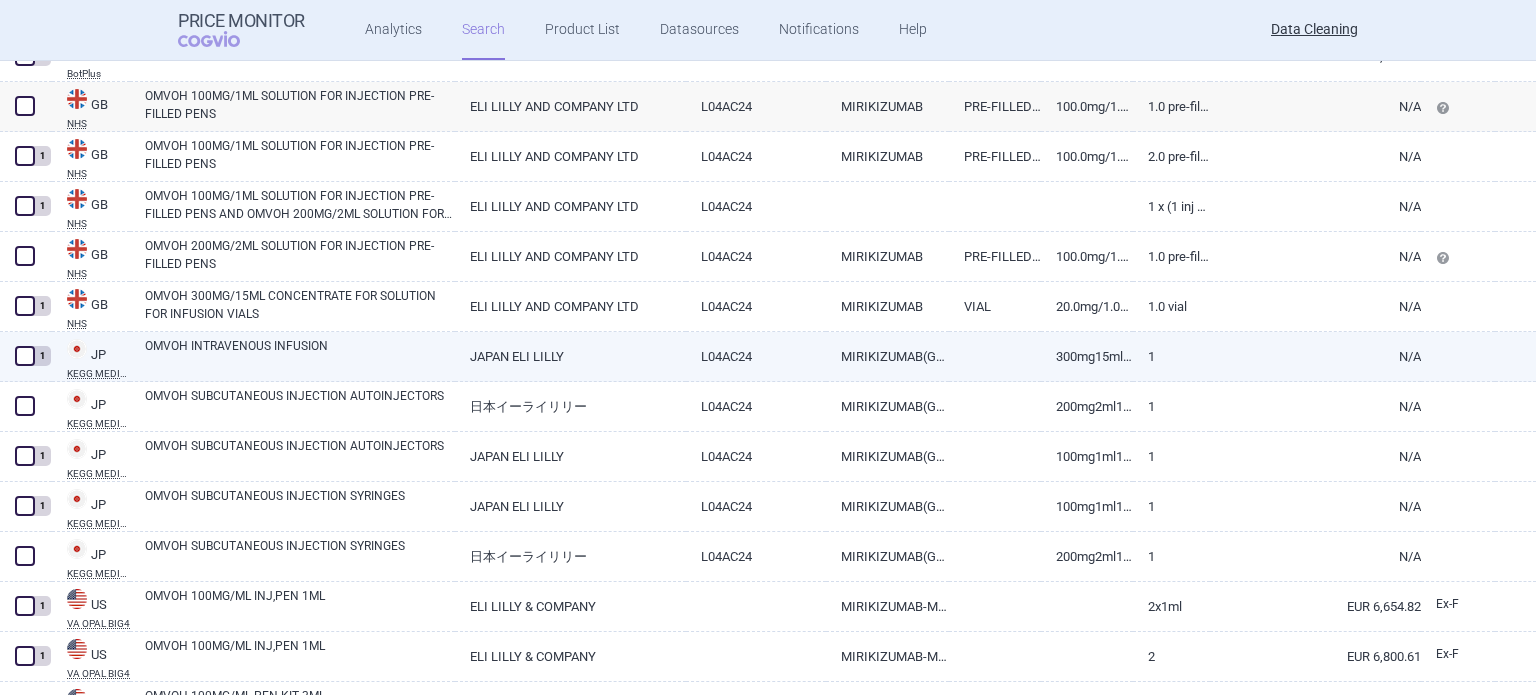 scroll, scrollTop: 1835, scrollLeft: 0, axis: vertical 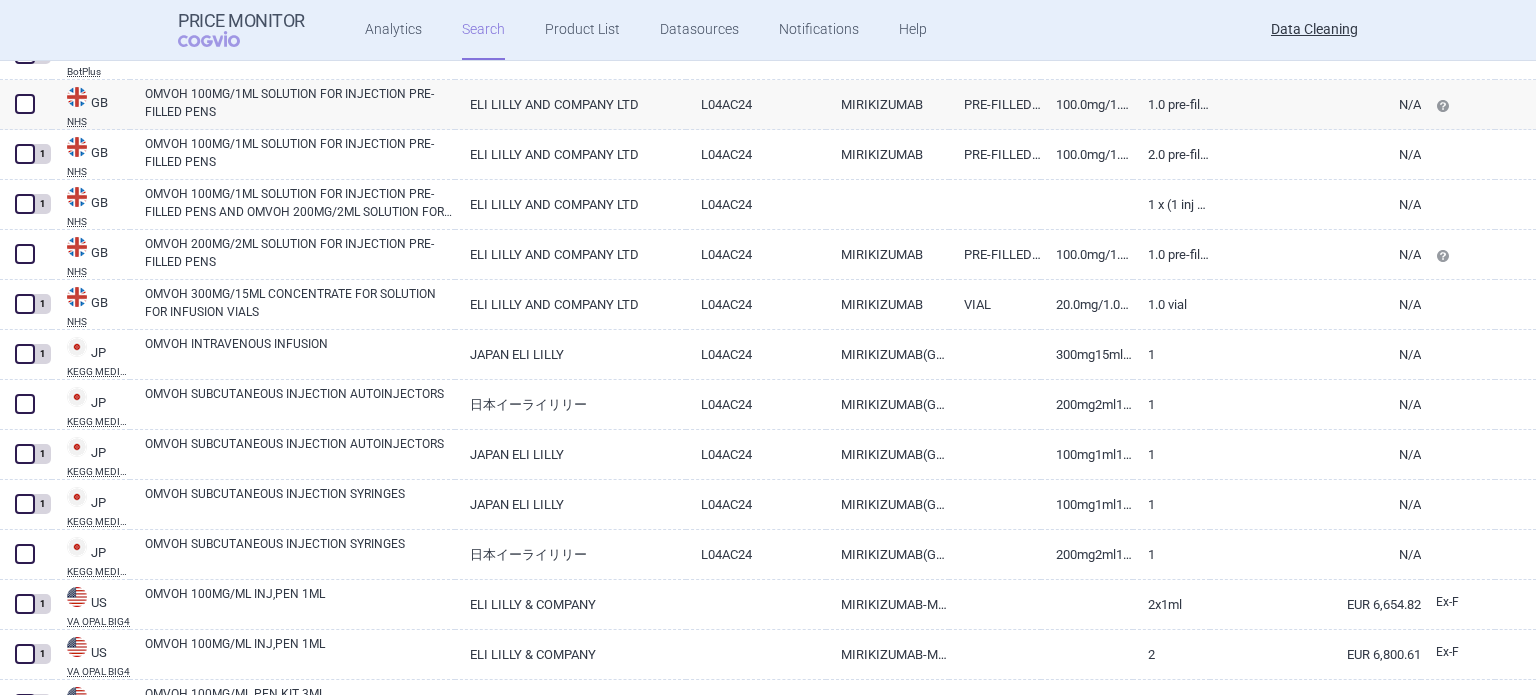 click on "Price Monitor COGVIO Analytics Search Product List Datasources Notifications Help Data Cleaning" at bounding box center [768, 30] 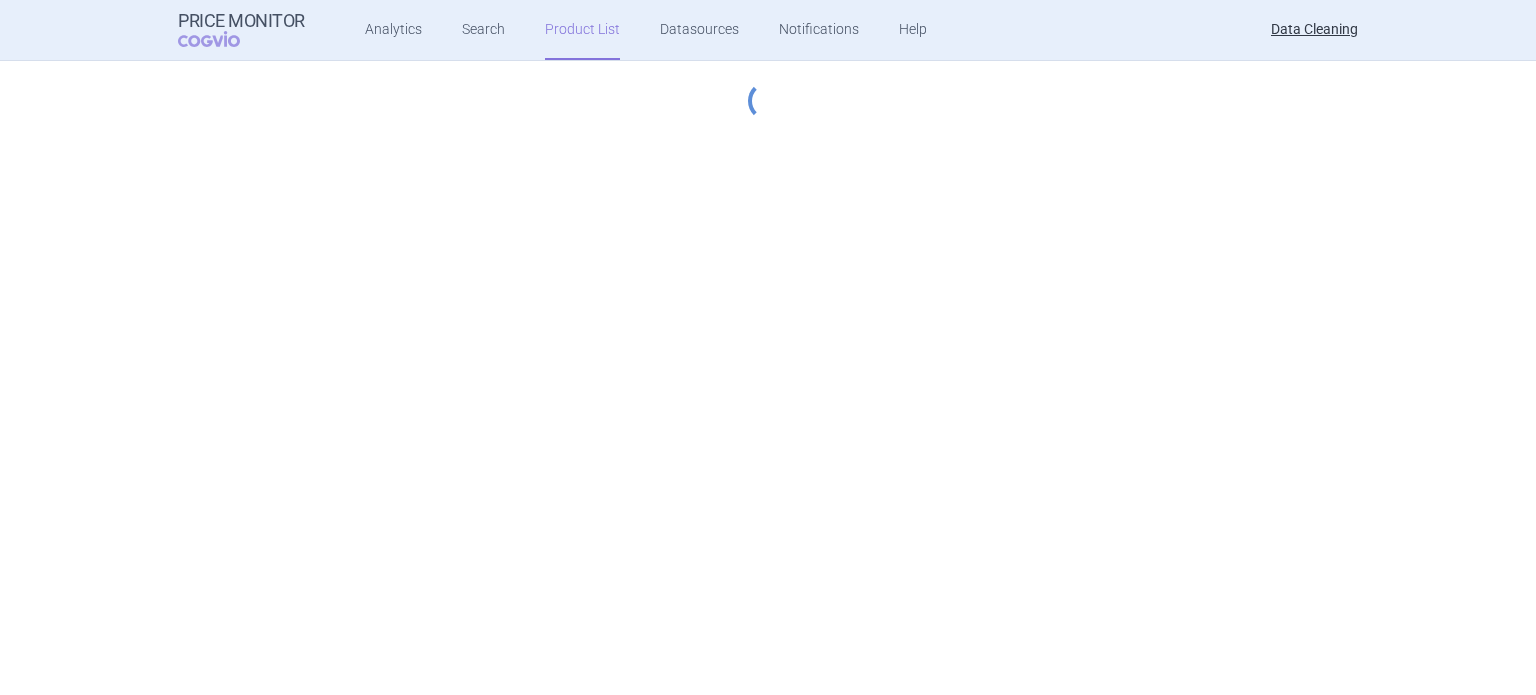 scroll, scrollTop: 0, scrollLeft: 0, axis: both 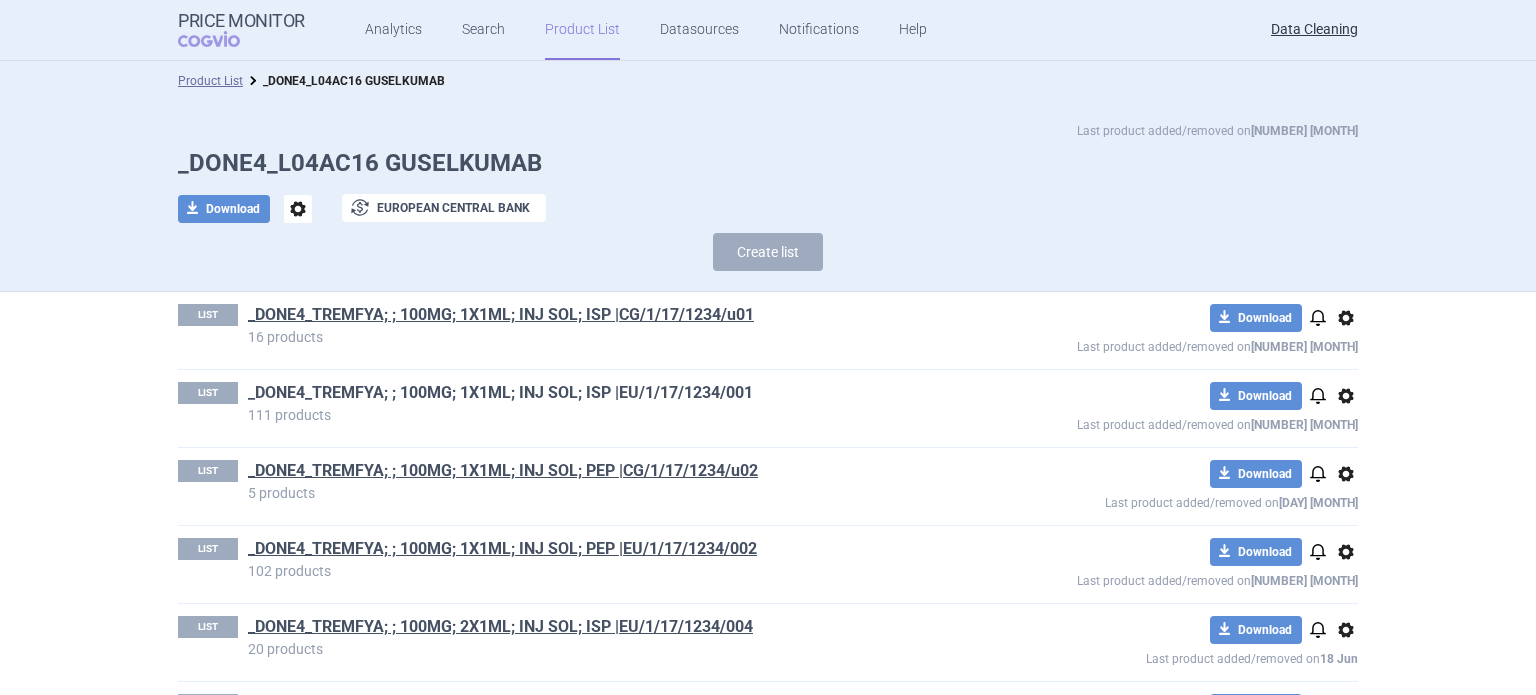 click on "_DONE4_TREMFYA; ; 100MG; 1X1ML; INJ SOL; ISP |EU/1/17/1234/001" at bounding box center (500, 393) 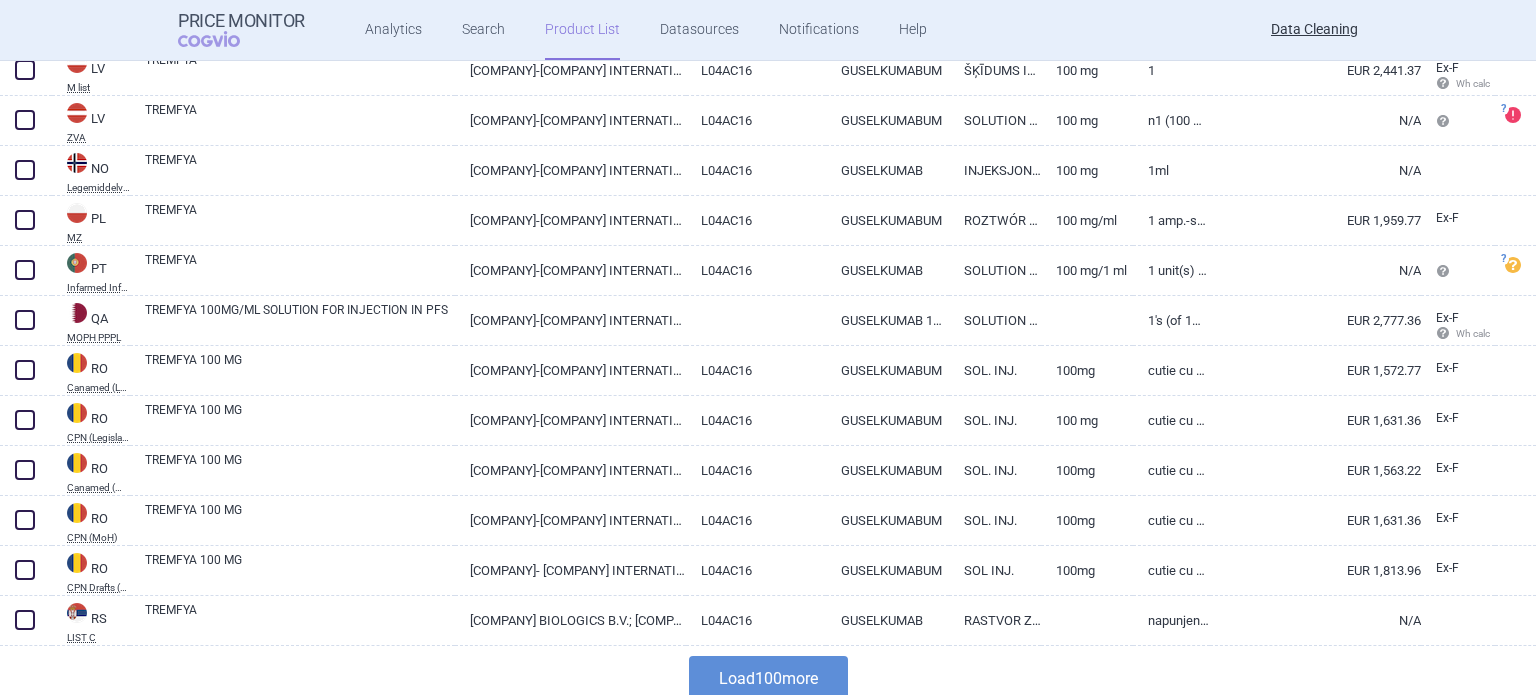 scroll, scrollTop: 4682, scrollLeft: 0, axis: vertical 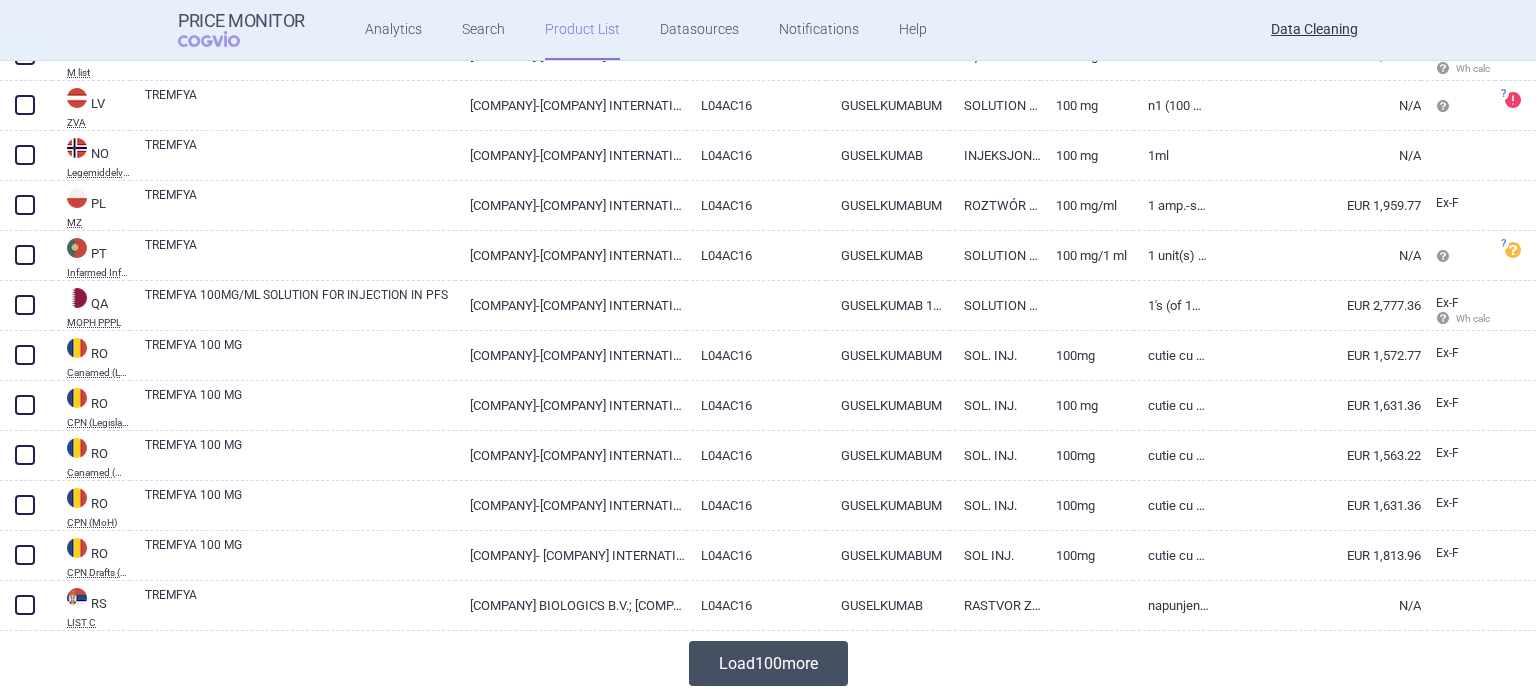 click on "Load  100  more" at bounding box center (768, 663) 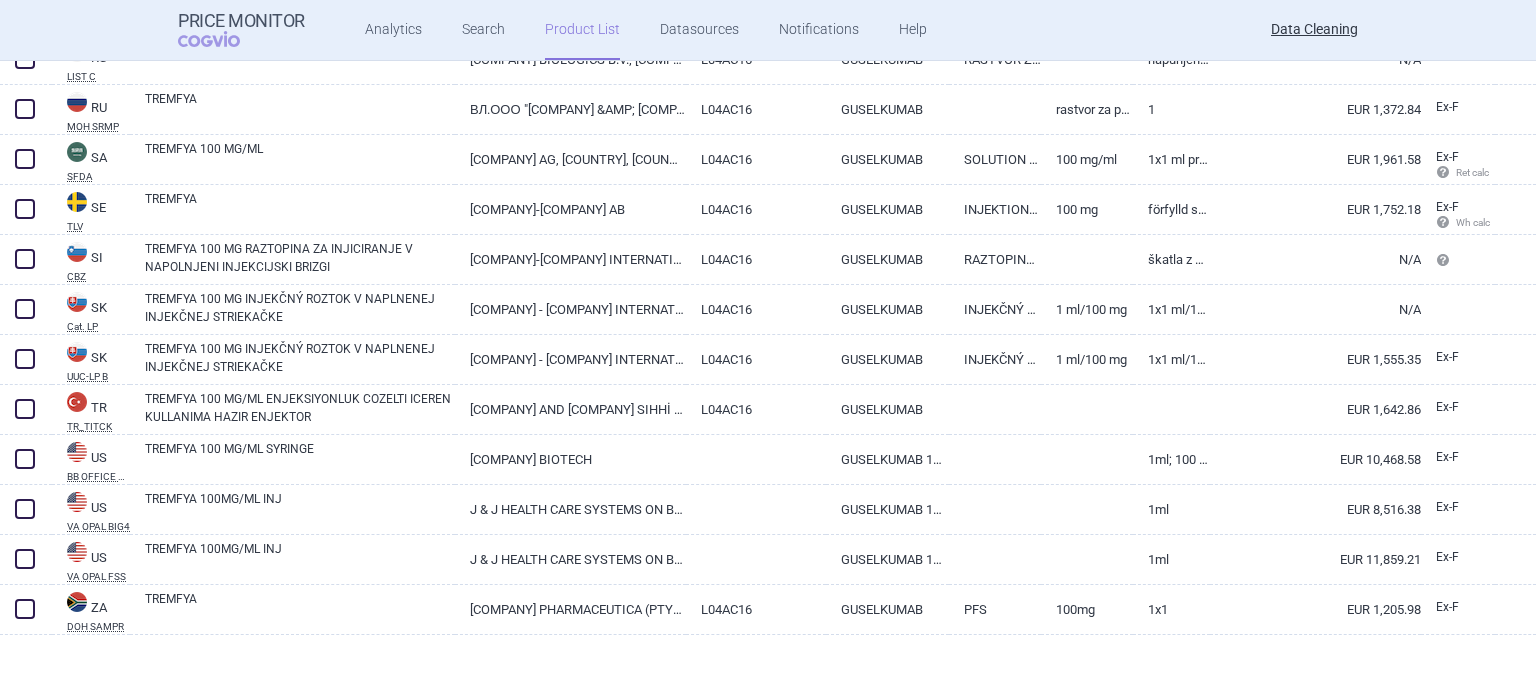 scroll, scrollTop: 5232, scrollLeft: 0, axis: vertical 